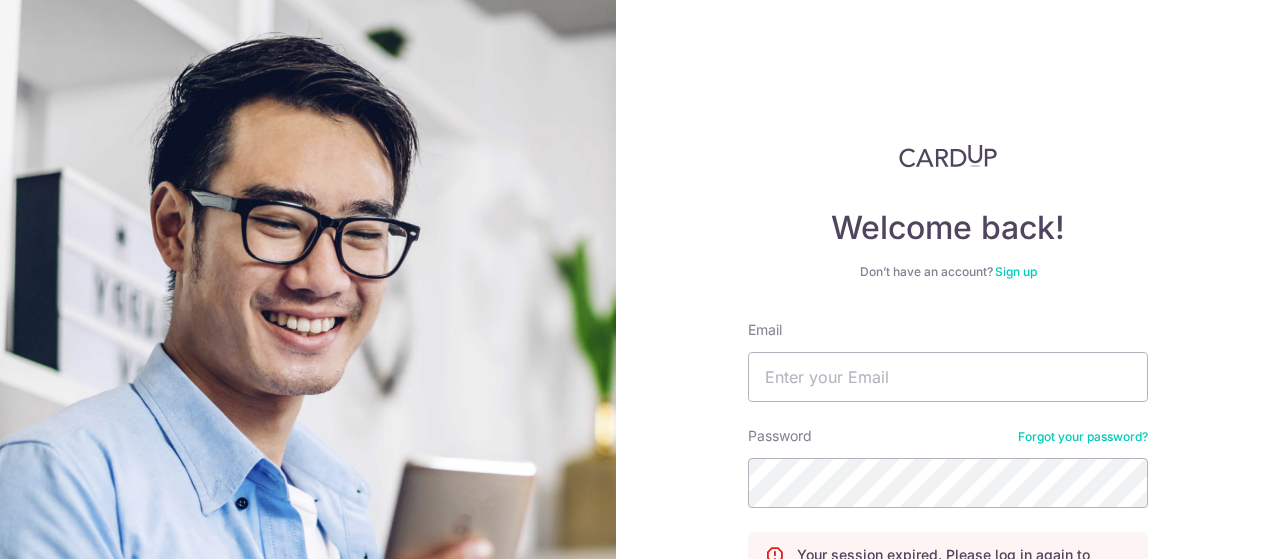 scroll, scrollTop: 0, scrollLeft: 0, axis: both 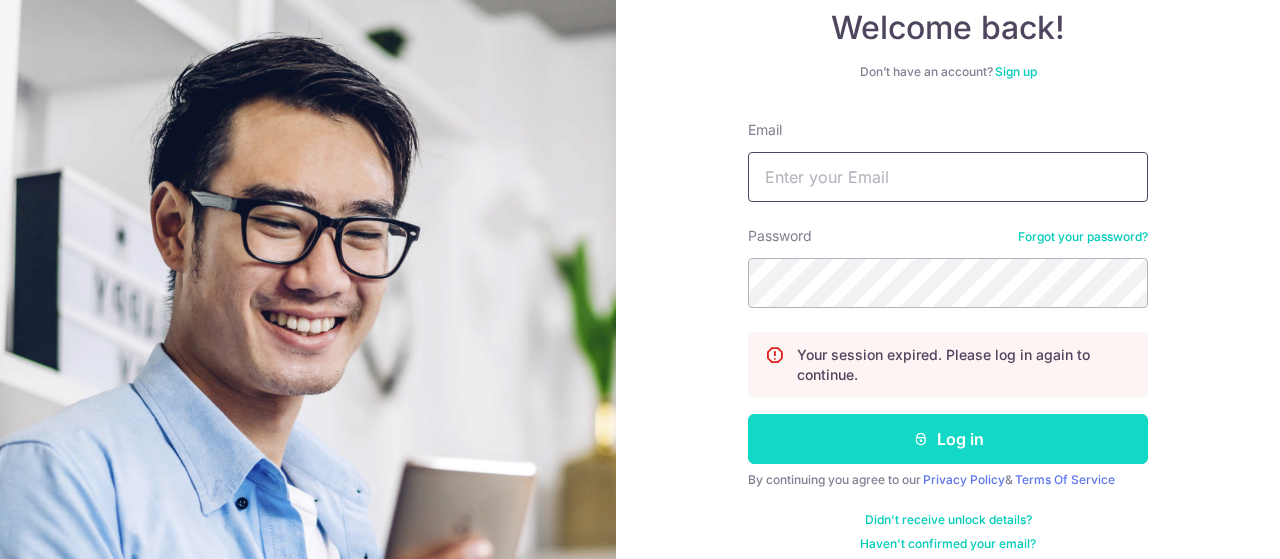 type on "[EMAIL]" 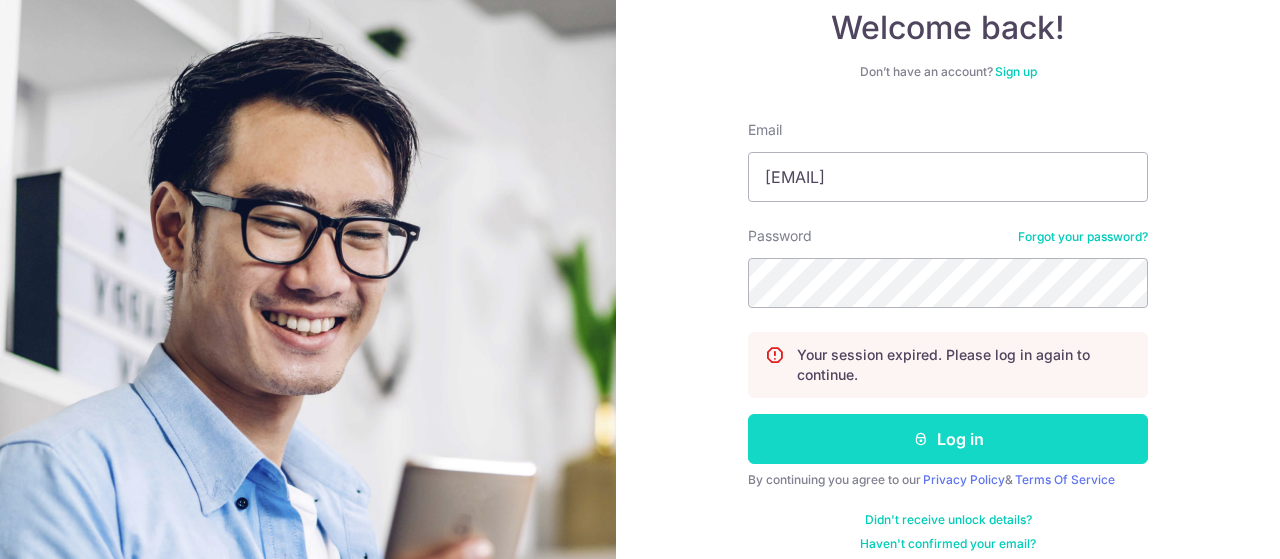 click on "Log in" at bounding box center (948, 439) 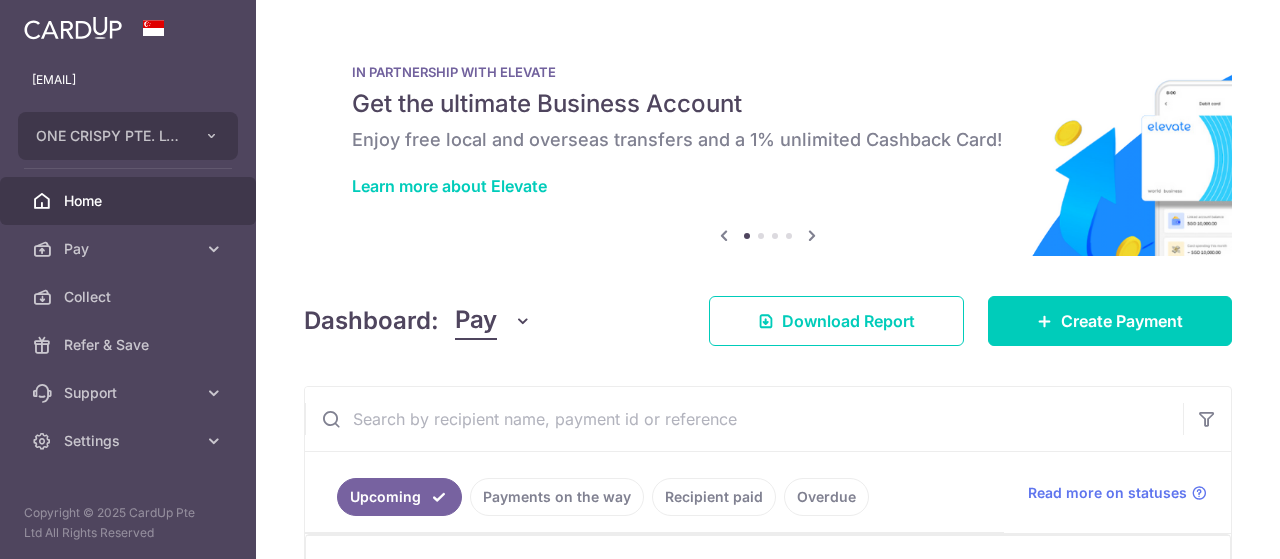 scroll, scrollTop: 0, scrollLeft: 0, axis: both 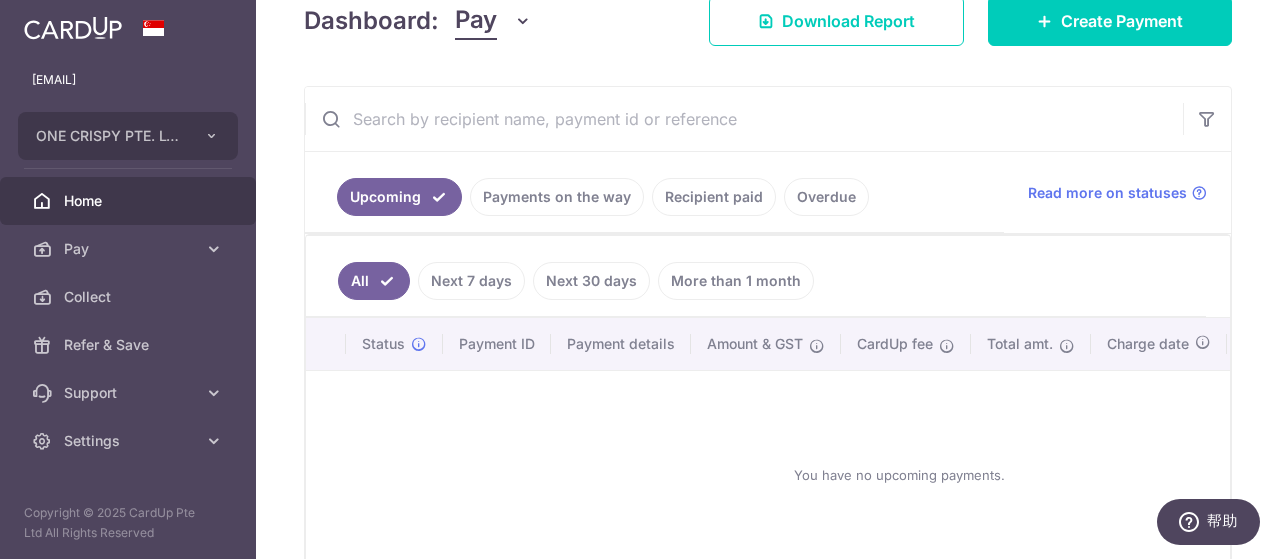 click on "Recipient paid" at bounding box center (714, 197) 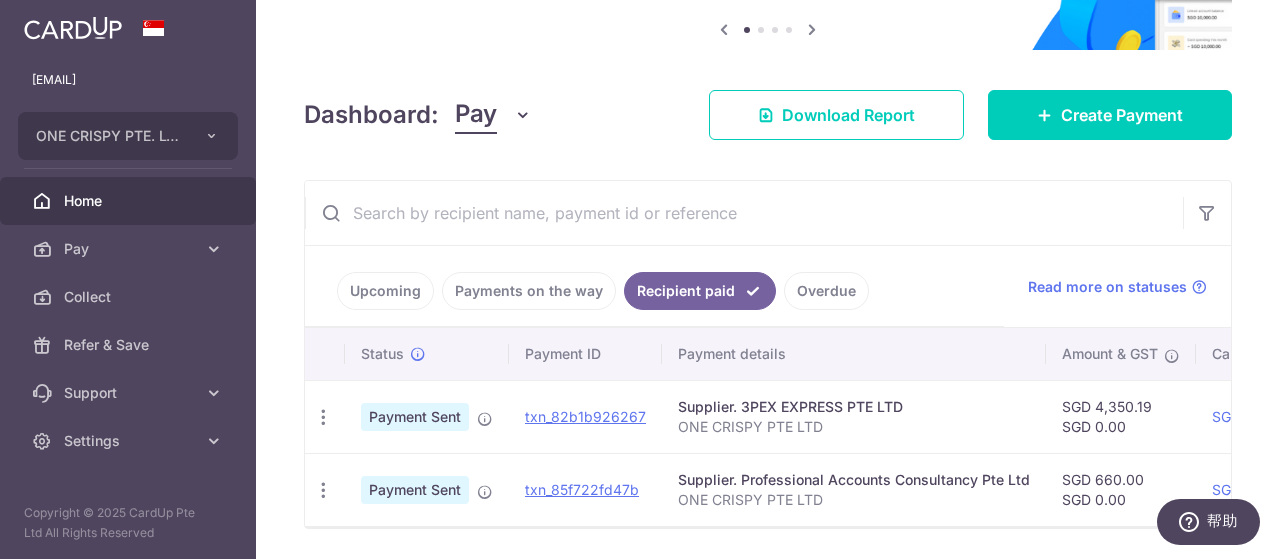 scroll, scrollTop: 275, scrollLeft: 0, axis: vertical 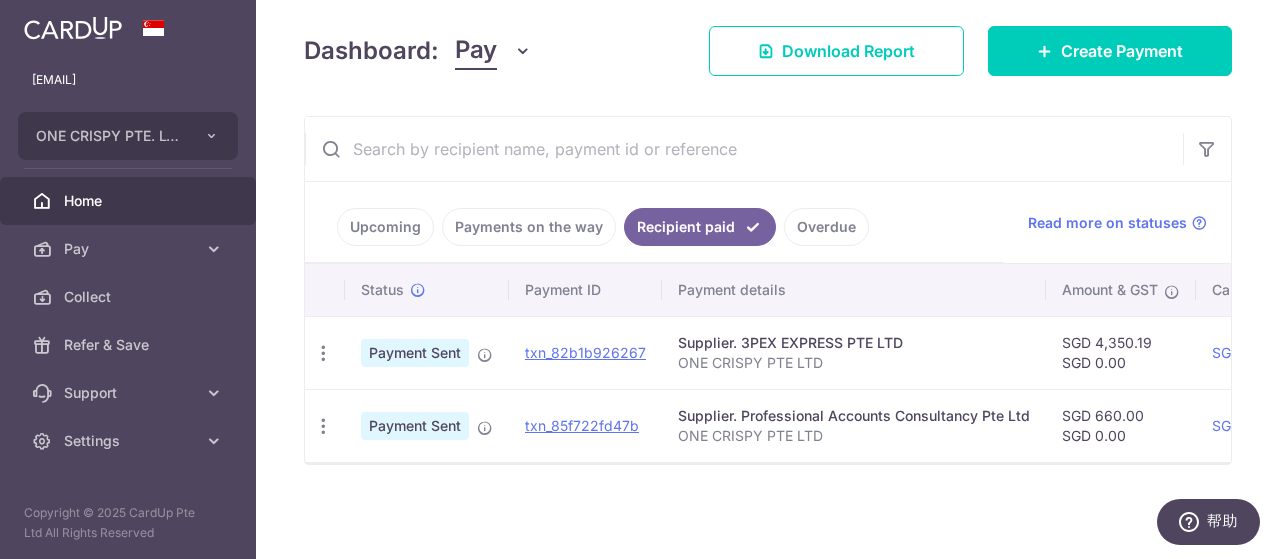 click on "Upcoming" at bounding box center [385, 227] 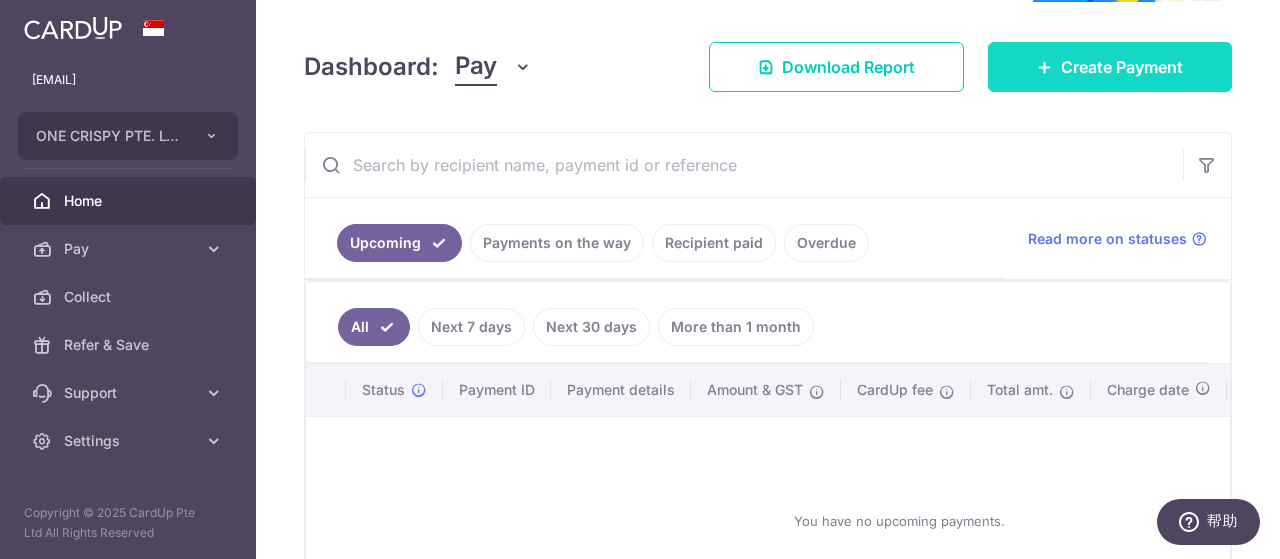 scroll, scrollTop: 200, scrollLeft: 0, axis: vertical 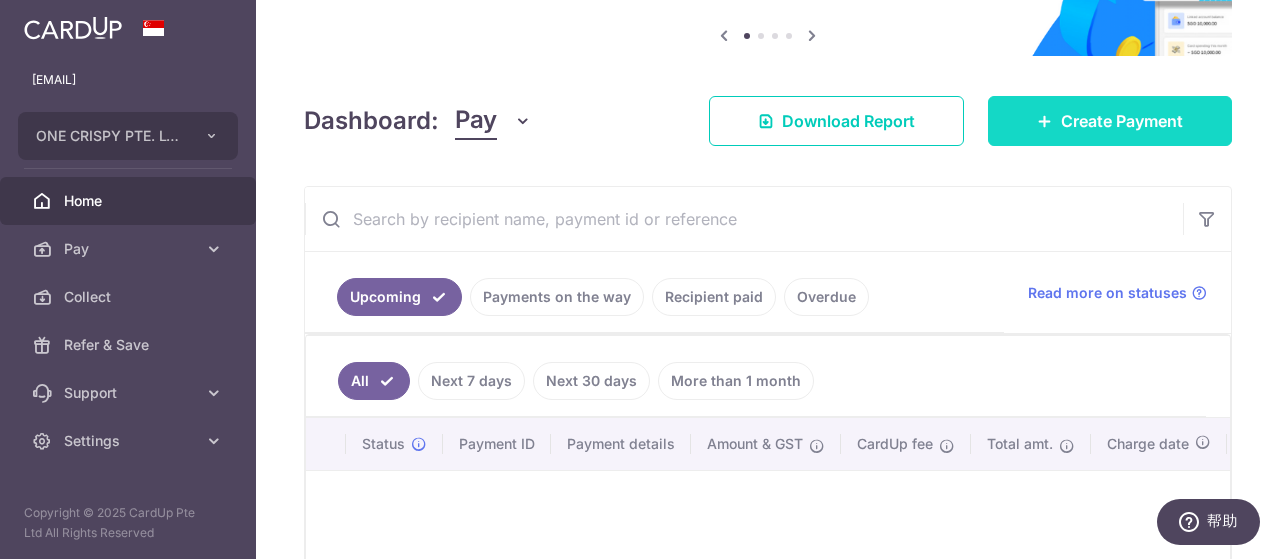 click on "Create Payment" at bounding box center (1122, 121) 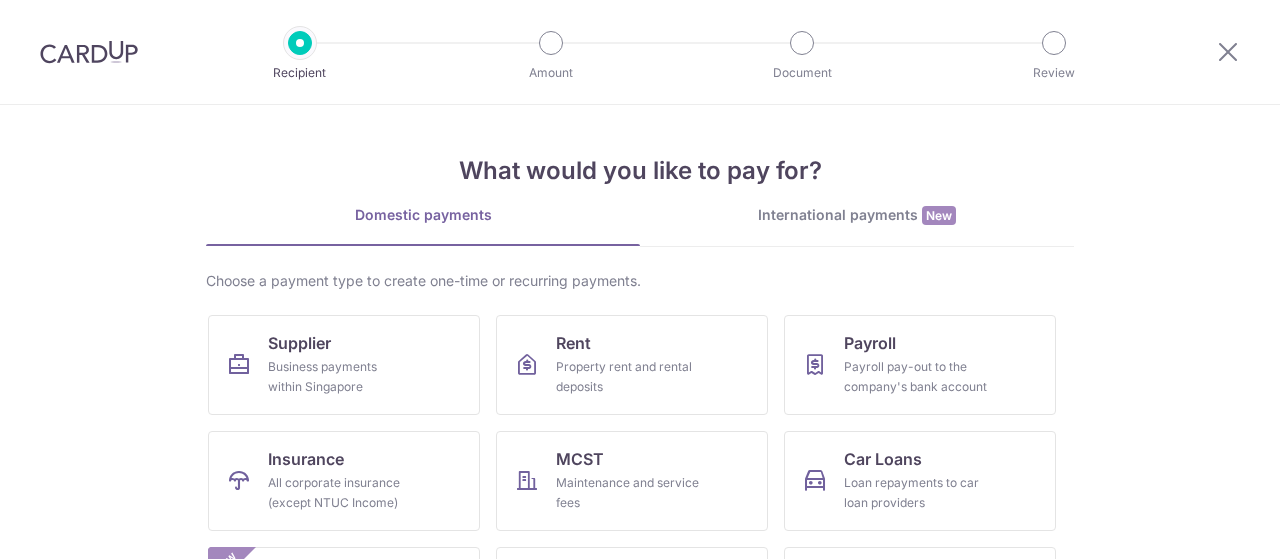 scroll, scrollTop: 0, scrollLeft: 0, axis: both 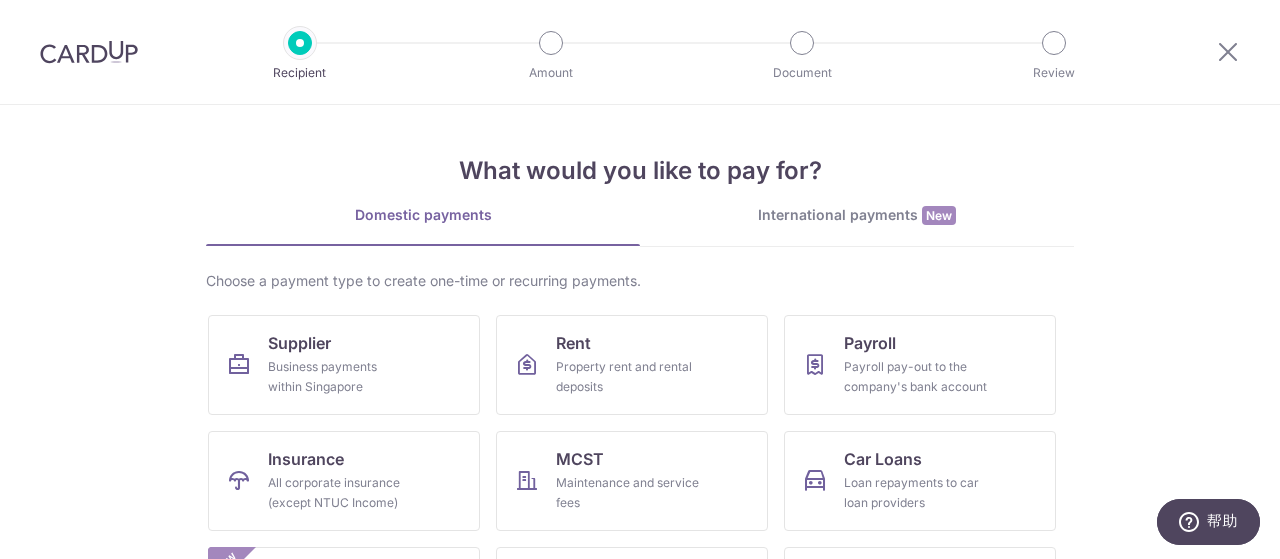 click on "International payments
New" at bounding box center (857, 215) 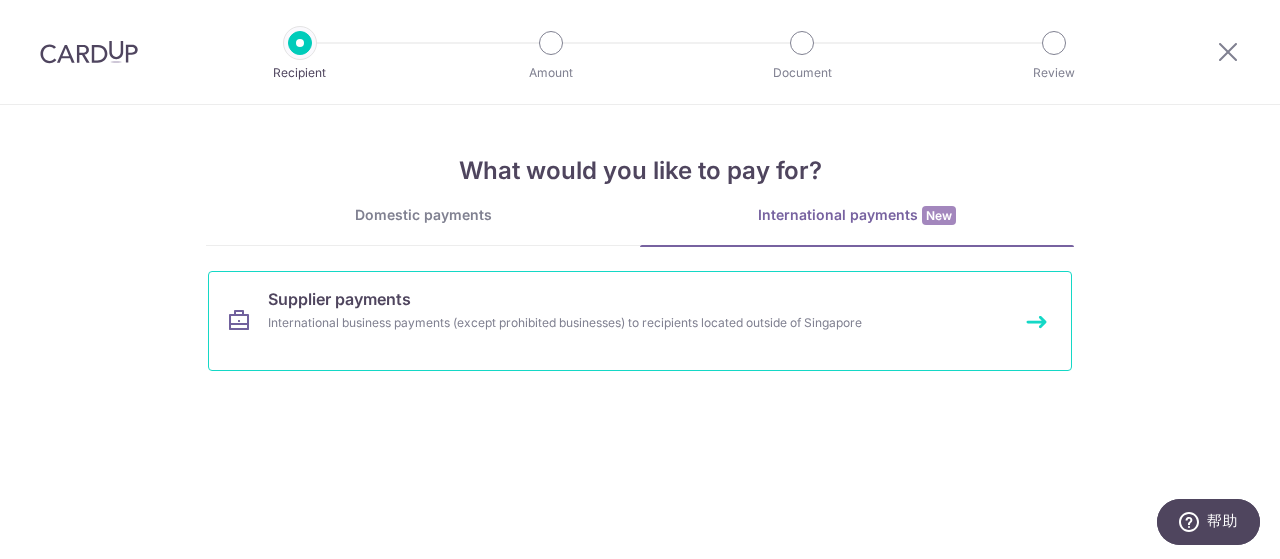 click on "Supplier payments International business payments (except prohibited businesses) to recipients located outside of Singapore" at bounding box center (640, 321) 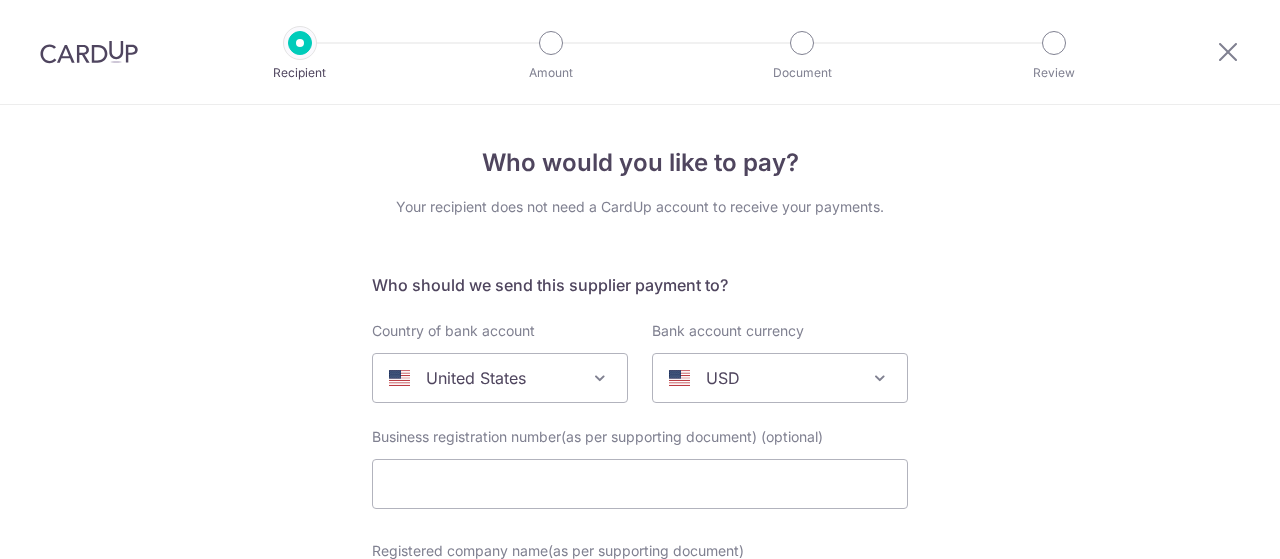 select 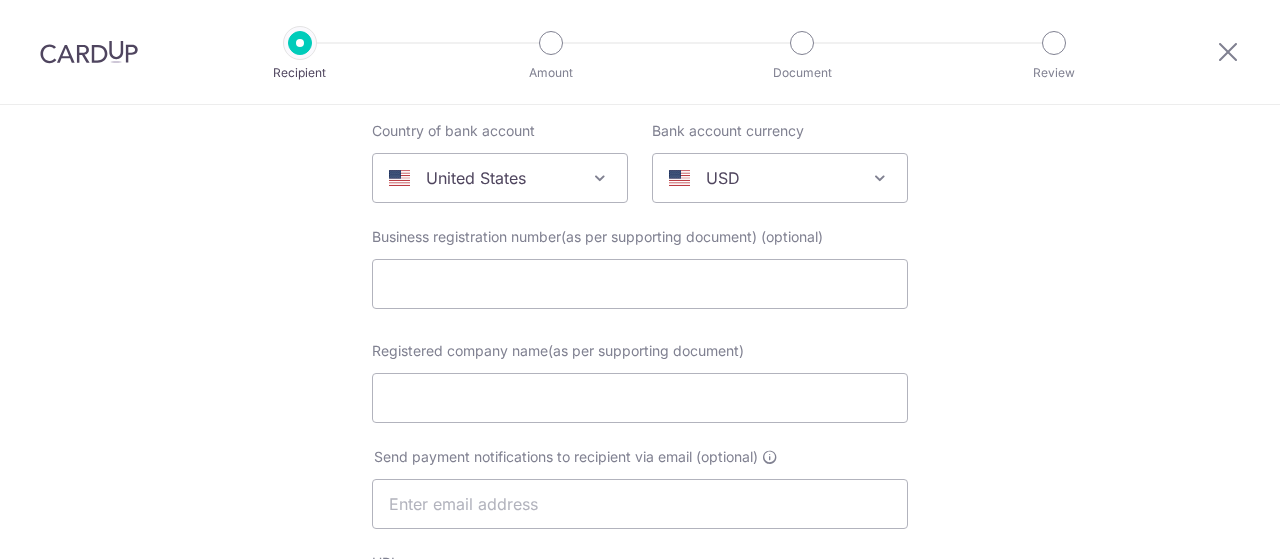 scroll, scrollTop: 0, scrollLeft: 0, axis: both 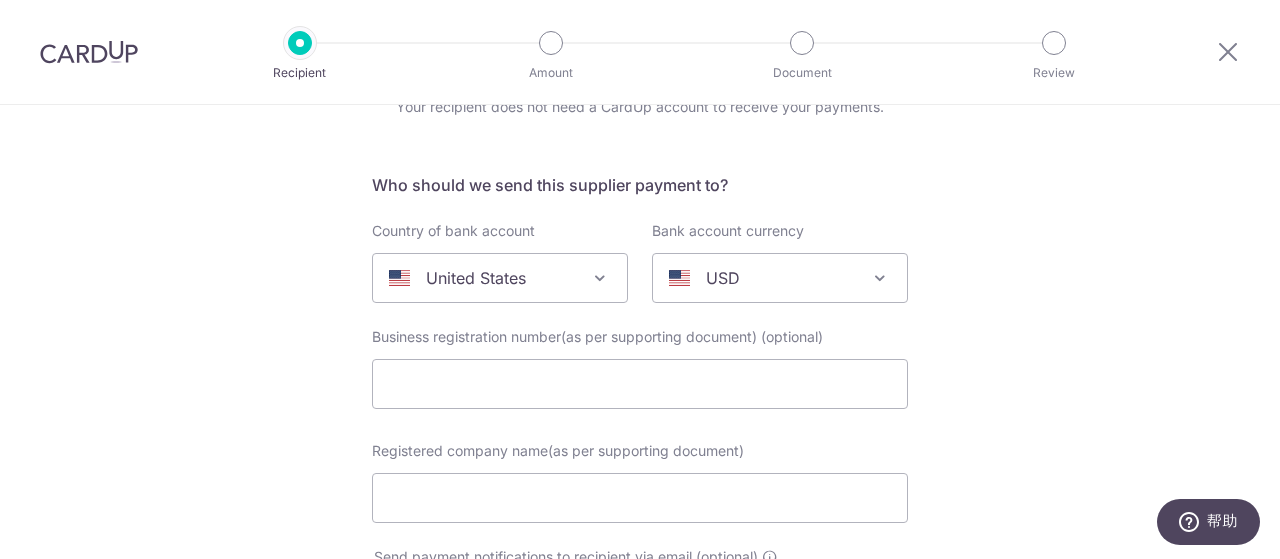 click at bounding box center (600, 278) 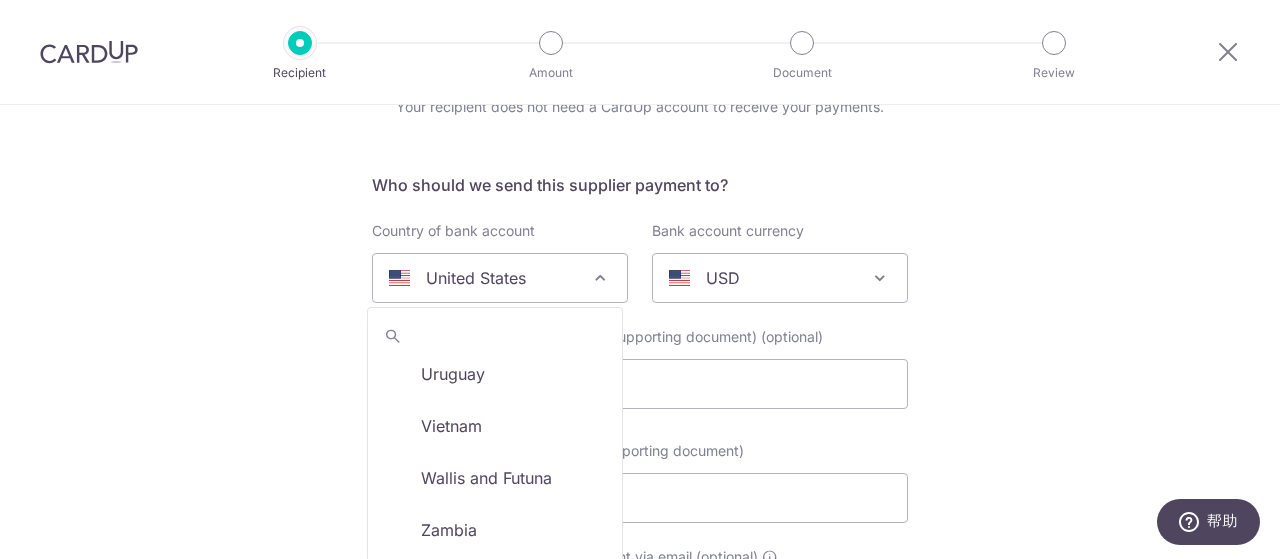 scroll, scrollTop: 6320, scrollLeft: 0, axis: vertical 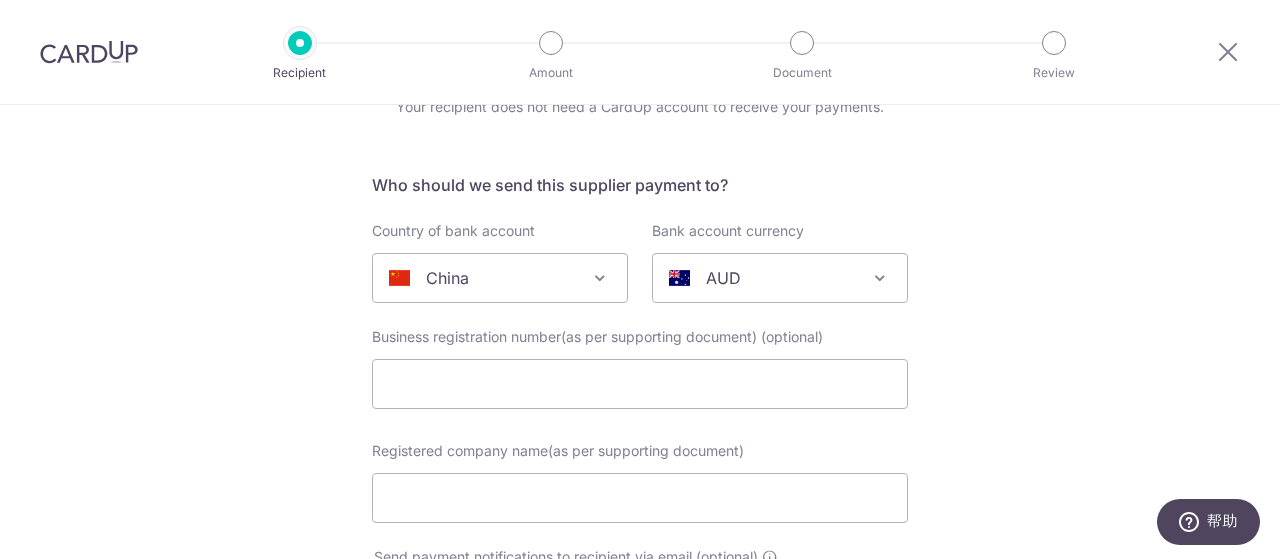 select on "48" 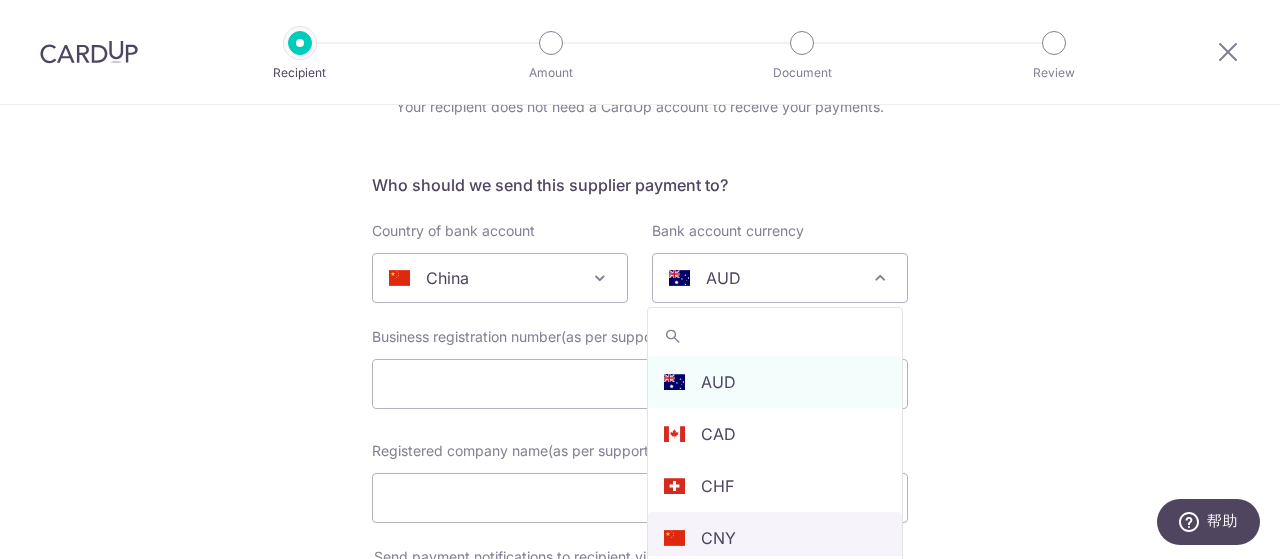 select on "13" 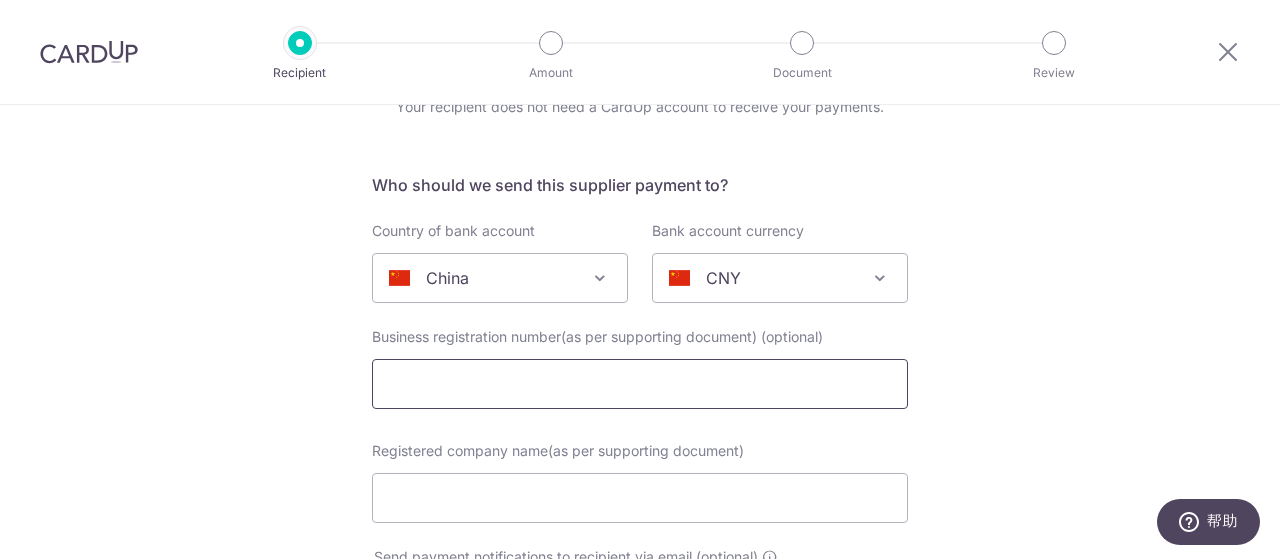 click at bounding box center (640, 384) 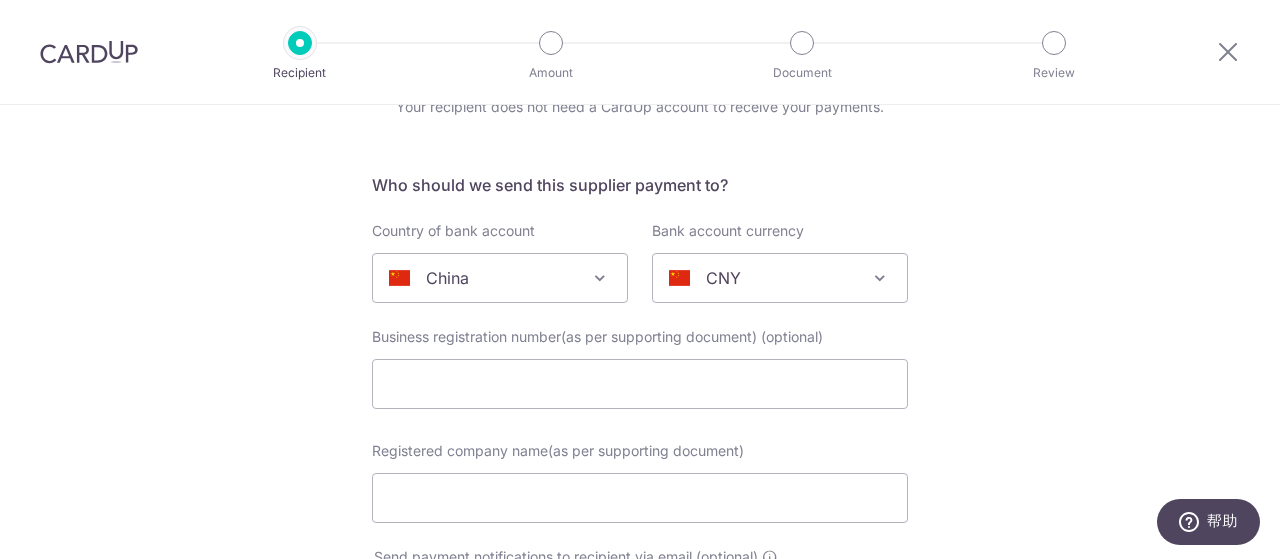click on "Who would you like to pay?
Your recipient does not need a CardUp account to receive your payments.
Who should we send this supplier payment to?
Country of bank account
Algeria
Andorra
Angola
Anguilla
Argentina
Armenia
Aruba
Australia
Austria
Azerbaijan
Bahrain
Bangladesh
Belgium
Bolivia
Bosnia and Herzegovina
Brazil
British Virgin Islands
Bulgaria
Canada
Chile
China
Colombia
Costa Rica
Croatia
Cyprus
Czech Republic
Denmark
Dominica
Dominican Republic
East Timor
Ecuador
Egypt
Estonia
Faroe Islands
Fiji
Finland
France
French Guiana
French Polynesia
French Southern Territories
Georgia
Germany
Greece
Greenland
Grenada
Guernsey
Guyana
Honduras
Hong Kong
Hungary
Iceland
India
Indonesia
Ireland
Isle of Man
Israel
Italy
Japan
Jersey
Kazakhstan
Kosovo
Kuwait
Kyrgyzstan" at bounding box center (640, 854) 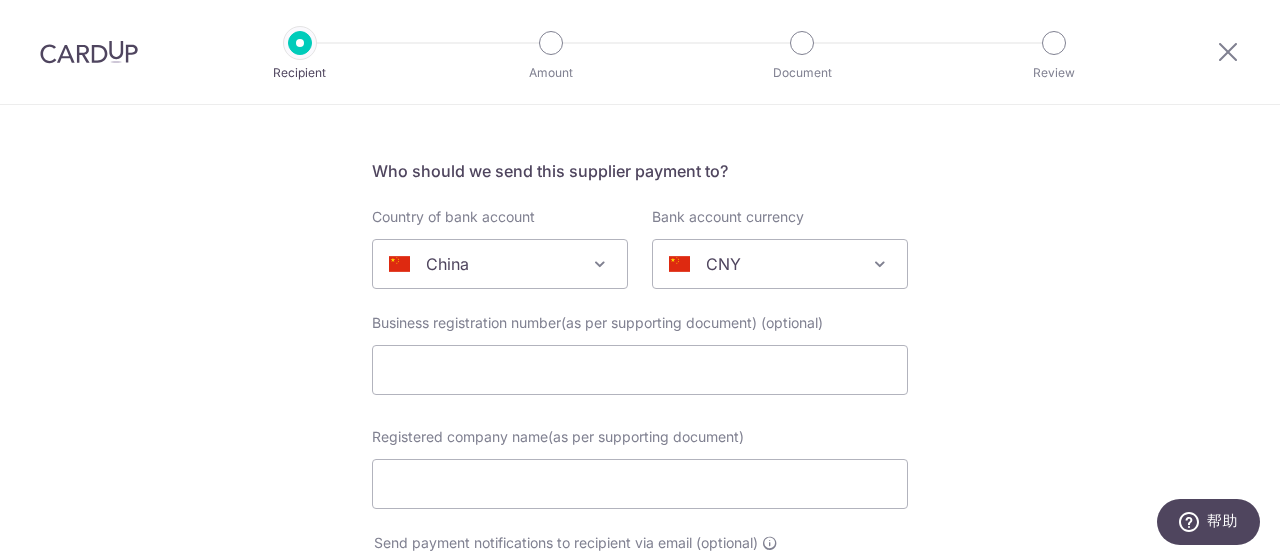 scroll, scrollTop: 0, scrollLeft: 0, axis: both 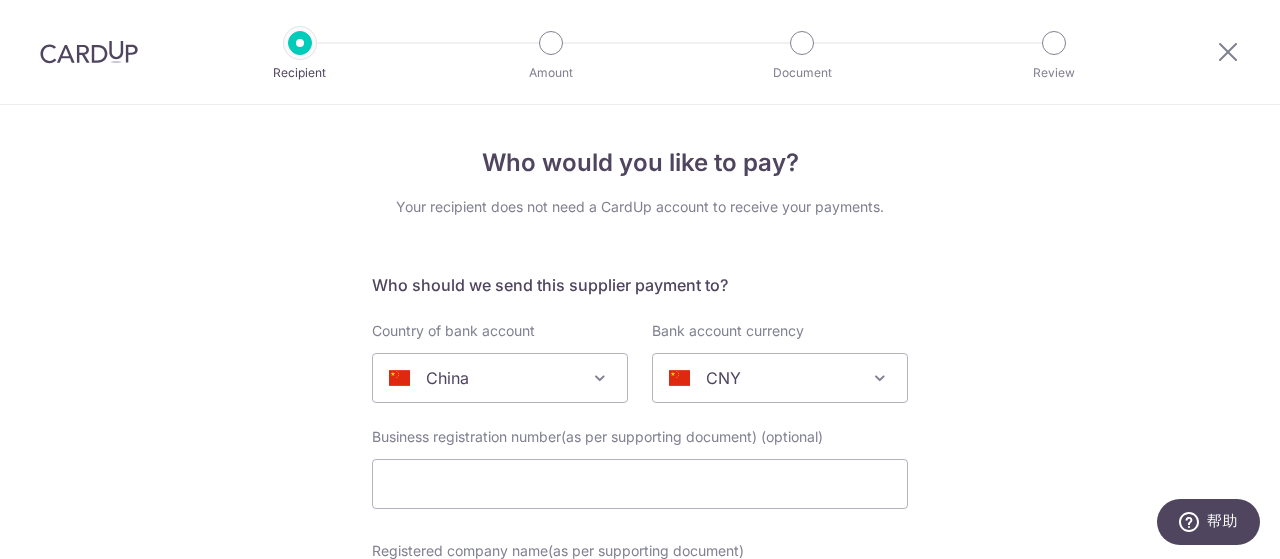 click at bounding box center [89, 52] 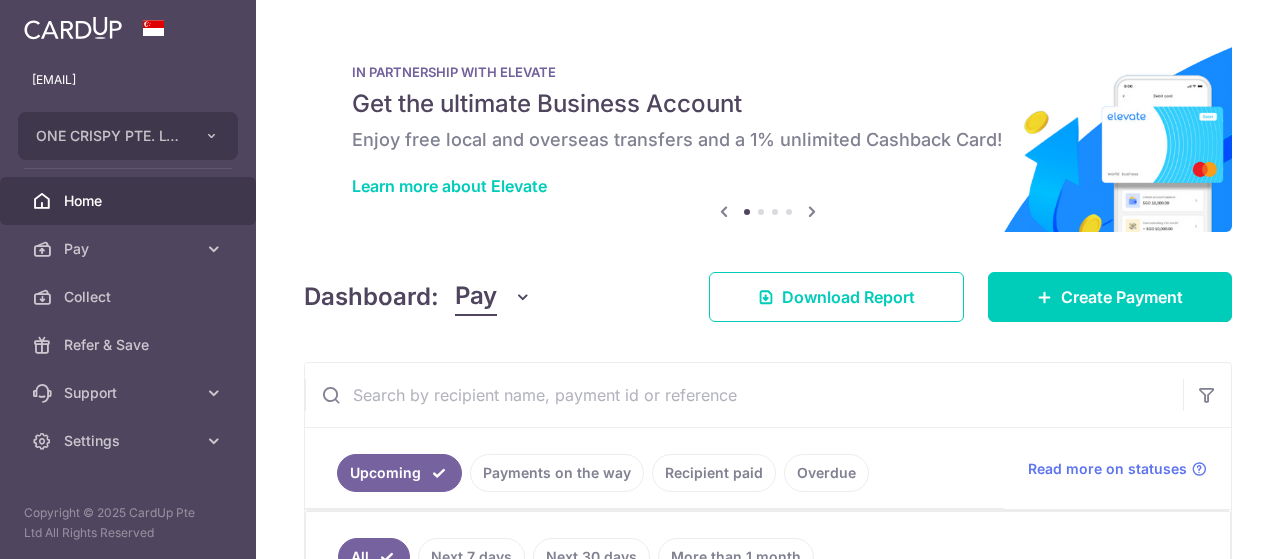 scroll, scrollTop: 0, scrollLeft: 0, axis: both 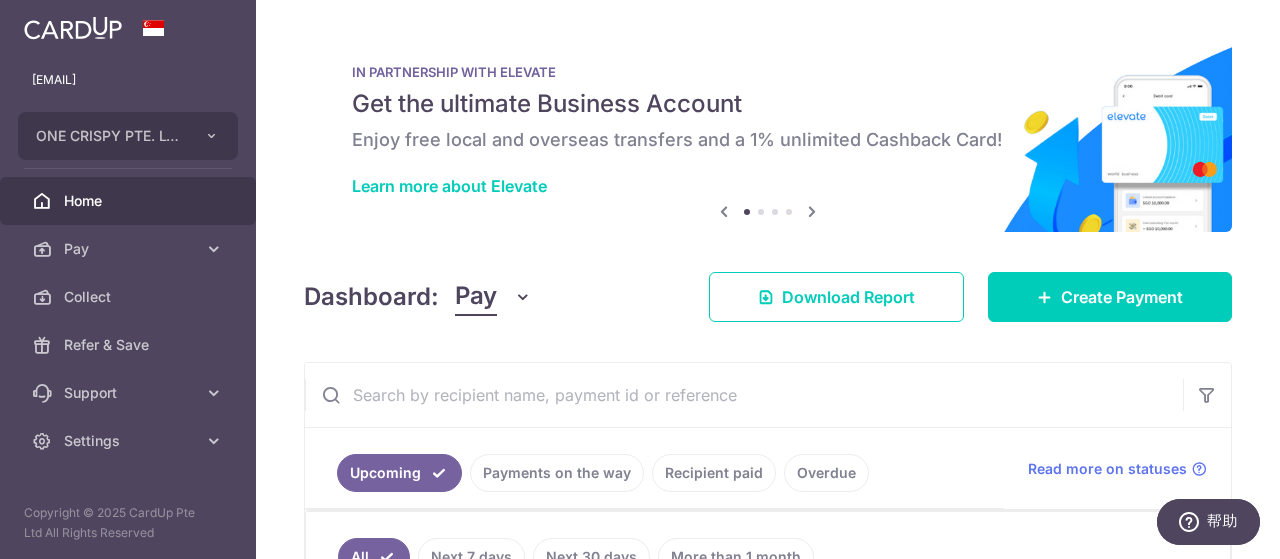 click on "×
Pause Schedule
Pause all future payments in this series
Pause just this one payment
By clicking below, you confirm you are pausing this payment to   on  . Payments can be unpaused at anytime prior to payment taken date.
Confirm
Cancel Schedule
Cancel all future payments in this series
Cancel just this one payment
Confirm
Approve Payment
Recipient Bank Details" at bounding box center [768, 279] 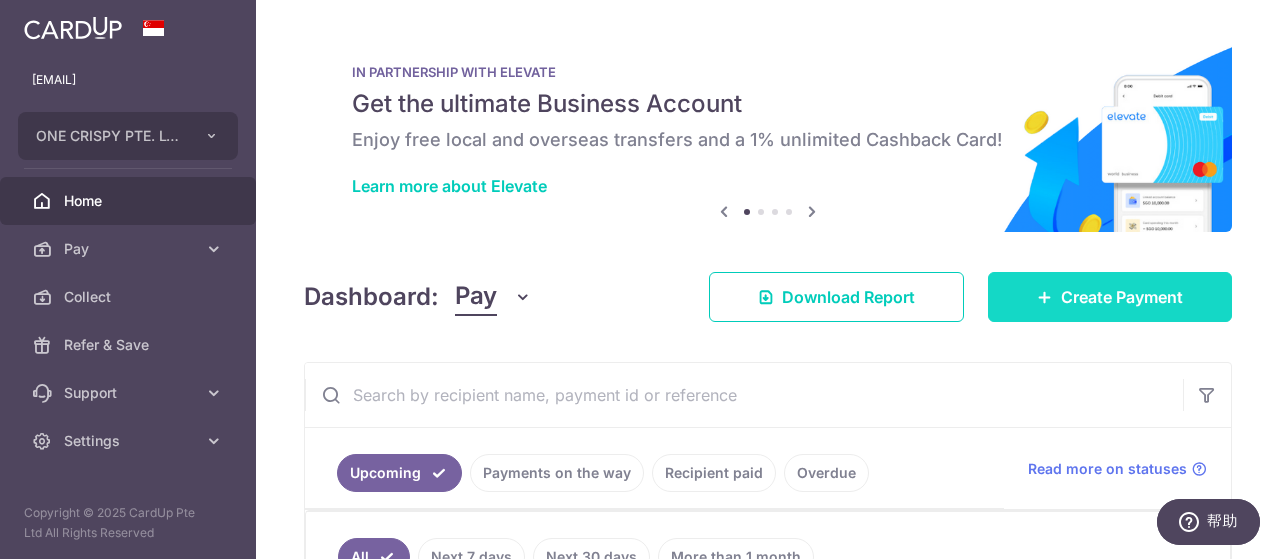 click on "Create Payment" at bounding box center [1122, 297] 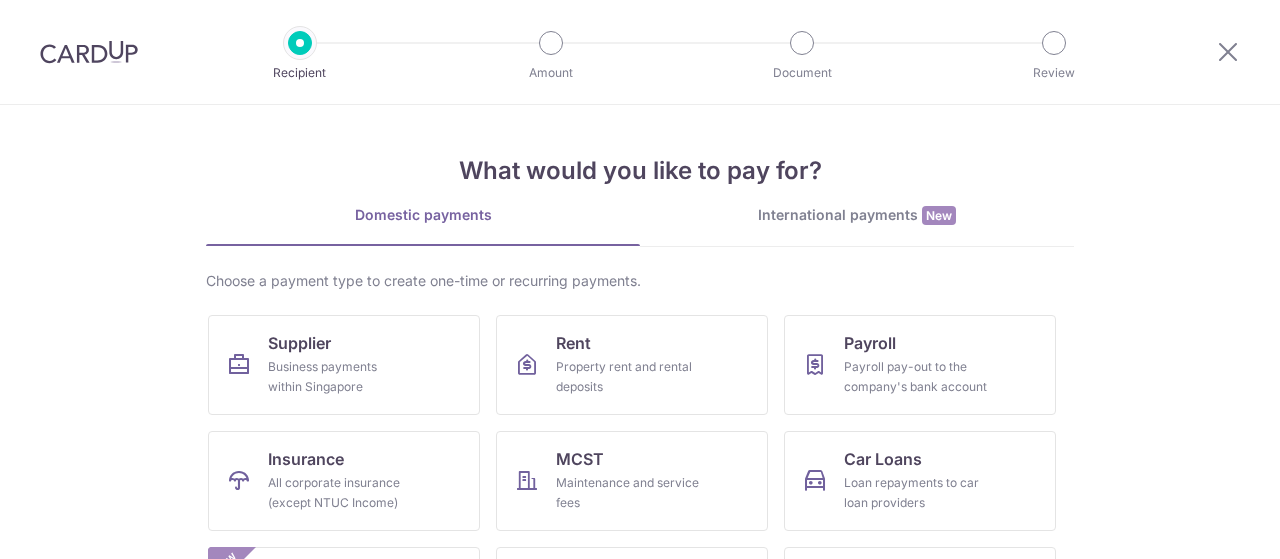 scroll, scrollTop: 0, scrollLeft: 0, axis: both 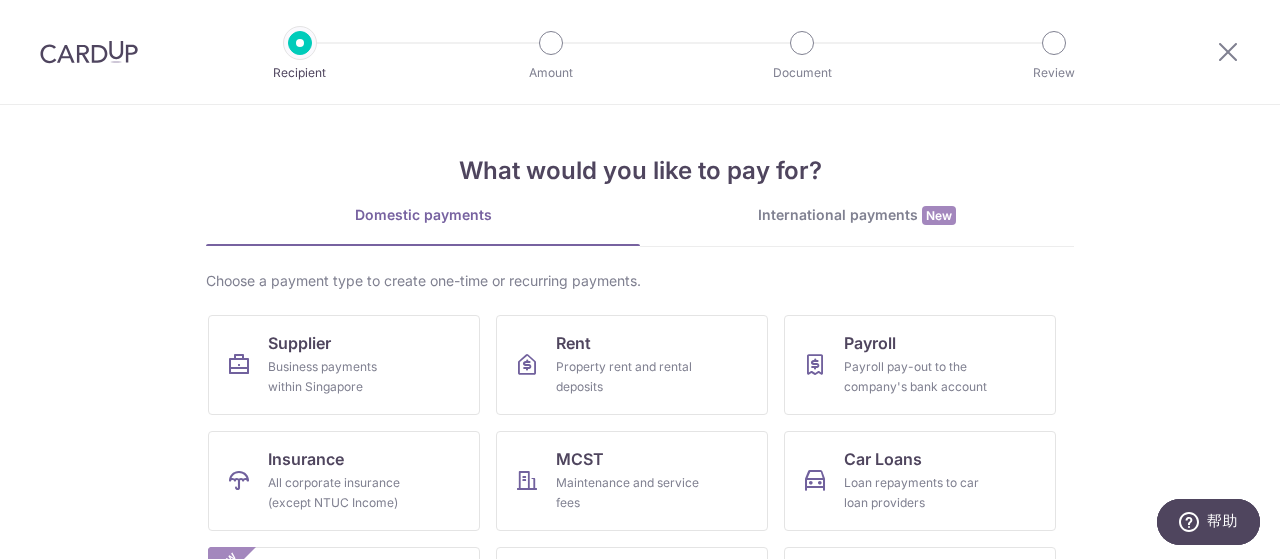 click on "International payments
New" at bounding box center [857, 215] 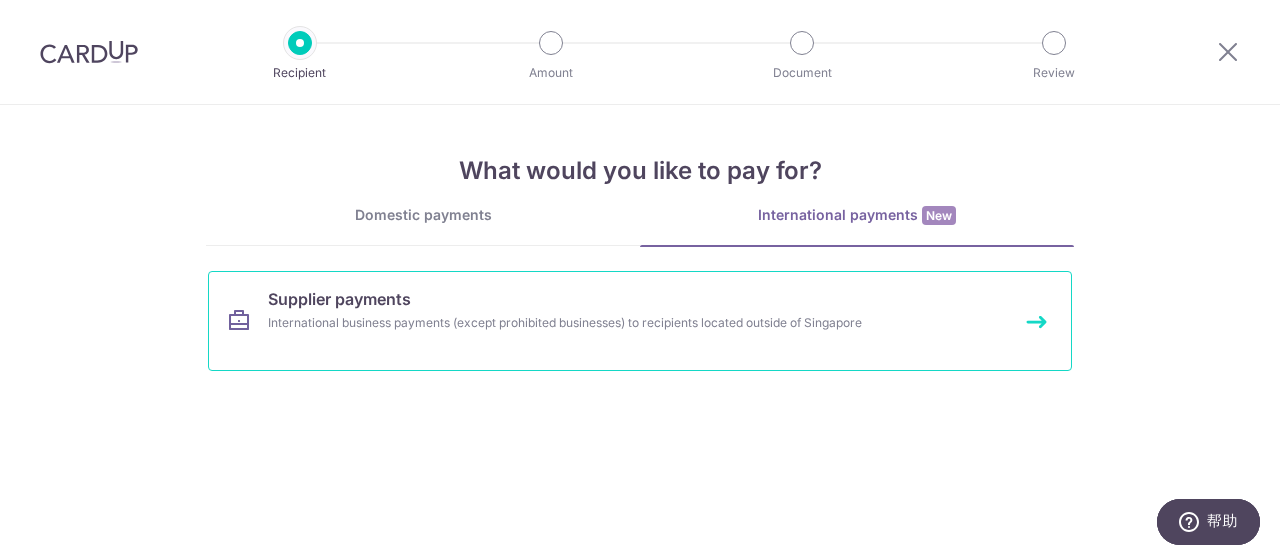 click on "Supplier payments International business payments (except prohibited businesses) to recipients located outside of Singapore" at bounding box center (640, 321) 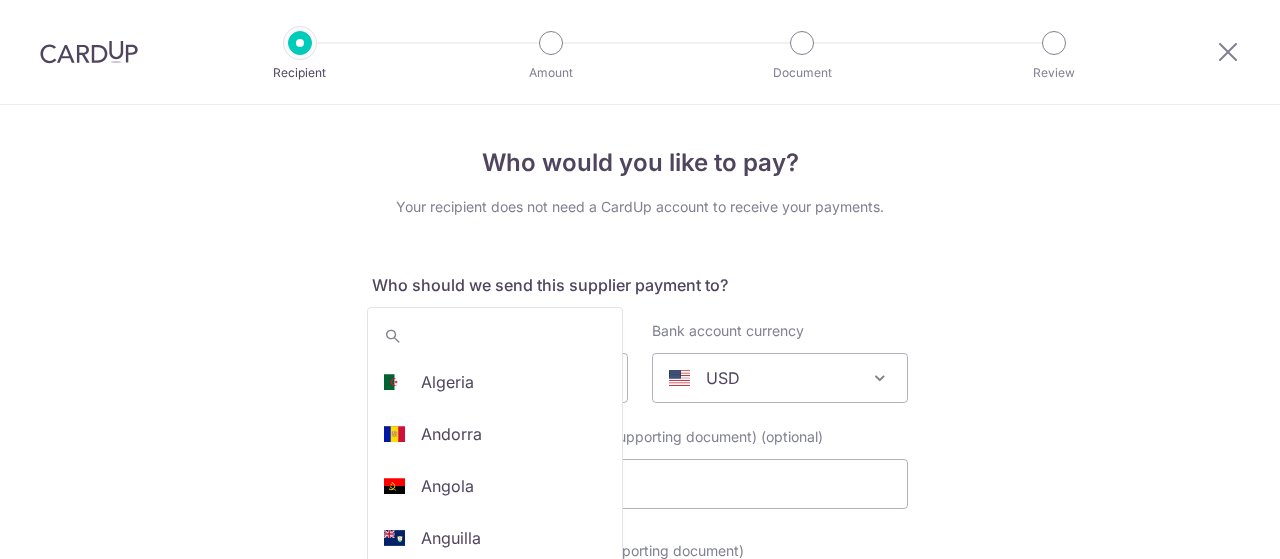 select 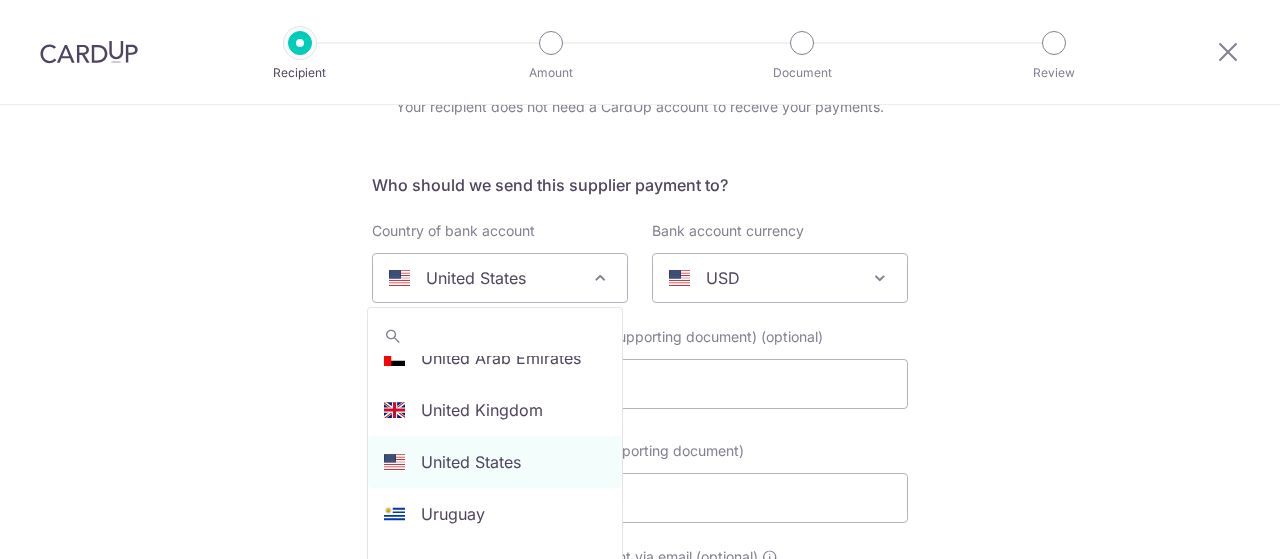 scroll, scrollTop: 0, scrollLeft: 0, axis: both 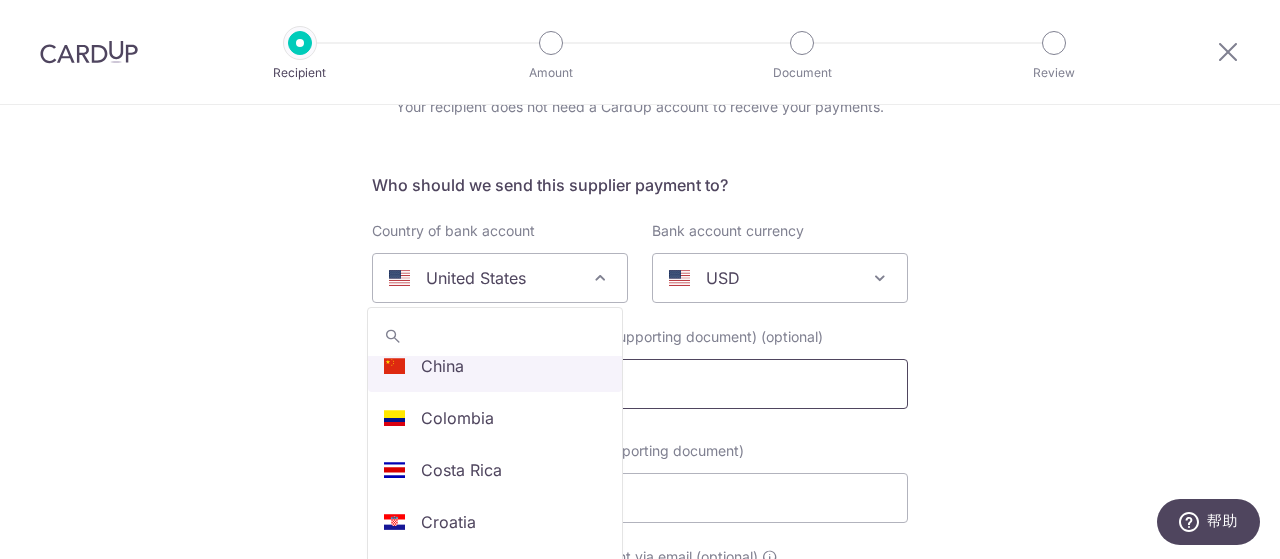 select on "48" 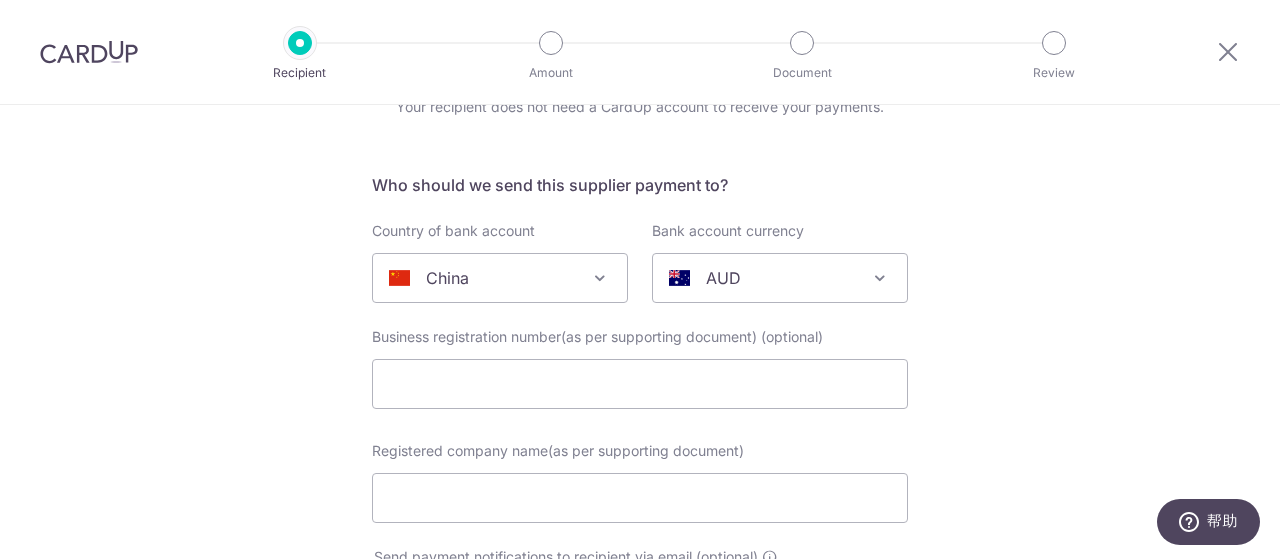 click on "AUD" at bounding box center (764, 278) 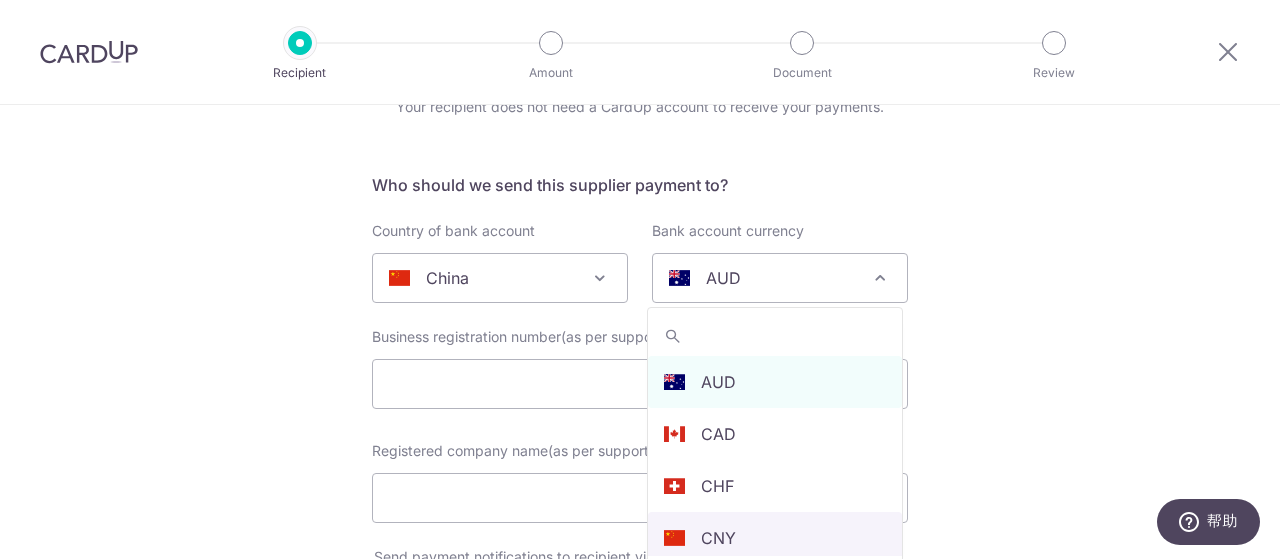 select on "13" 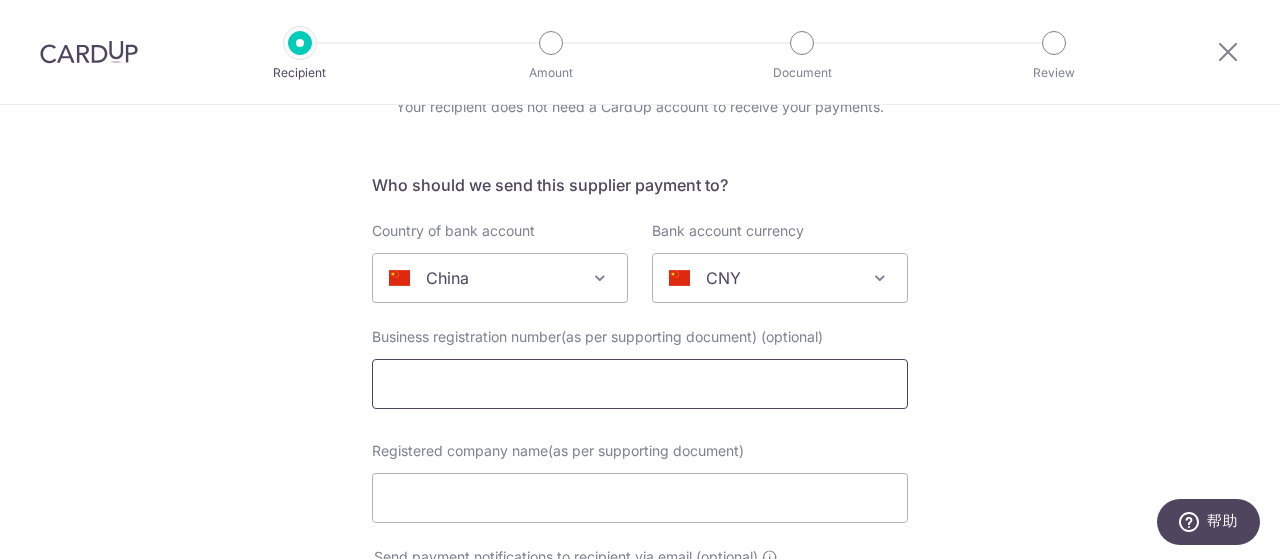 click at bounding box center (640, 384) 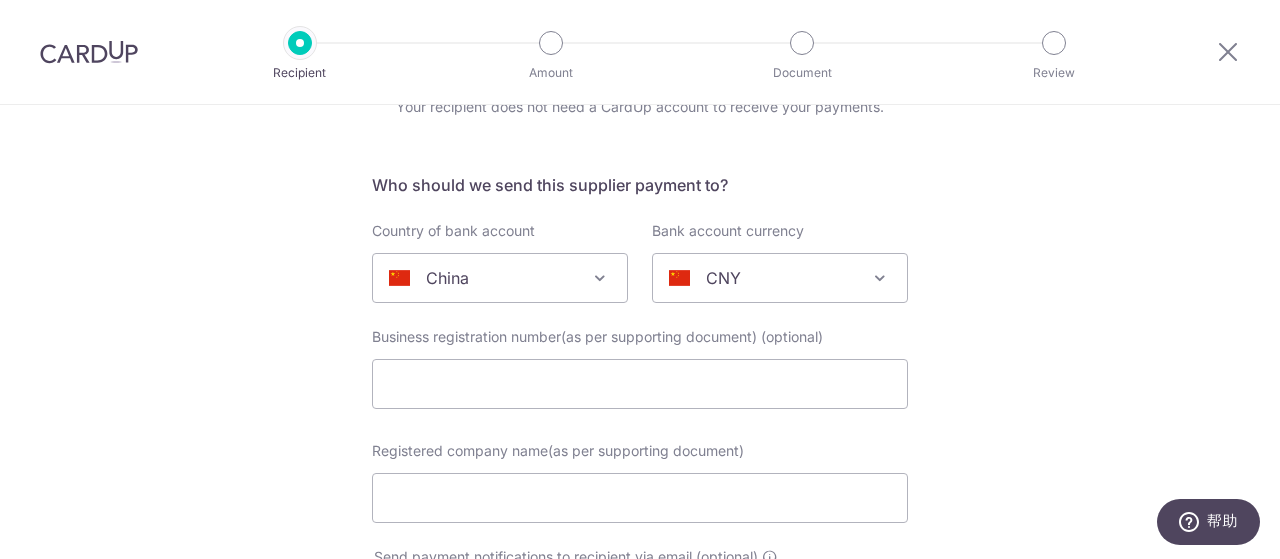click on "Who would you like to pay?
Your recipient does not need a CardUp account to receive your payments.
Who should we send this supplier payment to?
Country of bank account
Algeria
Andorra
Angola
Anguilla
Argentina
Armenia
Aruba
Australia
Austria
Azerbaijan
Bahrain
Bangladesh
Belgium
Bolivia
Bosnia and Herzegovina
Brazil
British Virgin Islands
Bulgaria
Canada
Chile
China
Colombia
Costa Rica
Croatia
Cyprus
Czech Republic
Denmark
Dominica
Dominican Republic
East Timor
Ecuador
Egypt
Estonia
Faroe Islands
Fiji
Finland
France
French Guiana
French Polynesia
French Southern Territories
Georgia
Germany
Greece
Greenland
Grenada
Guernsey
Guyana
Honduras
Hong Kong
Hungary
Iceland
India
Indonesia
Ireland
Isle of Man
Israel
Italy
Japan
Jersey
Kazakhstan
Kosovo
Kuwait
Kyrgyzstan" at bounding box center [640, 854] 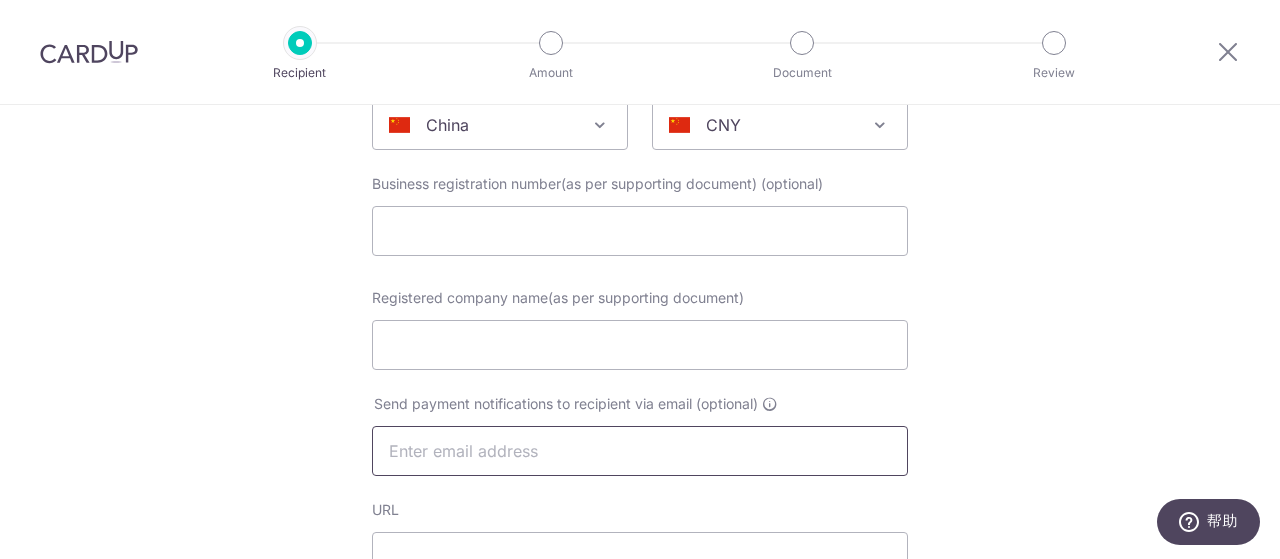 scroll, scrollTop: 300, scrollLeft: 0, axis: vertical 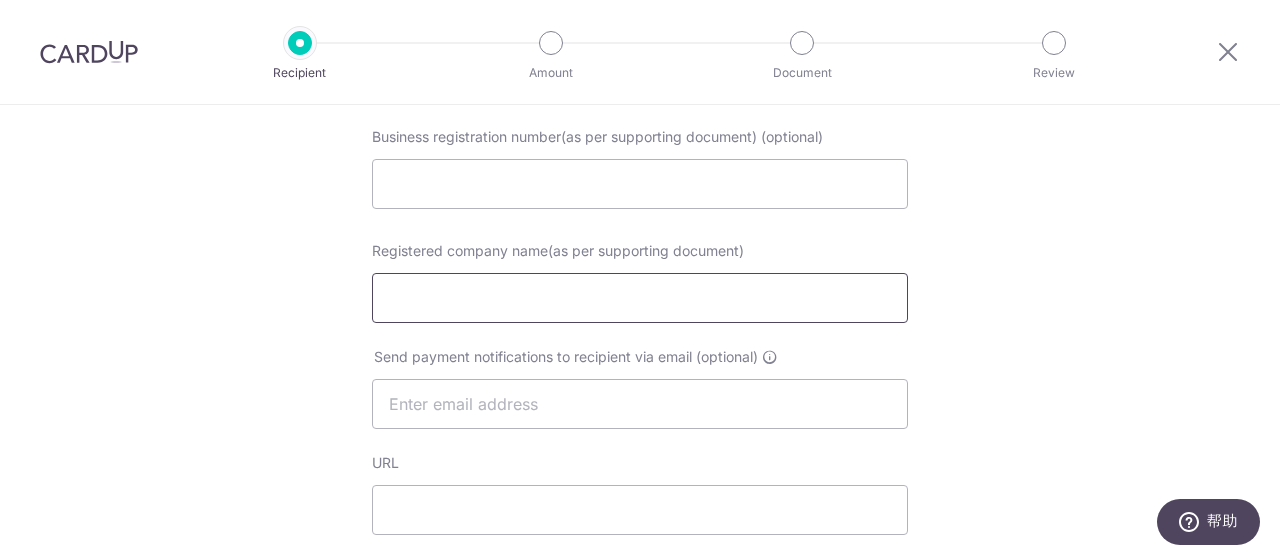 click on "Registered company name(as per supporting document)" at bounding box center [640, 298] 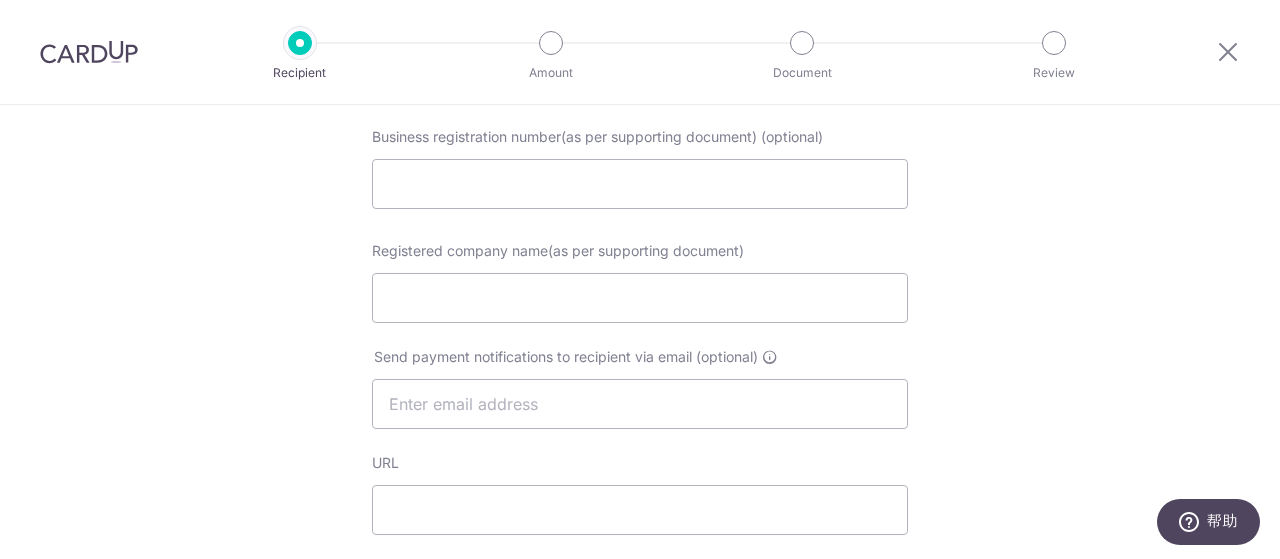 click on "Who would you like to pay?
Your recipient does not need a CardUp account to receive your payments.
Who should we send this supplier payment to?
Country of bank account
Algeria
Andorra
Angola
Anguilla
Argentina
Armenia
Aruba
Australia
Austria
Azerbaijan
Bahrain
Bangladesh
Belgium
Bolivia
Bosnia and Herzegovina
Brazil
British Virgin Islands
Bulgaria
Canada
Chile
China
Colombia
Costa Rica
Croatia
Cyprus
Czech Republic
Denmark
Dominica
Dominican Republic
East Timor
Ecuador
Egypt
Estonia
Faroe Islands
Fiji
Finland
France
French Guiana
French Polynesia
French Southern Territories
Georgia
Germany
Greece
Greenland
Grenada
Guernsey
Guyana
Honduras
Hong Kong
Hungary
Iceland
India
Indonesia
Ireland
Isle of Man
Israel
Italy
Japan
Jersey
Kazakhstan
Kosovo
Kuwait
Kyrgyzstan" at bounding box center [640, 654] 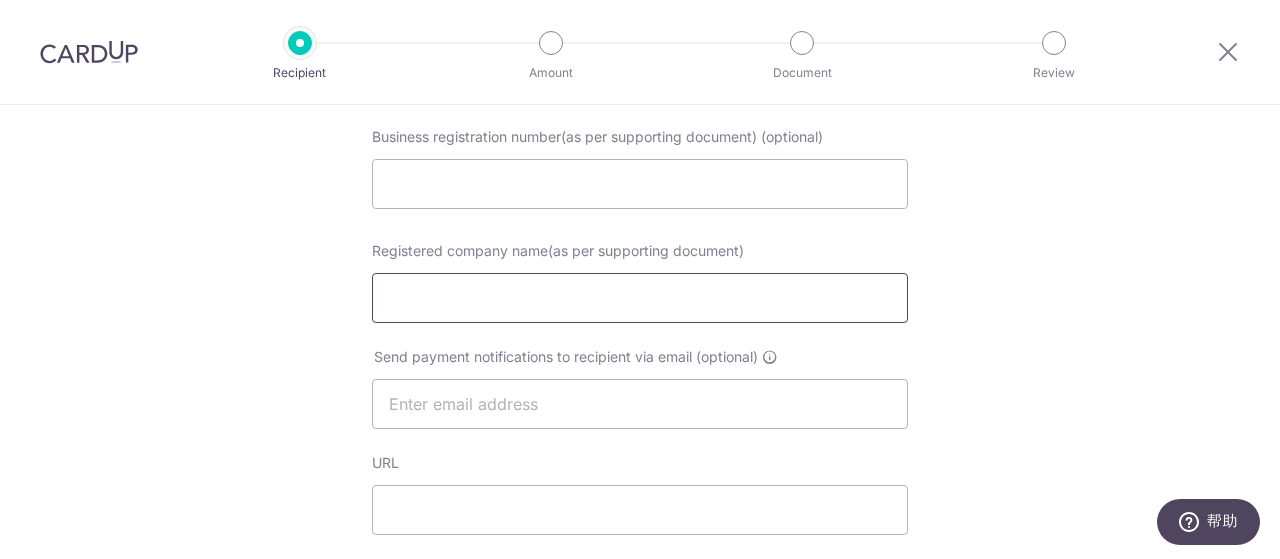 click on "Registered company name(as per supporting document)" at bounding box center [640, 298] 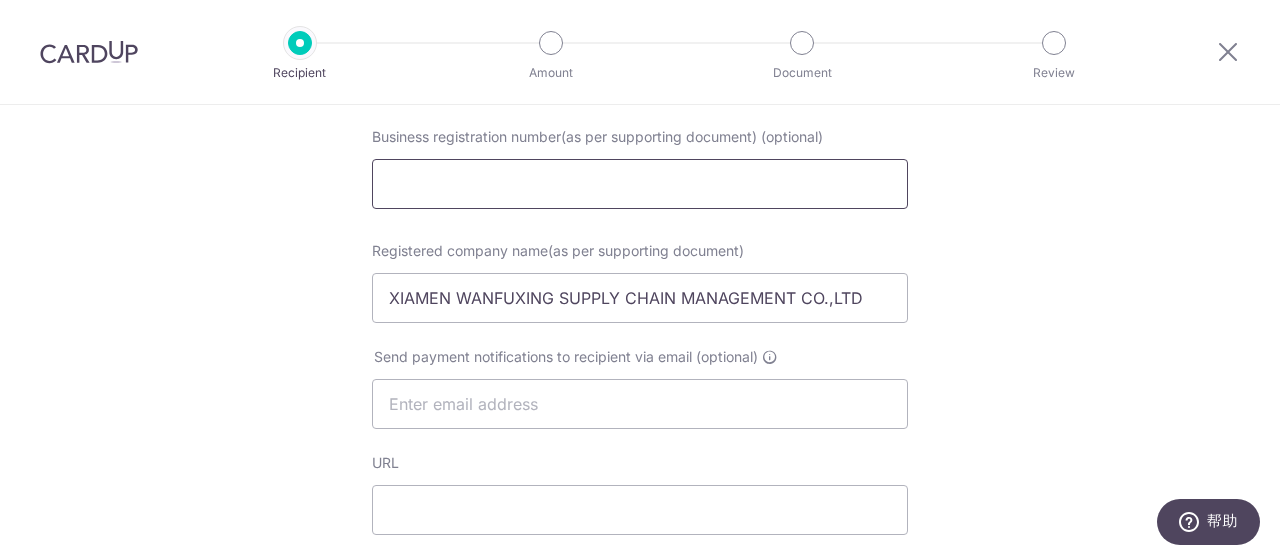 click at bounding box center (640, 184) 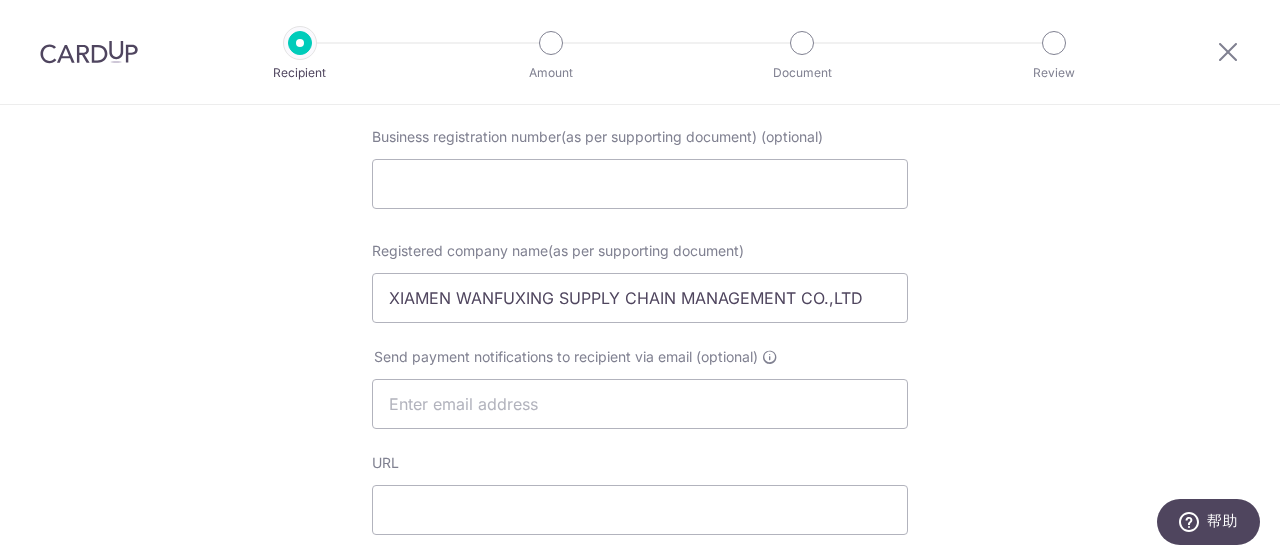 click on "Who would you like to pay?
Your recipient does not need a CardUp account to receive your payments.
Who should we send this supplier payment to?
Country of bank account
Algeria
Andorra
Angola
Anguilla
Argentina
Armenia
Aruba
Australia
Austria
Azerbaijan
Bahrain
Bangladesh
Belgium
Bolivia
Bosnia and Herzegovina
Brazil
British Virgin Islands
Bulgaria
Canada
Chile
China
Colombia
Costa Rica
Croatia
Cyprus
Czech Republic
Denmark
Dominica
Dominican Republic
East Timor
Ecuador
Egypt
Estonia
Faroe Islands
Fiji
Finland
France
French Guiana
French Polynesia
French Southern Territories
Georgia
Germany
Greece
Greenland
Grenada
Guernsey
Guyana
Honduras
Hong Kong
Hungary
Iceland
India
Indonesia
Ireland
Isle of Man
Israel
Italy
Japan
Jersey
Kazakhstan
Kosovo
Kuwait
Kyrgyzstan" at bounding box center [640, 654] 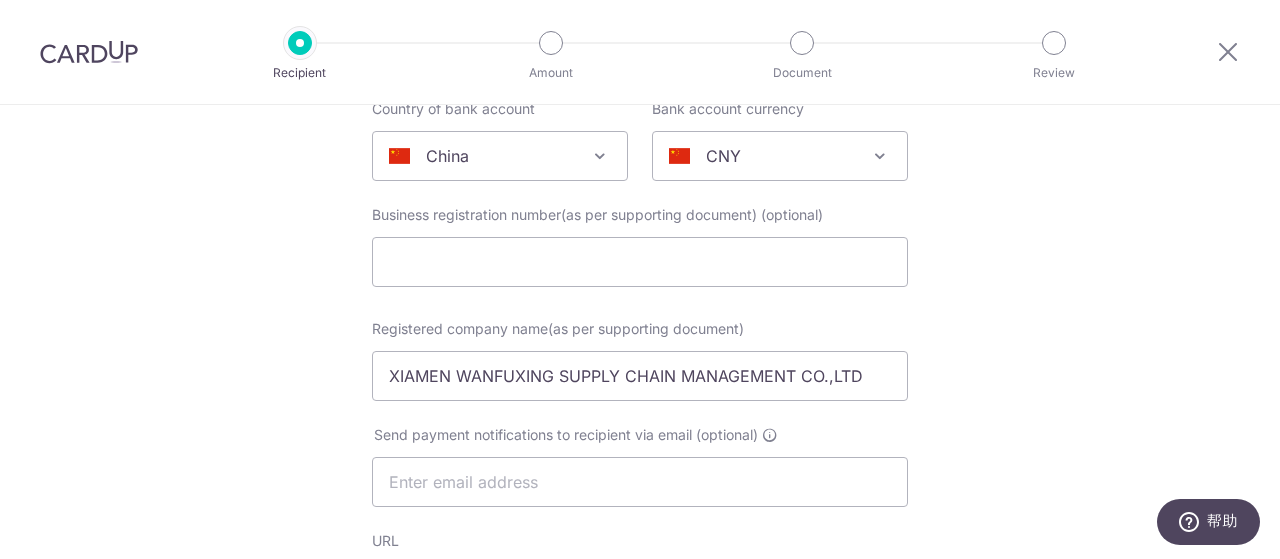 scroll, scrollTop: 300, scrollLeft: 0, axis: vertical 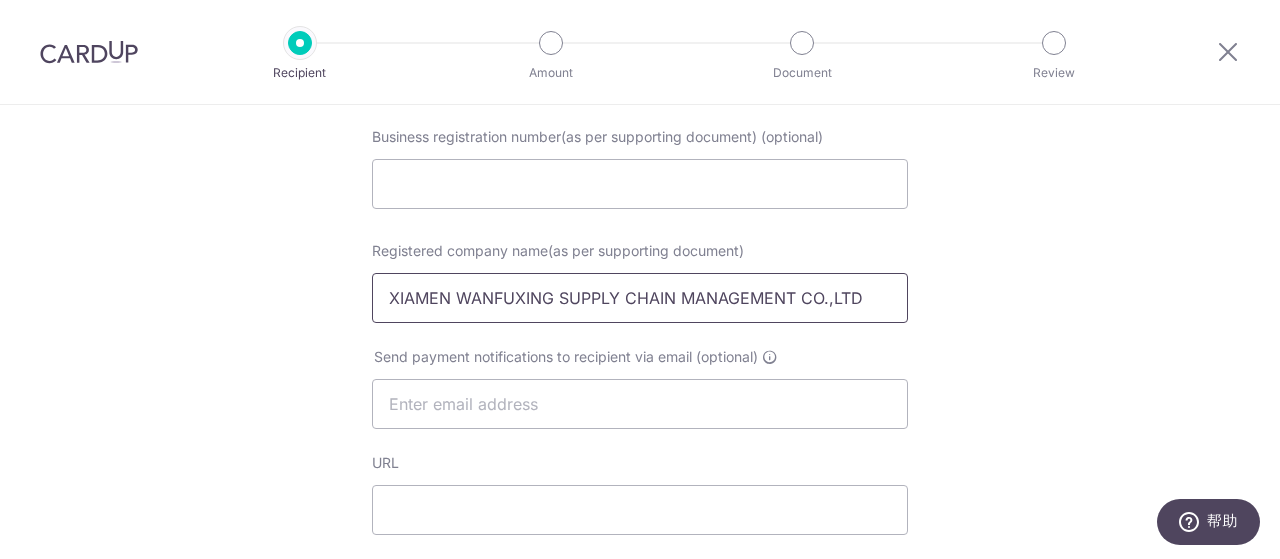 click on "XIAMEN WANFUXING SUPPLY CHAIN MANAGEMENT CO.,LTD" at bounding box center [640, 298] 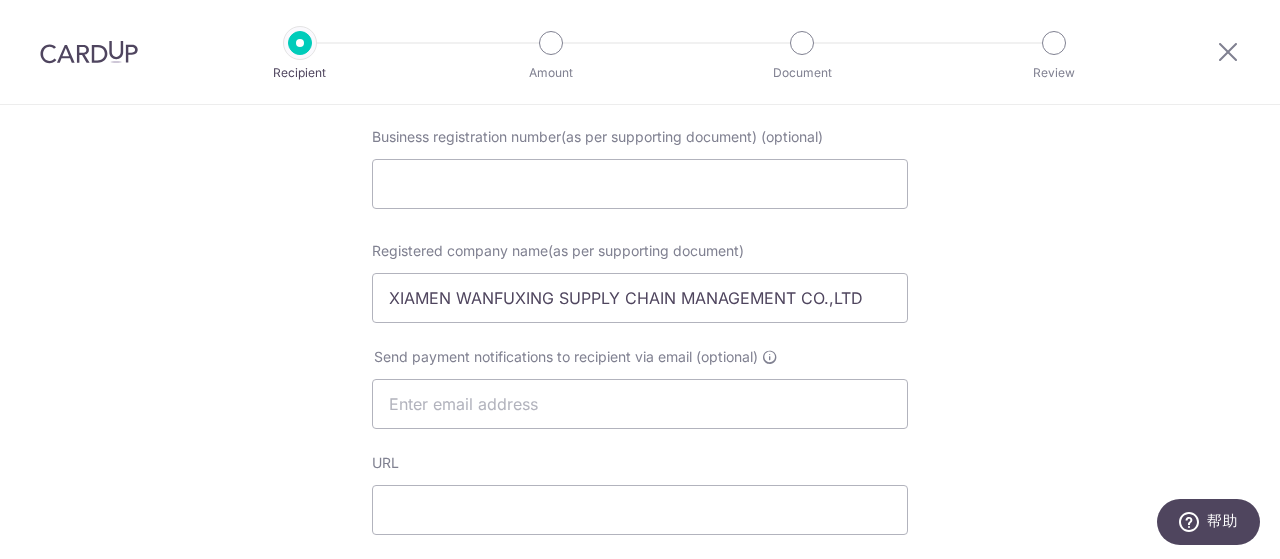click on "Who would you like to pay?
Your recipient does not need a CardUp account to receive your payments.
Who should we send this supplier payment to?
Country of bank account
Algeria
Andorra
Angola
Anguilla
Argentina
Armenia
Aruba
Australia
Austria
Azerbaijan
Bahrain
Bangladesh
Belgium
Bolivia
Bosnia and Herzegovina
Brazil
British Virgin Islands
Bulgaria
Canada
Chile
China
Colombia
Costa Rica
Croatia
Cyprus
Czech Republic
Denmark
Dominica
Dominican Republic
East Timor
Ecuador
Egypt
Estonia
Faroe Islands
Fiji
Finland
France
French Guiana
French Polynesia
French Southern Territories
Georgia
Germany
Greece
Greenland
Grenada
Guernsey
Guyana
Honduras
Hong Kong
Hungary
Iceland
India
Indonesia
Ireland
Isle of Man
Israel
Italy
Japan
Jersey
Kazakhstan
Kosovo
Kuwait
Kyrgyzstan" at bounding box center (640, 654) 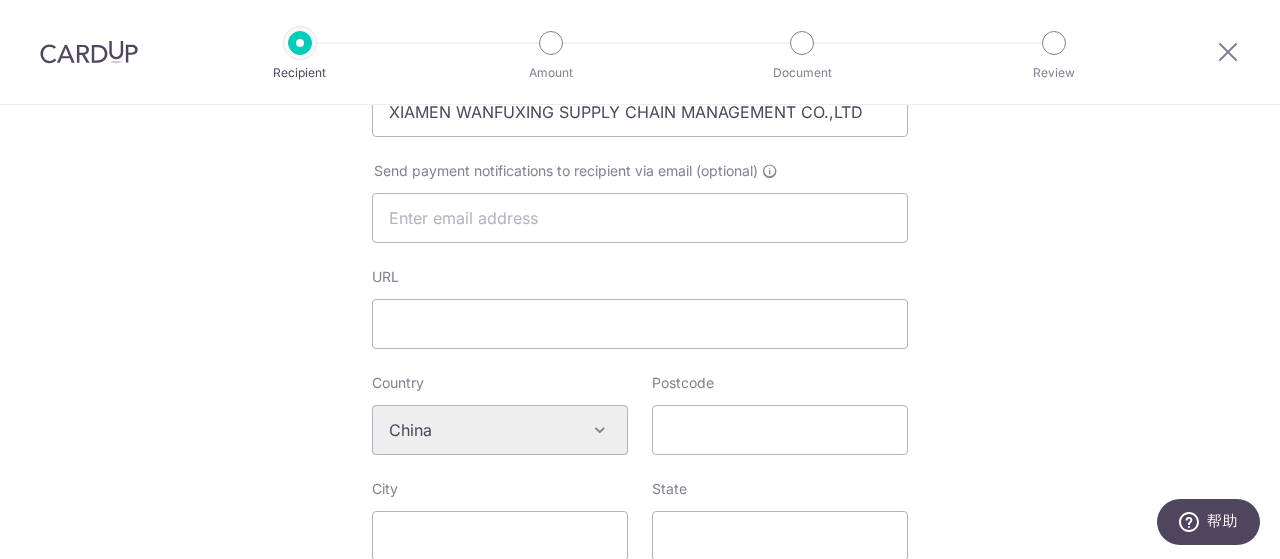 scroll, scrollTop: 500, scrollLeft: 0, axis: vertical 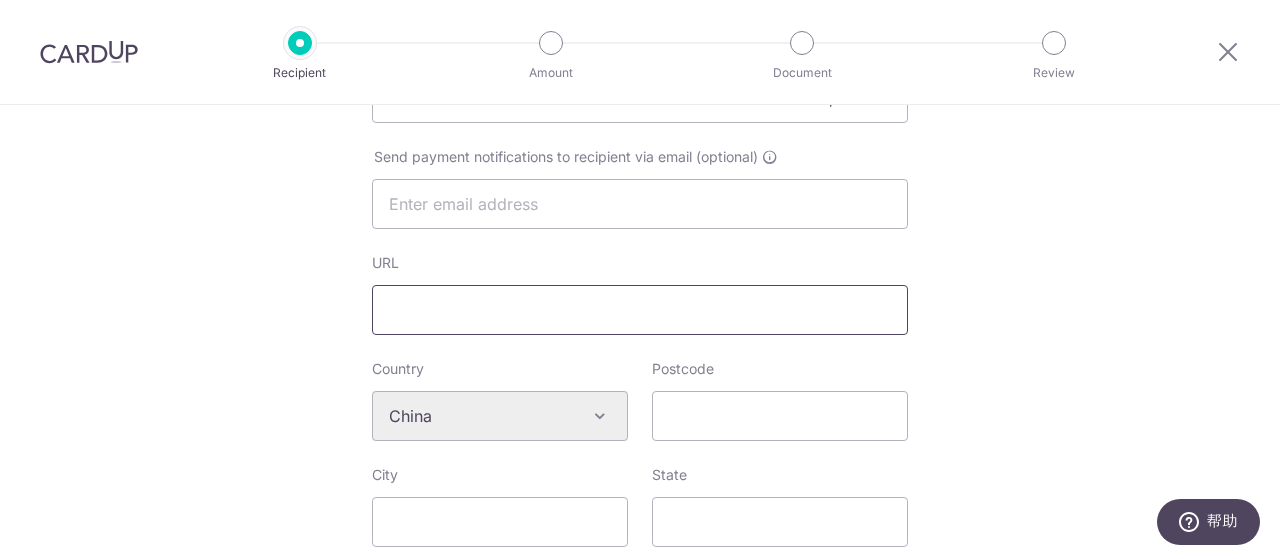 click on "URL" at bounding box center [640, 310] 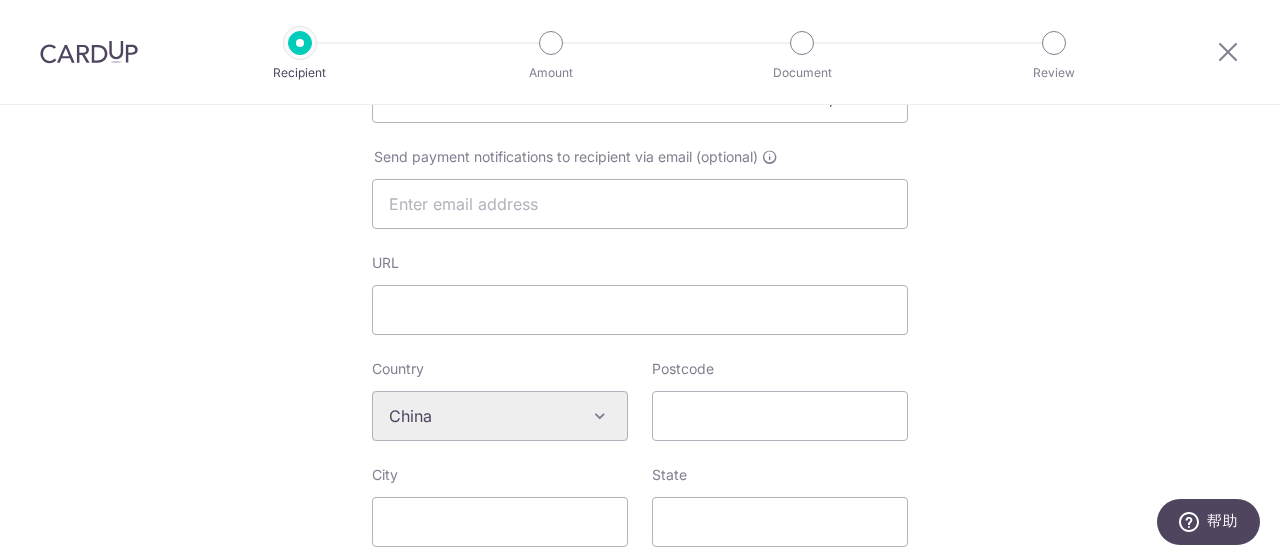 click on "Who would you like to pay?
Your recipient does not need a CardUp account to receive your payments.
Who should we send this supplier payment to?
Country of bank account
Algeria
Andorra
Angola
Anguilla
Argentina
Armenia
Aruba
Australia
Austria
Azerbaijan
Bahrain
Bangladesh
Belgium
Bolivia
Bosnia and Herzegovina
Brazil
British Virgin Islands
Bulgaria
Canada
Chile
China
Colombia
Costa Rica
Croatia
Cyprus
Czech Republic
Denmark
Dominica
Dominican Republic
East Timor
Ecuador
Egypt
Estonia
Faroe Islands
Fiji
Finland
France
French Guiana
French Polynesia
French Southern Territories
Georgia
Germany
Greece
Greenland
Grenada
Guernsey
Guyana
Honduras
Hong Kong
Hungary
Iceland
India
Indonesia
Ireland
Isle of Man
Israel
Italy
Japan
Jersey
Kazakhstan
Kosovo
Kuwait
Kyrgyzstan" at bounding box center [640, 454] 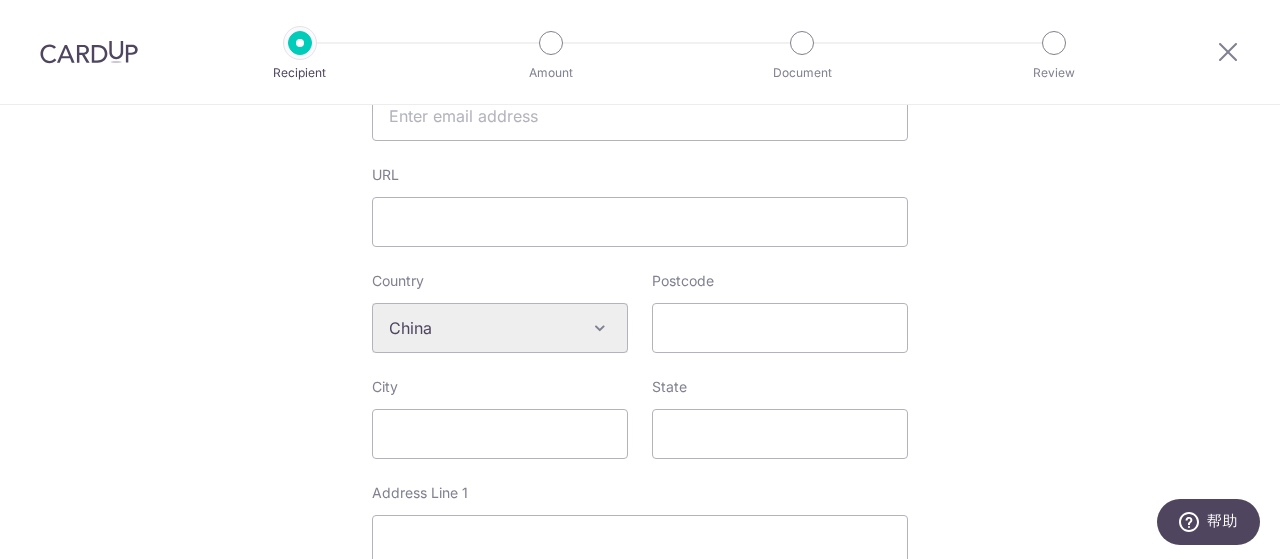 scroll, scrollTop: 600, scrollLeft: 0, axis: vertical 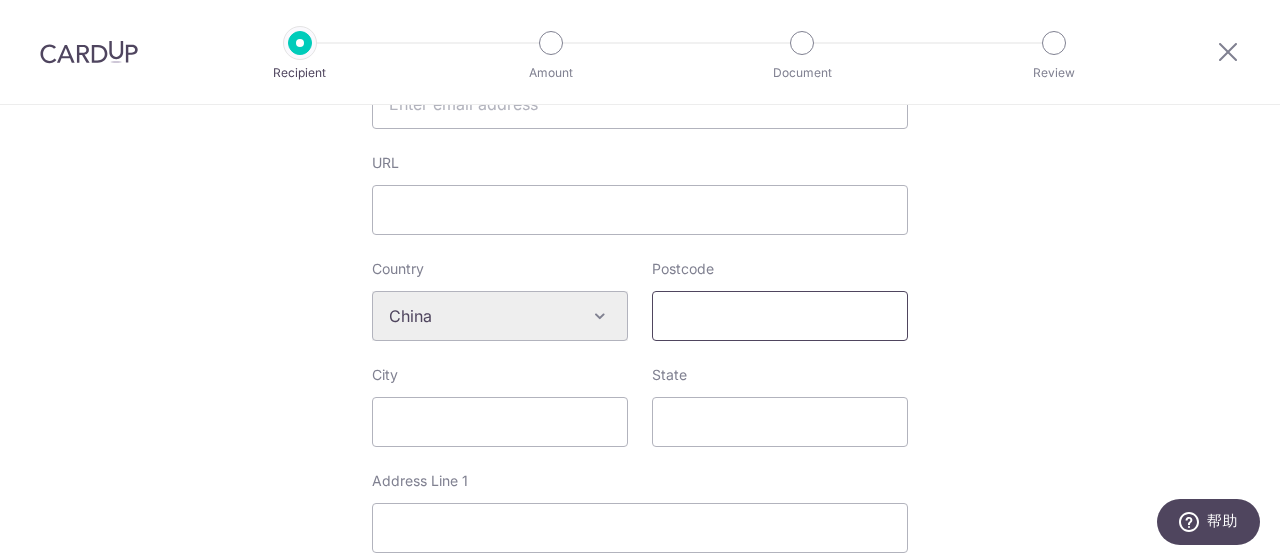 click on "Postcode" at bounding box center [780, 316] 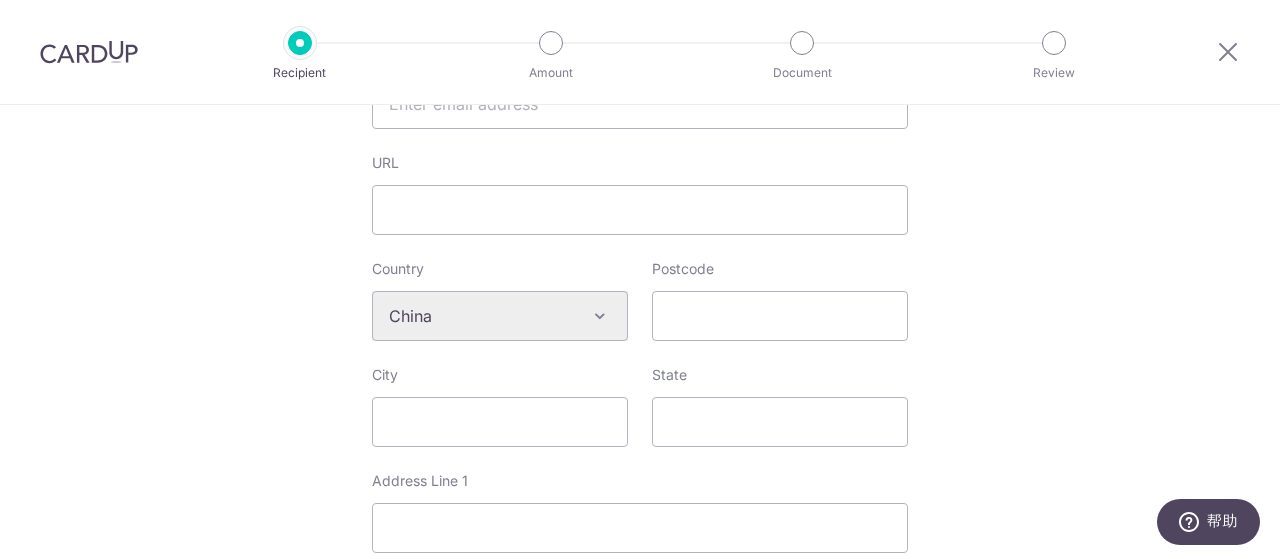 click on "Who would you like to pay?
Your recipient does not need a CardUp account to receive your payments.
Who should we send this supplier payment to?
Country of bank account
Algeria
Andorra
Angola
Anguilla
Argentina
Armenia
Aruba
Australia
Austria
Azerbaijan
Bahrain
Bangladesh
Belgium
Bolivia
Bosnia and Herzegovina
Brazil
British Virgin Islands
Bulgaria
Canada
Chile
China
Colombia
Costa Rica
Croatia
Cyprus
Czech Republic
Denmark
Dominica
Dominican Republic
East Timor
Ecuador
Egypt
Estonia
Faroe Islands
Fiji
Finland
France
French Guiana
French Polynesia
French Southern Territories
Georgia
Germany
Greece
Greenland
Grenada
Guernsey
Guyana
Honduras
Hong Kong
Hungary
Iceland
India
Indonesia
Ireland
Isle of Man
Israel
Italy
Japan
Jersey
Kazakhstan
Kosovo
Kuwait
Kyrgyzstan" at bounding box center [640, 354] 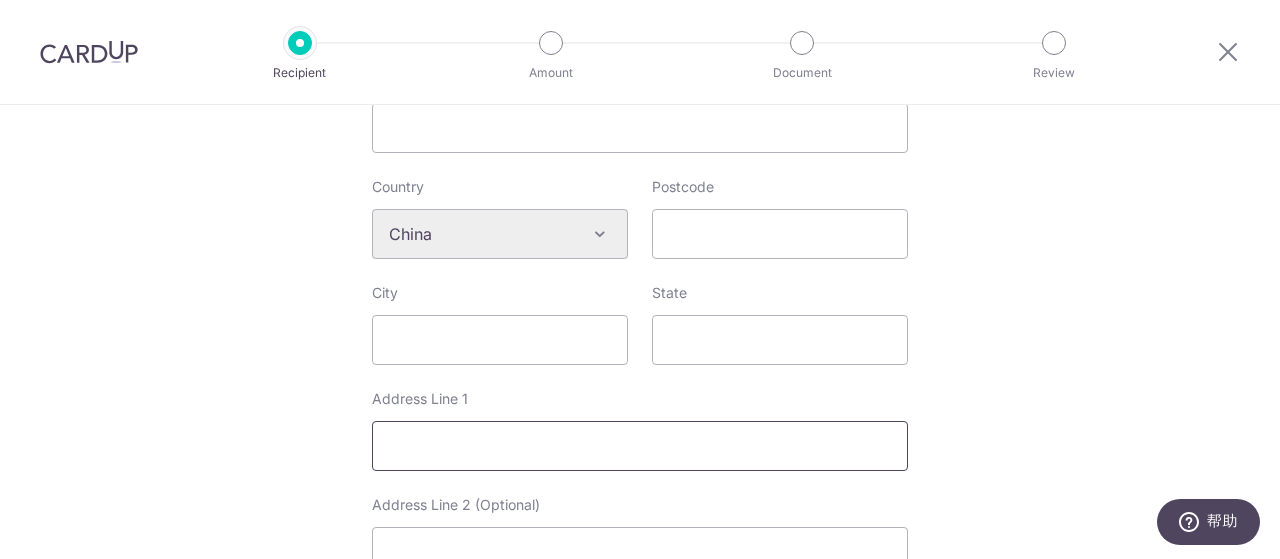 scroll, scrollTop: 800, scrollLeft: 0, axis: vertical 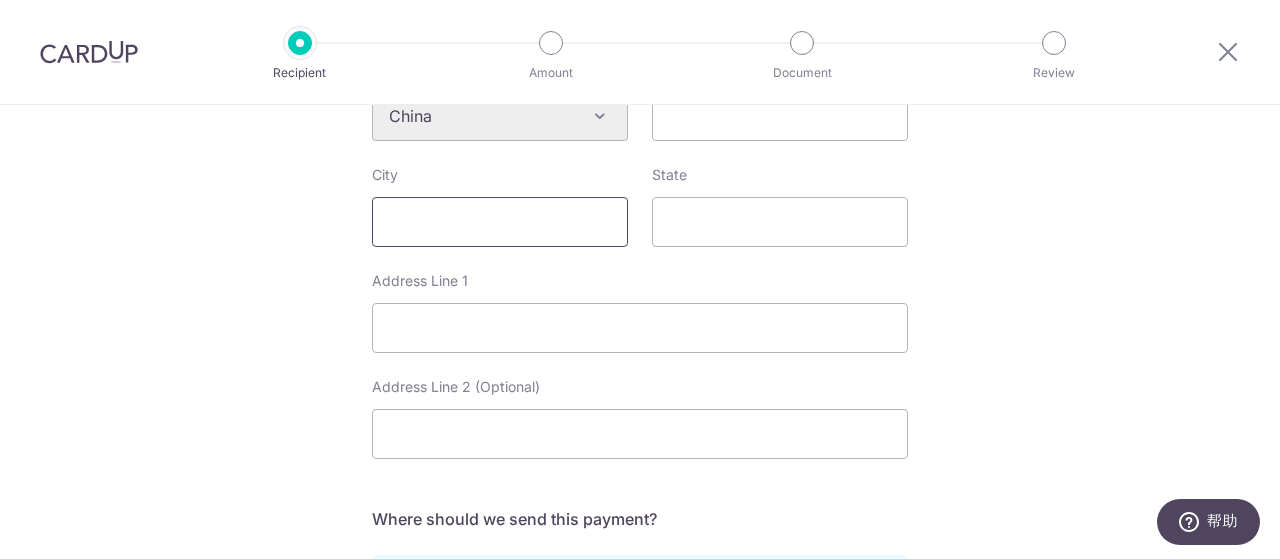 click on "City" at bounding box center (500, 222) 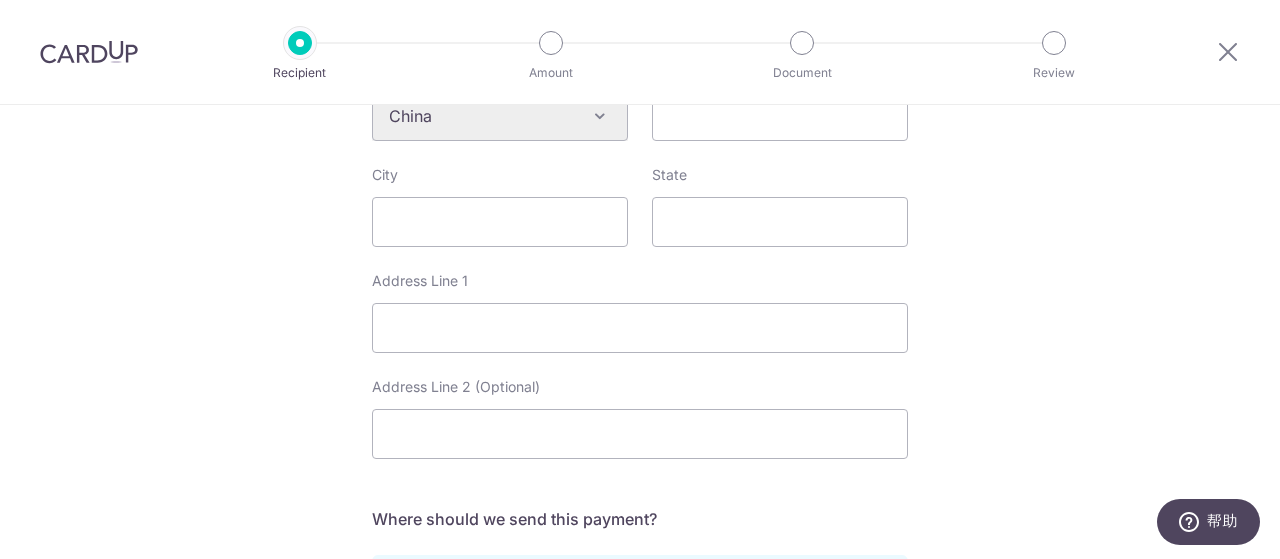 click on "Who would you like to pay?
Your recipient does not need a CardUp account to receive your payments.
Who should we send this supplier payment to?
Country of bank account
Algeria
Andorra
Angola
Anguilla
Argentina
Armenia
Aruba
Australia
Austria
Azerbaijan
Bahrain
Bangladesh
Belgium
Bolivia
Bosnia and Herzegovina
Brazil
British Virgin Islands
Bulgaria
Canada
Chile
China
Colombia
Costa Rica
Croatia
Cyprus
Czech Republic
Denmark
Dominica
Dominican Republic
East Timor
Ecuador
Egypt
Estonia
Faroe Islands
Fiji
Finland
France
French Guiana
French Polynesia
French Southern Territories
Georgia
Germany
Greece
Greenland
Grenada
Guernsey
Guyana
Honduras
Hong Kong
Hungary
Iceland
India
Indonesia
Ireland
Isle of Man
Israel
Italy
Japan
Jersey
Kazakhstan
Kosovo
Kuwait
Kyrgyzstan" at bounding box center (640, 154) 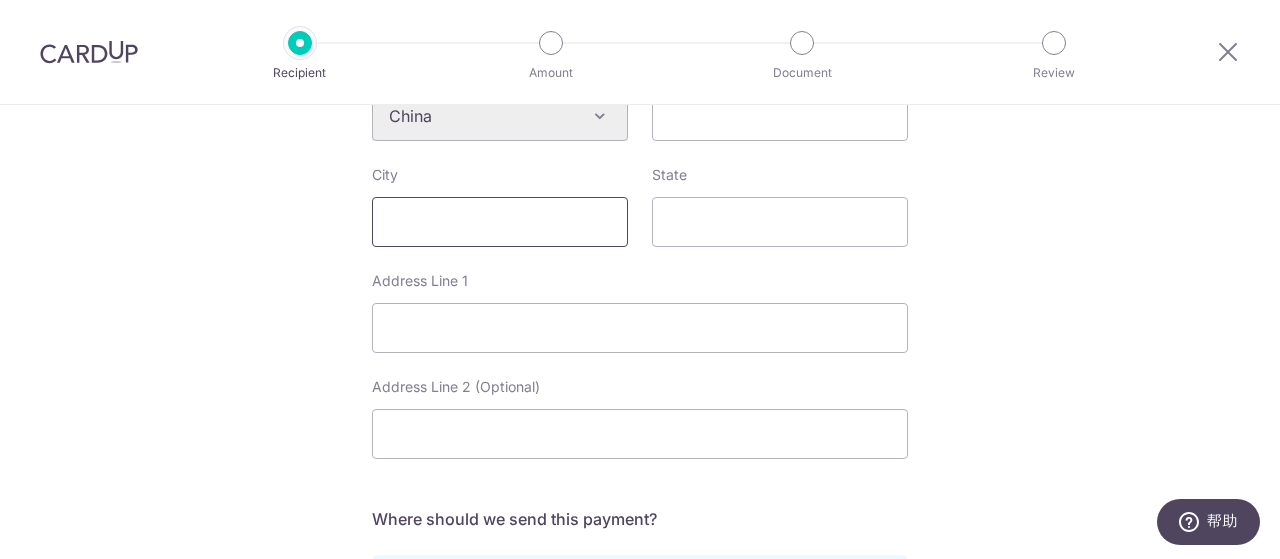 click on "City" at bounding box center [500, 222] 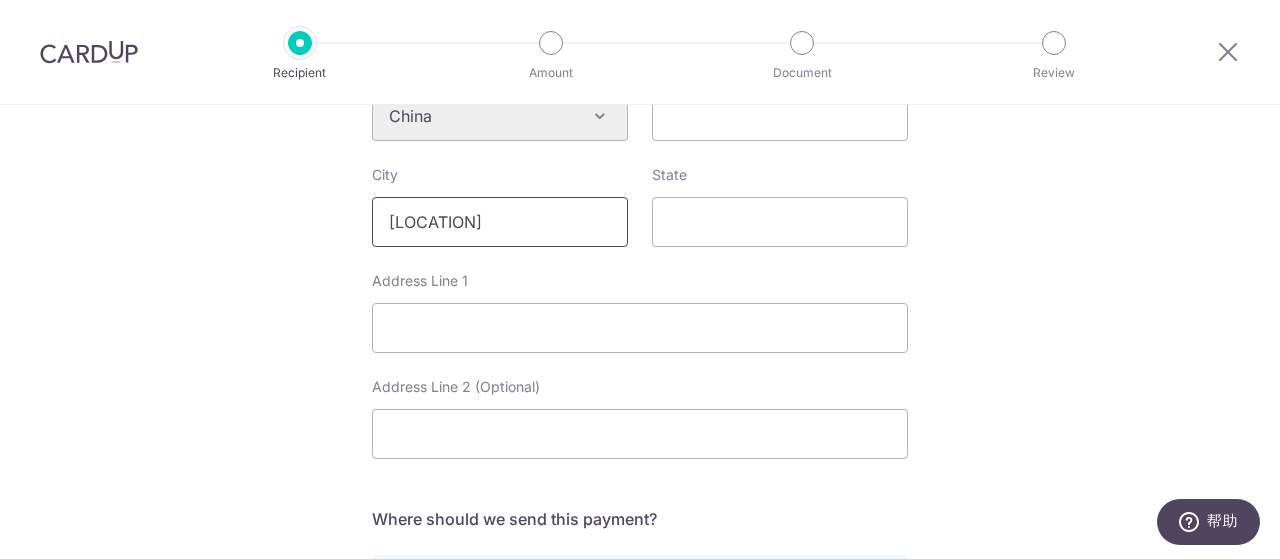 type on "Xiamen" 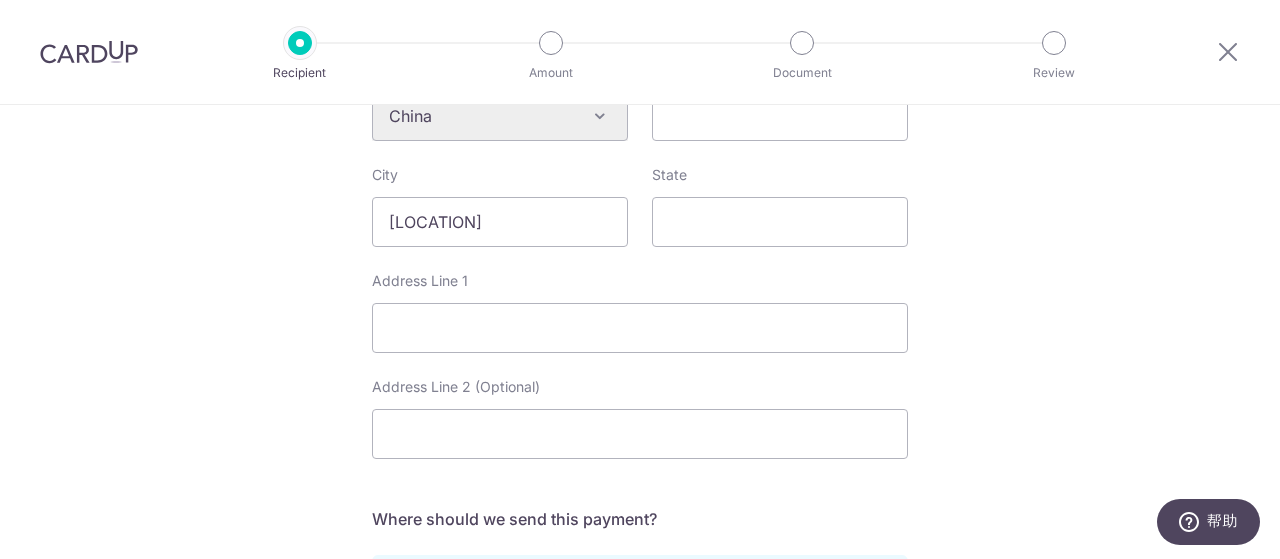 click on "Who would you like to pay?
Your recipient does not need a CardUp account to receive your payments.
Who should we send this supplier payment to?
Country of bank account
Algeria
Andorra
Angola
Anguilla
Argentina
Armenia
Aruba
Australia
Austria
Azerbaijan
Bahrain
Bangladesh
Belgium
Bolivia
Bosnia and Herzegovina
Brazil
British Virgin Islands
Bulgaria
Canada
Chile
China
Colombia
Costa Rica
Croatia
Cyprus
Czech Republic
Denmark
Dominica
Dominican Republic
East Timor
Ecuador
Egypt
Estonia
Faroe Islands
Fiji
Finland
France
French Guiana
French Polynesia
French Southern Territories
Georgia
Germany
Greece
Greenland
Grenada
Guernsey
Guyana
Honduras
Hong Kong
Hungary
Iceland
India
Indonesia
Ireland
Isle of Man
Israel
Italy
Japan
Jersey
Kazakhstan
Kosovo
Kuwait
Kyrgyzstan" at bounding box center [640, 154] 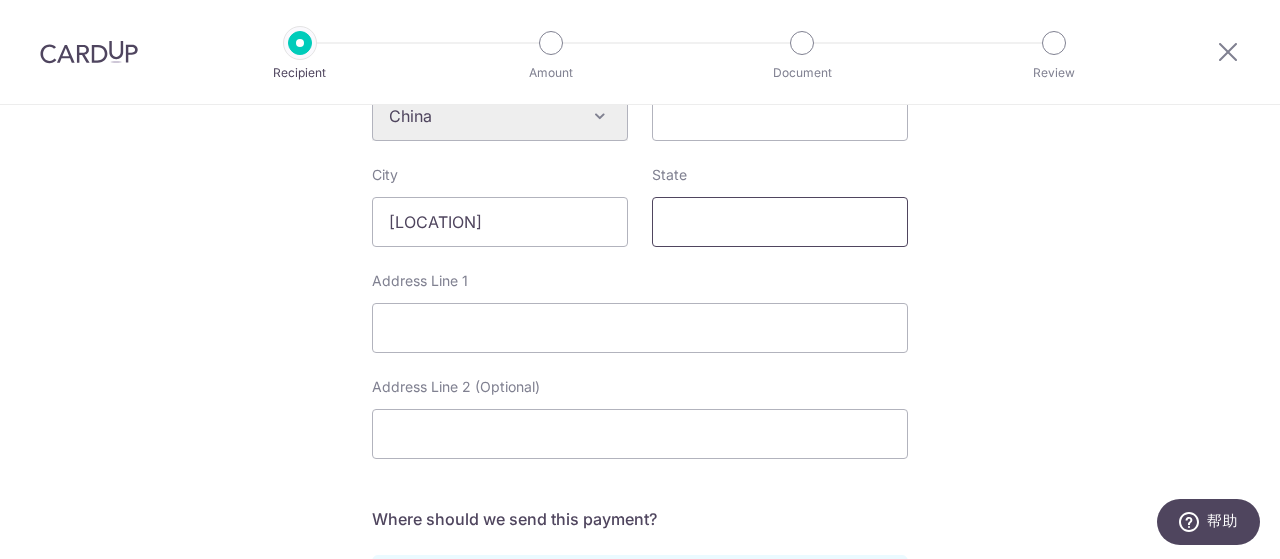 click on "State" at bounding box center (780, 222) 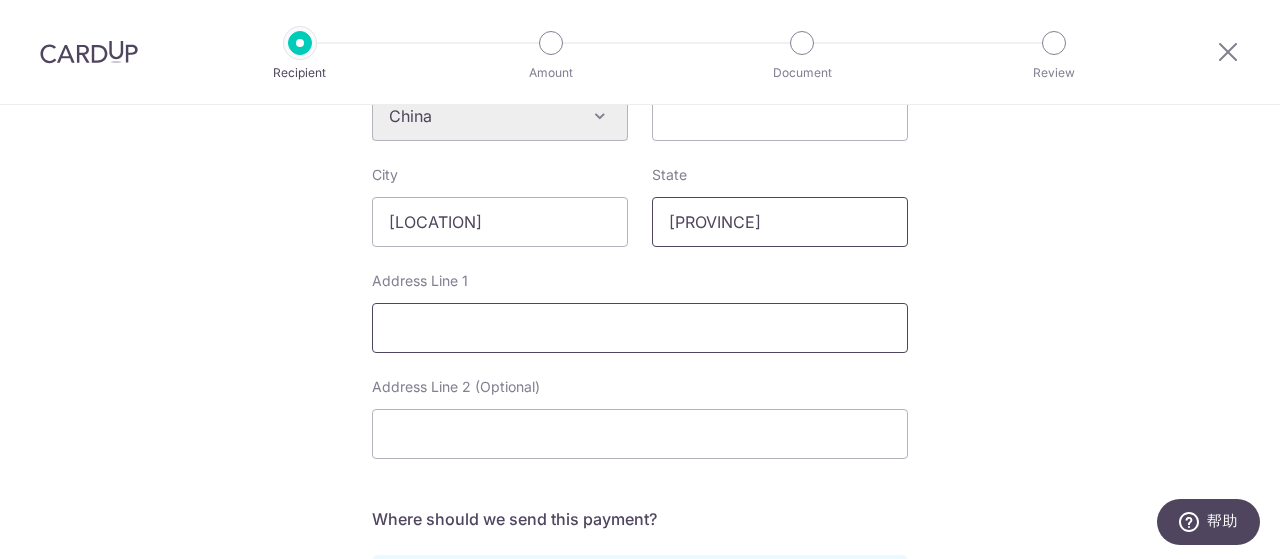 type on "FUJIAN" 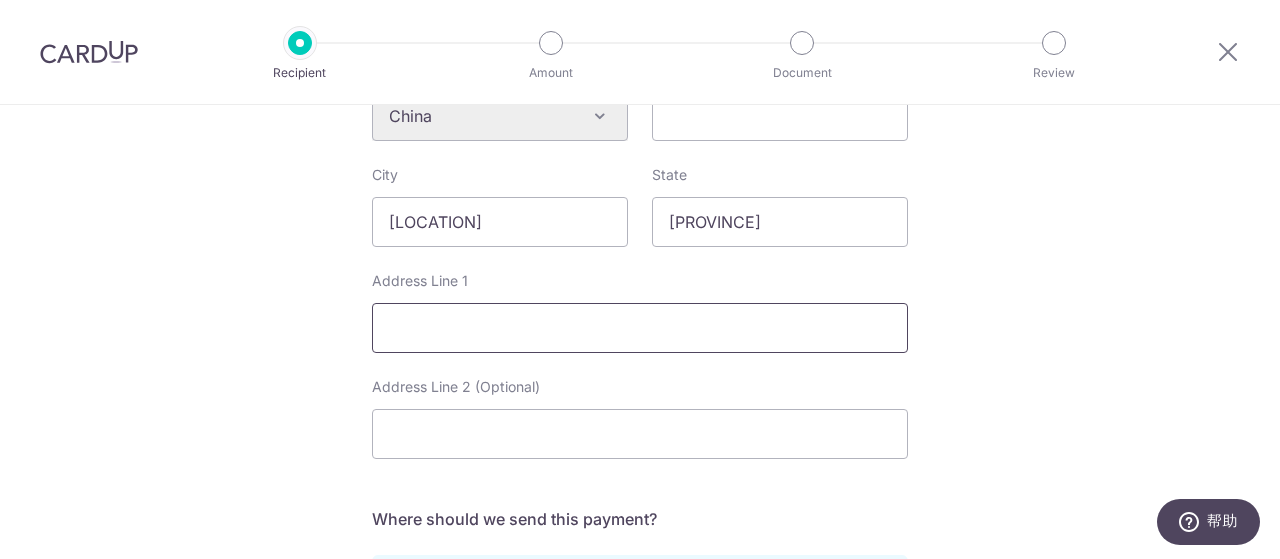 click on "Address Line 1" at bounding box center [640, 328] 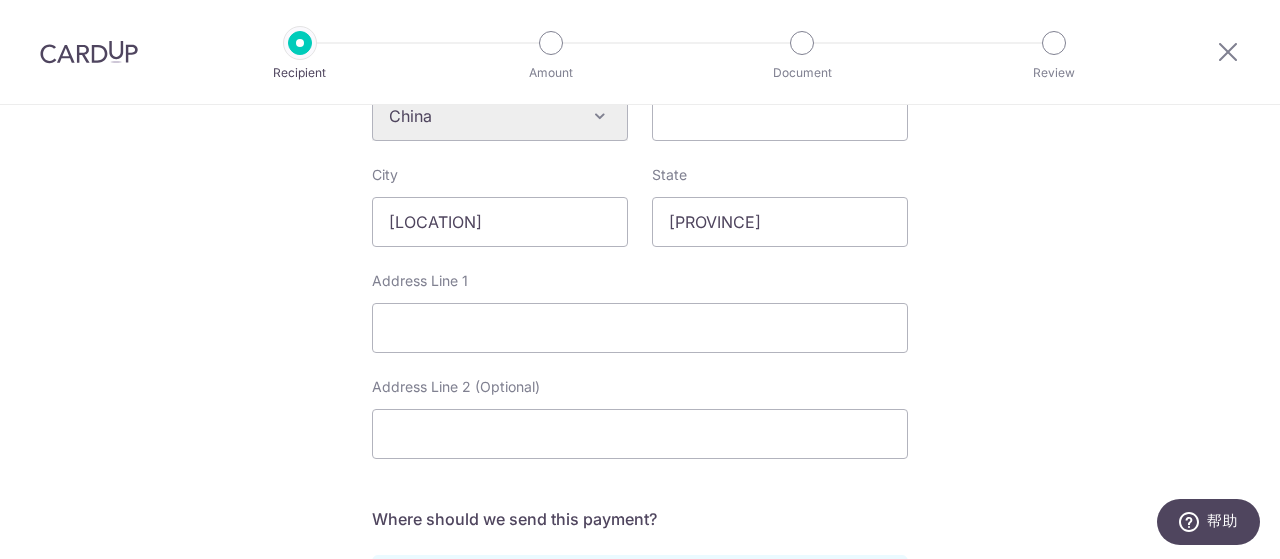 drag, startPoint x: 1176, startPoint y: 209, endPoint x: 1099, endPoint y: 235, distance: 81.27115 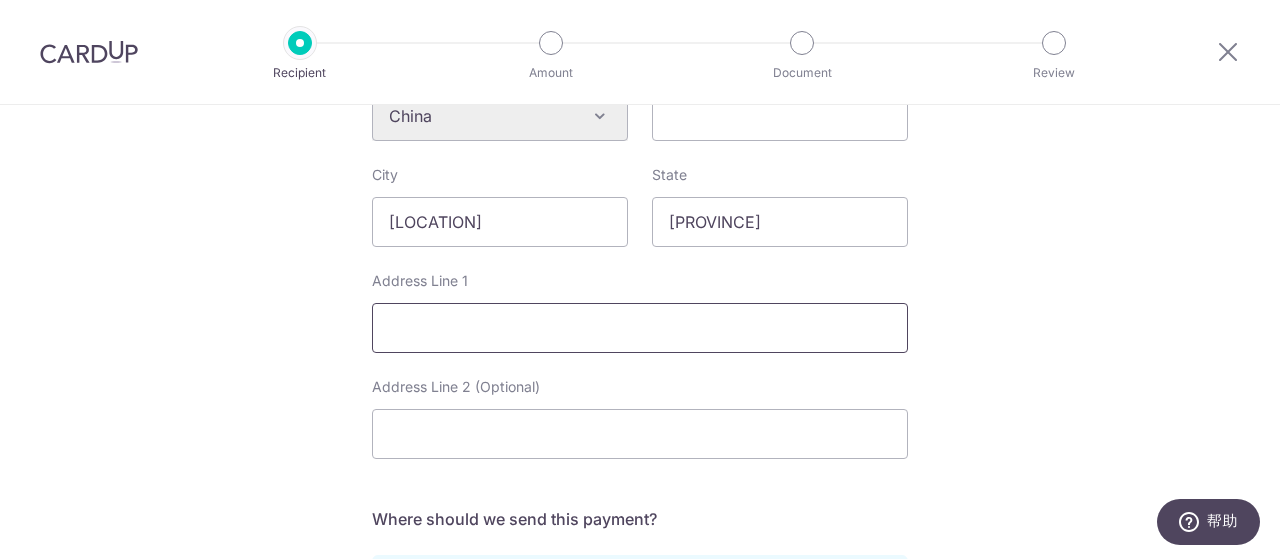 click on "Address Line 1" at bounding box center (640, 328) 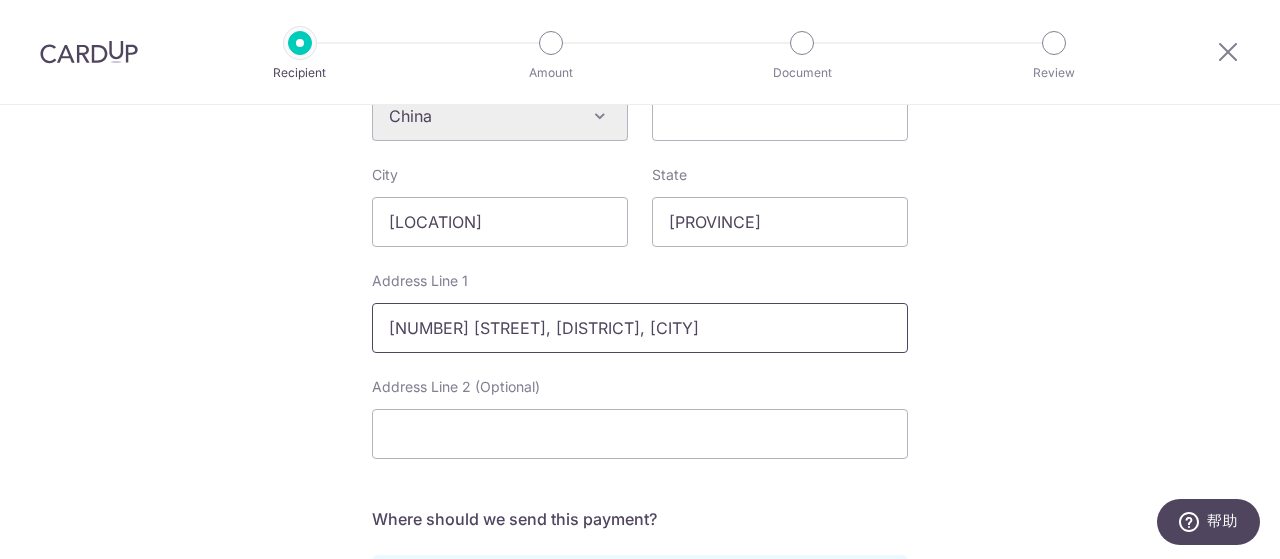 type on "Unit 1501-1.No.623 Sishui Road,Huli District,Xiamen" 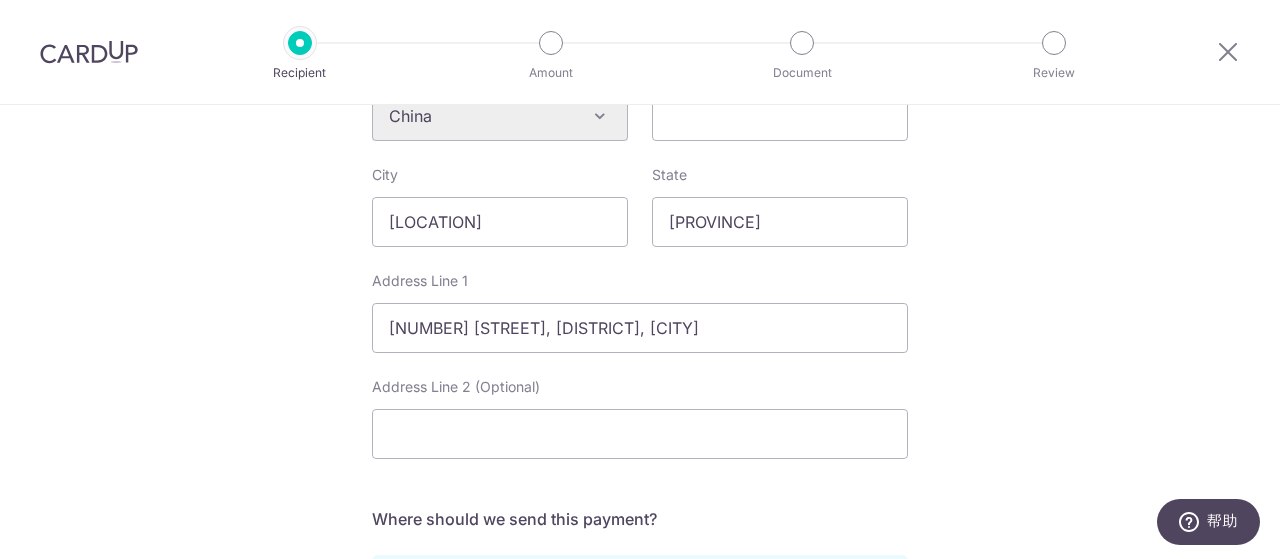 click on "Who would you like to pay?
Your recipient does not need a CardUp account to receive your payments.
Who should we send this supplier payment to?
Country of bank account
Algeria
Andorra
Angola
Anguilla
Argentina
Armenia
Aruba
Australia
Austria
Azerbaijan
Bahrain
Bangladesh
Belgium
Bolivia
Bosnia and Herzegovina
Brazil
British Virgin Islands
Bulgaria
Canada
Chile
China
Colombia
Costa Rica
Croatia
Cyprus
Czech Republic
Denmark
Dominica
Dominican Republic
East Timor
Ecuador
Egypt
Estonia
Faroe Islands
Fiji
Finland
France
French Guiana
French Polynesia
French Southern Territories
Georgia
Germany
Greece
Greenland
Grenada
Guernsey
Guyana
Honduras
Hong Kong
Hungary
Iceland
India
Indonesia
Ireland
Isle of Man
Israel
Italy
Japan
Jersey
Kazakhstan
Kosovo
Kuwait
Kyrgyzstan" at bounding box center [640, 154] 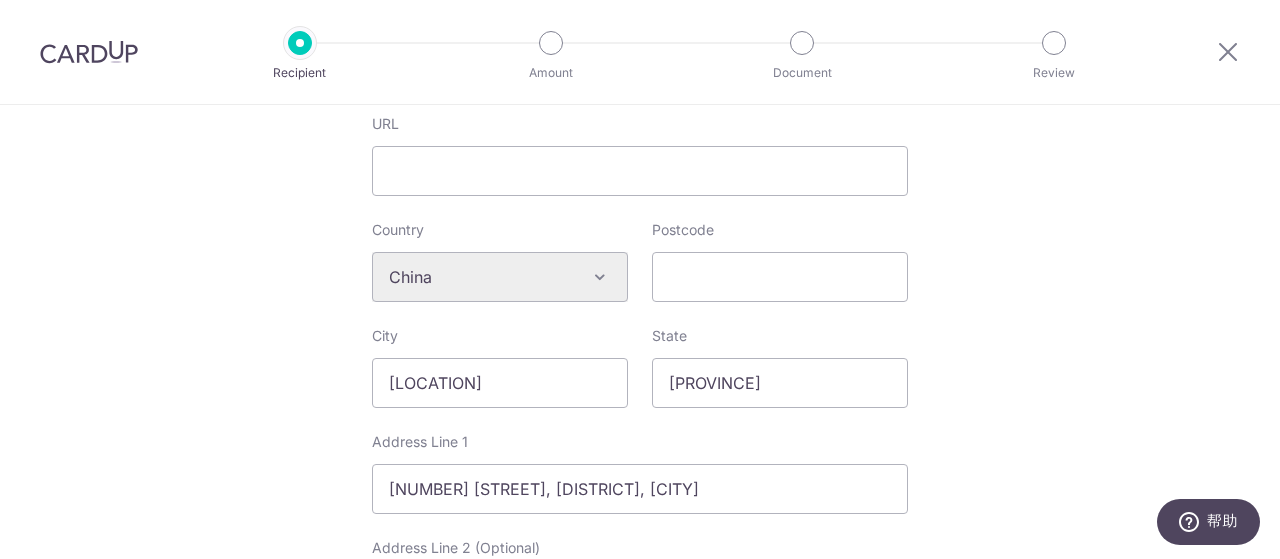 scroll, scrollTop: 700, scrollLeft: 0, axis: vertical 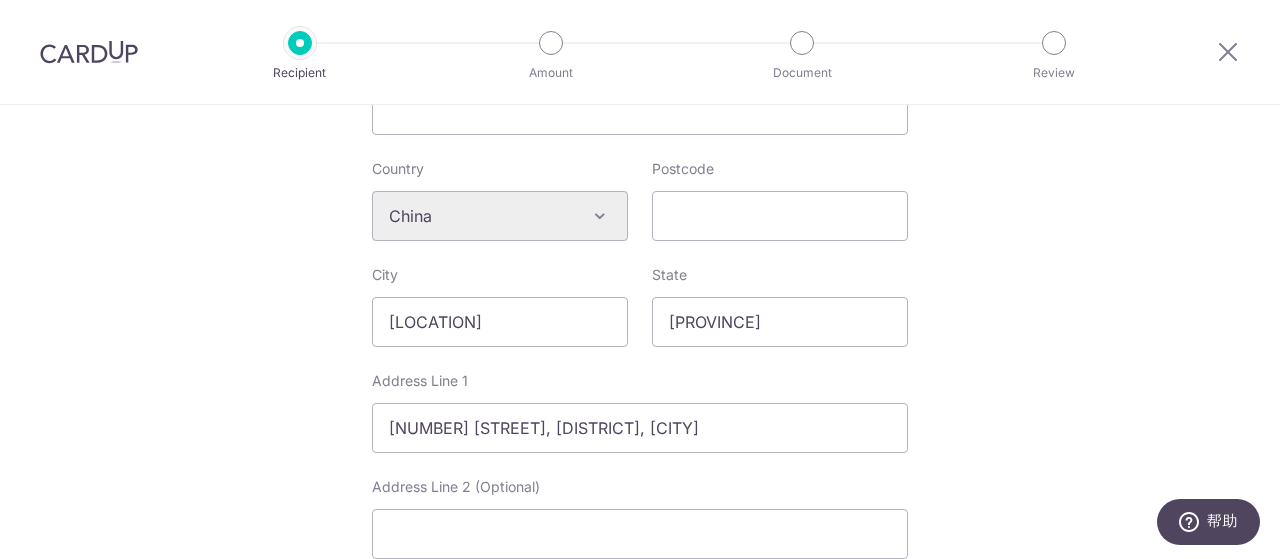 click on "Who would you like to pay?
Your recipient does not need a CardUp account to receive your payments.
Who should we send this supplier payment to?
Country of bank account
Algeria
Andorra
Angola
Anguilla
Argentina
Armenia
Aruba
Australia
Austria
Azerbaijan
Bahrain
Bangladesh
Belgium
Bolivia
Bosnia and Herzegovina
Brazil
British Virgin Islands
Bulgaria
Canada
Chile
China
Colombia
Costa Rica
Croatia
Cyprus
Czech Republic
Denmark
Dominica
Dominican Republic
East Timor
Ecuador
Egypt
Estonia
Faroe Islands
Fiji
Finland
France
French Guiana
French Polynesia
French Southern Territories
Georgia
Germany
Greece
Greenland
Grenada
Guernsey
Guyana
Honduras
Hong Kong
Hungary
Iceland
India
Indonesia
Ireland
Isle of Man
Israel
Italy
Japan
Jersey
Kazakhstan
Kosovo
Kuwait
Kyrgyzstan" at bounding box center (640, 254) 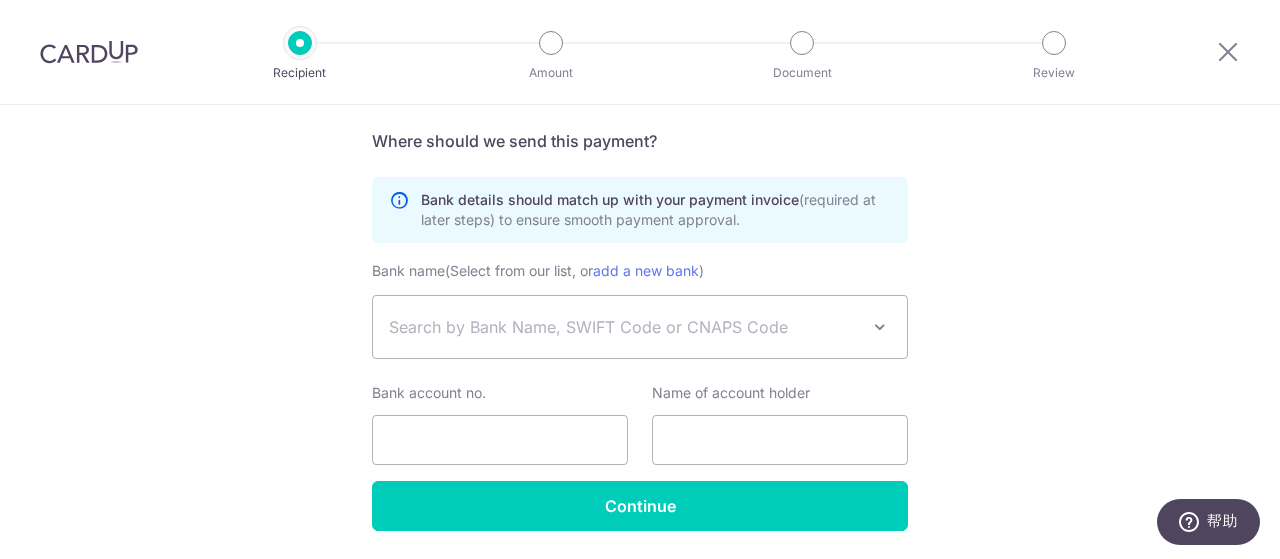 scroll, scrollTop: 1200, scrollLeft: 0, axis: vertical 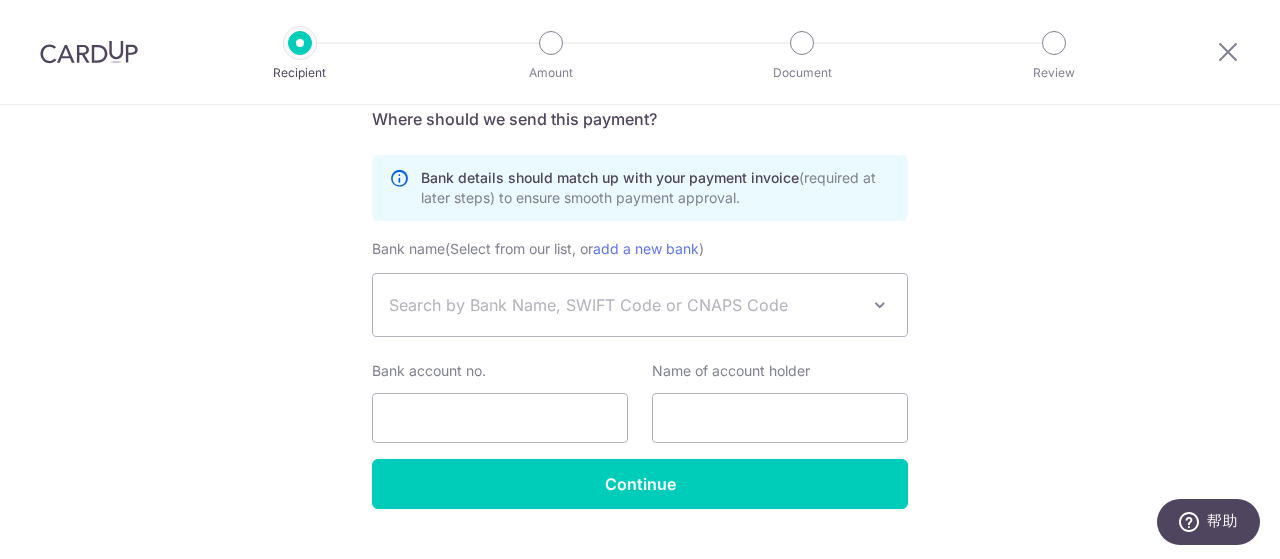 click on "Search by Bank Name, SWIFT Code or CNAPS Code" at bounding box center (640, 305) 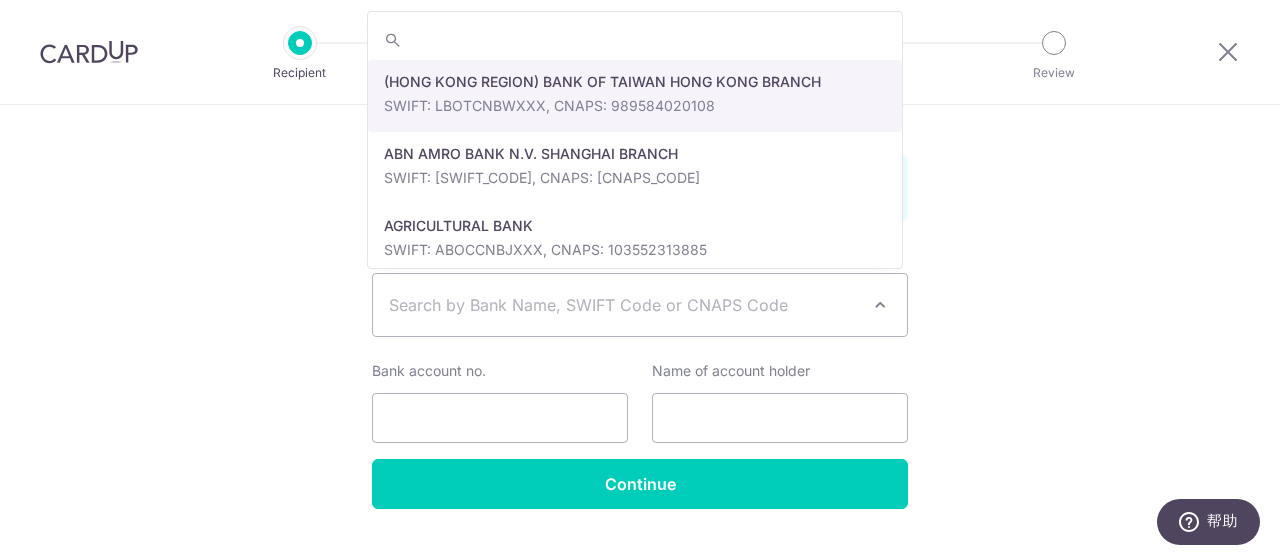 click on "Who would you like to pay?
Your recipient does not need a CardUp account to receive your payments.
Who should we send this supplier payment to?
Country of bank account
Algeria
Andorra
Angola
Anguilla
Argentina
Armenia
Aruba
Australia
Austria
Azerbaijan
Bahrain
Bangladesh
Belgium
Bolivia
Bosnia and Herzegovina
Brazil
British Virgin Islands
Bulgaria
Canada
Chile
China
Colombia
Costa Rica
Croatia
Cyprus
Czech Republic
Denmark
Dominica
Dominican Republic
East Timor
Ecuador
Egypt
Estonia
Faroe Islands
Fiji
Finland
France
French Guiana
French Polynesia
French Southern Territories
Georgia
Germany
Greece
Greenland
Grenada
Guernsey
Guyana
Honduras
Hong Kong
Hungary
Iceland
India
Indonesia
Ireland
Isle of Man
Israel
Italy
Japan
Jersey
Kazakhstan
Kosovo
Kuwait
Kyrgyzstan" at bounding box center [640, -246] 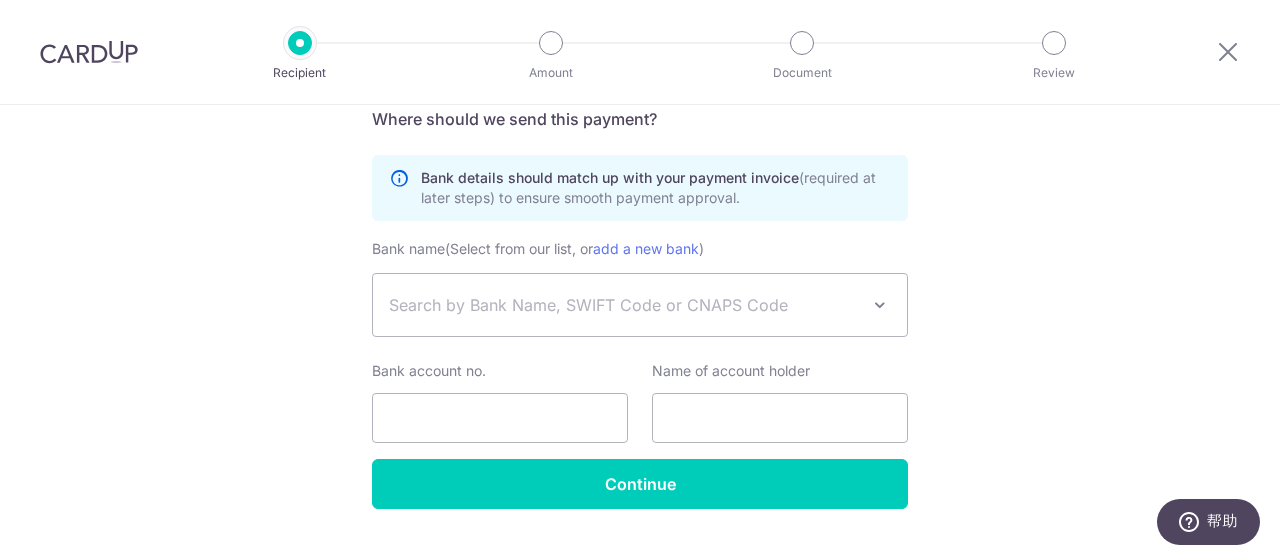 click on "Search by Bank Name, SWIFT Code or CNAPS Code" at bounding box center [624, 305] 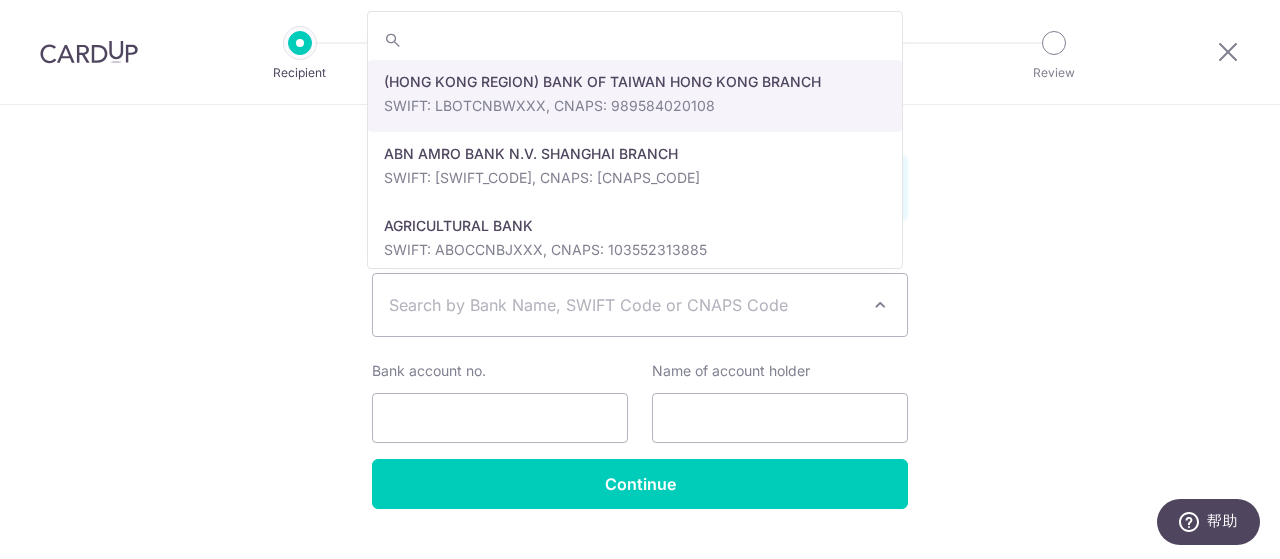 type on "FJIBCNBA260" 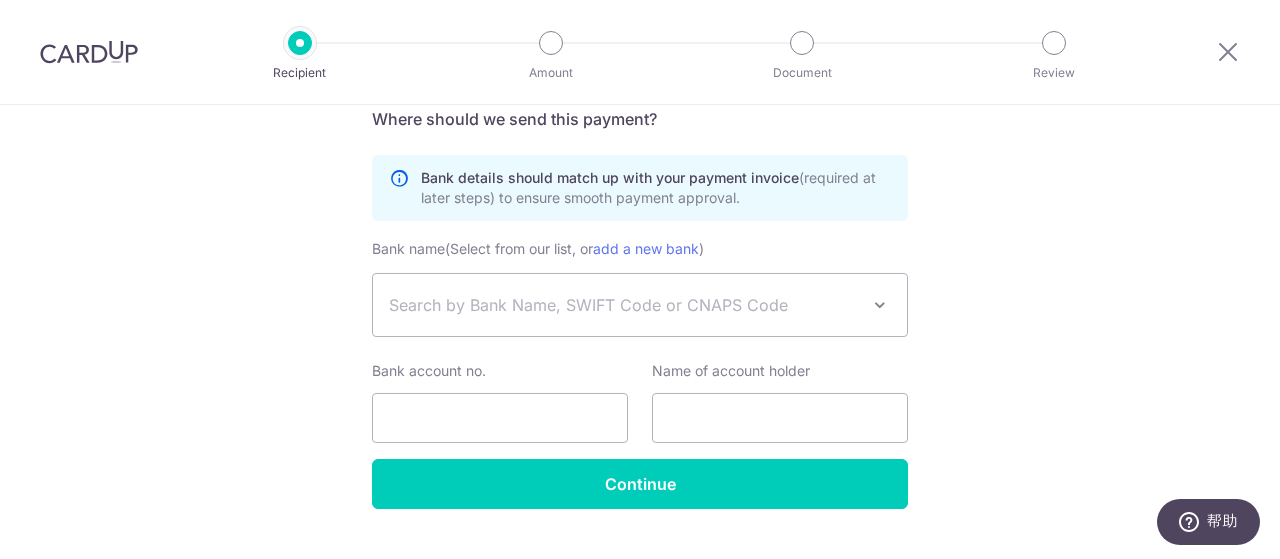 click on "Who would you like to pay?
Your recipient does not need a CardUp account to receive your payments.
Who should we send this supplier payment to?
Country of bank account
Algeria
Andorra
Angola
Anguilla
Argentina
Armenia
Aruba
Australia
Austria
Azerbaijan
Bahrain
Bangladesh
Belgium
Bolivia
Bosnia and Herzegovina
Brazil
British Virgin Islands
Bulgaria
Canada
Chile
China
Colombia
Costa Rica
Croatia
Cyprus
Czech Republic
Denmark
Dominica
Dominican Republic
East Timor
Ecuador
Egypt
Estonia
Faroe Islands
Fiji
Finland
France
French Guiana
French Polynesia
French Southern Territories
Georgia
Germany
Greece
Greenland
Grenada
Guernsey
Guyana
Honduras
Hong Kong
Hungary
Iceland
India
Indonesia
Ireland
Isle of Man
Israel
Italy
Japan
Jersey
Kazakhstan
Kosovo
Kuwait
Kyrgyzstan" at bounding box center (640, -246) 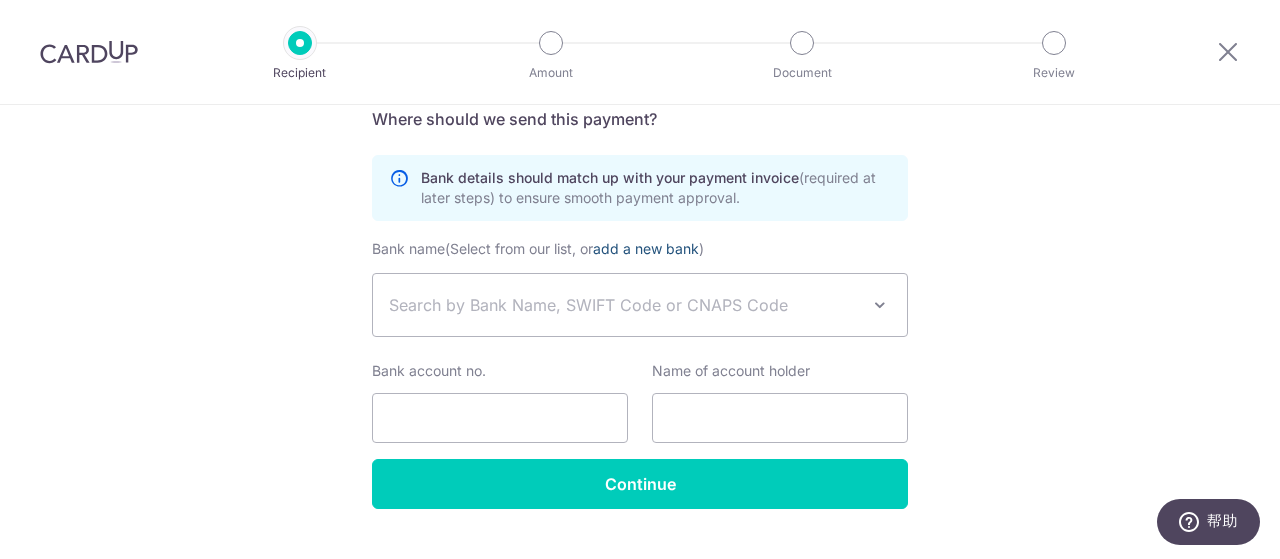 click on "add a new bank" at bounding box center (646, 248) 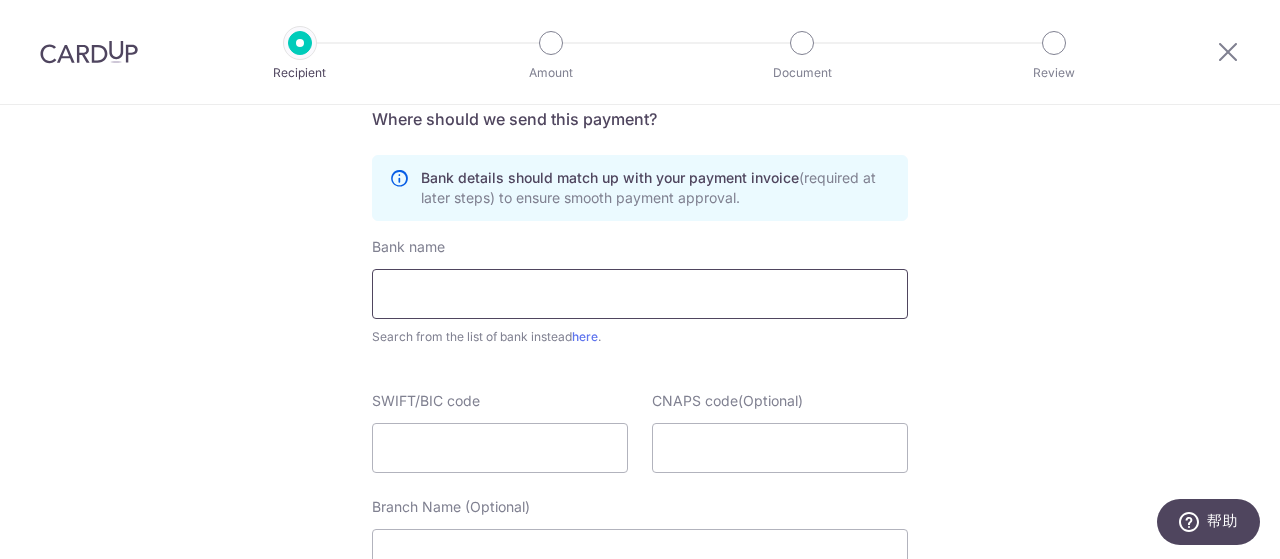 click at bounding box center [640, 294] 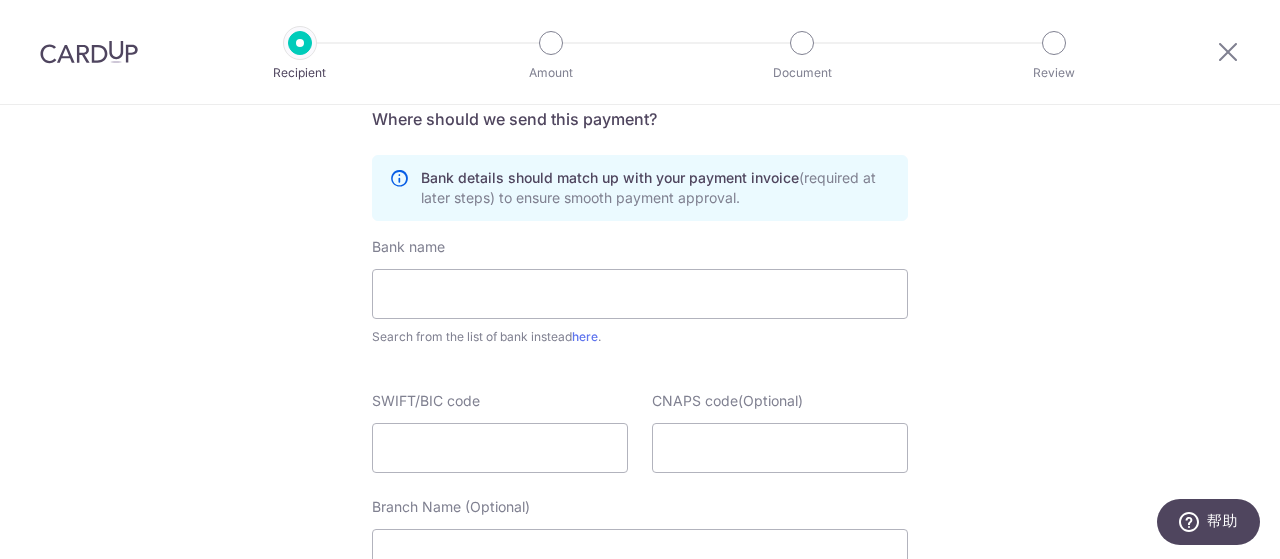 click on "Who would you like to pay?
Your recipient does not need a CardUp account to receive your payments.
Who should we send this supplier payment to?
Country of bank account
Algeria
Andorra
Angola
Anguilla
Argentina
Armenia
Aruba
Australia
Austria
Azerbaijan
Bahrain
Bangladesh
Belgium
Bolivia
Bosnia and Herzegovina
Brazil
British Virgin Islands
Bulgaria
Canada
Chile
China
Colombia
Costa Rica
Croatia
Cyprus
Czech Republic
Denmark
Dominica
Dominican Republic
East Timor
Ecuador
Egypt
Estonia
Faroe Islands
Fiji
Finland
France
French Guiana
French Polynesia
French Southern Territories
Georgia
Germany
Greece
Greenland
Grenada
Guernsey
Guyana
Honduras
Hong Kong
Hungary
Iceland
India
Indonesia
Ireland
Isle of Man
Israel
Italy
Japan
Jersey
Kazakhstan
Kosovo
Kuwait
Kyrgyzstan" at bounding box center (640, -60) 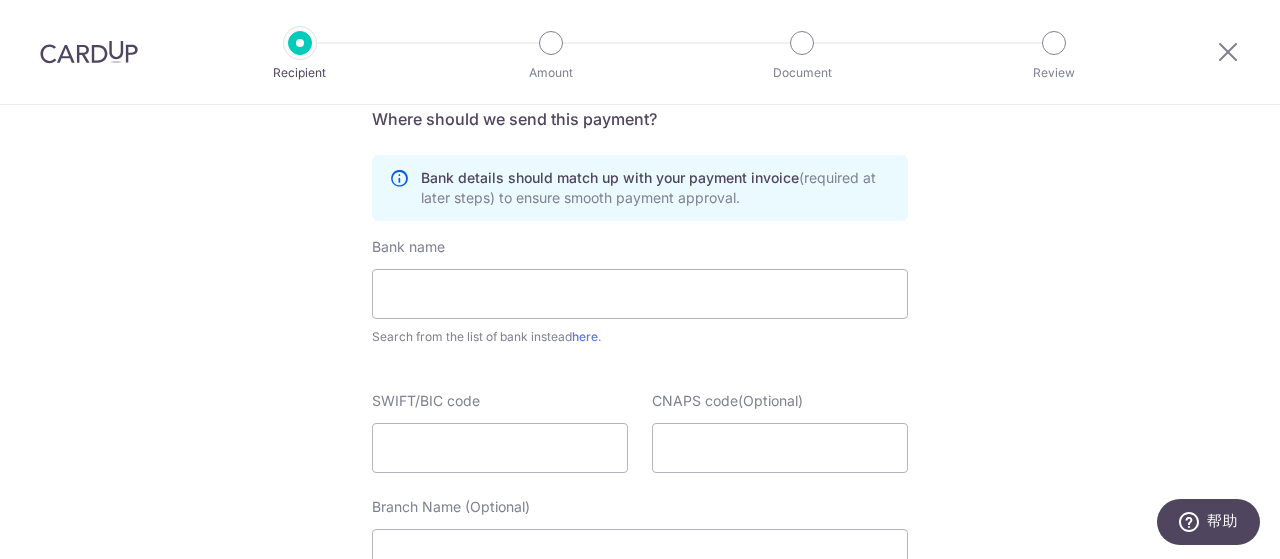 drag, startPoint x: 1131, startPoint y: 201, endPoint x: 1096, endPoint y: 211, distance: 36.40055 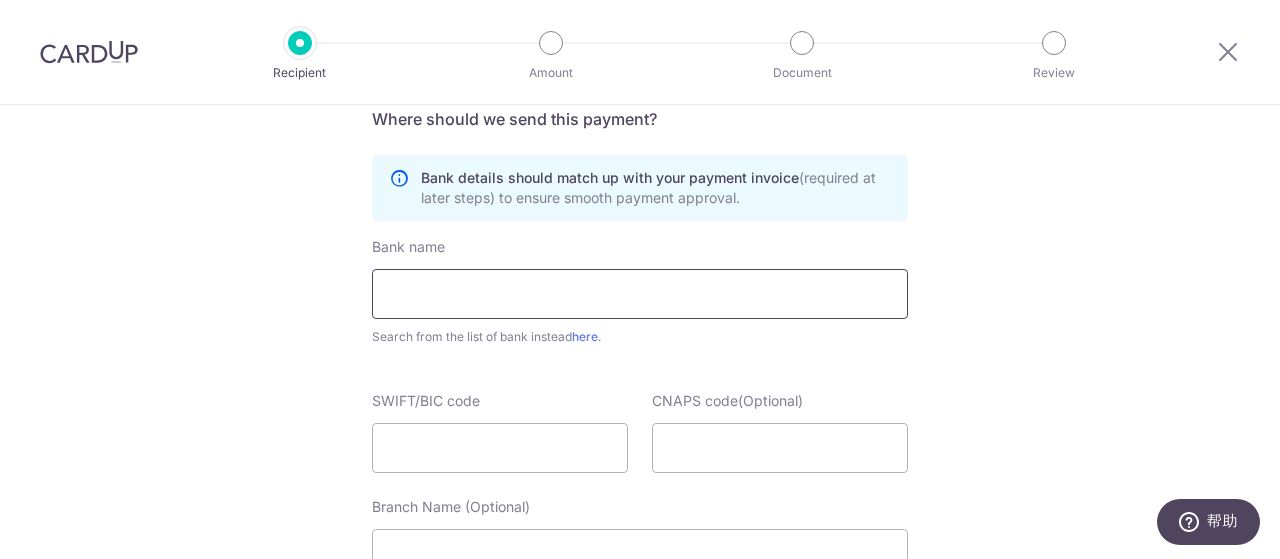 click at bounding box center [640, 294] 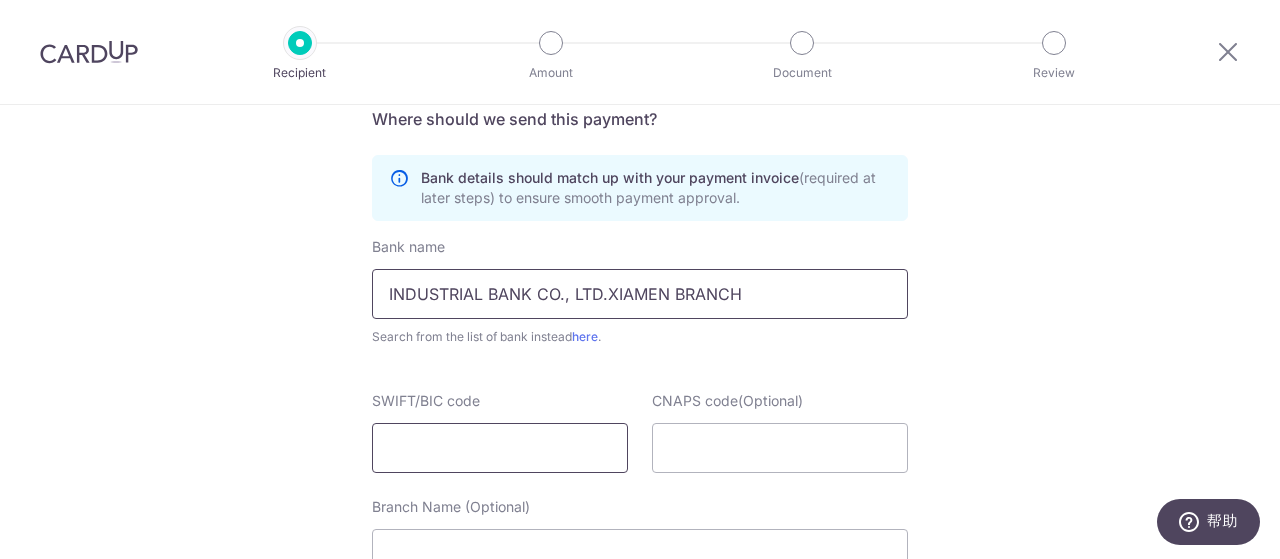 type on "INDUSTRIAL BANK CO., LTD.XIAMEN BRANCH" 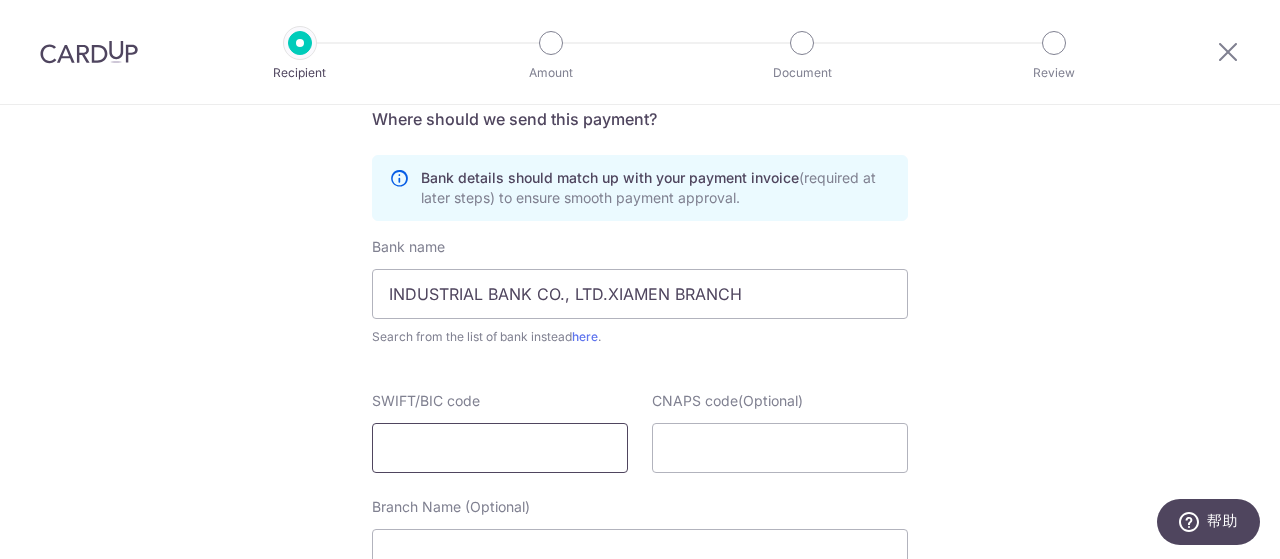 click on "SWIFT/BIC code" at bounding box center (500, 448) 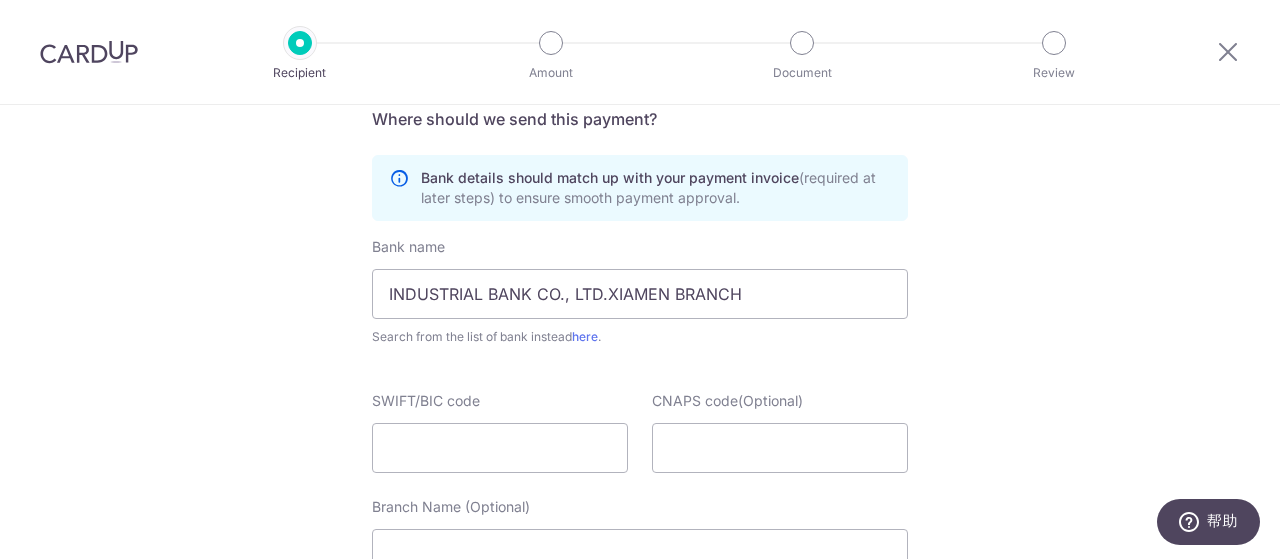 click on "Who would you like to pay?
Your recipient does not need a CardUp account to receive your payments.
Who should we send this supplier payment to?
Country of bank account
Algeria
Andorra
Angola
Anguilla
Argentina
Armenia
Aruba
Australia
Austria
Azerbaijan
Bahrain
Bangladesh
Belgium
Bolivia
Bosnia and Herzegovina
Brazil
British Virgin Islands
Bulgaria
Canada
Chile
China
Colombia
Costa Rica
Croatia
Cyprus
Czech Republic
Denmark
Dominica
Dominican Republic
East Timor
Ecuador
Egypt
Estonia
Faroe Islands
Fiji
Finland
France
French Guiana
French Polynesia
French Southern Territories
Georgia
Germany
Greece
Greenland
Grenada
Guernsey
Guyana
Honduras
Hong Kong
Hungary
Iceland
India
Indonesia
Ireland
Isle of Man
Israel
Italy
Japan
Jersey
Kazakhstan
Kosovo
Kuwait
Kyrgyzstan" at bounding box center [640, -60] 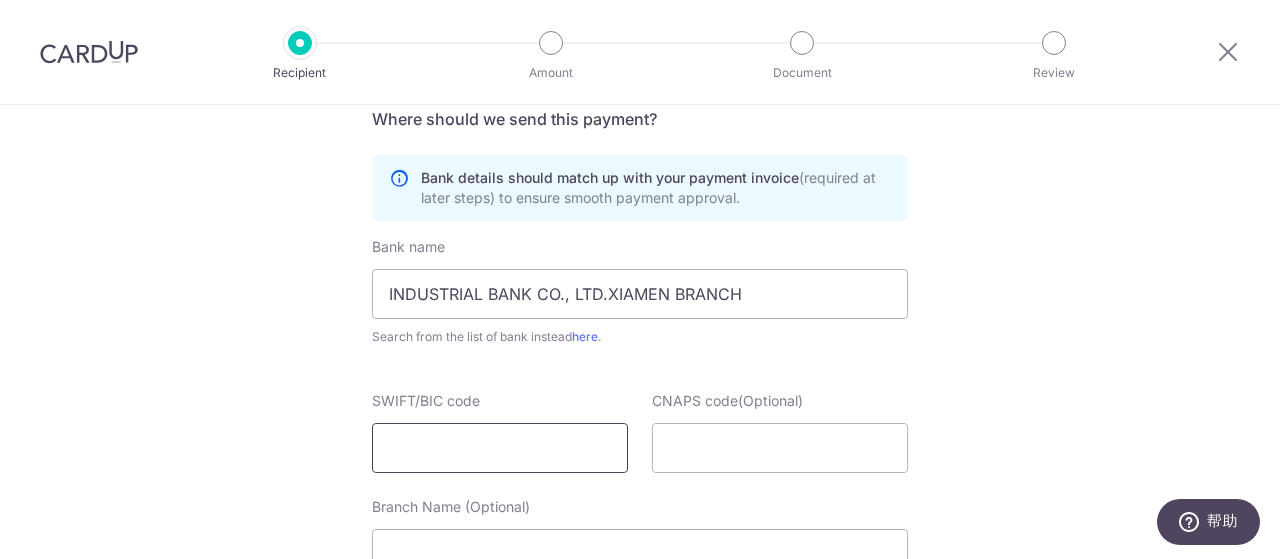 click on "SWIFT/BIC code" at bounding box center [500, 448] 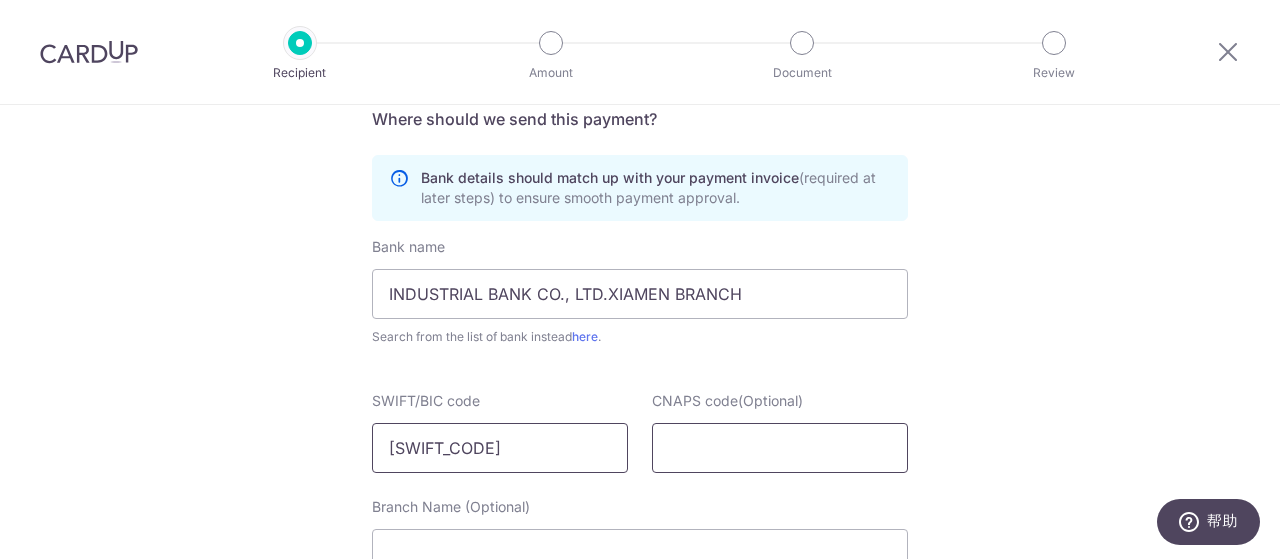 type on "FJIBCNBA260" 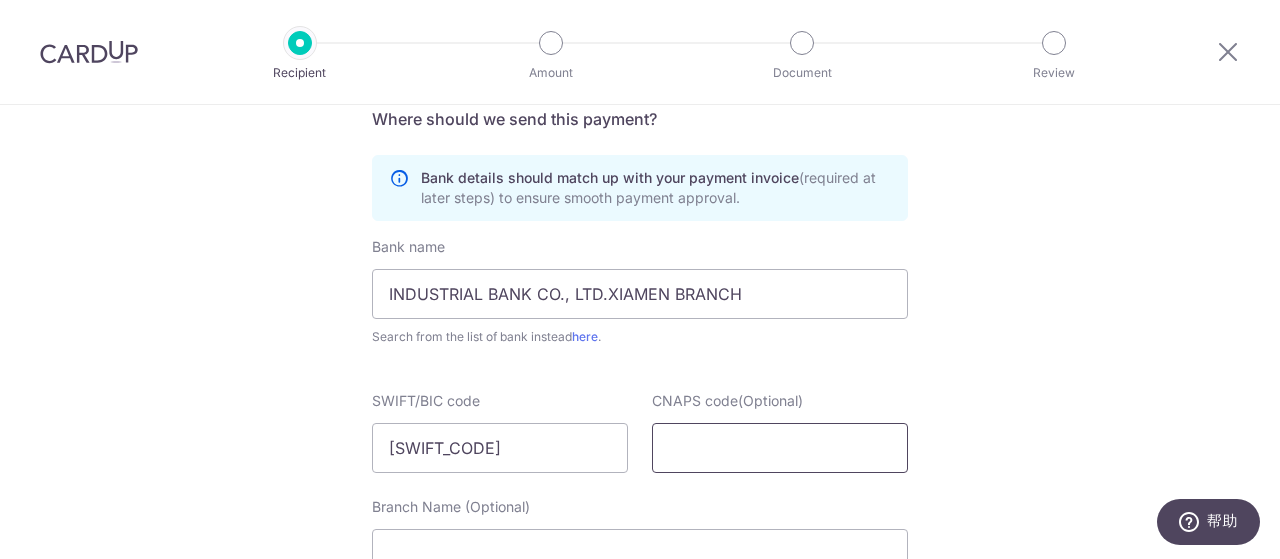 click on "CNAPS code(Optional)" at bounding box center (780, 448) 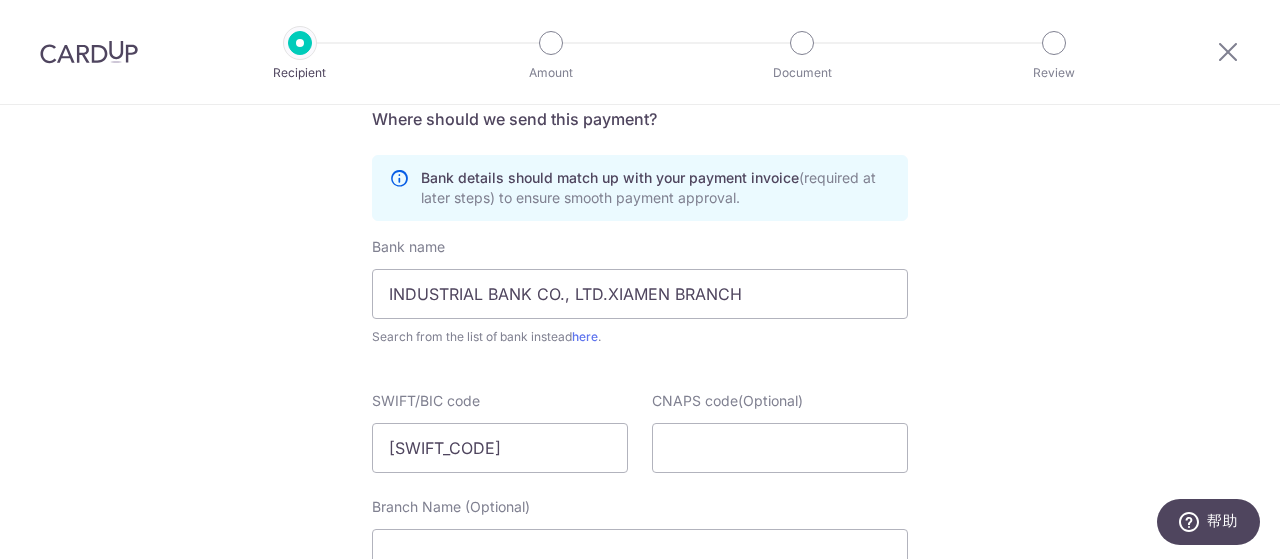 click on "Who would you like to pay?
Your recipient does not need a CardUp account to receive your payments.
Who should we send this supplier payment to?
Country of bank account
Algeria
Andorra
Angola
Anguilla
Argentina
Armenia
Aruba
Australia
Austria
Azerbaijan
Bahrain
Bangladesh
Belgium
Bolivia
Bosnia and Herzegovina
Brazil
British Virgin Islands
Bulgaria
Canada
Chile
China
Colombia
Costa Rica
Croatia
Cyprus
Czech Republic
Denmark
Dominica
Dominican Republic
East Timor
Ecuador
Egypt
Estonia
Faroe Islands
Fiji
Finland
France
French Guiana
French Polynesia
French Southern Territories
Georgia
Germany
Greece
Greenland
Grenada
Guernsey
Guyana
Honduras
Hong Kong
Hungary
Iceland
India
Indonesia
Ireland
Isle of Man
Israel
Italy
Japan
Jersey
Kazakhstan
Kosovo
Kuwait
Kyrgyzstan" at bounding box center (640, -60) 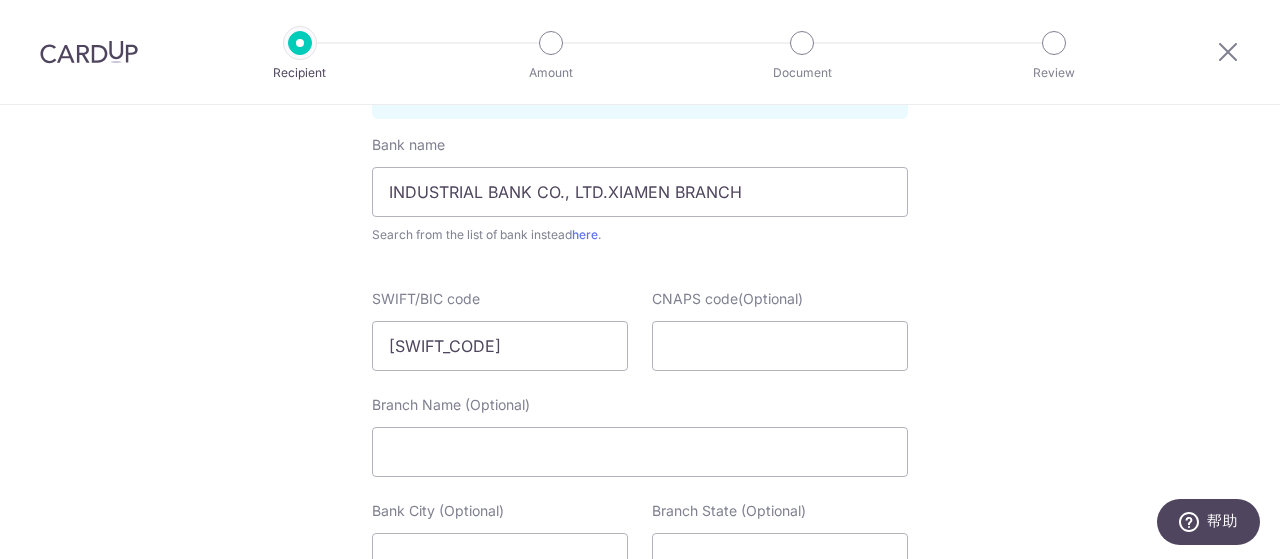 scroll, scrollTop: 1400, scrollLeft: 0, axis: vertical 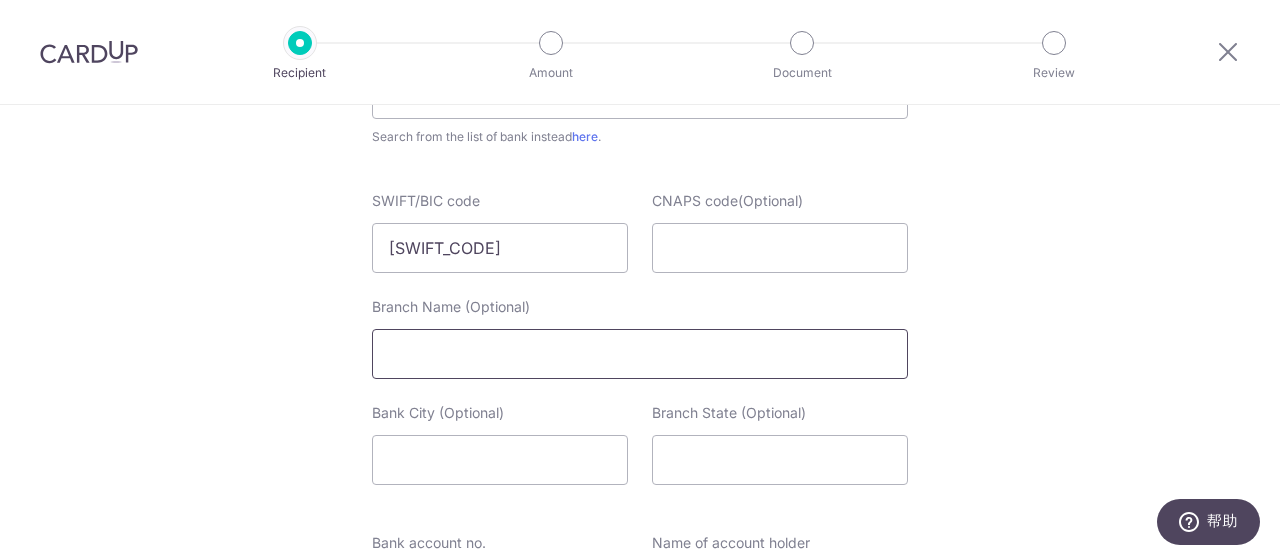 click on "Branch Name (Optional)" at bounding box center [640, 354] 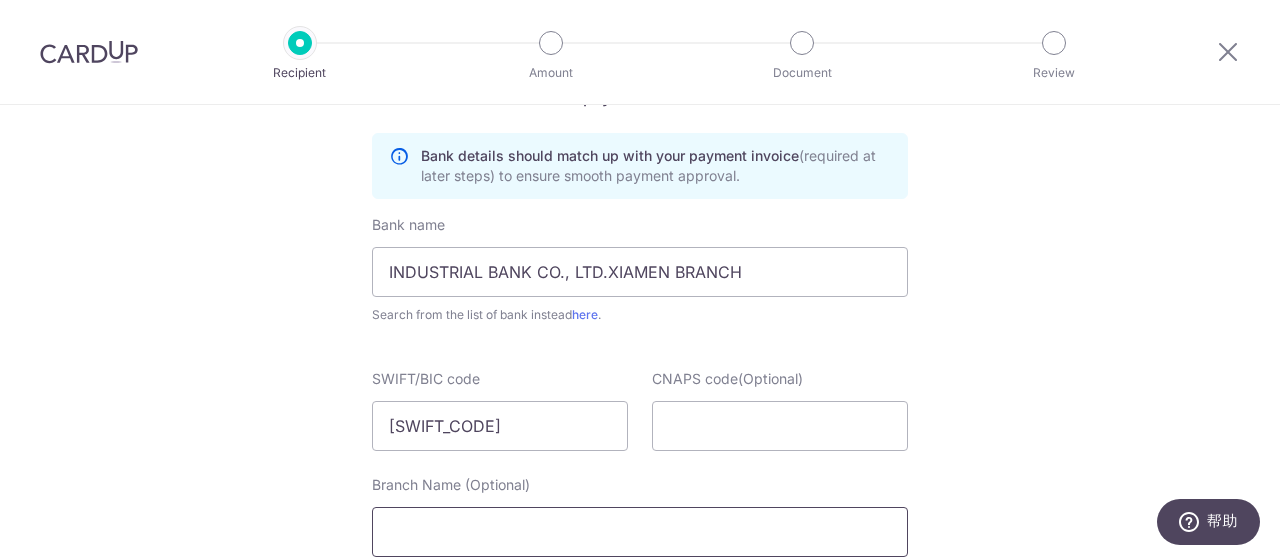 scroll, scrollTop: 1200, scrollLeft: 0, axis: vertical 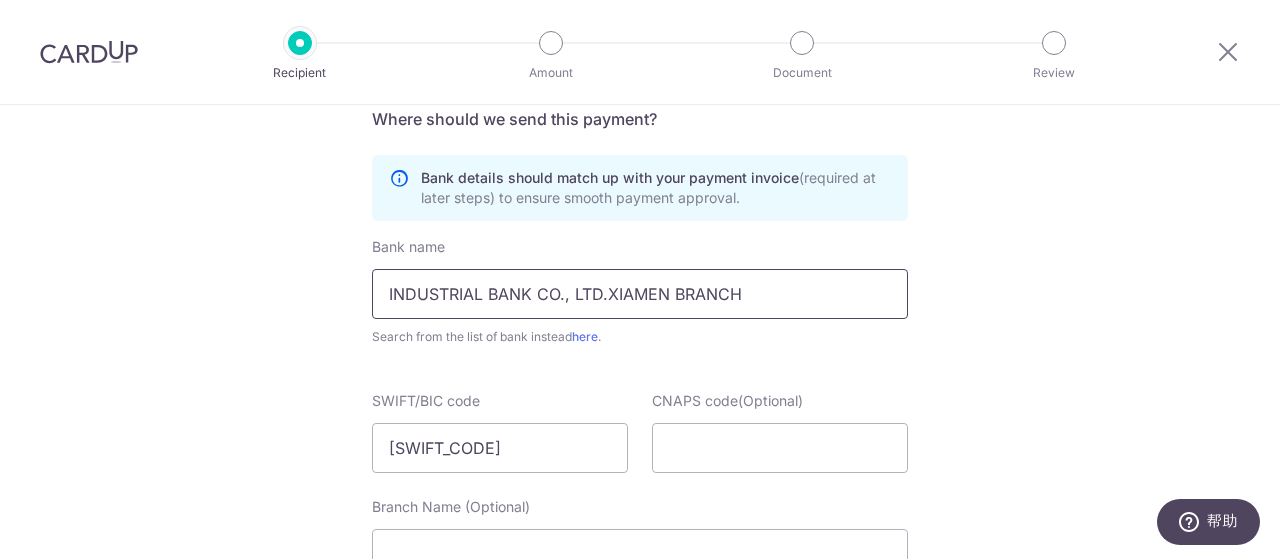 drag, startPoint x: 604, startPoint y: 291, endPoint x: 762, endPoint y: 293, distance: 158.01266 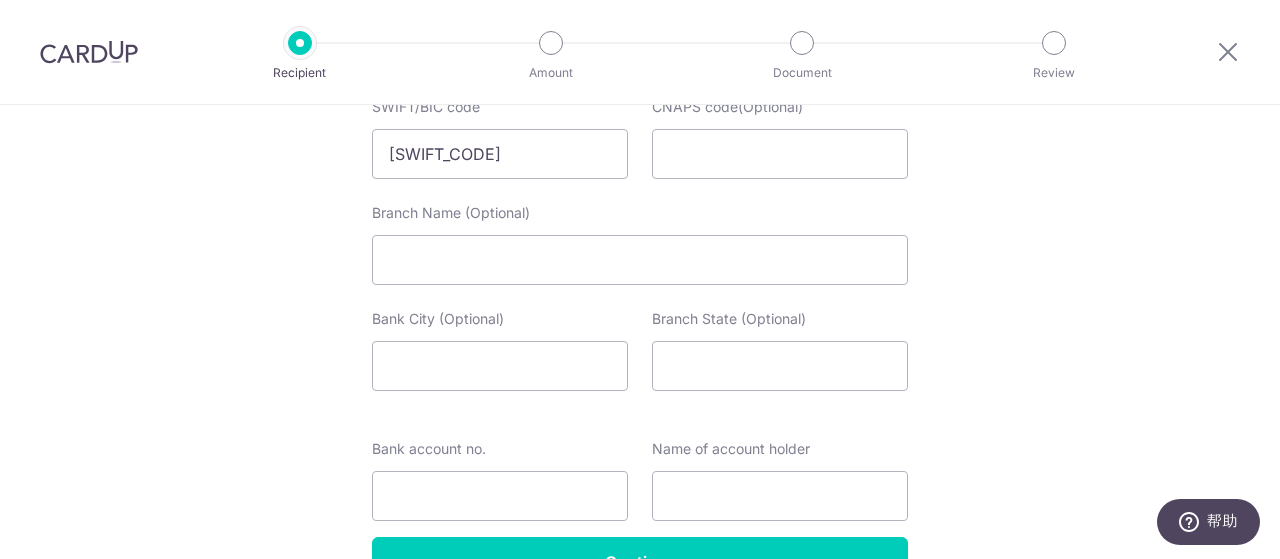 scroll, scrollTop: 1500, scrollLeft: 0, axis: vertical 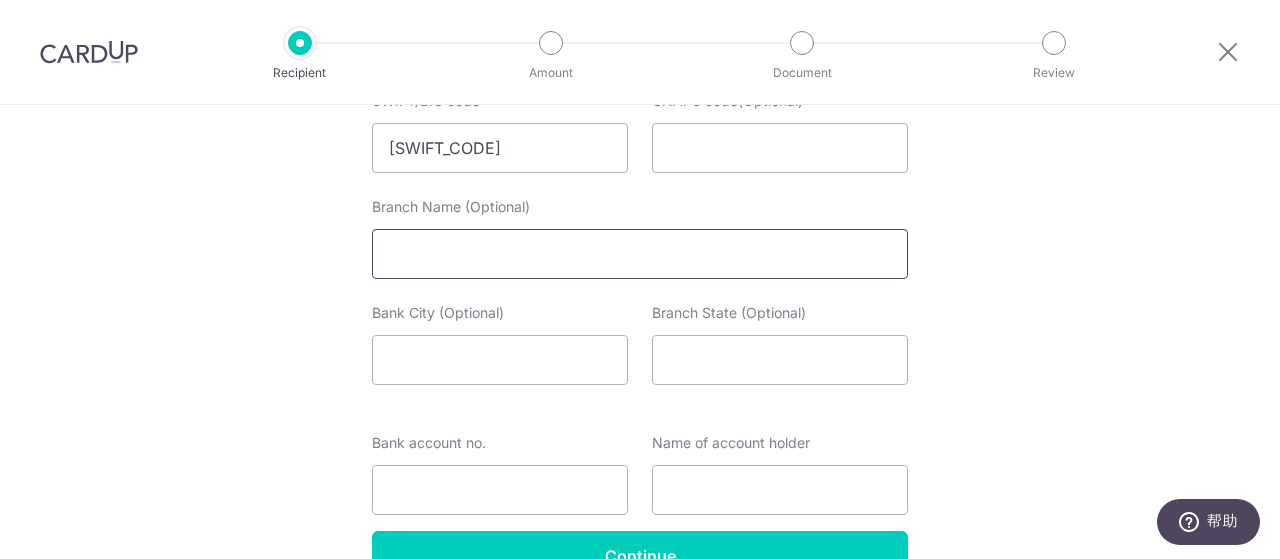 type on "INDUSTRIAL BANK CO., LTD." 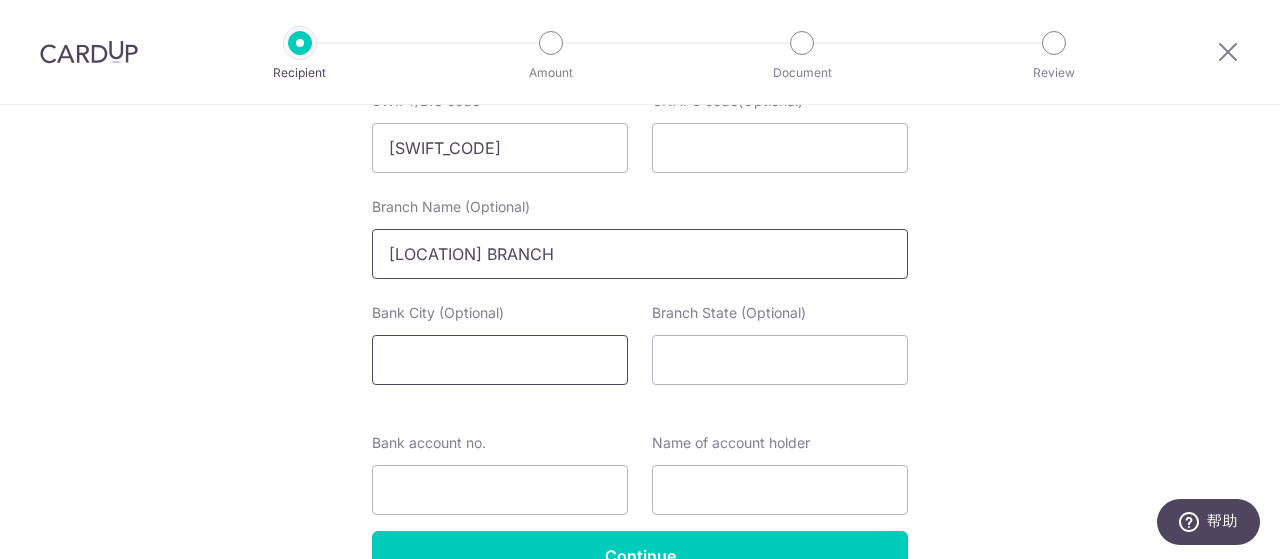type on "XIAMEN BRANCH" 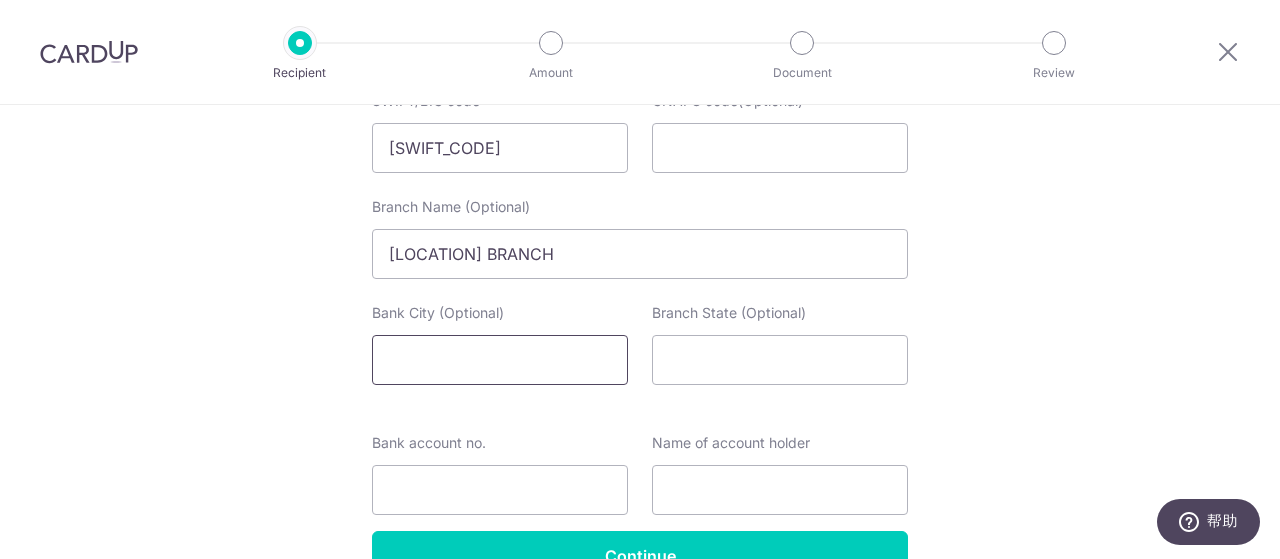click on "Bank City (Optional)" at bounding box center [500, 360] 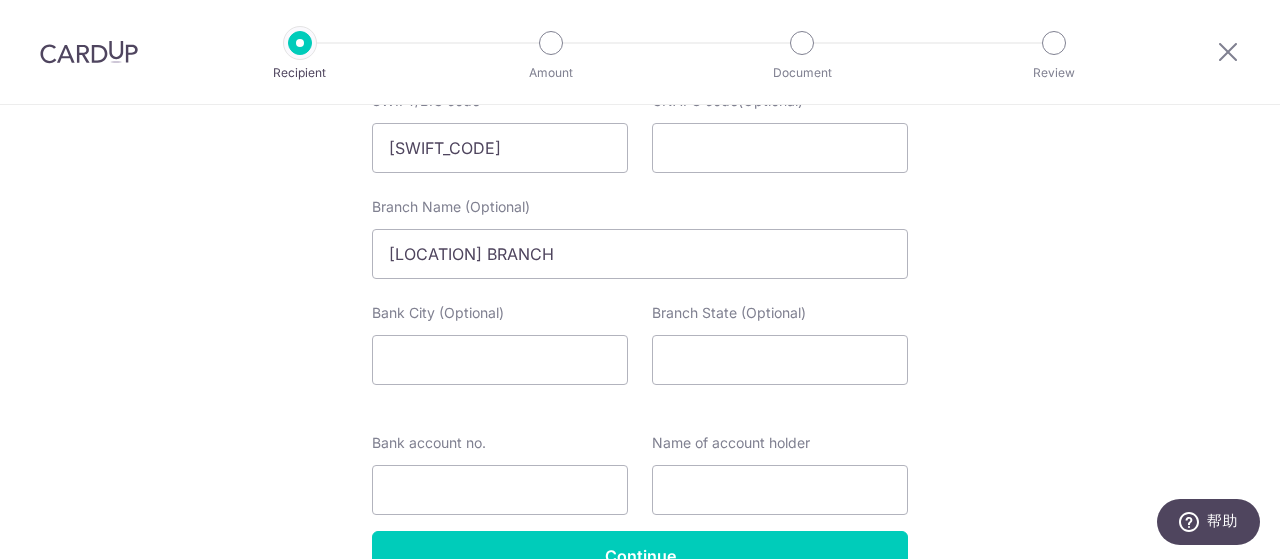 click on "Who would you like to pay?
Your recipient does not need a CardUp account to receive your payments.
Who should we send this supplier payment to?
Country of bank account
Algeria
Andorra
Angola
Anguilla
Argentina
Armenia
Aruba
Australia
Austria
Azerbaijan
Bahrain
Bangladesh
Belgium
Bolivia
Bosnia and Herzegovina
Brazil
British Virgin Islands
Bulgaria
Canada
Chile
China
Colombia
Costa Rica
Croatia
Cyprus
Czech Republic
Denmark
Dominica
Dominican Republic
East Timor
Ecuador
Egypt
Estonia
Faroe Islands
Fiji
Finland
France
French Guiana
French Polynesia
French Southern Territories
Georgia
Germany
Greece
Greenland
Grenada
Guernsey
Guyana
Honduras
Hong Kong
Hungary
Iceland
India
Indonesia
Ireland
Isle of Man
Israel
Italy
Japan
Jersey
Kazakhstan
Kosovo
Kuwait
Kyrgyzstan" at bounding box center [640, -360] 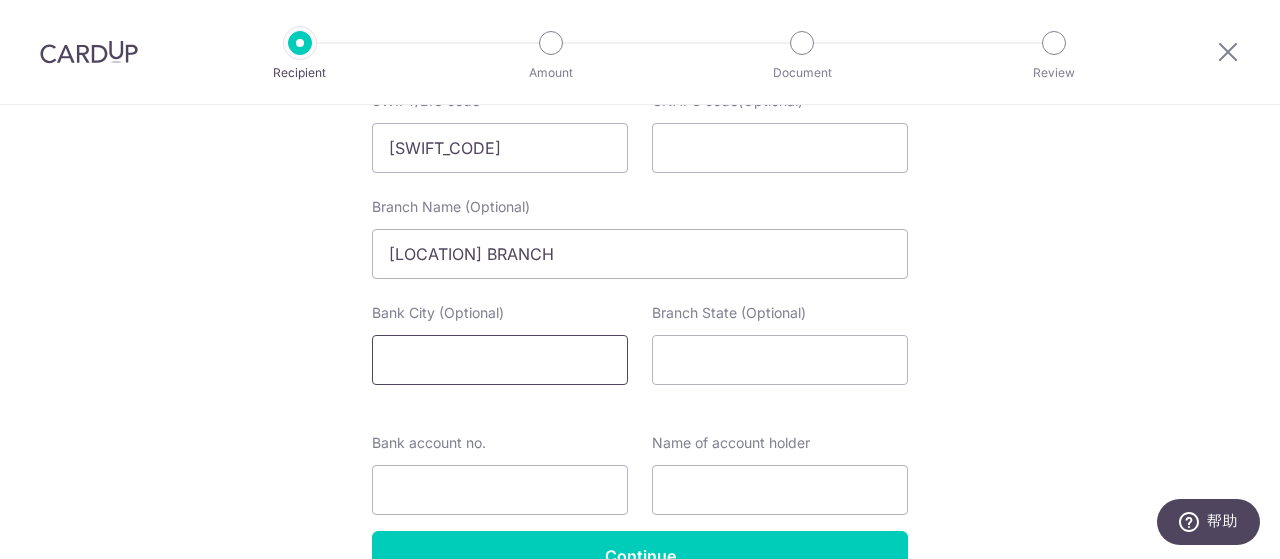click on "Bank City (Optional)" at bounding box center (500, 360) 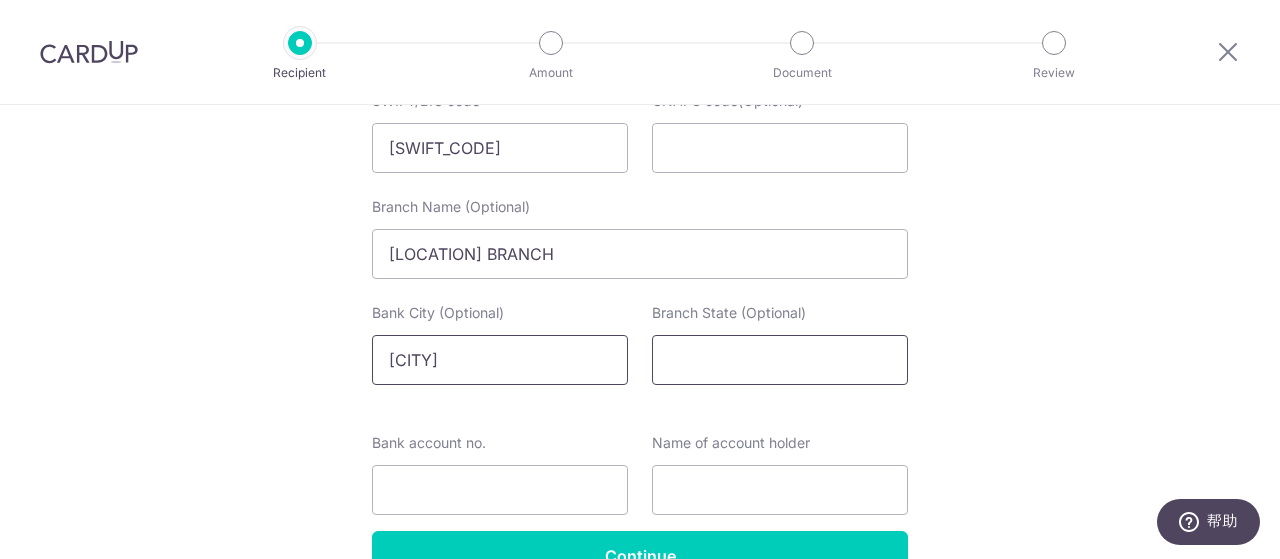 type on "XIAMEN" 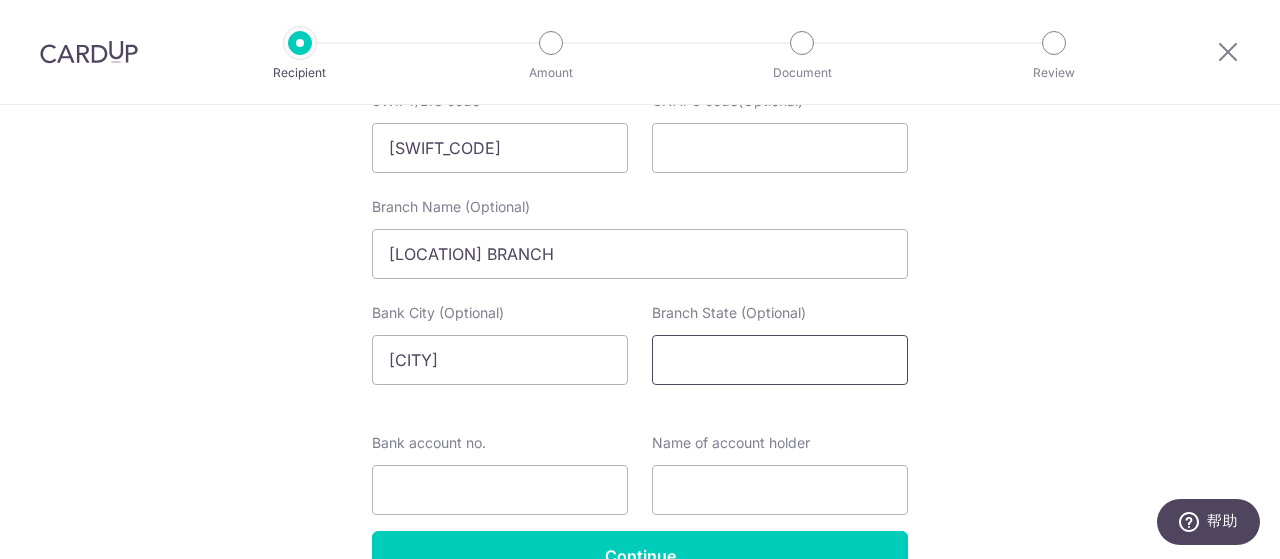 click on "Branch State (Optional)" at bounding box center (780, 360) 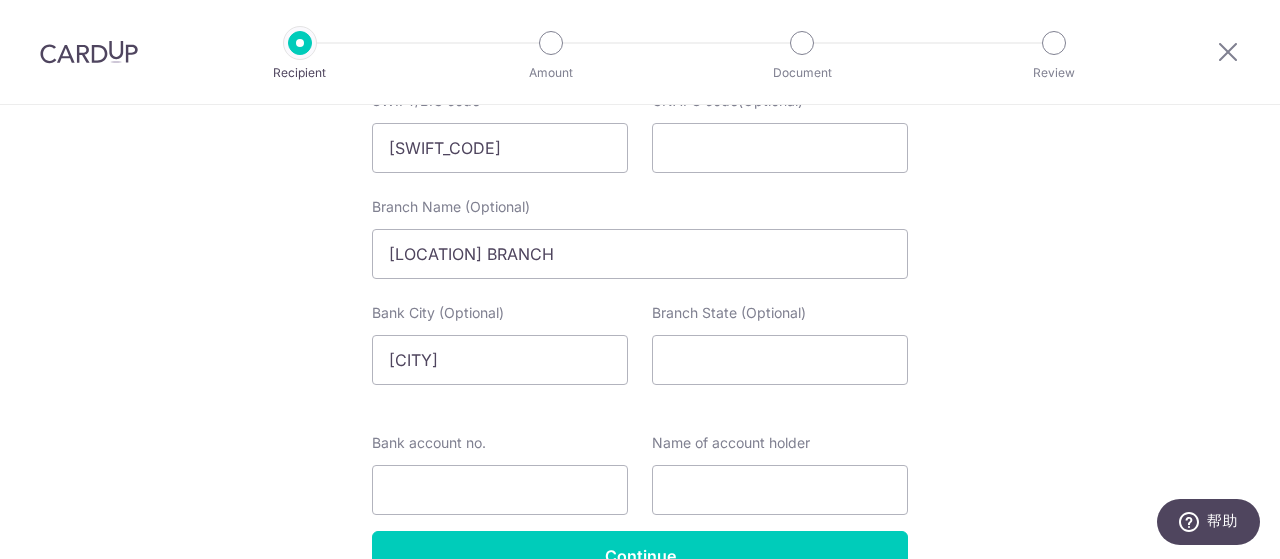 click on "Who would you like to pay?
Your recipient does not need a CardUp account to receive your payments.
Who should we send this supplier payment to?
Country of bank account
Algeria
Andorra
Angola
Anguilla
Argentina
Armenia
Aruba
Australia
Austria
Azerbaijan
Bahrain
Bangladesh
Belgium
Bolivia
Bosnia and Herzegovina
Brazil
British Virgin Islands
Bulgaria
Canada
Chile
China
Colombia
Costa Rica
Croatia
Cyprus
Czech Republic
Denmark
Dominica
Dominican Republic
East Timor
Ecuador
Egypt
Estonia
Faroe Islands
Fiji
Finland
France
French Guiana
French Polynesia
French Southern Territories
Georgia
Germany
Greece
Greenland
Grenada
Guernsey
Guyana
Honduras
Hong Kong
Hungary
Iceland
India
Indonesia
Ireland
Isle of Man
Israel
Italy
Japan
Jersey
Kazakhstan
Kosovo
Kuwait
Kyrgyzstan" at bounding box center (640, -360) 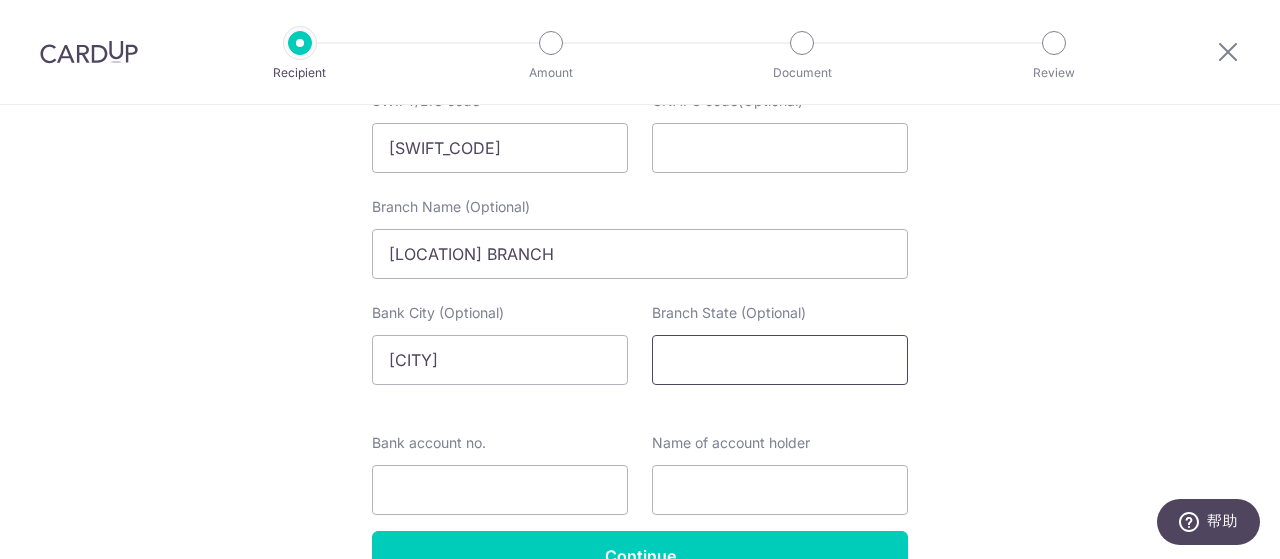 click on "Branch State (Optional)" at bounding box center (780, 360) 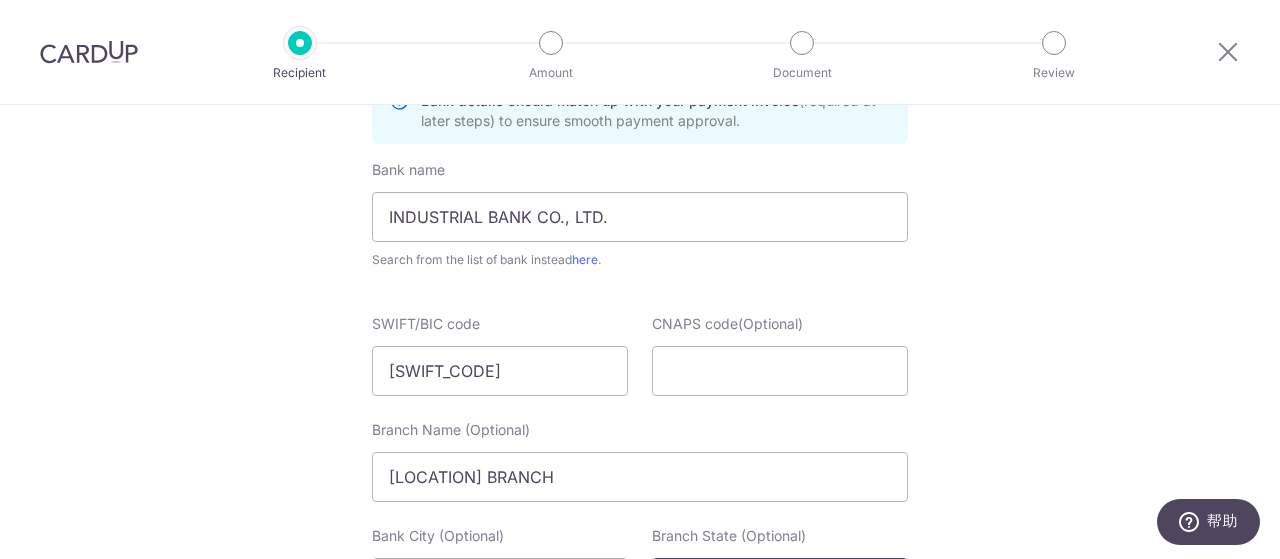 scroll, scrollTop: 1300, scrollLeft: 0, axis: vertical 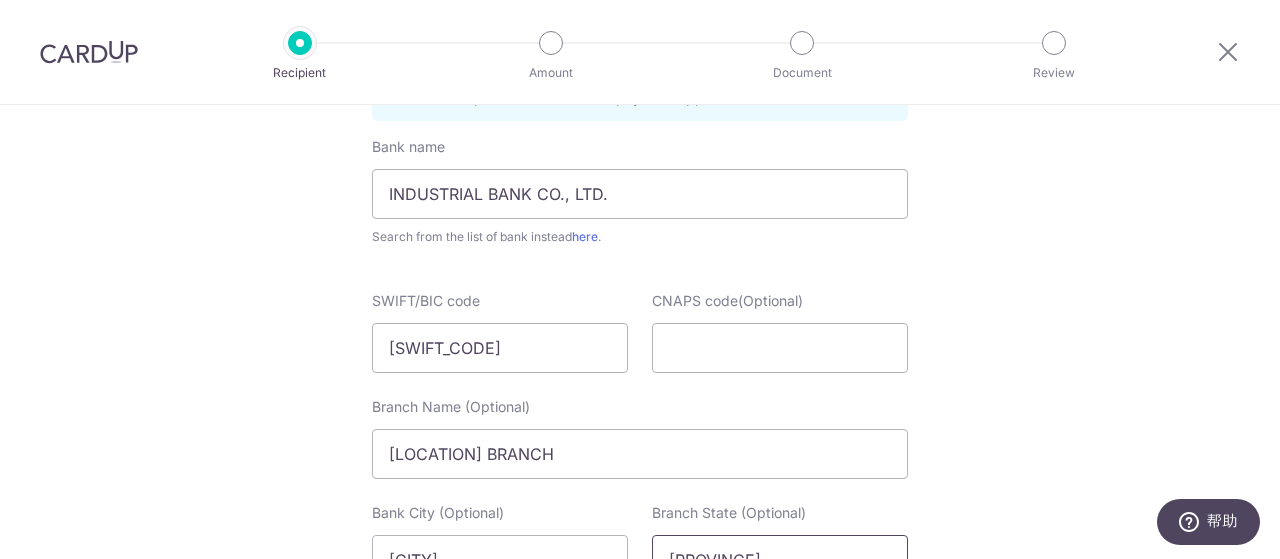 type on "FUJIAN" 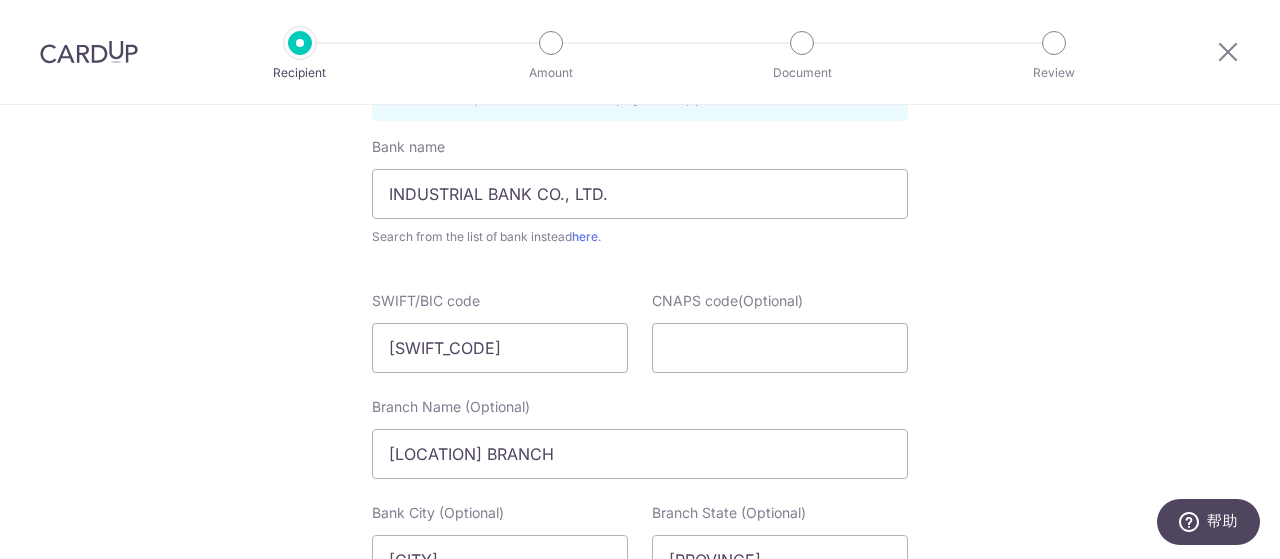 click on "Who would you like to pay?
Your recipient does not need a CardUp account to receive your payments.
Who should we send this supplier payment to?
Country of bank account
Algeria
Andorra
Angola
Anguilla
Argentina
Armenia
Aruba
Australia
Austria
Azerbaijan
Bahrain
Bangladesh
Belgium
Bolivia
Bosnia and Herzegovina
Brazil
British Virgin Islands
Bulgaria
Canada
Chile
China
Colombia
Costa Rica
Croatia
Cyprus
Czech Republic
Denmark
Dominica
Dominican Republic
East Timor
Ecuador
Egypt
Estonia
Faroe Islands
Fiji
Finland
France
French Guiana
French Polynesia
French Southern Territories
Georgia
Germany
Greece
Greenland
Grenada
Guernsey
Guyana
Honduras
Hong Kong
Hungary
Iceland
India
Indonesia
Ireland
Isle of Man
Israel
Italy
Japan
Jersey
Kazakhstan
Kosovo
Kuwait
Kyrgyzstan" at bounding box center (640, -160) 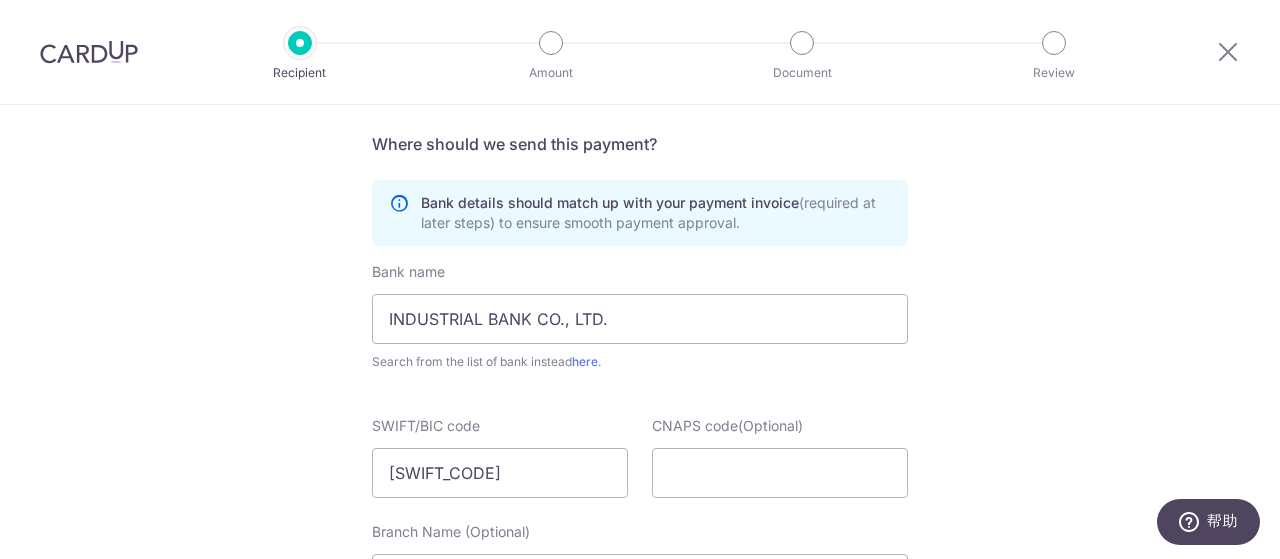 scroll, scrollTop: 1200, scrollLeft: 0, axis: vertical 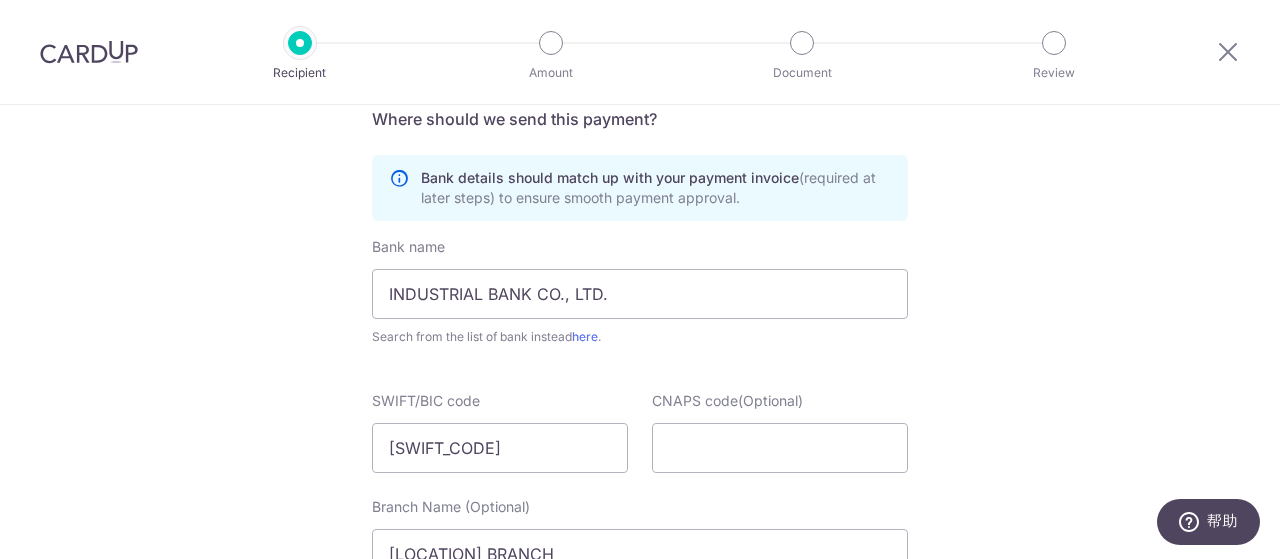 click on "Who would you like to pay?
Your recipient does not need a CardUp account to receive your payments.
Who should we send this supplier payment to?
Country of bank account
Algeria
Andorra
Angola
Anguilla
Argentina
Armenia
Aruba
Australia
Austria
Azerbaijan
Bahrain
Bangladesh
Belgium
Bolivia
Bosnia and Herzegovina
Brazil
British Virgin Islands
Bulgaria
Canada
Chile
China
Colombia
Costa Rica
Croatia
Cyprus
Czech Republic
Denmark
Dominica
Dominican Republic
East Timor
Ecuador
Egypt
Estonia
Faroe Islands
Fiji
Finland
France
French Guiana
French Polynesia
French Southern Territories
Georgia
Germany
Greece
Greenland
Grenada
Guernsey
Guyana
Honduras
Hong Kong
Hungary
Iceland
India
Indonesia
Ireland
Isle of Man
Israel
Italy
Japan
Jersey
Kazakhstan
Kosovo
Kuwait
Kyrgyzstan" at bounding box center (640, -60) 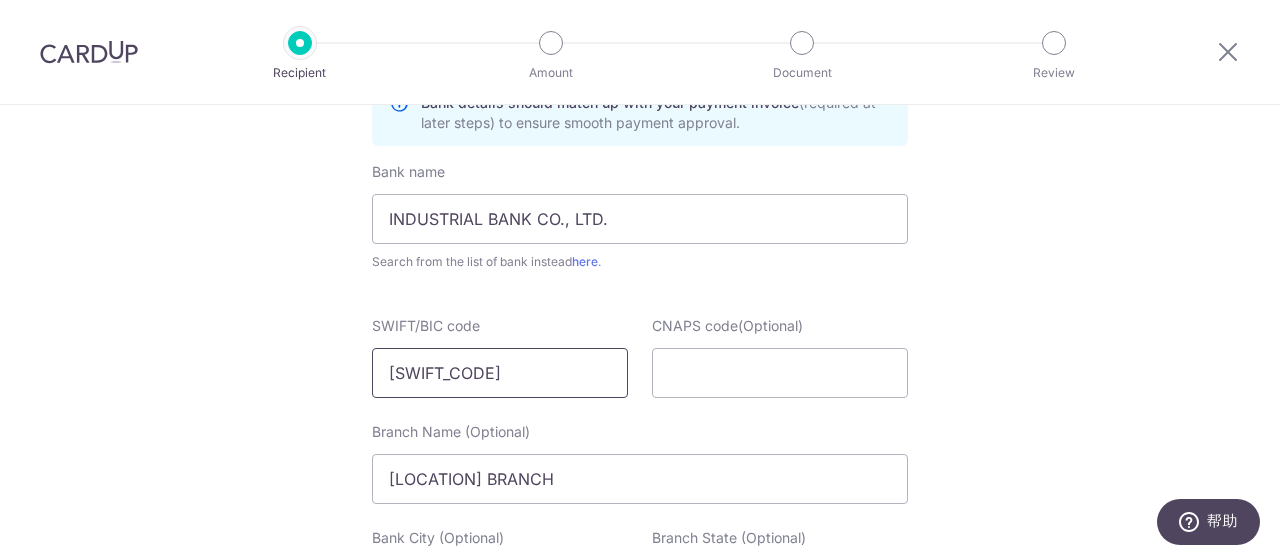 scroll, scrollTop: 1300, scrollLeft: 0, axis: vertical 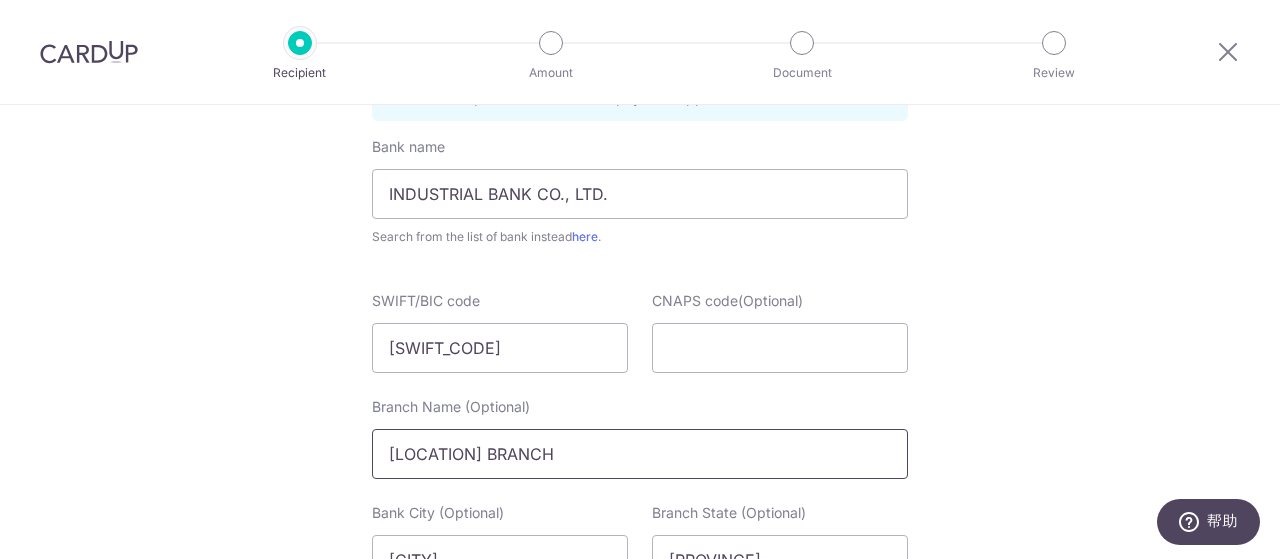 drag, startPoint x: 542, startPoint y: 455, endPoint x: 325, endPoint y: 459, distance: 217.03687 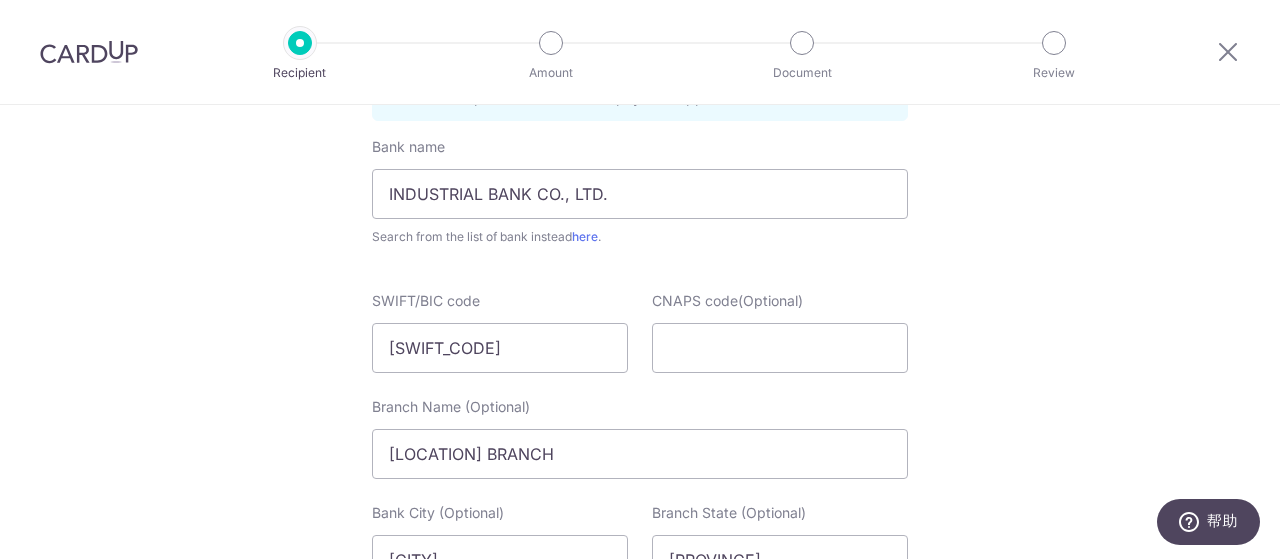 click on "Who would you like to pay?
Your recipient does not need a CardUp account to receive your payments.
Who should we send this supplier payment to?
Country of bank account
Algeria
Andorra
Angola
Anguilla
Argentina
Armenia
Aruba
Australia
Austria
Azerbaijan
Bahrain
Bangladesh
Belgium
Bolivia
Bosnia and Herzegovina
Brazil
British Virgin Islands
Bulgaria
Canada
Chile
China
Colombia
Costa Rica
Croatia
Cyprus
Czech Republic
Denmark
Dominica
Dominican Republic
East Timor
Ecuador
Egypt
Estonia
Faroe Islands
Fiji
Finland
France
French Guiana
French Polynesia
French Southern Territories
Georgia
Germany
Greece
Greenland
Grenada
Guernsey
Guyana
Honduras
Hong Kong
Hungary
Iceland
India
Indonesia
Ireland
Isle of Man
Israel
Italy
Japan
Jersey
Kazakhstan
Kosovo
Kuwait
Kyrgyzstan" at bounding box center (640, -160) 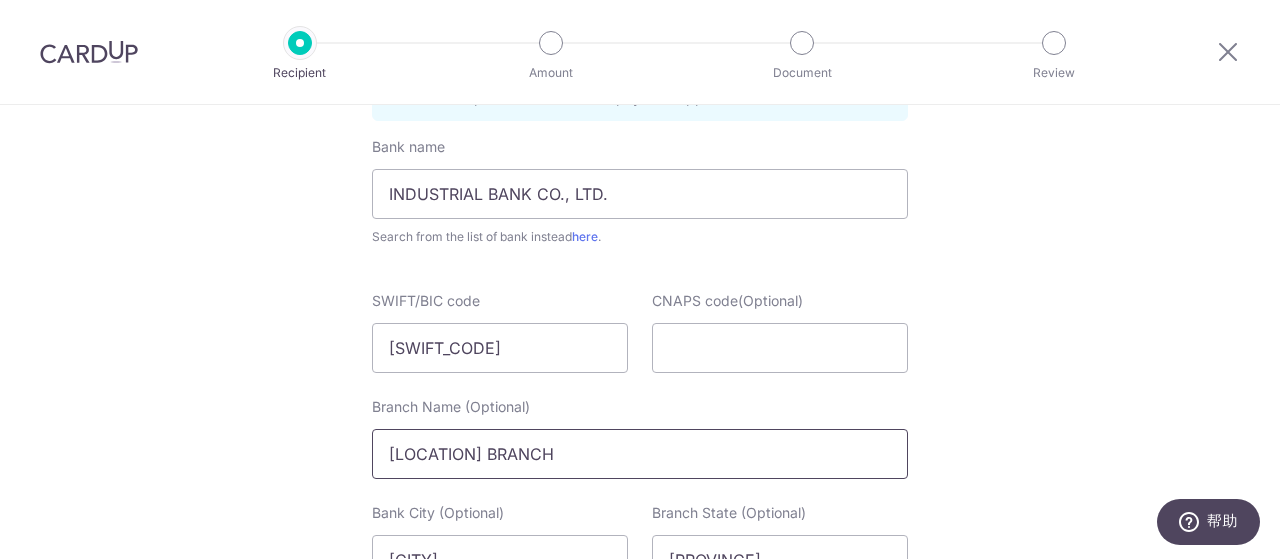 drag, startPoint x: 388, startPoint y: 452, endPoint x: 602, endPoint y: 451, distance: 214.00233 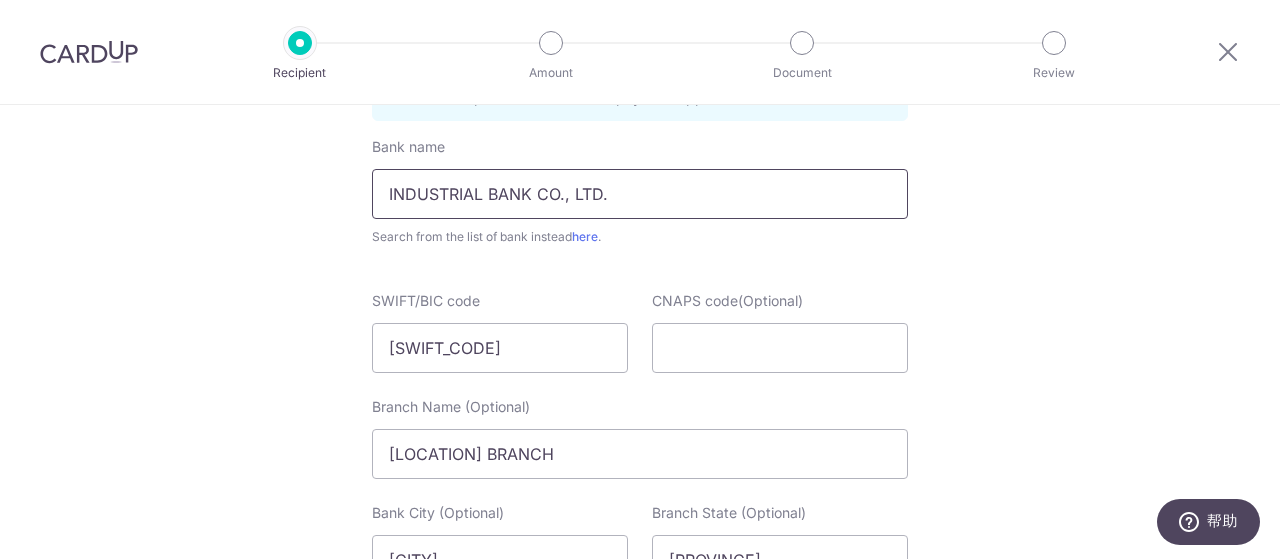 click on "INDUSTRIAL BANK CO., LTD." at bounding box center [640, 194] 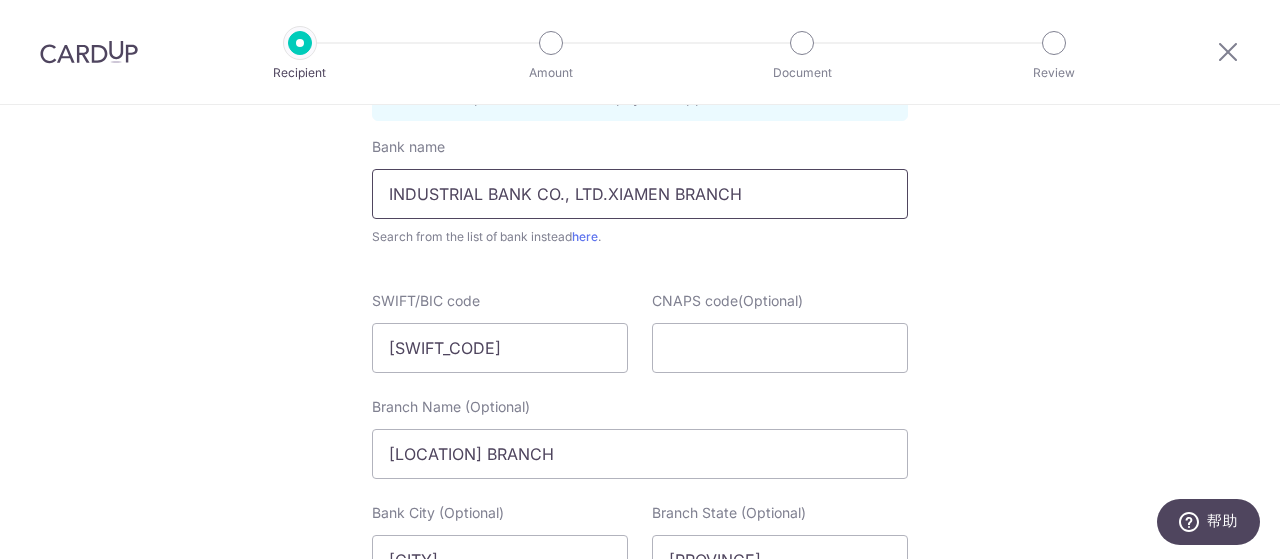 type on "INDUSTRIAL BANK CO., LTD.XIAMEN BRANCH" 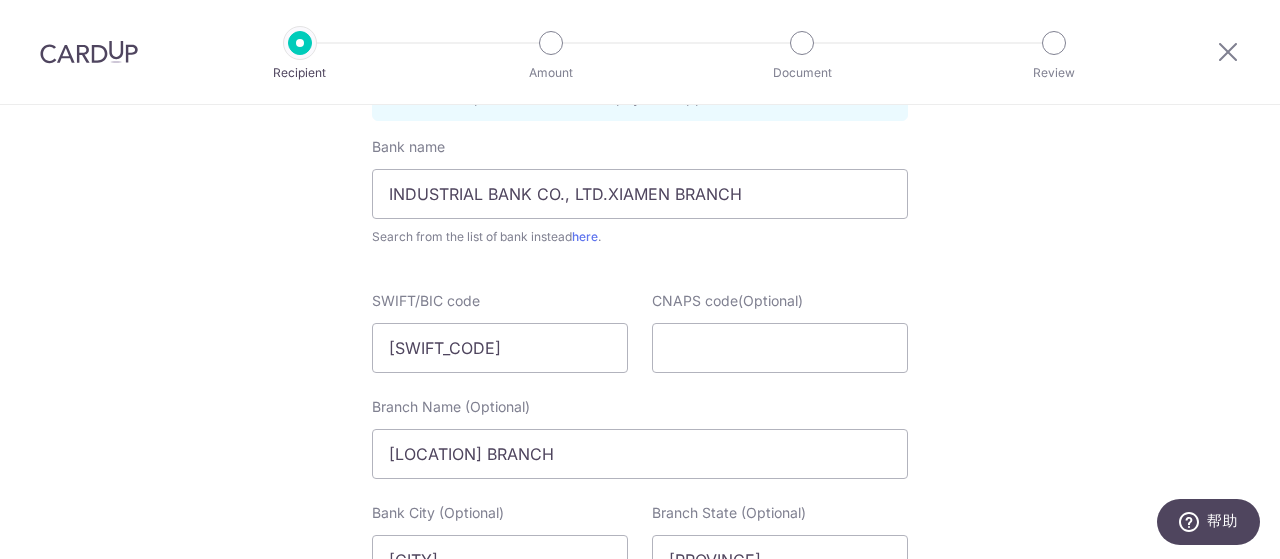 click on "Who would you like to pay?
Your recipient does not need a CardUp account to receive your payments.
Who should we send this supplier payment to?
Country of bank account
Algeria
Andorra
Angola
Anguilla
Argentina
Armenia
Aruba
Australia
Austria
Azerbaijan
Bahrain
Bangladesh
Belgium
Bolivia
Bosnia and Herzegovina
Brazil
British Virgin Islands
Bulgaria
Canada
Chile
China
Colombia
Costa Rica
Croatia
Cyprus
Czech Republic
Denmark
Dominica
Dominican Republic
East Timor
Ecuador
Egypt
Estonia
Faroe Islands
Fiji
Finland
France
French Guiana
French Polynesia
French Southern Territories
Georgia
Germany
Greece
Greenland
Grenada
Guernsey
Guyana
Honduras
Hong Kong
Hungary
Iceland
India
Indonesia
Ireland
Isle of Man
Israel
Italy
Japan
Jersey
Kazakhstan
Kosovo
Kuwait
Kyrgyzstan" at bounding box center [640, -160] 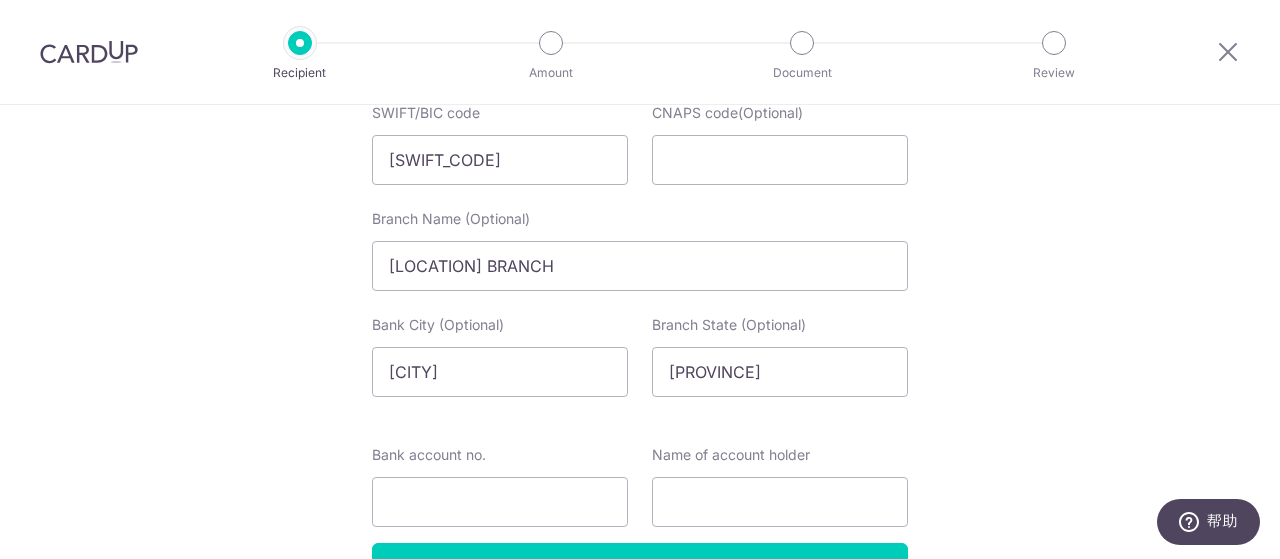 scroll, scrollTop: 1500, scrollLeft: 0, axis: vertical 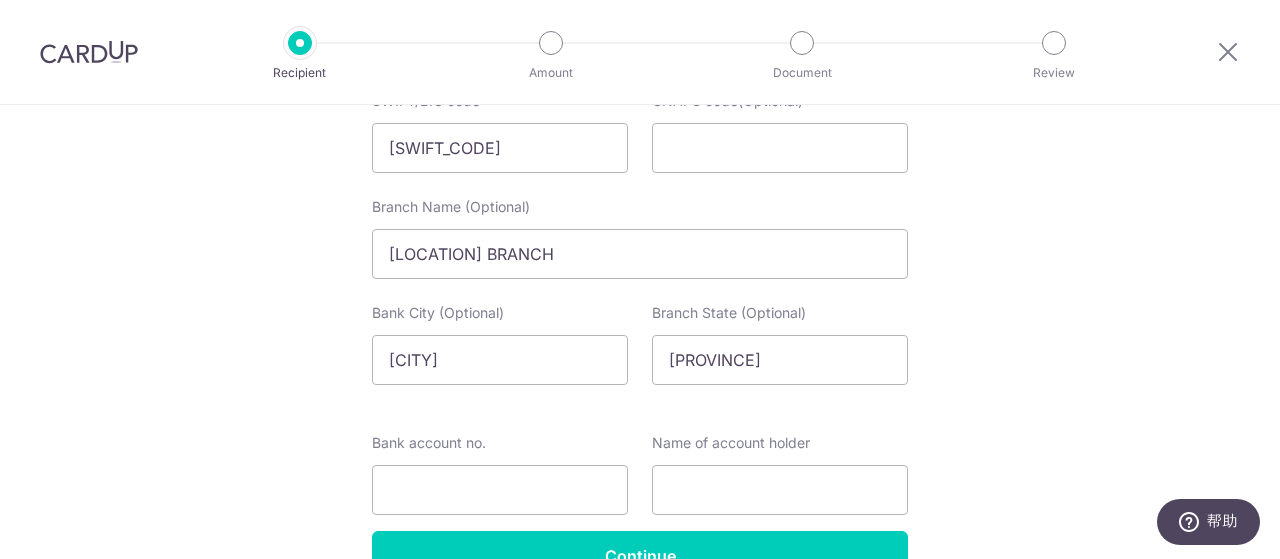 click on "Who would you like to pay?
Your recipient does not need a CardUp account to receive your payments.
Who should we send this supplier payment to?
Country of bank account
Algeria
Andorra
Angola
Anguilla
Argentina
Armenia
Aruba
Australia
Austria
Azerbaijan
Bahrain
Bangladesh
Belgium
Bolivia
Bosnia and Herzegovina
Brazil
British Virgin Islands
Bulgaria
Canada
Chile
China
Colombia
Costa Rica
Croatia
Cyprus
Czech Republic
Denmark
Dominica
Dominican Republic
East Timor
Ecuador
Egypt
Estonia
Faroe Islands
Fiji
Finland
France
French Guiana
French Polynesia
French Southern Territories
Georgia
Germany
Greece
Greenland
Grenada
Guernsey
Guyana
Honduras
Hong Kong
Hungary
Iceland
India
Indonesia
Ireland
Isle of Man
Israel
Italy
Japan
Jersey
Kazakhstan
Kosovo
Kuwait
Kyrgyzstan" at bounding box center (640, -360) 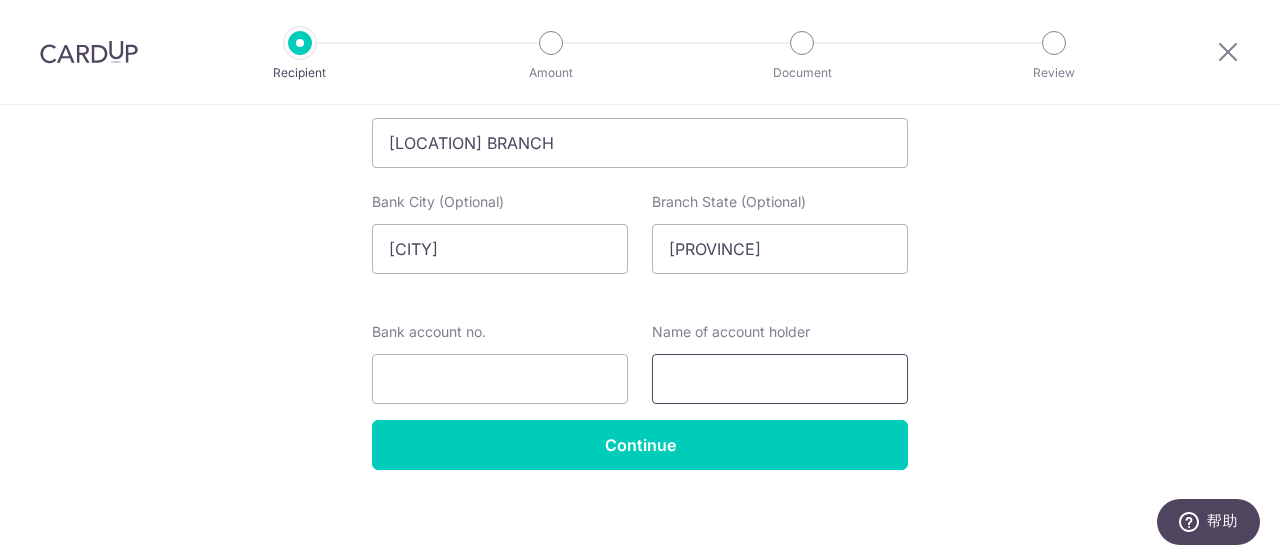 scroll, scrollTop: 1614, scrollLeft: 0, axis: vertical 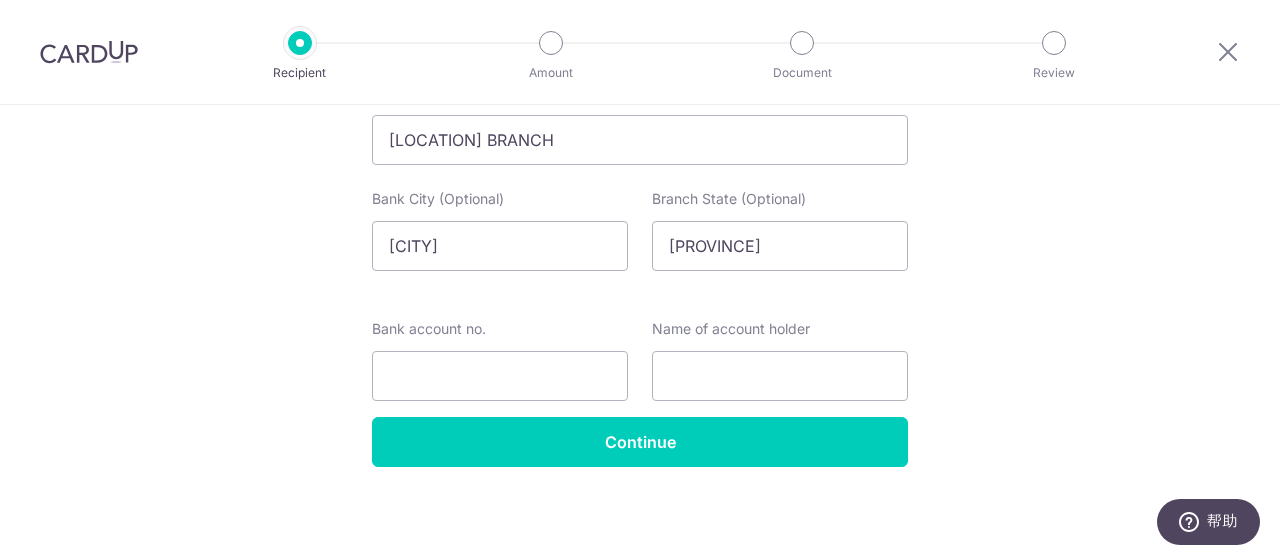 click on "Who would you like to pay?
Your recipient does not need a CardUp account to receive your payments.
Who should we send this supplier payment to?
Country of bank account
Algeria
Andorra
Angola
Anguilla
Argentina
Armenia
Aruba
Australia
Austria
Azerbaijan
Bahrain
Bangladesh
Belgium
Bolivia
Bosnia and Herzegovina
Brazil
British Virgin Islands
Bulgaria
Canada
Chile
China
Colombia
Costa Rica
Croatia
Cyprus
Czech Republic
Denmark
Dominica
Dominican Republic
East Timor
Ecuador
Egypt
Estonia
Faroe Islands
Fiji
Finland
France
French Guiana
French Polynesia
French Southern Territories
Georgia
Germany
Greece
Greenland
Grenada
Guernsey
Guyana
Honduras
Hong Kong
Hungary
Iceland
India
Indonesia
Ireland
Isle of Man
Israel
Italy
Japan
Jersey
Kazakhstan
Kosovo
Kuwait
Kyrgyzstan" at bounding box center [640, -474] 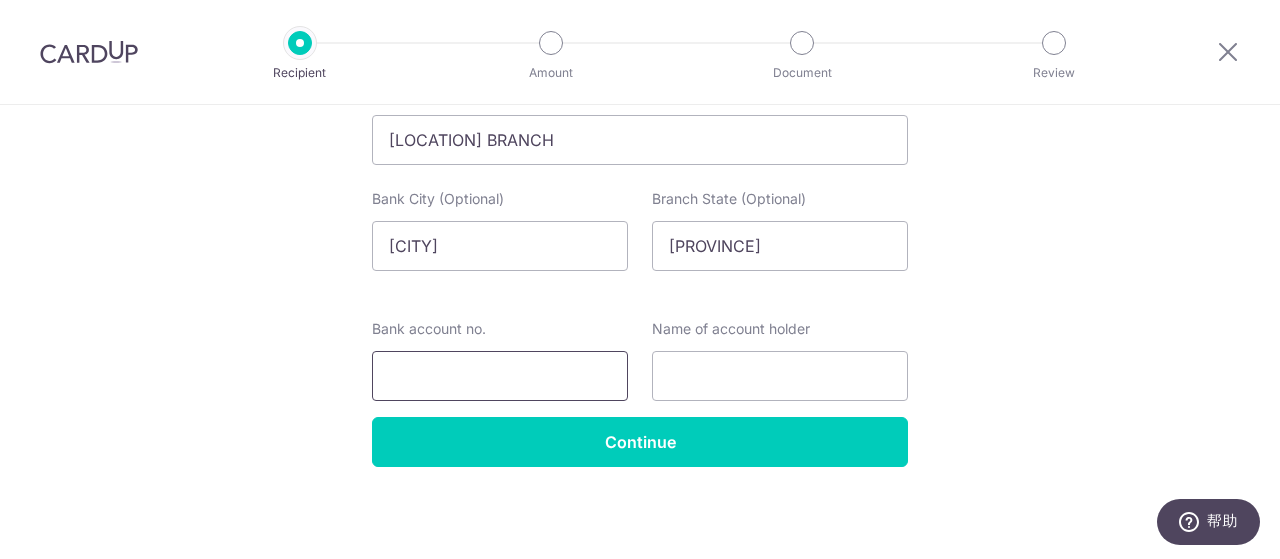 click on "Bank account no." at bounding box center [500, 376] 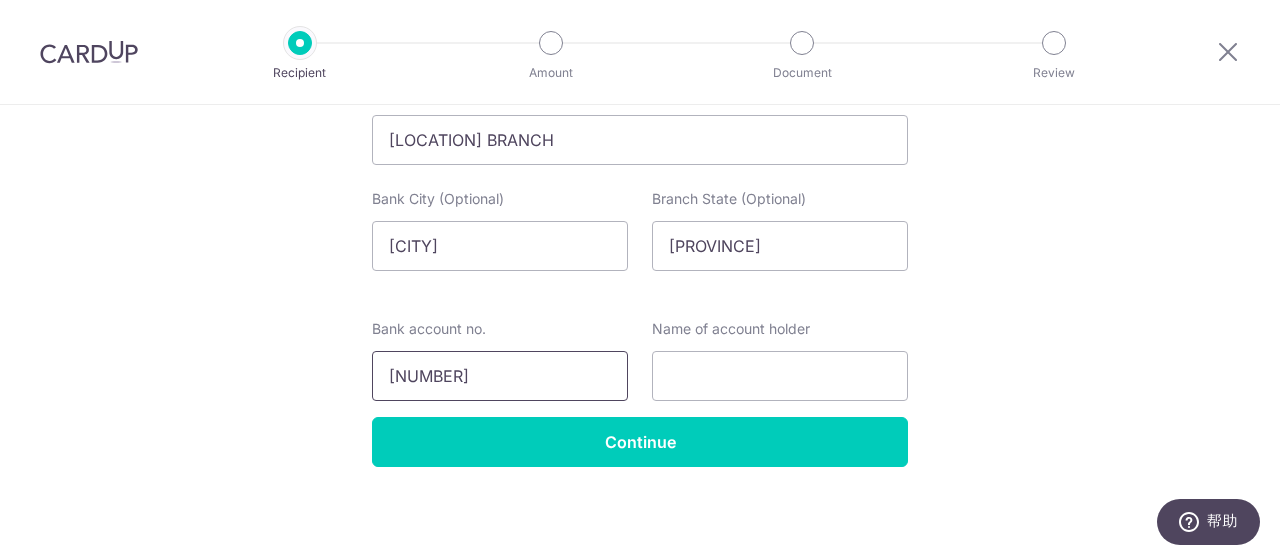 type on "129210100100327986" 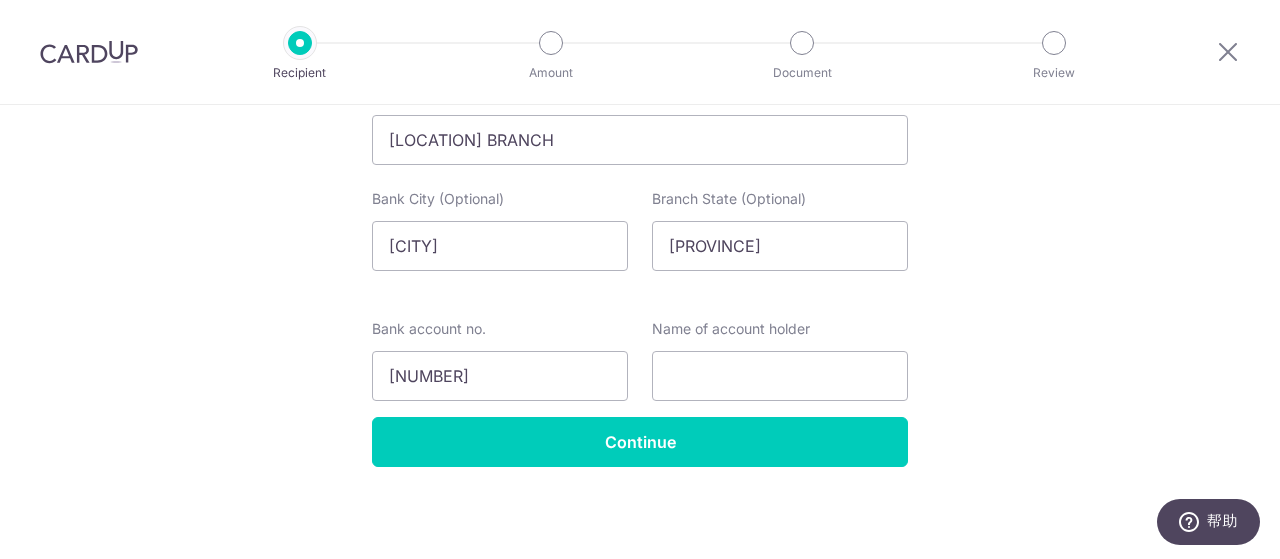 click on "Who would you like to pay?
Your recipient does not need a CardUp account to receive your payments.
Who should we send this supplier payment to?
Country of bank account
Algeria
Andorra
Angola
Anguilla
Argentina
Armenia
Aruba
Australia
Austria
Azerbaijan
Bahrain
Bangladesh
Belgium
Bolivia
Bosnia and Herzegovina
Brazil
British Virgin Islands
Bulgaria
Canada
Chile
China
Colombia
Costa Rica
Croatia
Cyprus
Czech Republic
Denmark
Dominica
Dominican Republic
East Timor
Ecuador
Egypt
Estonia
Faroe Islands
Fiji
Finland
France
French Guiana
French Polynesia
French Southern Territories
Georgia
Germany
Greece
Greenland
Grenada
Guernsey
Guyana
Honduras
Hong Kong
Hungary
Iceland
India
Indonesia
Ireland
Isle of Man
Israel
Italy
Japan
Jersey
Kazakhstan
Kosovo
Kuwait
Kyrgyzstan" at bounding box center (640, -474) 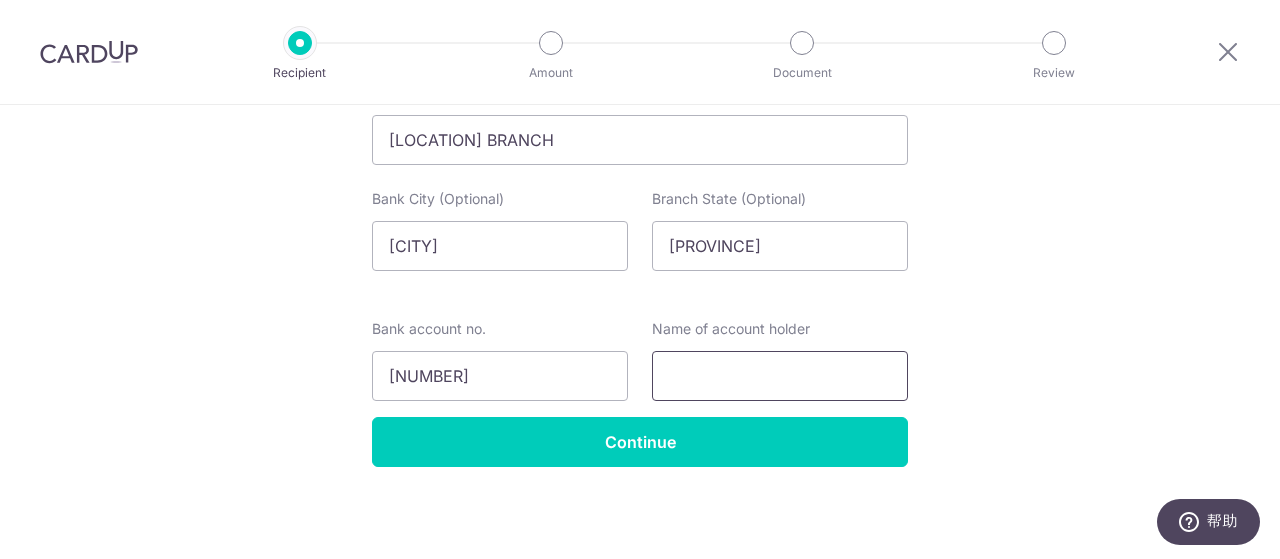 click at bounding box center (780, 376) 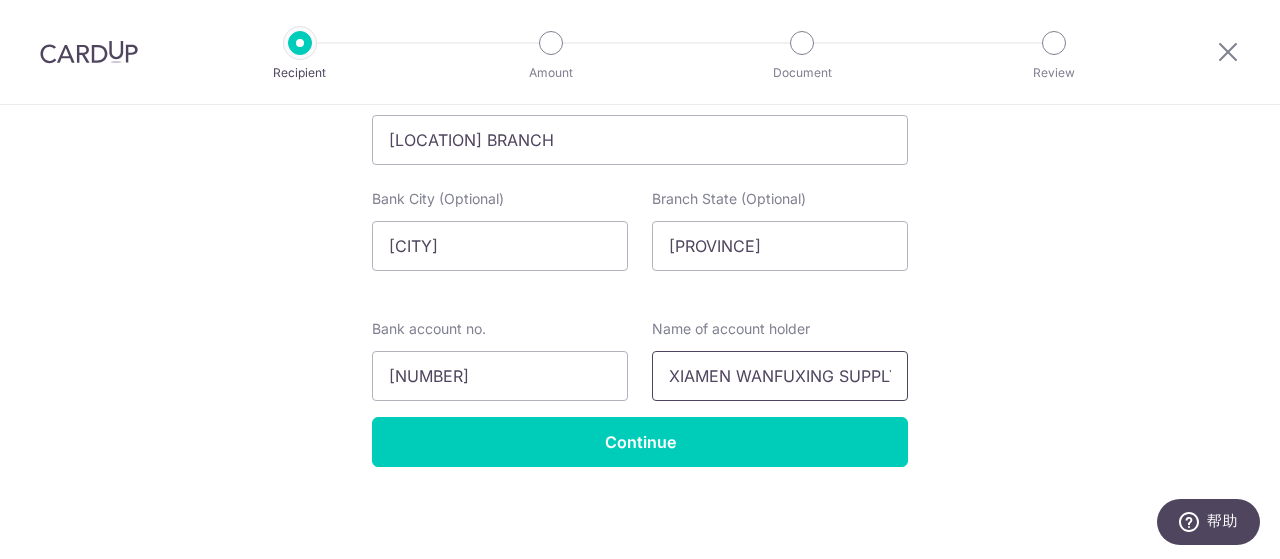 scroll, scrollTop: 0, scrollLeft: 256, axis: horizontal 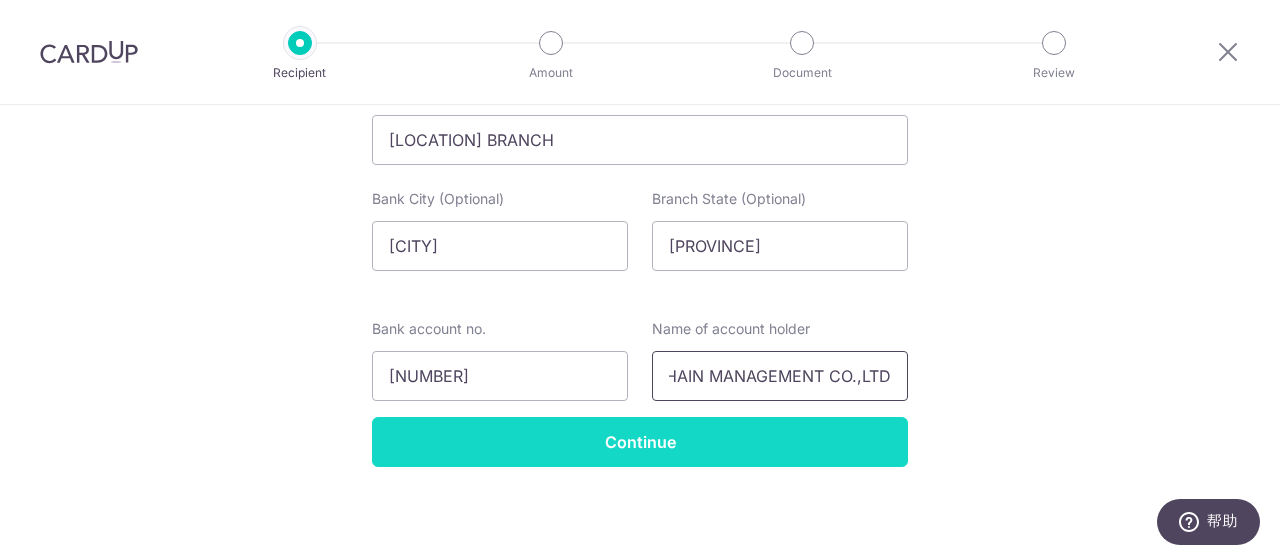 type on "XIAMEN WANFUXING SUPPLY CHAIN MANAGEMENT CO.,LTD" 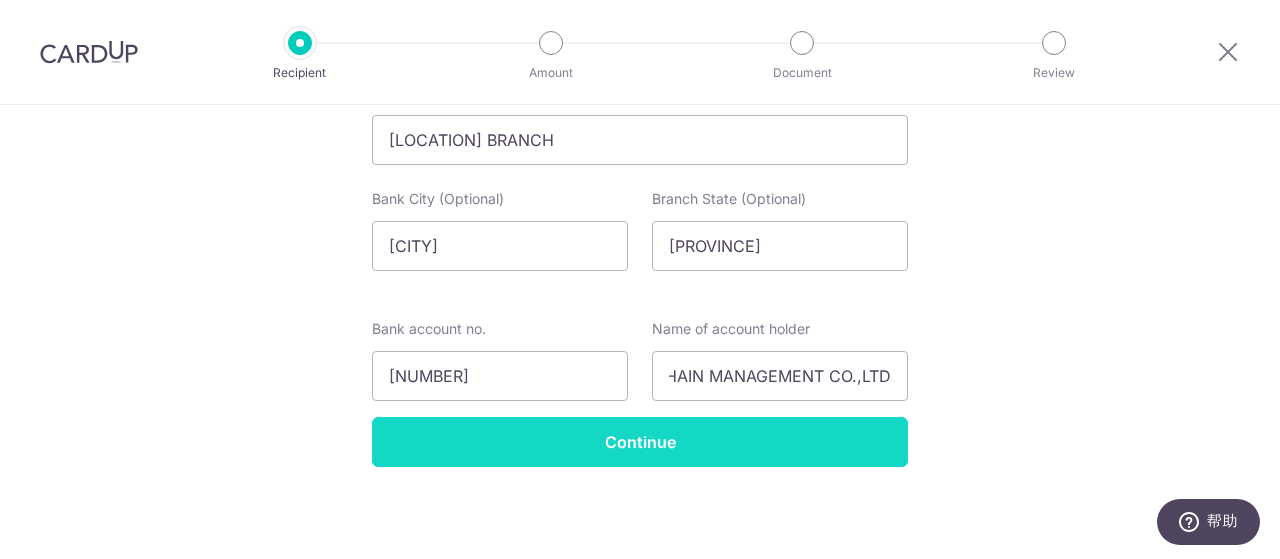 click on "Continue" at bounding box center (640, 442) 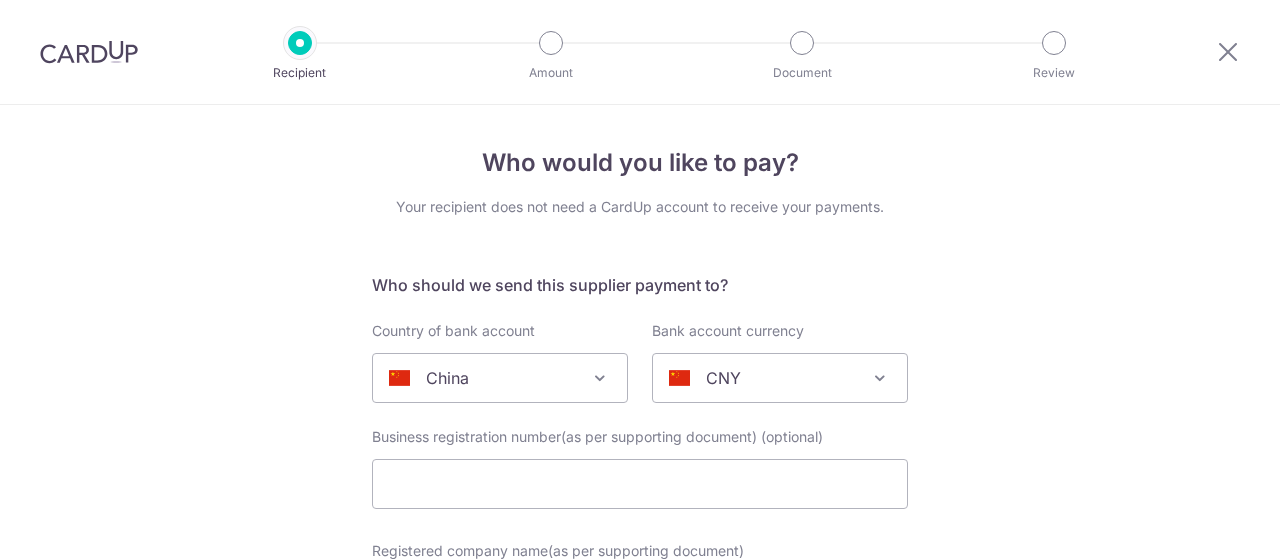 scroll, scrollTop: 0, scrollLeft: 0, axis: both 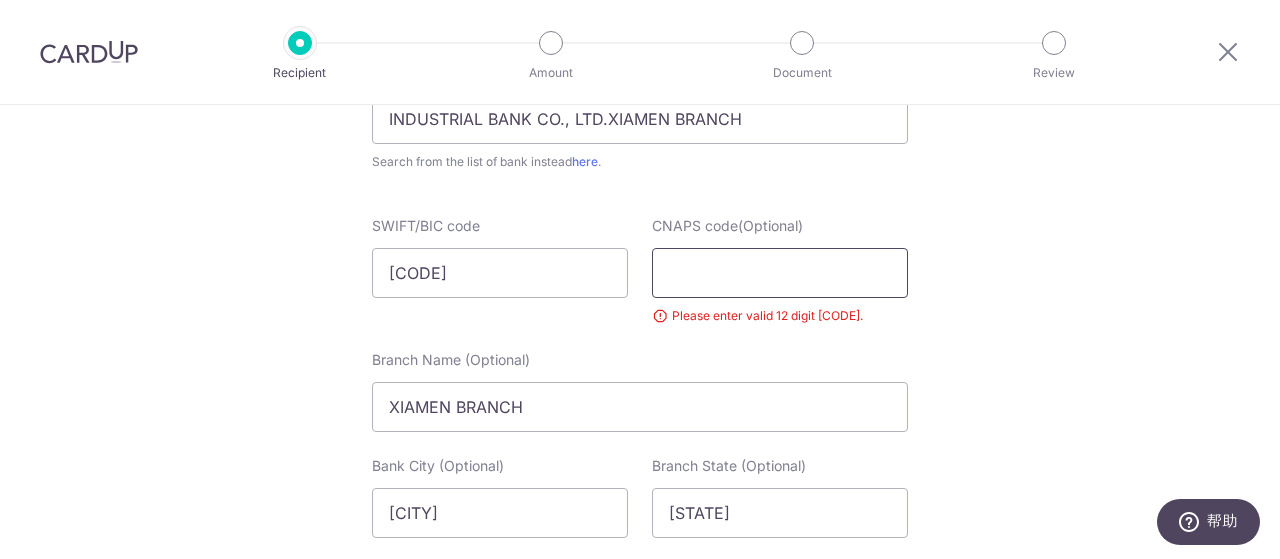 click on "CNAPS code(Optional)" at bounding box center (780, 273) 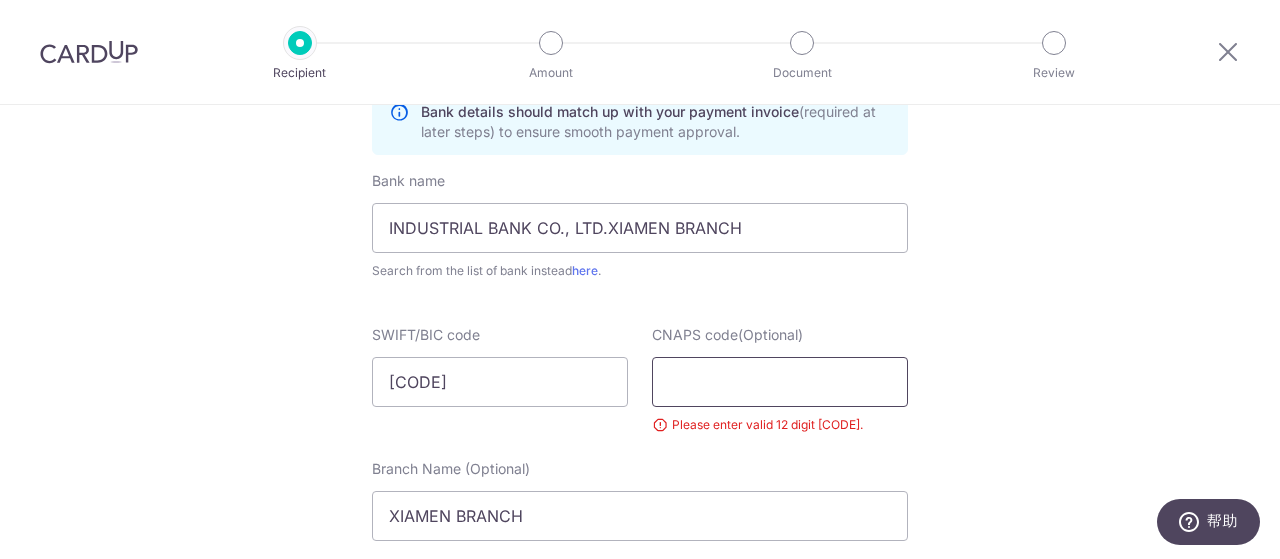 scroll, scrollTop: 1242, scrollLeft: 0, axis: vertical 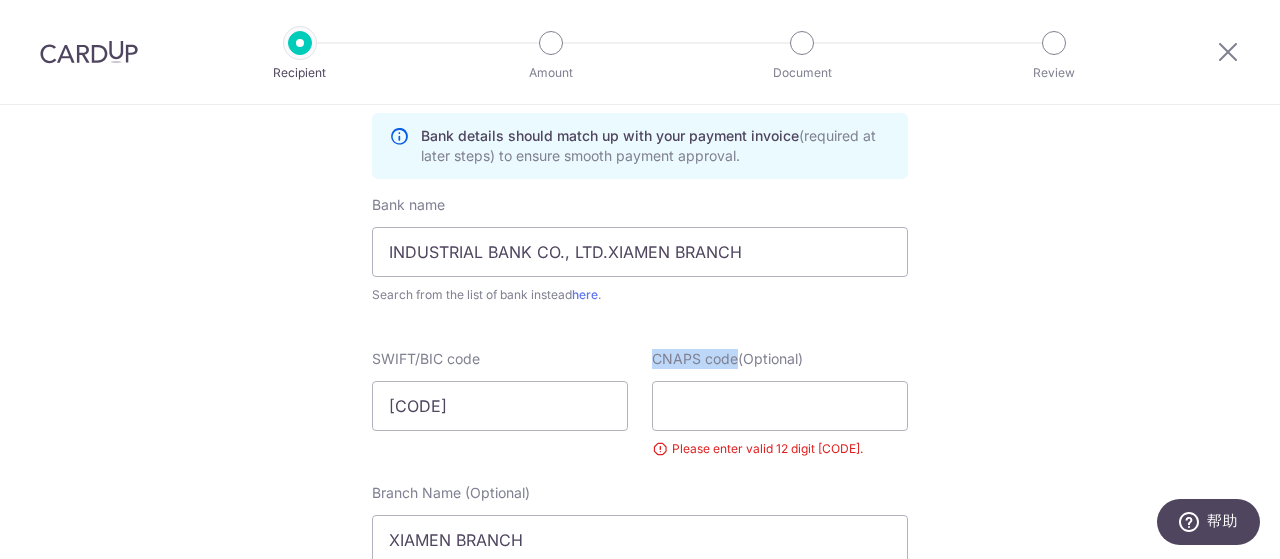 drag, startPoint x: 650, startPoint y: 357, endPoint x: 731, endPoint y: 362, distance: 81.154175 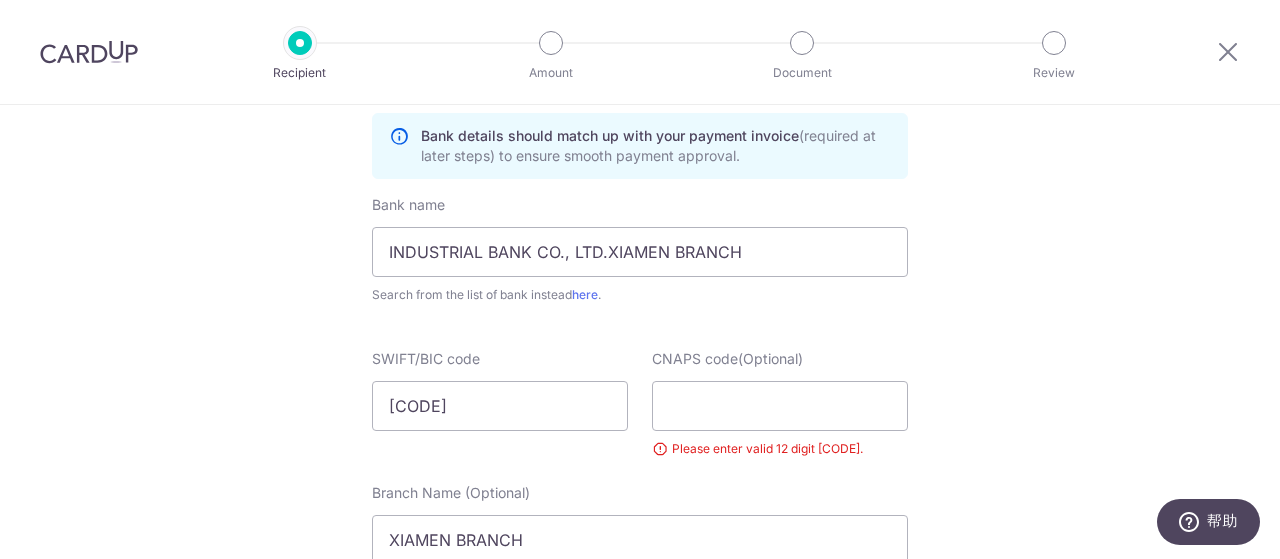 click on "Who would you like to pay?
Your recipient does not need a CardUp account to receive your payments.
Who should we send this supplier payment to?
Country of bank account
Algeria
Andorra
Angola
Anguilla
Argentina
Armenia
Aruba
Australia
Austria
Azerbaijan
Bahrain
Bangladesh
Belgium
Bolivia
Bosnia and Herzegovina
Brazil
British Virgin Islands
Bulgaria
Canada
Chile
China
Colombia
Costa Rica
Croatia
Cyprus
Czech Republic
Denmark
Dominica
Dominican Republic
East Timor
Ecuador
Egypt
Estonia
Faroe Islands
Fiji
Finland
France
French Guiana
French Polynesia
French Southern Territories
Georgia
Germany
Greece
Greenland
Grenada
Guernsey
Guyana
Honduras
Hong Kong
Hungary
Iceland
India
Indonesia
Ireland
Isle of Man
Israel
Italy
Japan
Jersey
Kazakhstan
Kosovo
Kuwait
Kyrgyzstan" at bounding box center (640, -88) 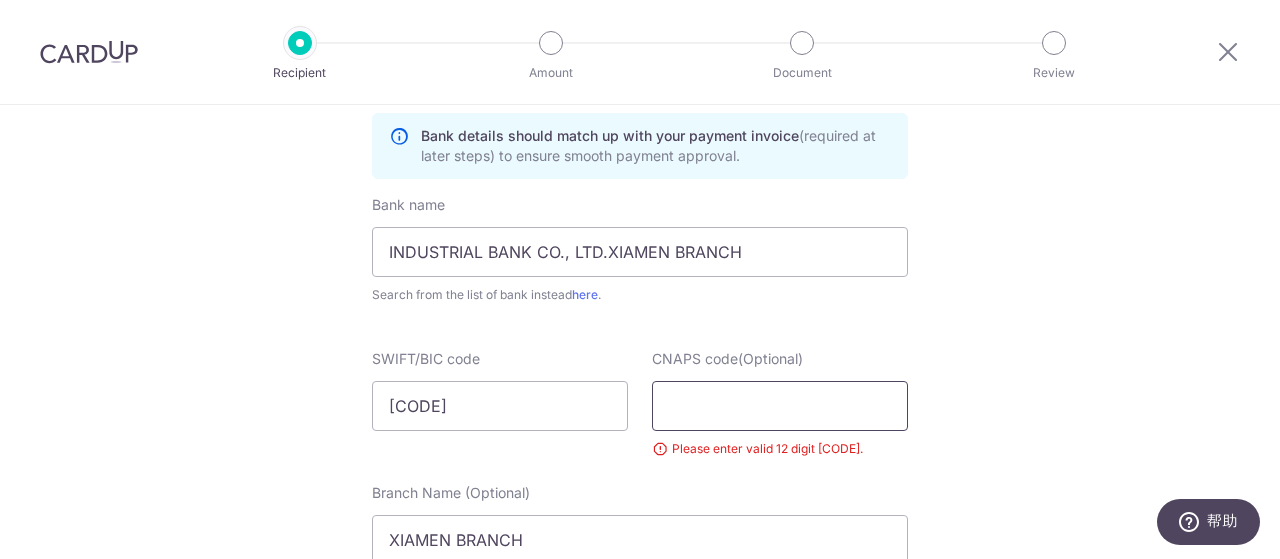 click on "CNAPS code(Optional)" at bounding box center (780, 406) 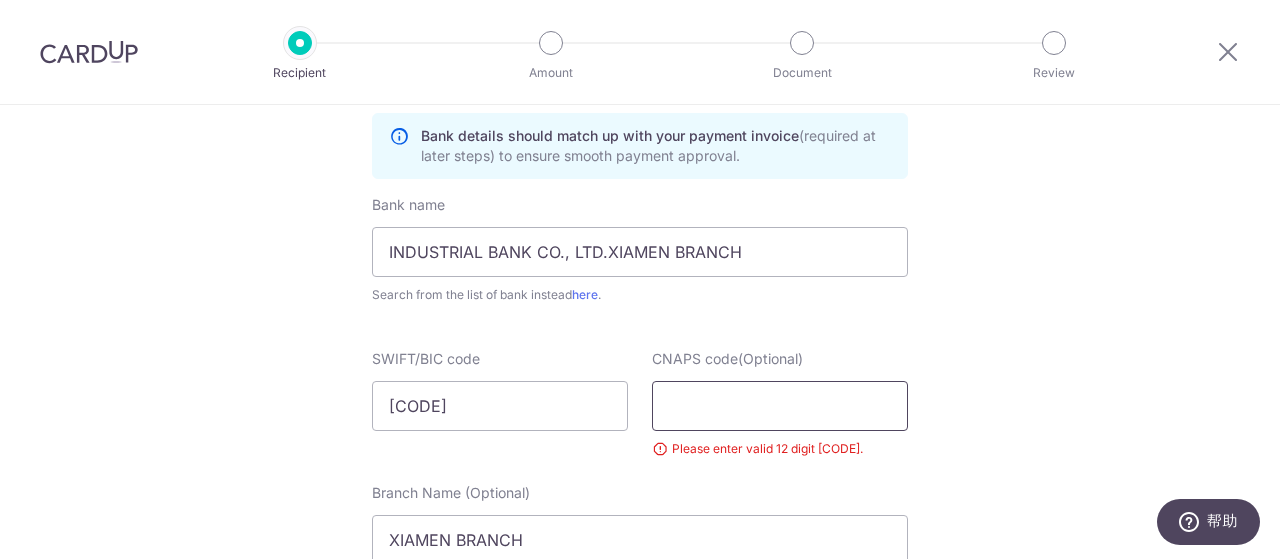scroll, scrollTop: 1342, scrollLeft: 0, axis: vertical 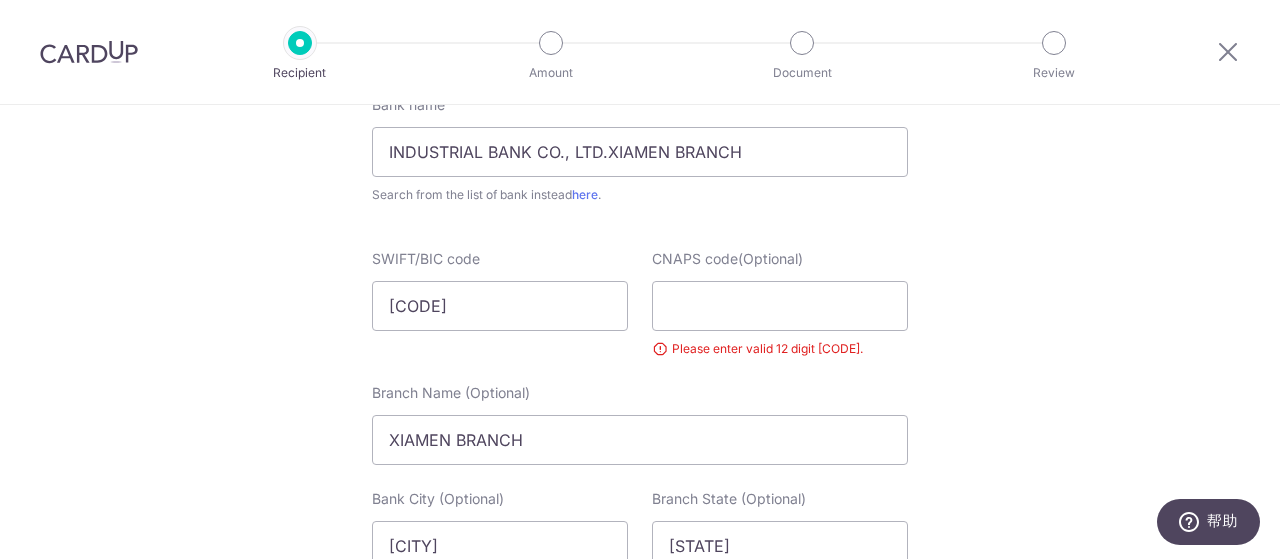 click on "Who would you like to pay?
Your recipient does not need a CardUp account to receive your payments.
Who should we send this supplier payment to?
Country of bank account
Algeria
Andorra
Angola
Anguilla
Argentina
Armenia
Aruba
Australia
Austria
Azerbaijan
Bahrain
Bangladesh
Belgium
Bolivia
Bosnia and Herzegovina
Brazil
British Virgin Islands
Bulgaria
Canada
Chile
China
Colombia
Costa Rica
Croatia
Cyprus
Czech Republic
Denmark
Dominica
Dominican Republic
East Timor
Ecuador
Egypt
Estonia
Faroe Islands
Fiji
Finland
France
French Guiana
French Polynesia
French Southern Territories
Georgia
Germany
Greece
Greenland
Grenada
Guernsey
Guyana
Honduras
Hong Kong
Hungary
Iceland
India
Indonesia
Ireland
Isle of Man
Israel
Italy
Japan
Jersey
Kazakhstan
Kosovo
Kuwait
Kyrgyzstan" at bounding box center [640, -188] 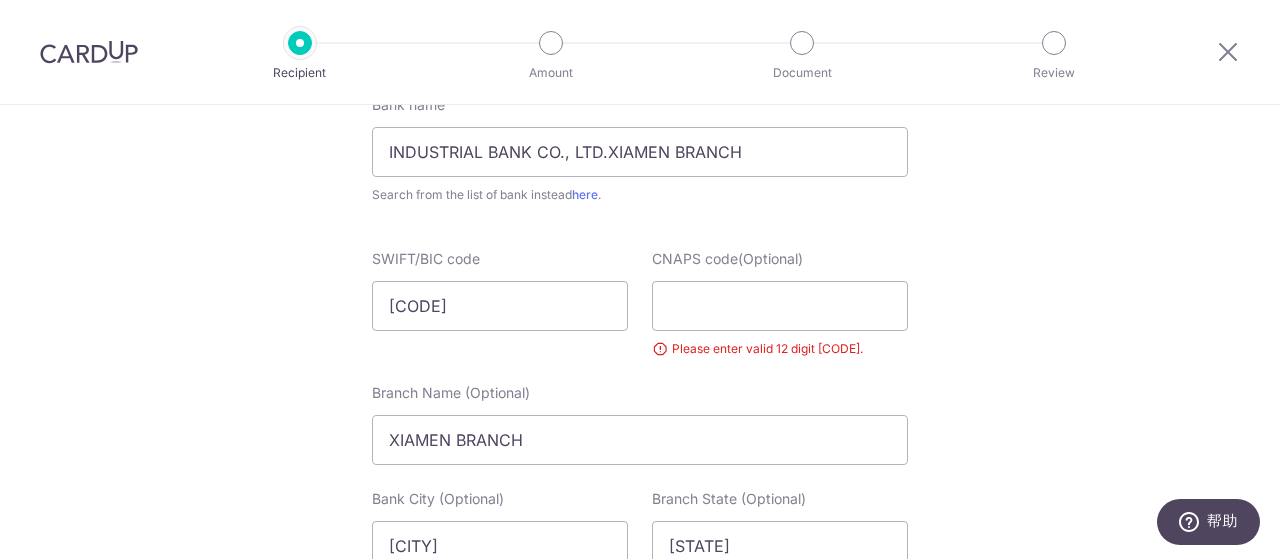 click on "Who would you like to pay?
Your recipient does not need a CardUp account to receive your payments.
Who should we send this supplier payment to?
Country of bank account
Algeria
Andorra
Angola
Anguilla
Argentina
Armenia
Aruba
Australia
Austria
Azerbaijan
Bahrain
Bangladesh
Belgium
Bolivia
Bosnia and Herzegovina
Brazil
British Virgin Islands
Bulgaria
Canada
Chile
China
Colombia
Costa Rica
Croatia
Cyprus
Czech Republic
Denmark
Dominica
Dominican Republic
East Timor
Ecuador
Egypt
Estonia
Faroe Islands
Fiji
Finland
France
French Guiana
French Polynesia
French Southern Territories
Georgia
Germany
Greece
Greenland
Grenada
Guernsey
Guyana
Honduras
Hong Kong
Hungary
Iceland
India
Indonesia
Ireland
Isle of Man
Israel
Italy
Japan
Jersey
Kazakhstan
Kosovo
Kuwait
Kyrgyzstan" at bounding box center [640, -188] 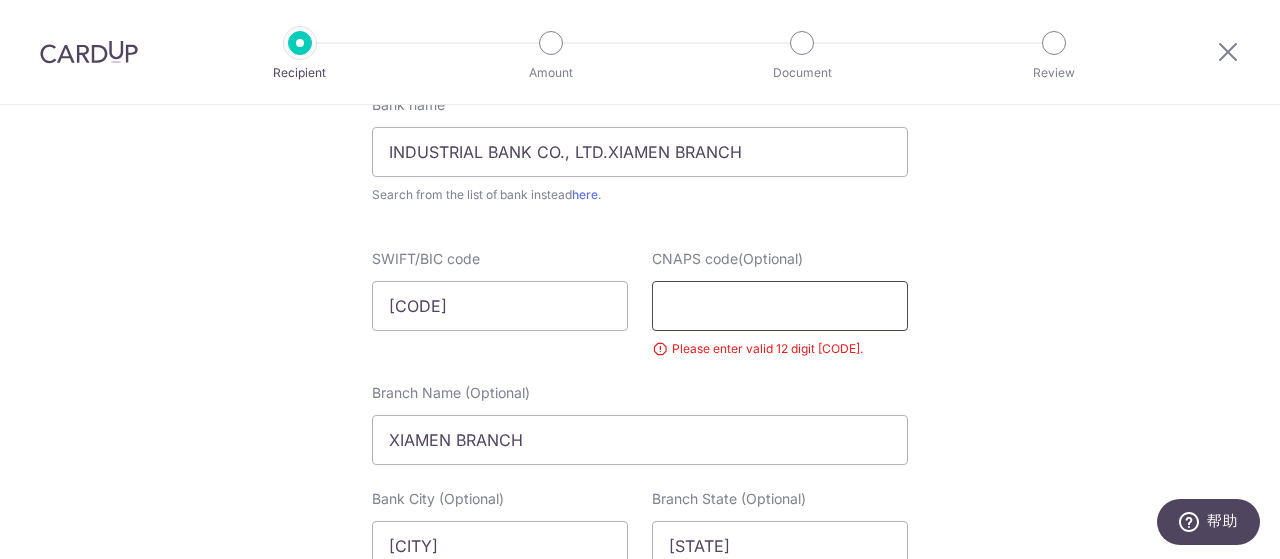 click on "CNAPS code(Optional)" at bounding box center (780, 306) 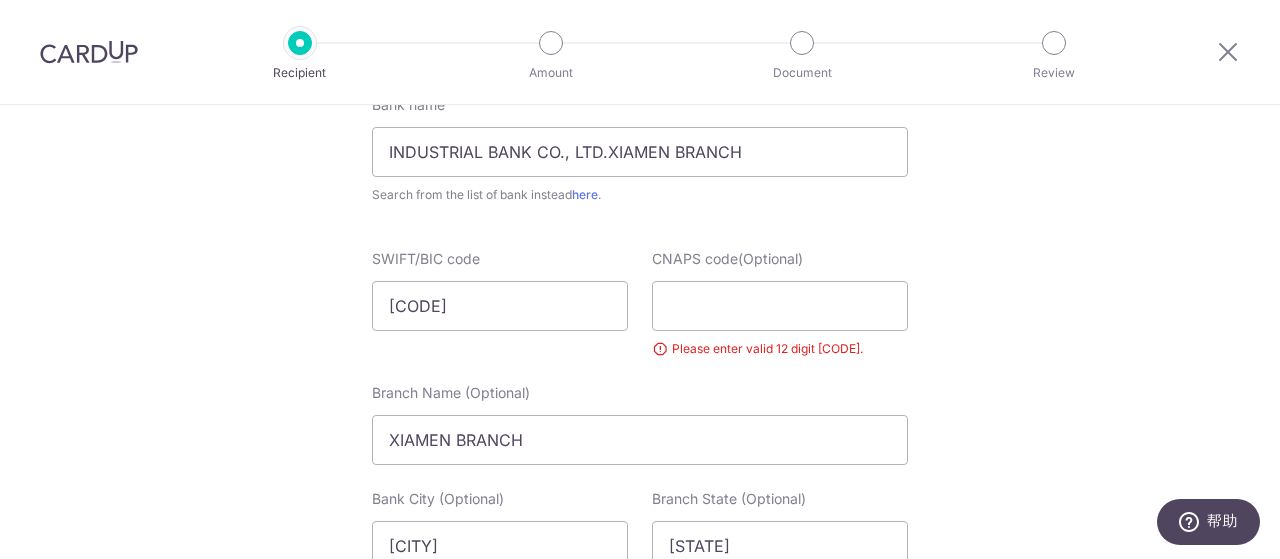click on "Who would you like to pay?
Your recipient does not need a CardUp account to receive your payments.
Who should we send this supplier payment to?
Country of bank account
Algeria
Andorra
Angola
Anguilla
Argentina
Armenia
Aruba
Australia
Austria
Azerbaijan
Bahrain
Bangladesh
Belgium
Bolivia
Bosnia and Herzegovina
Brazil
British Virgin Islands
Bulgaria
Canada
Chile
China
Colombia
Costa Rica
Croatia
Cyprus
Czech Republic
Denmark
Dominica
Dominican Republic
East Timor
Ecuador
Egypt
Estonia
Faroe Islands
Fiji
Finland
France
French Guiana
French Polynesia
French Southern Territories
Georgia
Germany
Greece
Greenland
Grenada
Guernsey
Guyana
Honduras
Hong Kong
Hungary
Iceland
India
Indonesia
Ireland
Isle of Man
Israel
Italy
Japan
Jersey
Kazakhstan
Kosovo
Kuwait
Kyrgyzstan" at bounding box center [640, -188] 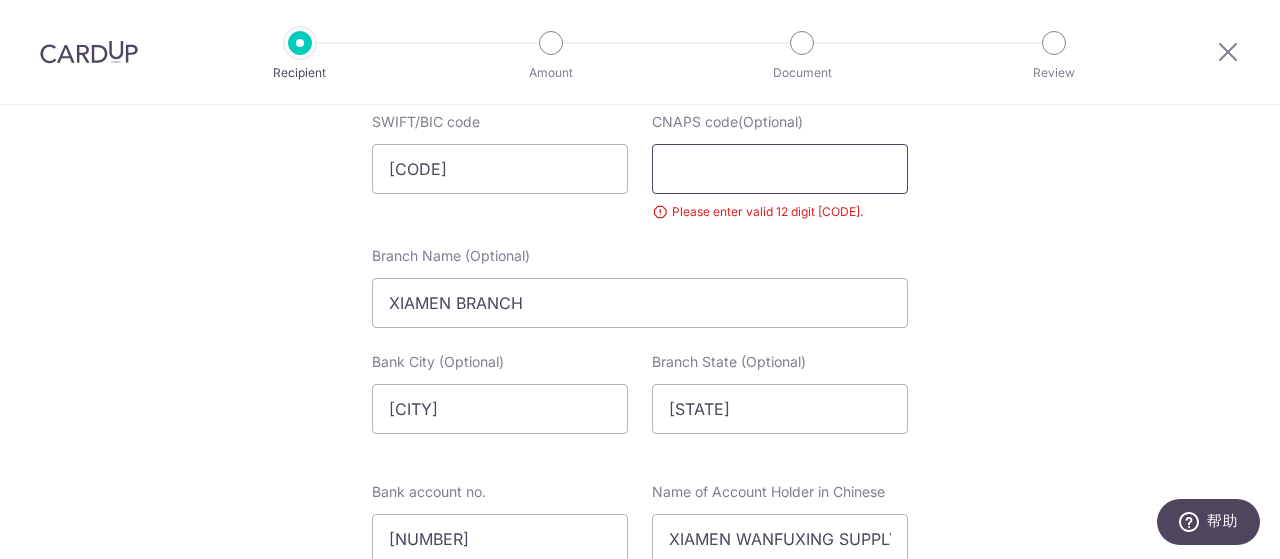 scroll, scrollTop: 1442, scrollLeft: 0, axis: vertical 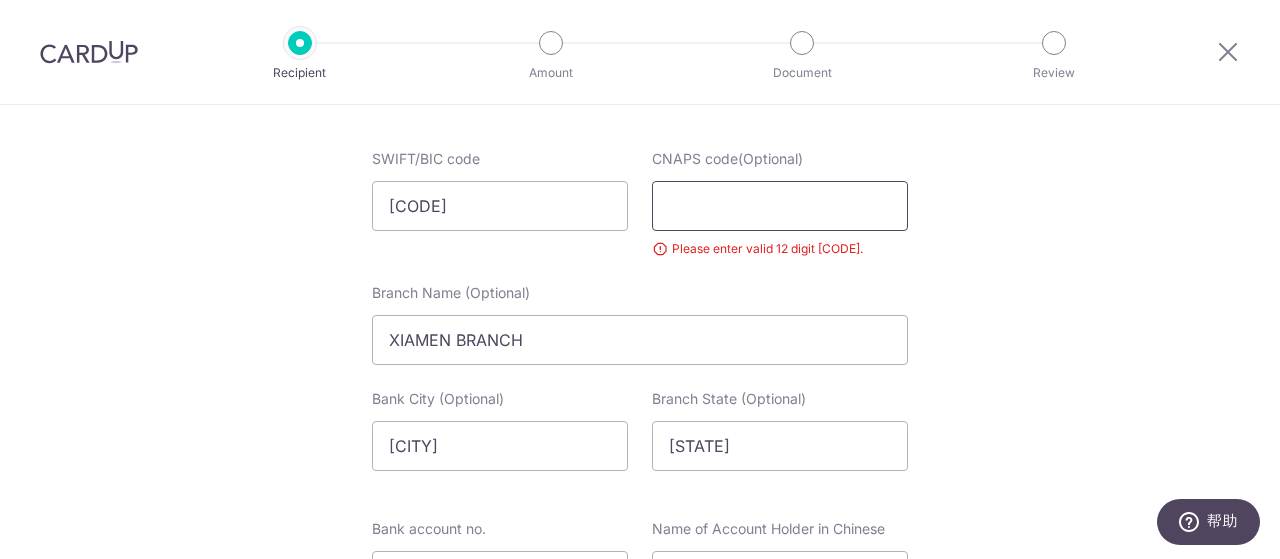 click on "CNAPS code(Optional)" at bounding box center (780, 206) 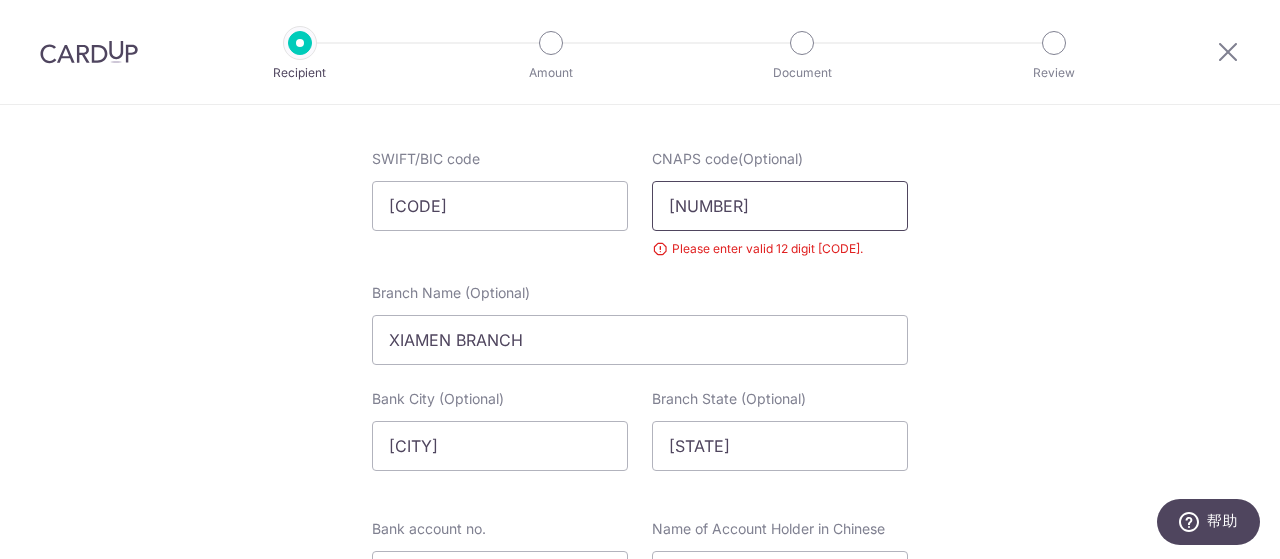 type on "309393009684" 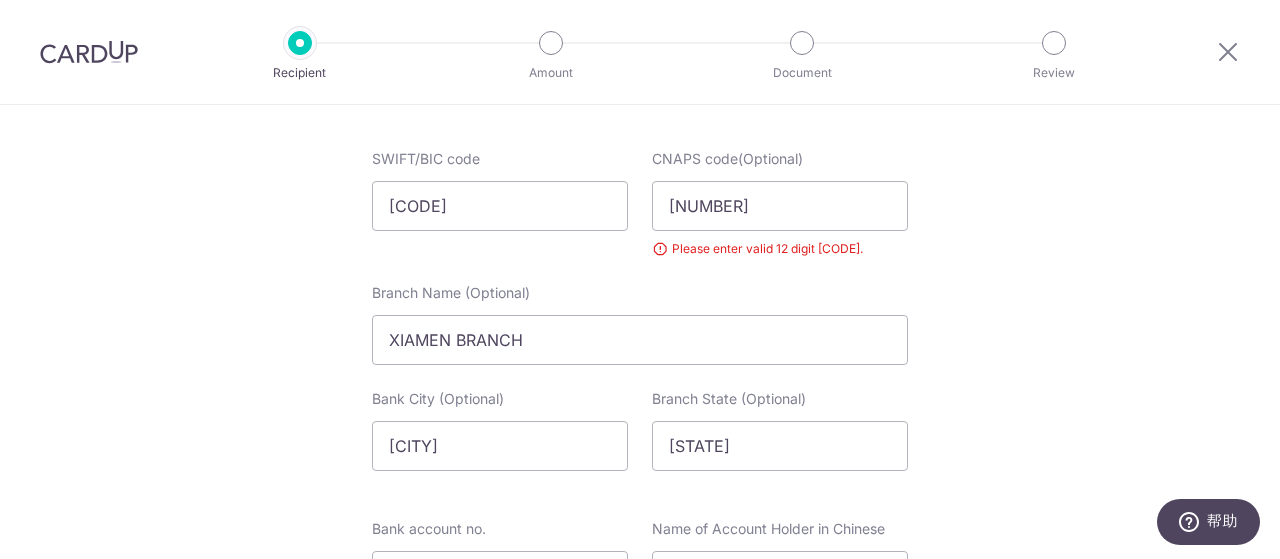 click on "Who would you like to pay?
Your recipient does not need a CardUp account to receive your payments.
Who should we send this supplier payment to?
Country of bank account
Algeria
Andorra
Angola
Anguilla
Argentina
Armenia
Aruba
Australia
Austria
Azerbaijan
Bahrain
Bangladesh
Belgium
Bolivia
Bosnia and Herzegovina
Brazil
British Virgin Islands
Bulgaria
Canada
Chile
China
Colombia
Costa Rica
Croatia
Cyprus
Czech Republic
Denmark
Dominica
Dominican Republic
East Timor
Ecuador
Egypt
Estonia
Faroe Islands
Fiji
Finland
France
French Guiana
French Polynesia
French Southern Territories
Georgia
Germany
Greece
Greenland
Grenada
Guernsey
Guyana
Honduras
Hong Kong
Hungary
Iceland
India
Indonesia
Ireland
Isle of Man
Israel
Italy
Japan
Jersey
Kazakhstan
Kosovo
Kuwait
Kyrgyzstan" at bounding box center [640, -288] 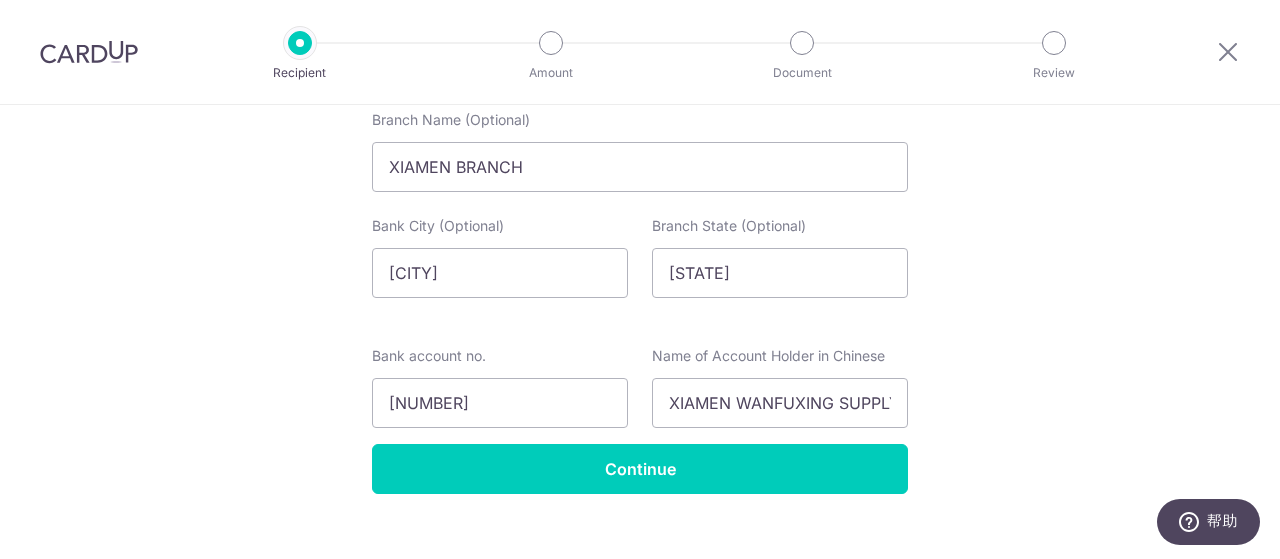 scroll, scrollTop: 1642, scrollLeft: 0, axis: vertical 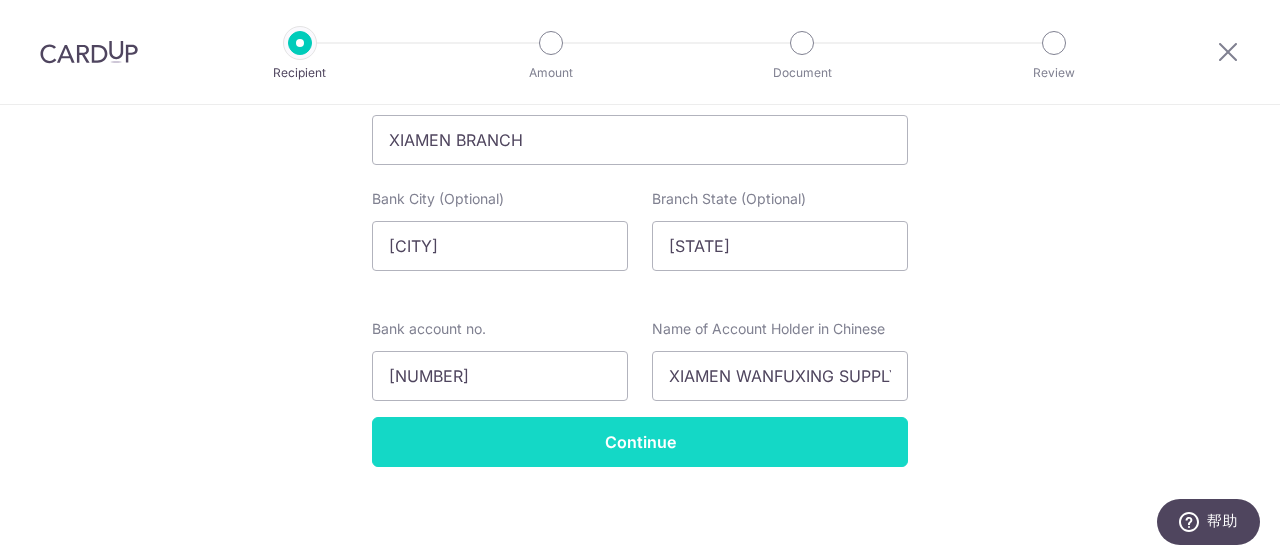 click on "Continue" at bounding box center [640, 442] 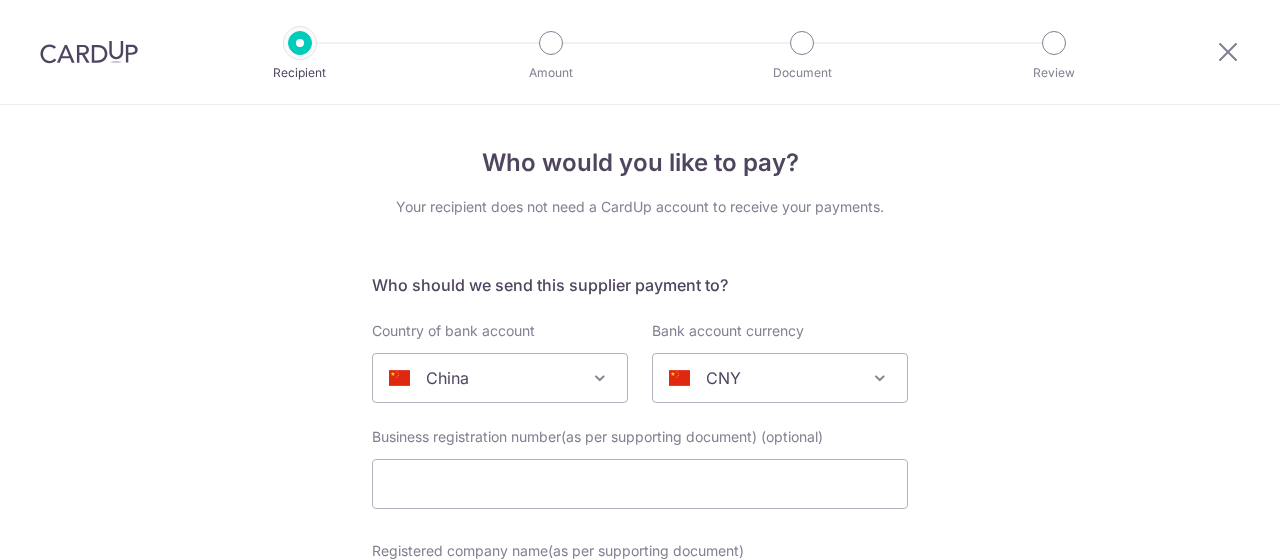 scroll, scrollTop: 0, scrollLeft: 0, axis: both 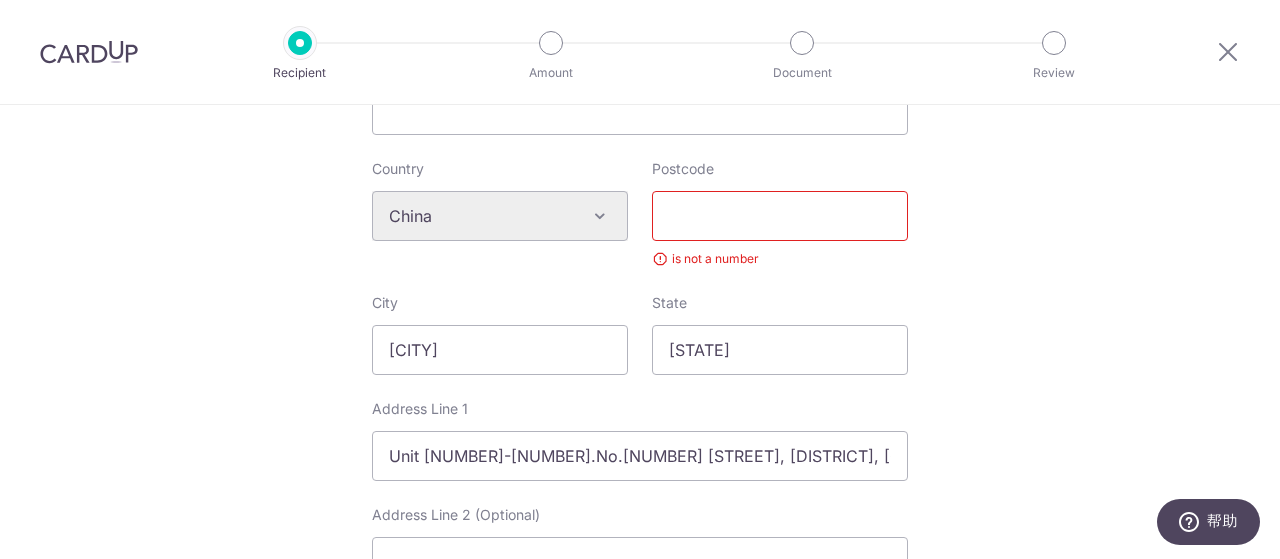 click on "Postcode" at bounding box center [780, 216] 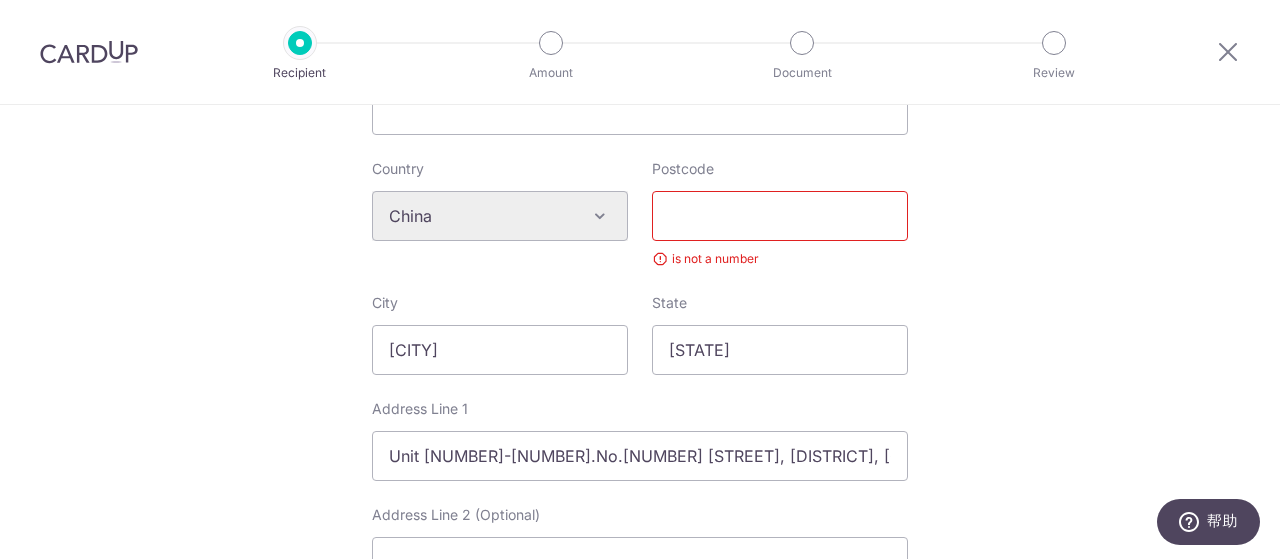 click on "Postcode" at bounding box center [780, 216] 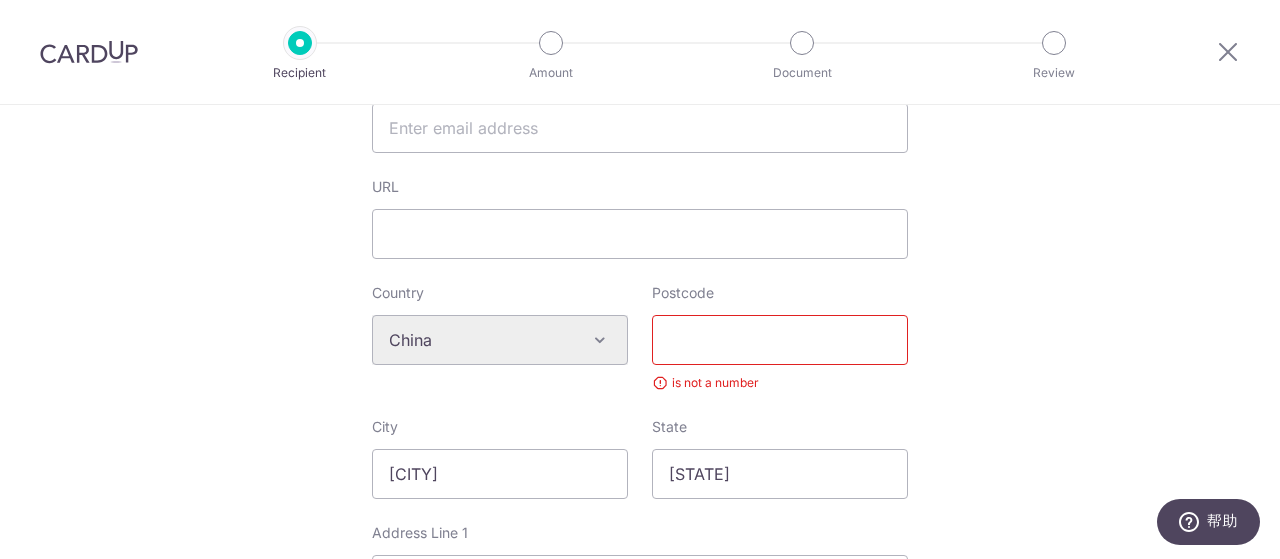 scroll, scrollTop: 600, scrollLeft: 0, axis: vertical 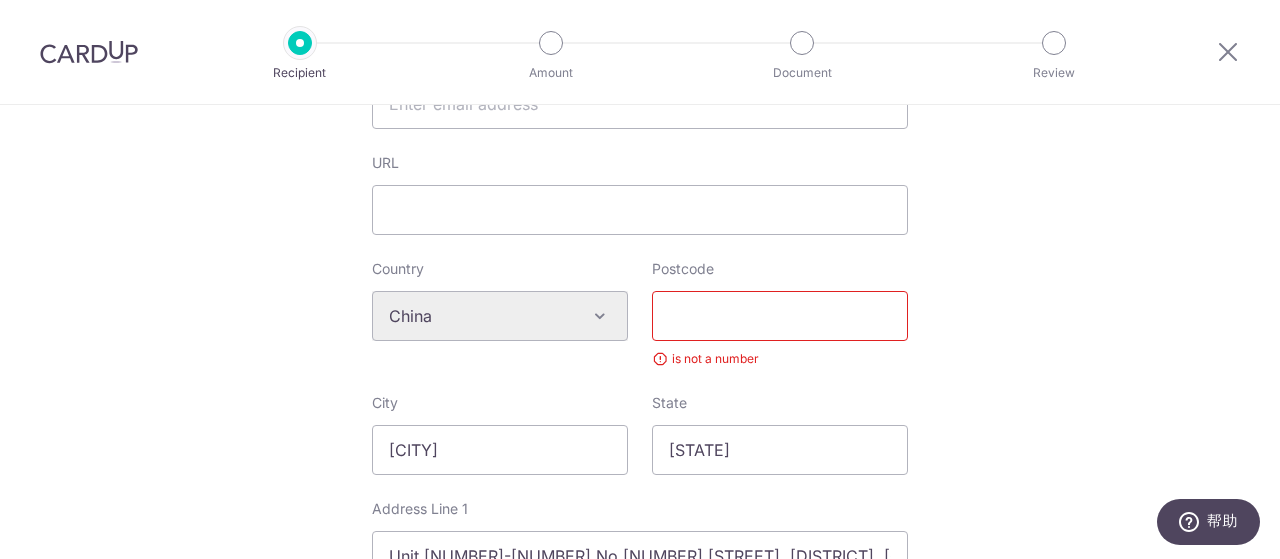 click on "Who would you like to pay?
Your recipient does not need a CardUp account to receive your payments.
Who should we send this supplier payment to?
Country of bank account
Algeria
Andorra
Angola
Anguilla
Argentina
Armenia
Aruba
Australia
Austria
Azerbaijan
Bahrain
Bangladesh
Belgium
Bolivia
Bosnia and Herzegovina
Brazil
British Virgin Islands
Bulgaria
Canada
Chile
China
Colombia
Costa Rica
Croatia
Cyprus
Czech Republic
Denmark
Dominica
Dominican Republic
East Timor
Ecuador
Egypt
Estonia
Faroe Islands
Fiji
Finland
France
French Guiana
French Polynesia
French Southern Territories
Georgia
Germany
Greece
Greenland
Grenada
Guernsey
Guyana
Honduras
Hong Kong
Hungary
Iceland
India
Indonesia
Ireland
Isle of Man
Israel
Italy
Japan
Jersey
Kazakhstan
Kosovo
Kuwait
Kyrgyzstan" at bounding box center (640, 554) 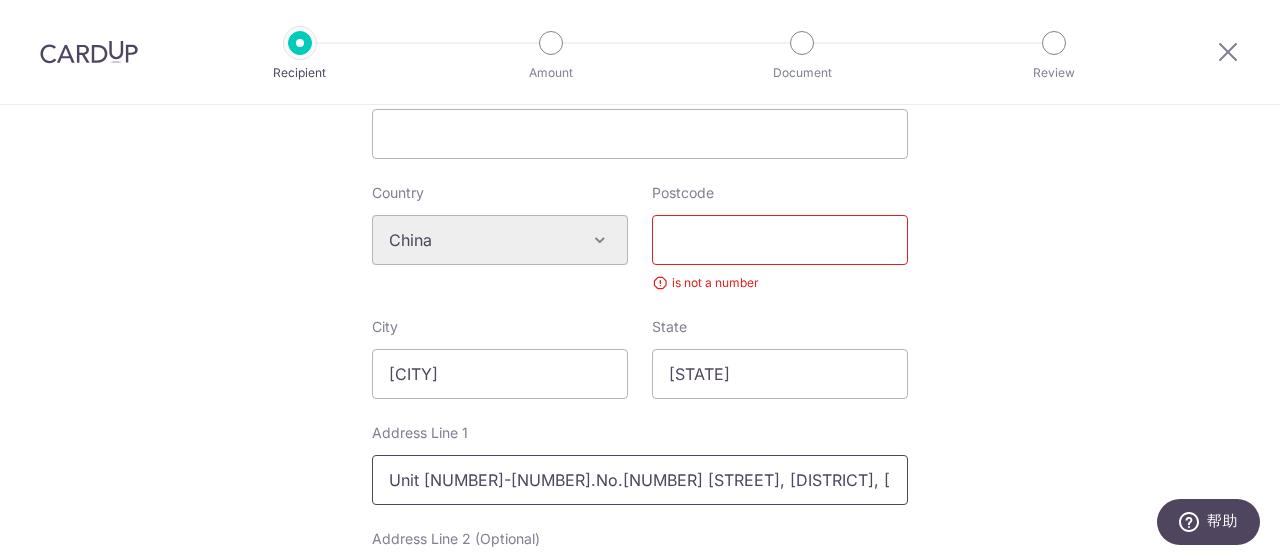 scroll, scrollTop: 700, scrollLeft: 0, axis: vertical 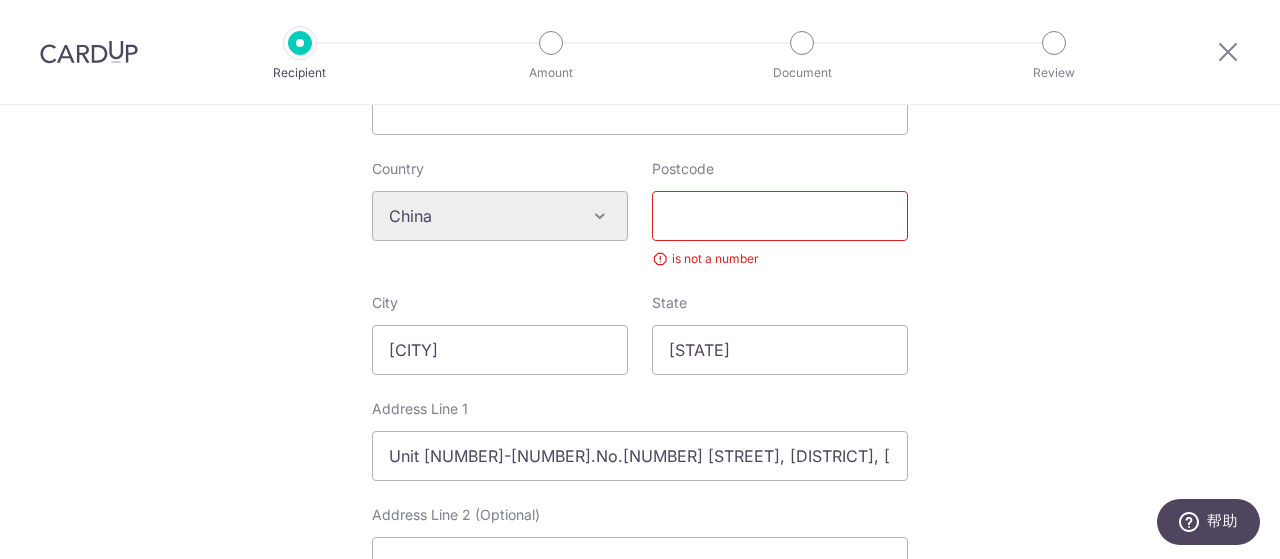 click on "Postcode" at bounding box center (780, 216) 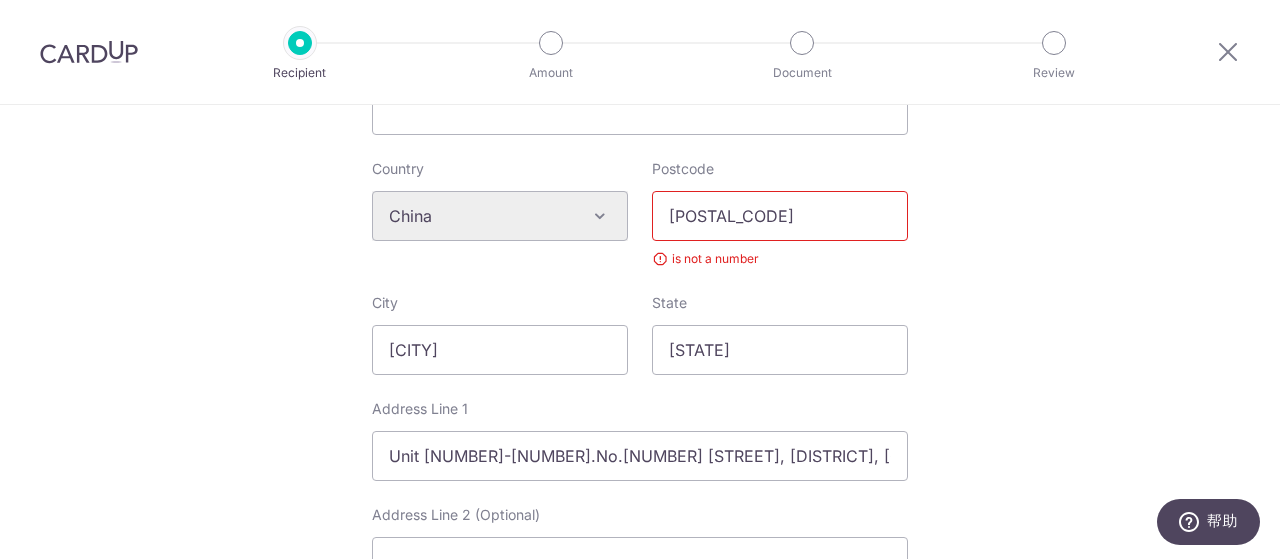type on "361000" 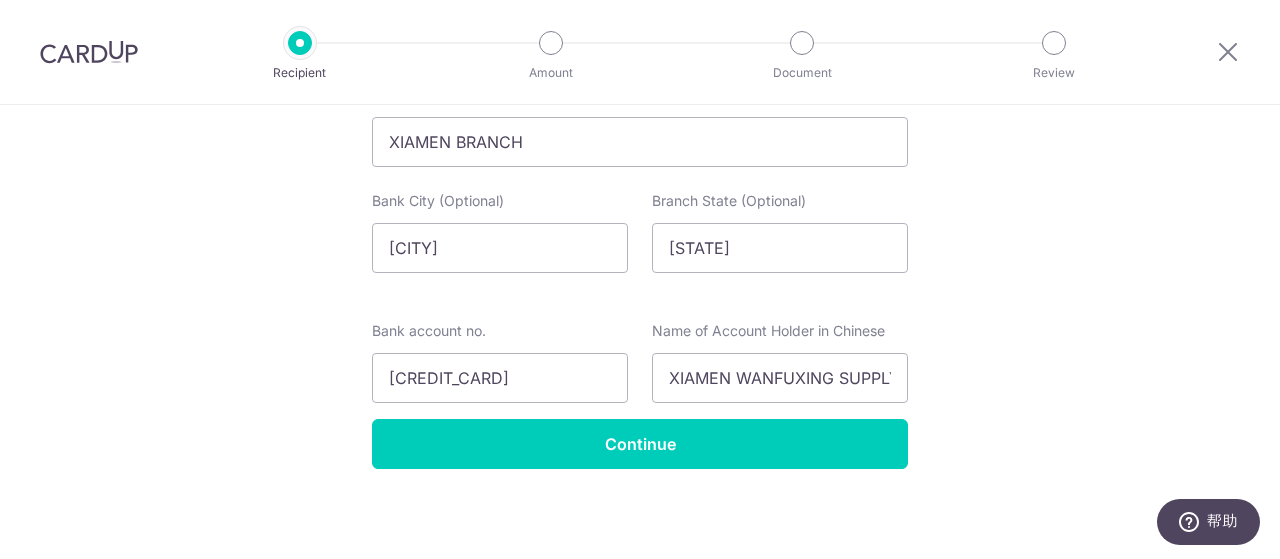 scroll, scrollTop: 1642, scrollLeft: 0, axis: vertical 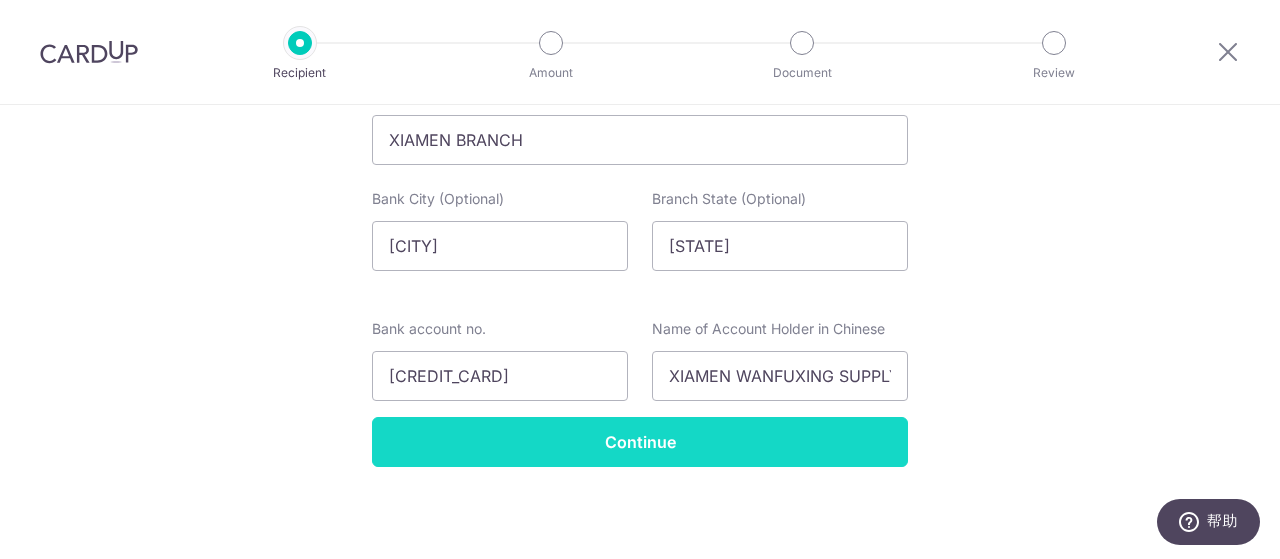 click on "Continue" at bounding box center [640, 442] 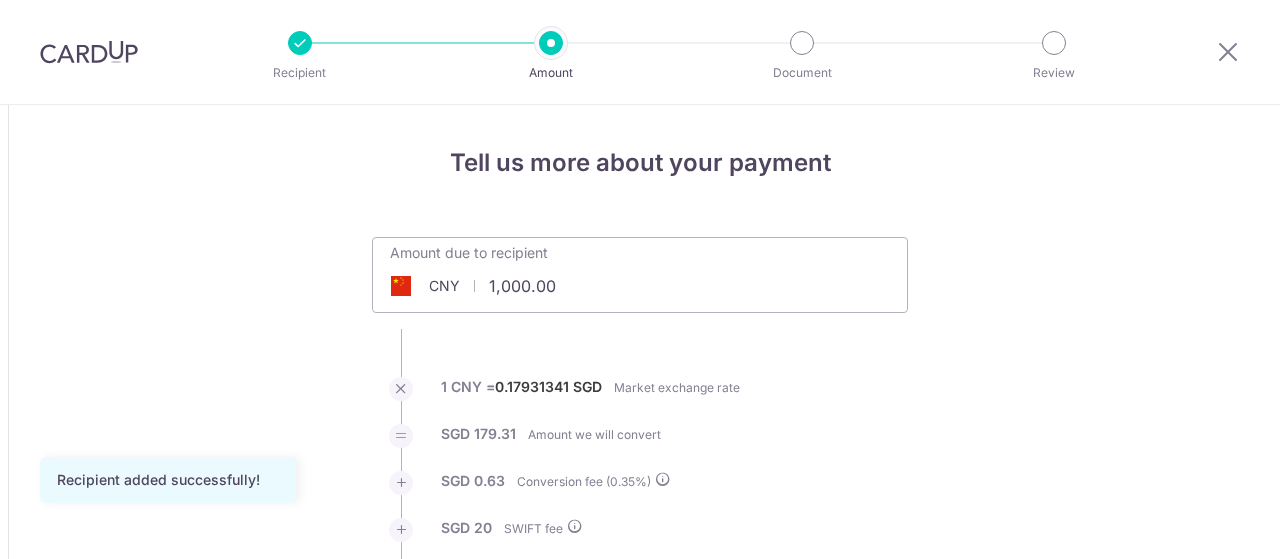 scroll, scrollTop: 0, scrollLeft: 0, axis: both 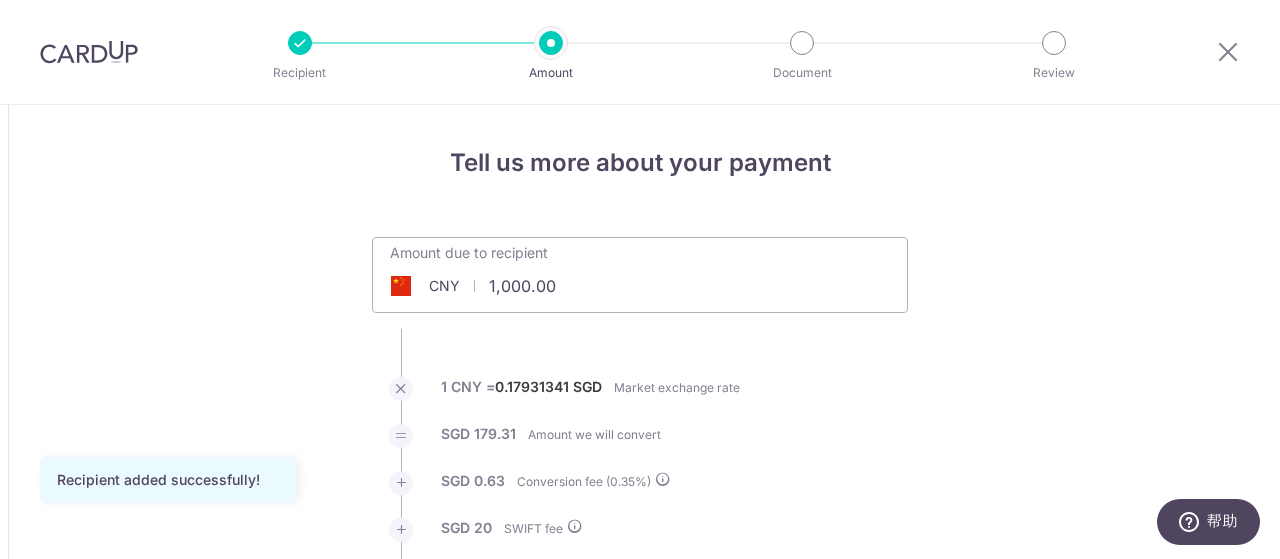 click on "1,000.00" at bounding box center (527, 286) 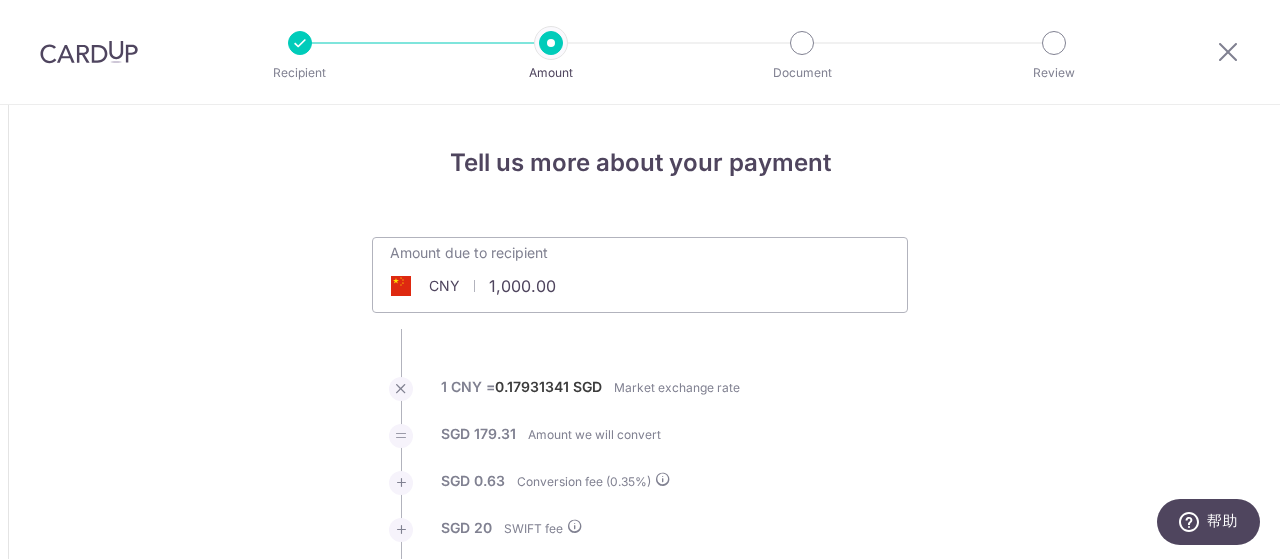 scroll, scrollTop: 100, scrollLeft: 0, axis: vertical 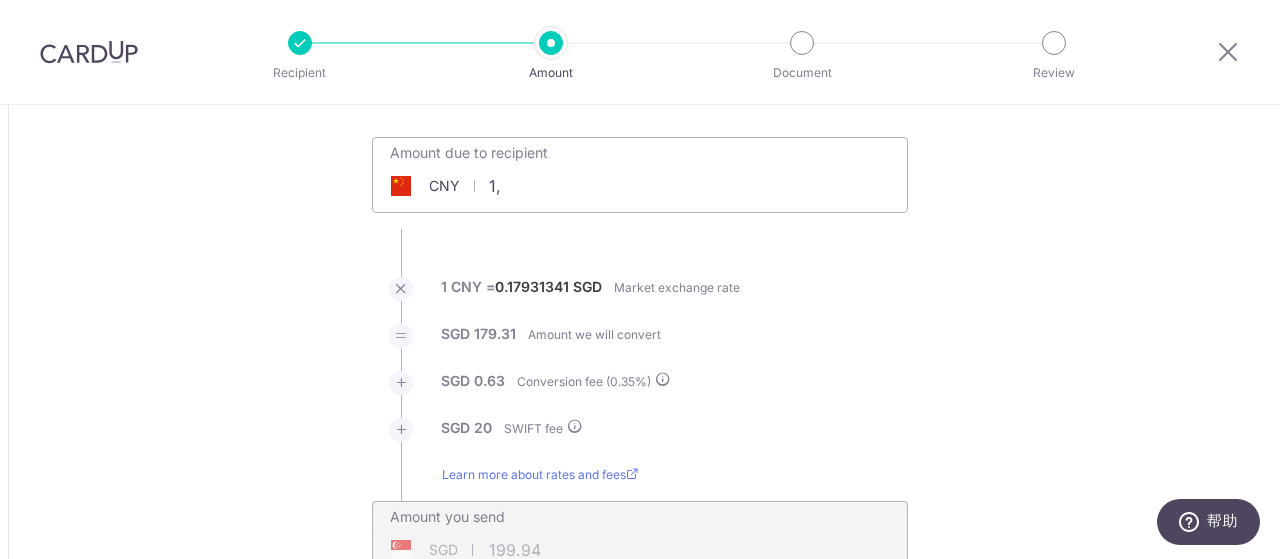 type on "1" 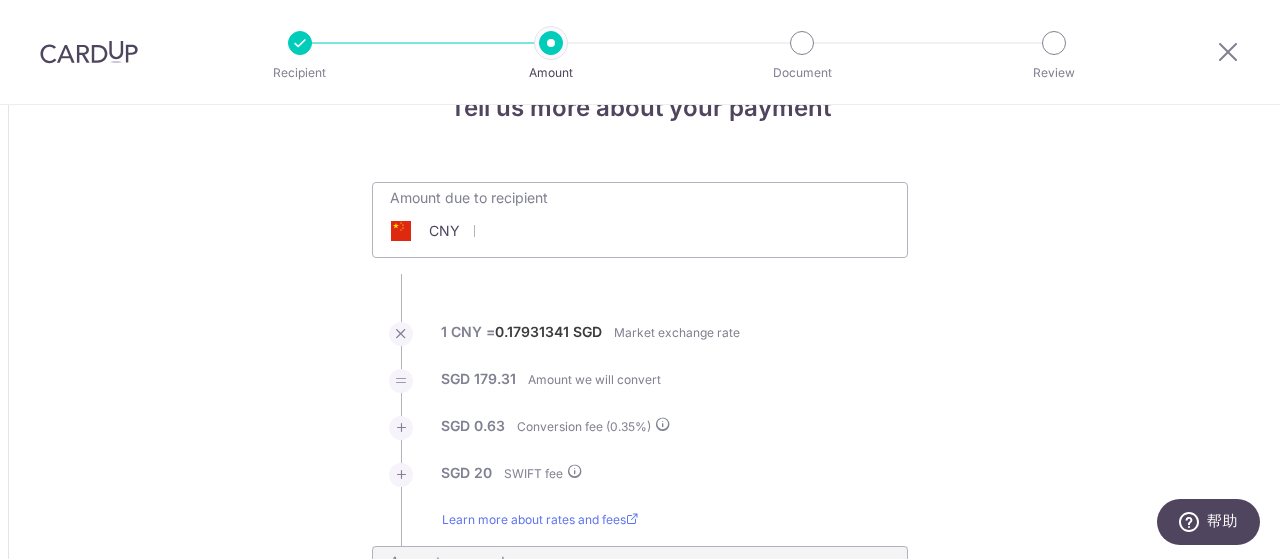 scroll, scrollTop: 0, scrollLeft: 0, axis: both 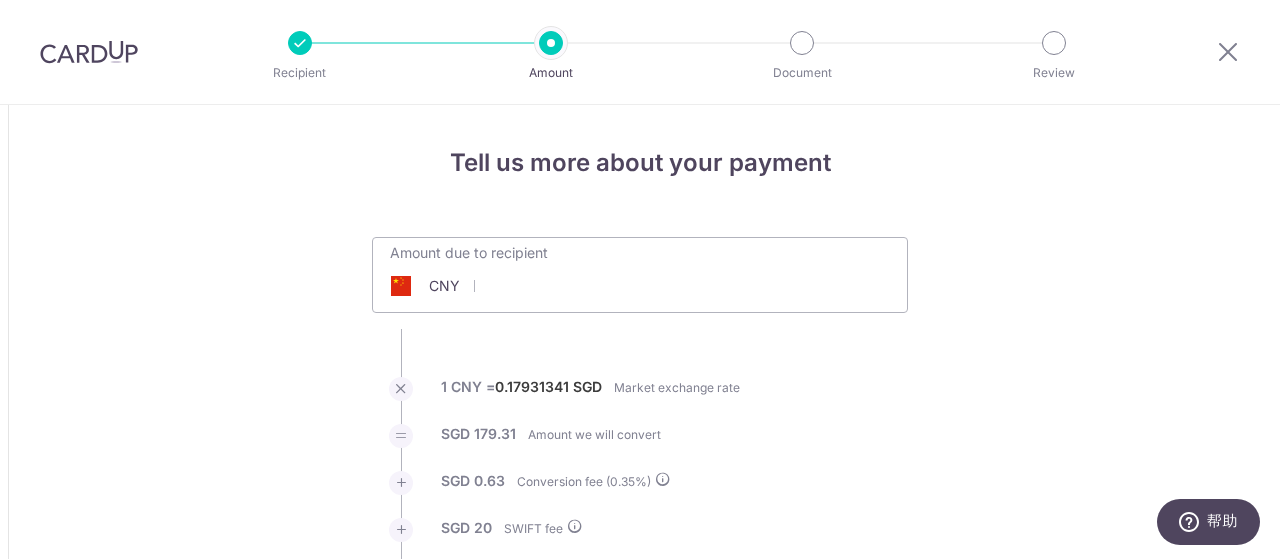 click at bounding box center (527, 286) 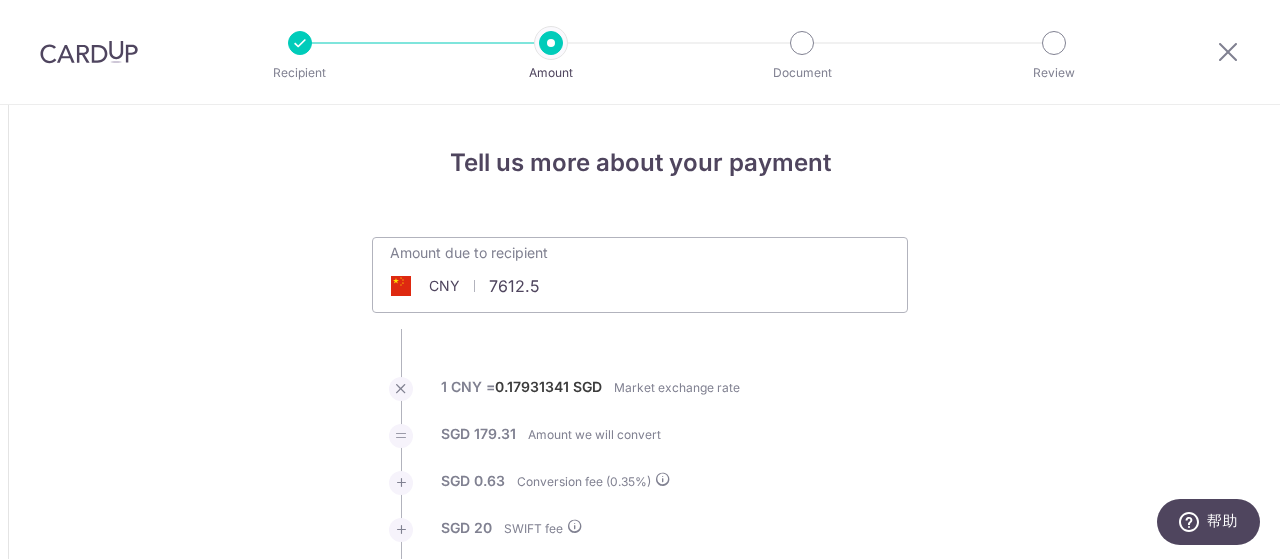 click on "Tell us more about your payment
Amount due to recipient
CNY
7612.5
1000
1 CNY =  0.17931341   SGD
Market exchange rate
SGD
179.31
Amount we will convert
SGD" at bounding box center [640, 1476] 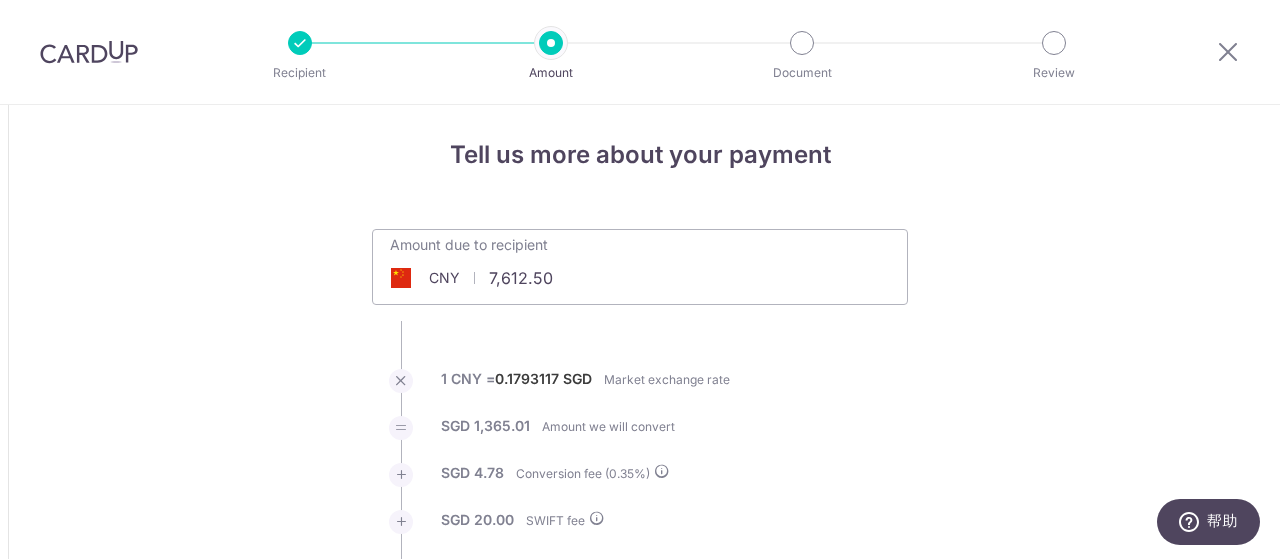 scroll, scrollTop: 0, scrollLeft: 0, axis: both 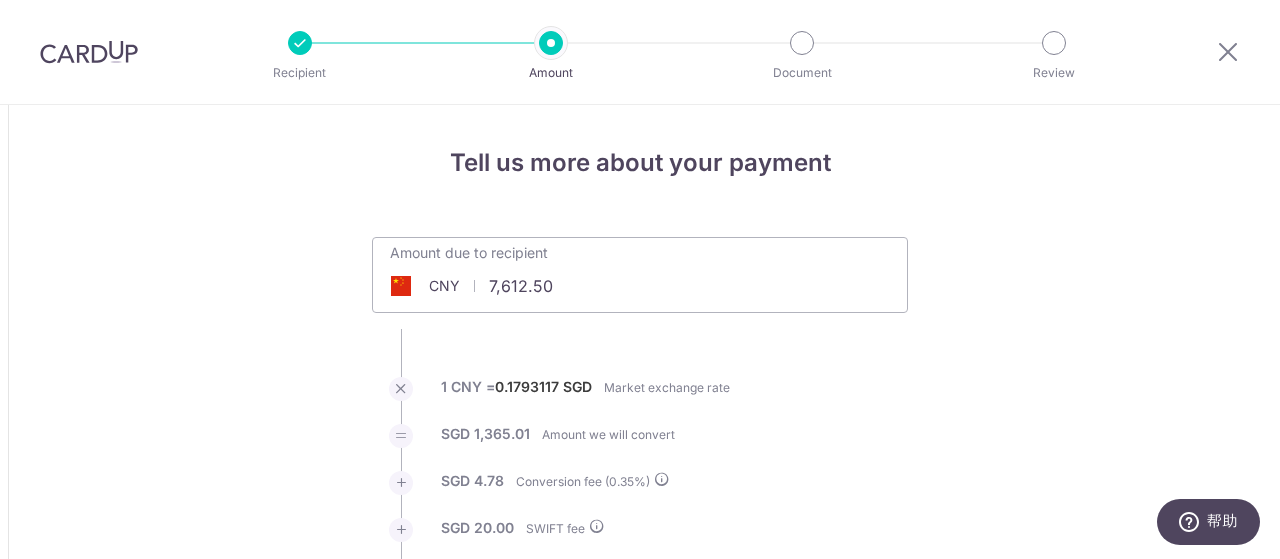 click on "7,612.50" at bounding box center (527, 286) 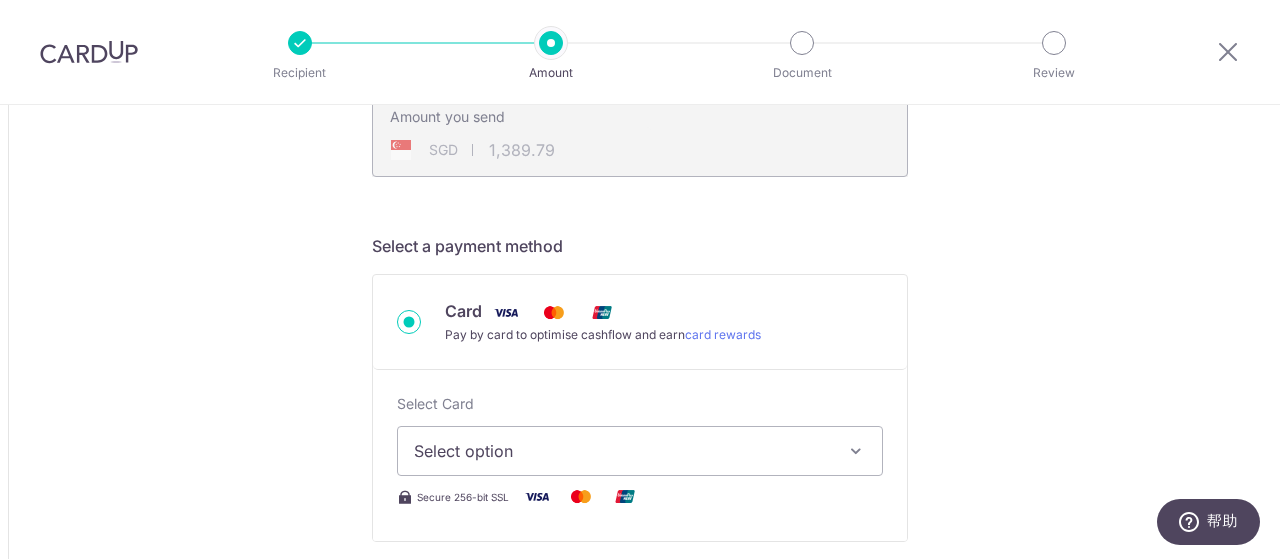 scroll, scrollTop: 600, scrollLeft: 0, axis: vertical 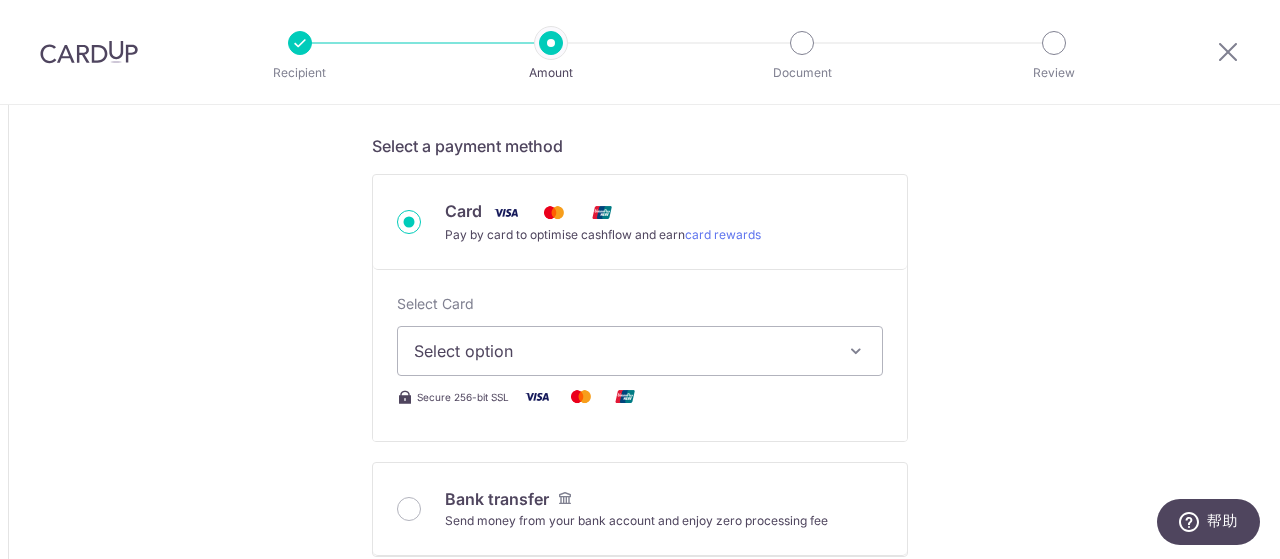 click at bounding box center (856, 351) 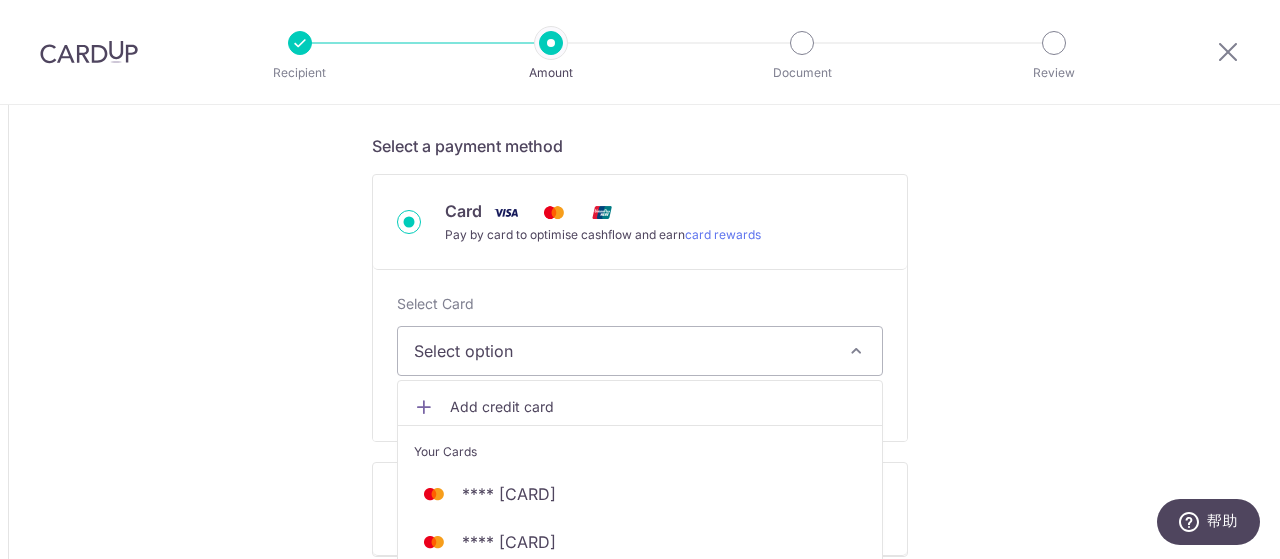 type on "1,389.81" 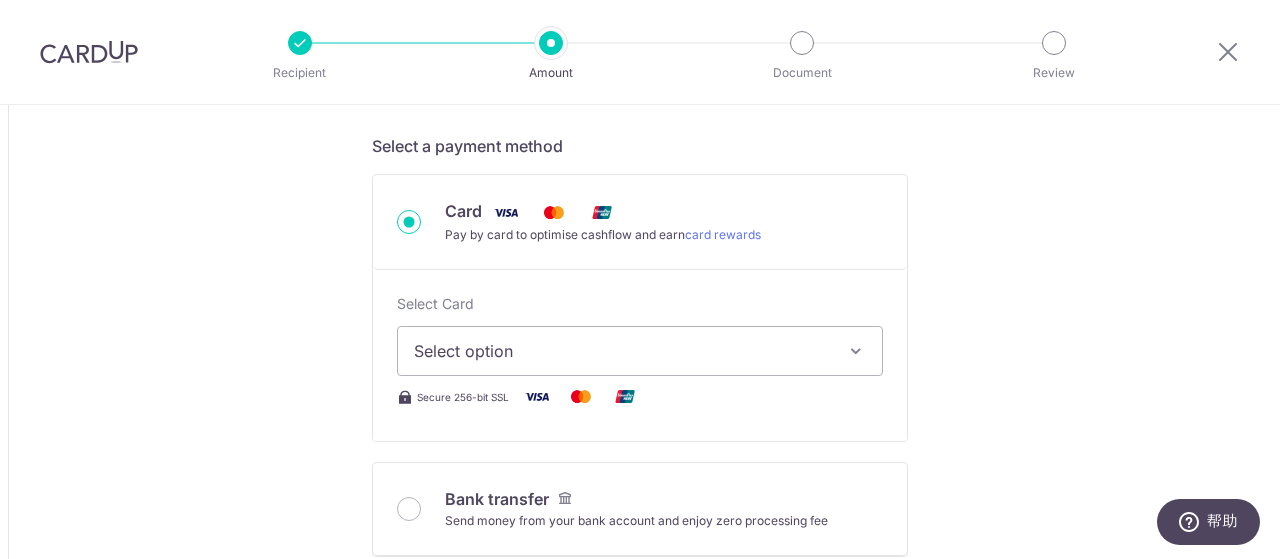 click on "Tell us more about your payment
Amount due to recipient
CNY
7,612.50
7612.5
1 CNY =  0.17931312   SGD
Market exchange rate
SGD
1,365.02
Amount we will convert
SGD 4.79" at bounding box center [640, 876] 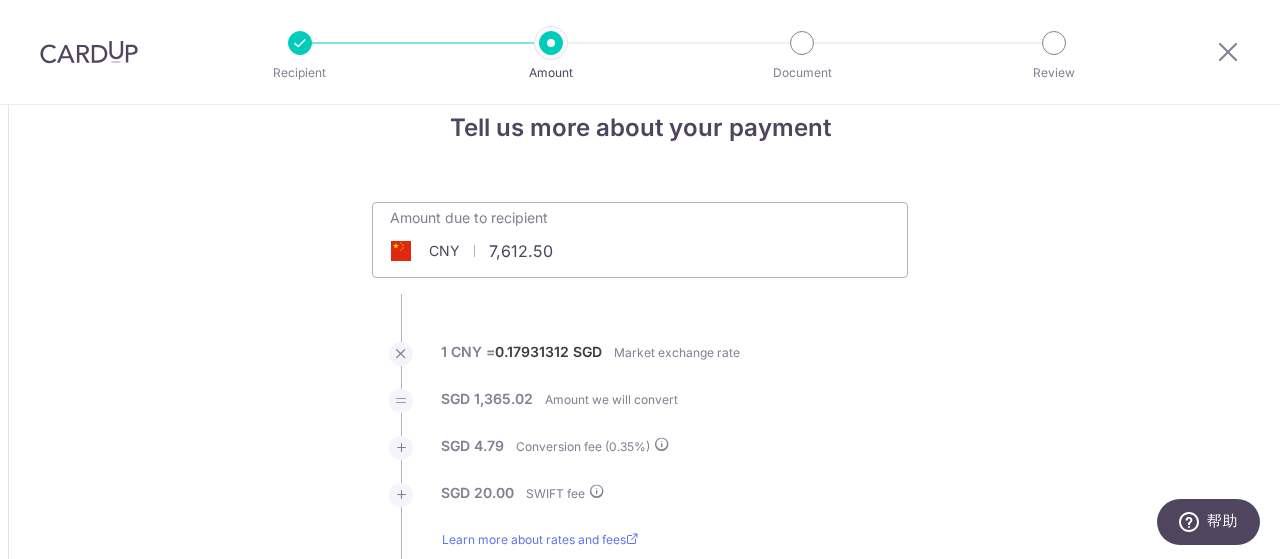 scroll, scrollTop: 0, scrollLeft: 0, axis: both 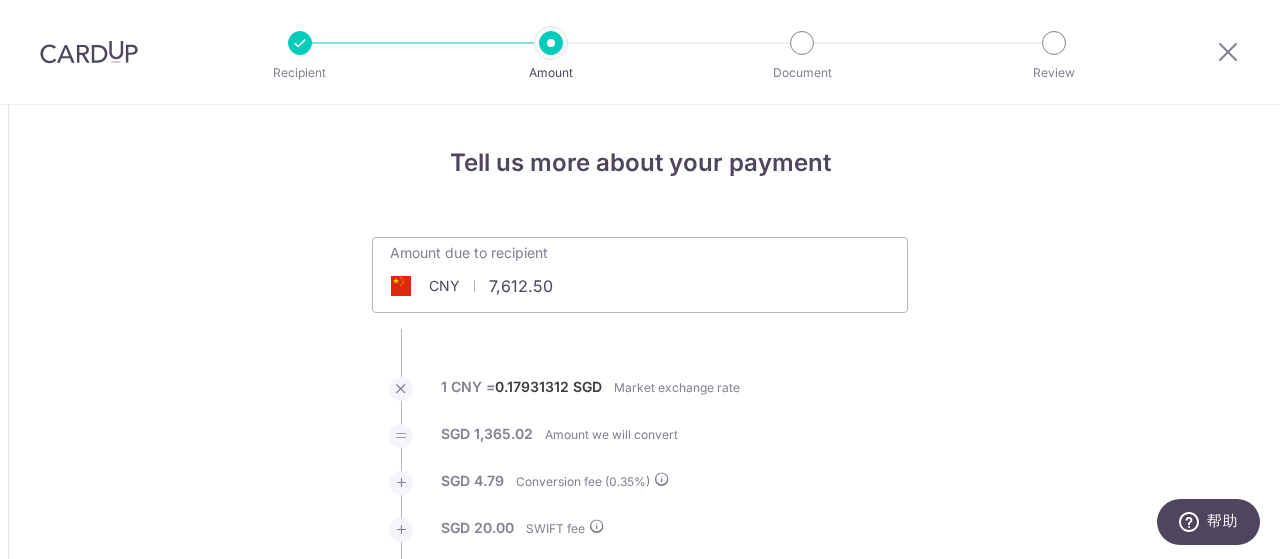 click on "7,612.50" at bounding box center [527, 286] 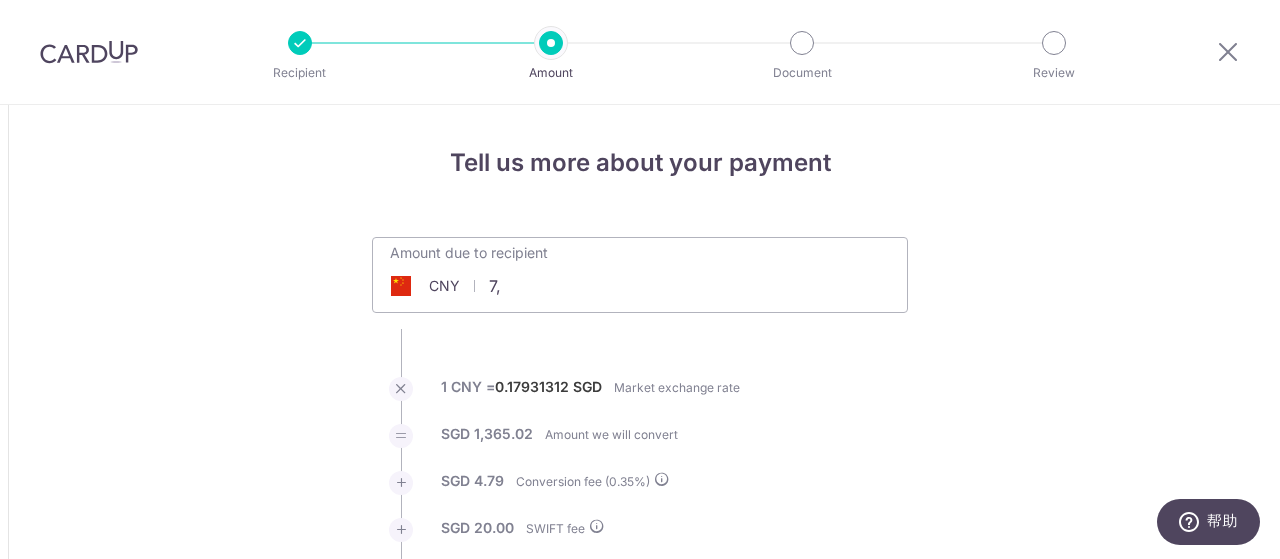 type on "7" 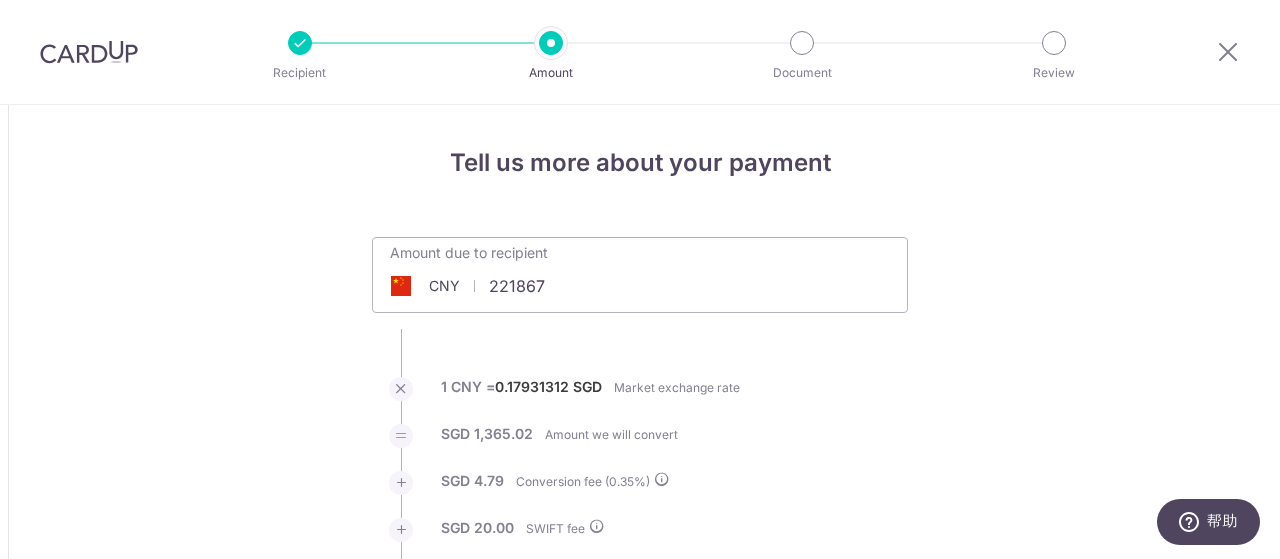 click on "Tell us more about your payment
Amount due to recipient
CNY
221867
7612.5
1 CNY =  0.17931312   SGD
Market exchange rate
SGD
1,365.02
Amount we will convert" at bounding box center (640, 1476) 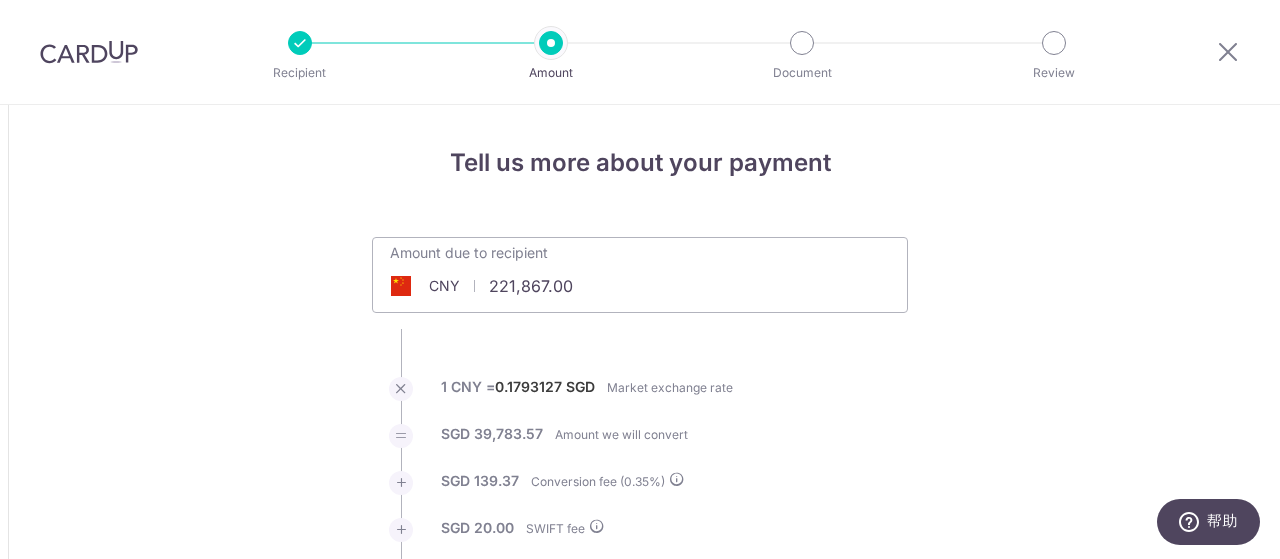 type on "39,942.94" 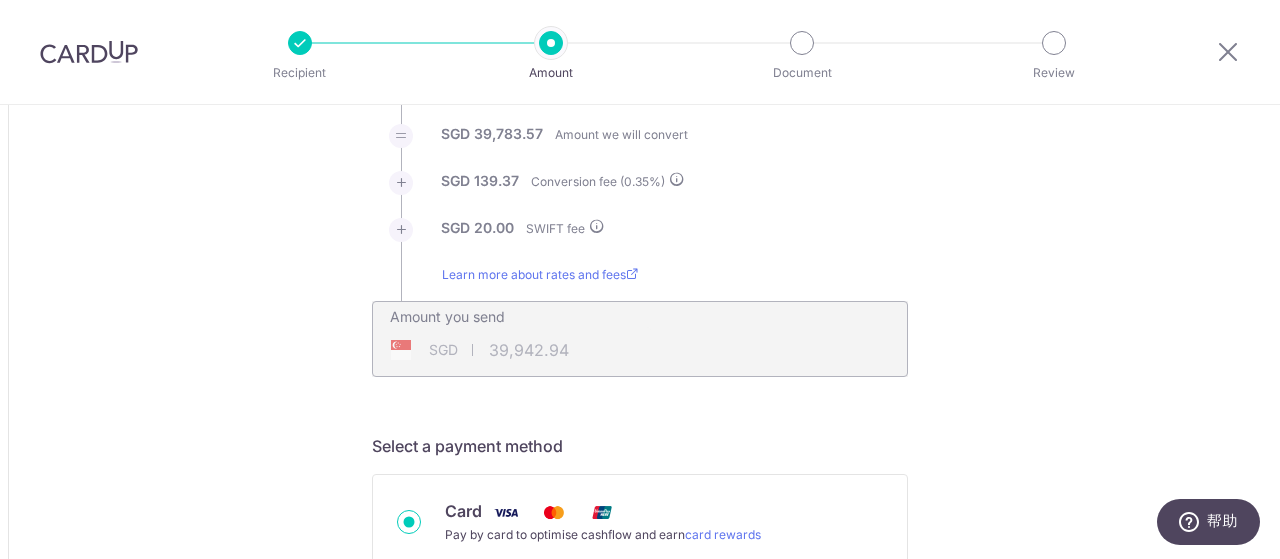 scroll, scrollTop: 200, scrollLeft: 0, axis: vertical 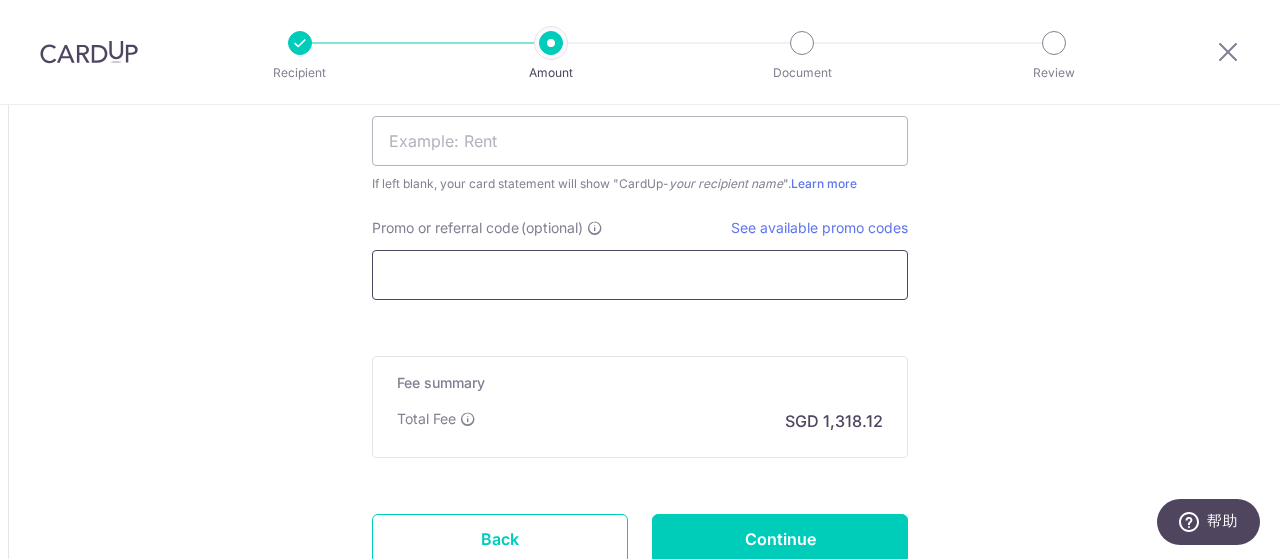 click on "Promo or referral code
(optional)" at bounding box center [640, 275] 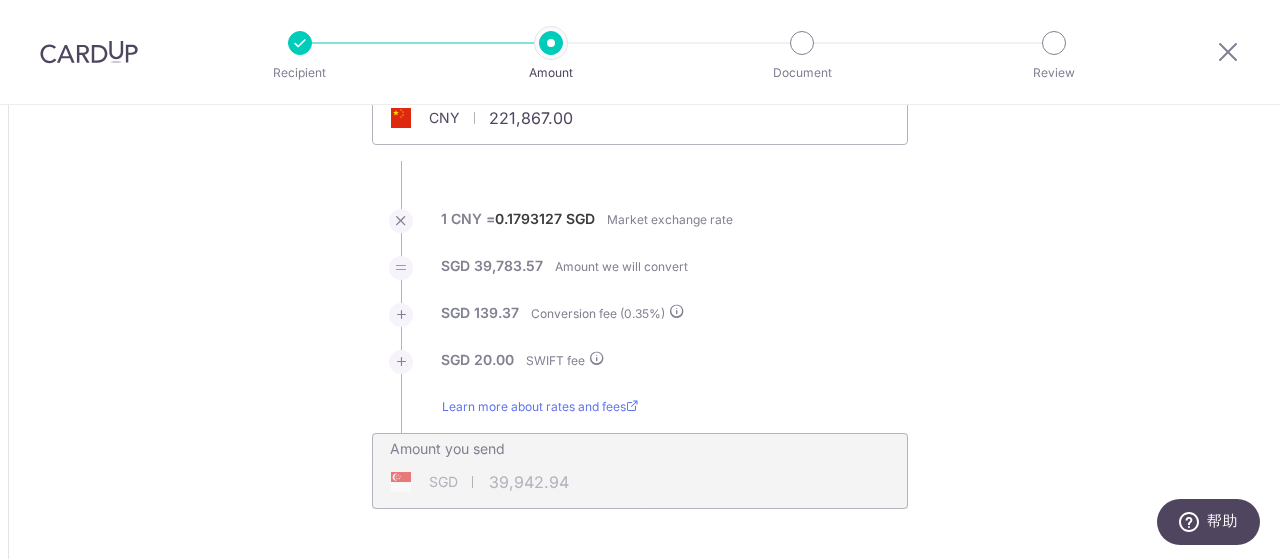 scroll, scrollTop: 0, scrollLeft: 0, axis: both 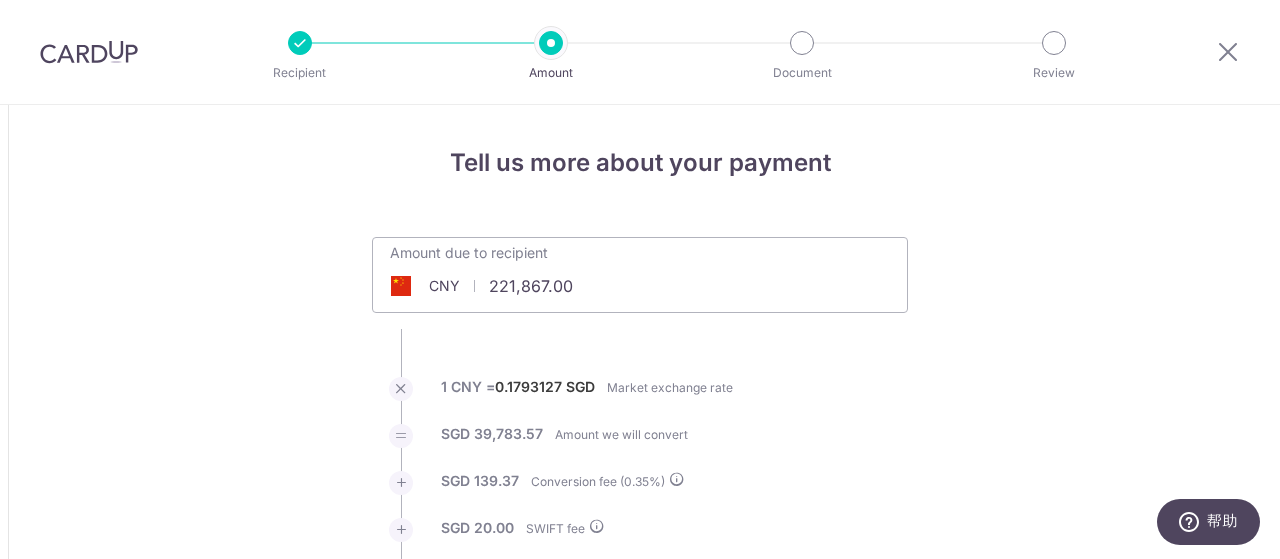 click on "221,867.00" at bounding box center (527, 286) 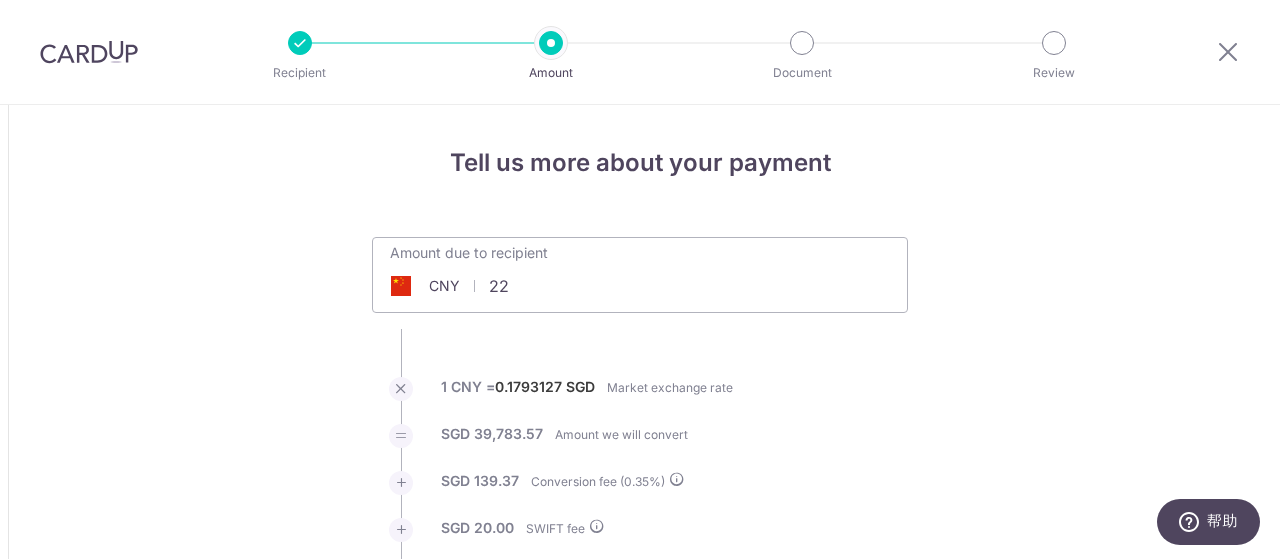 type on "2" 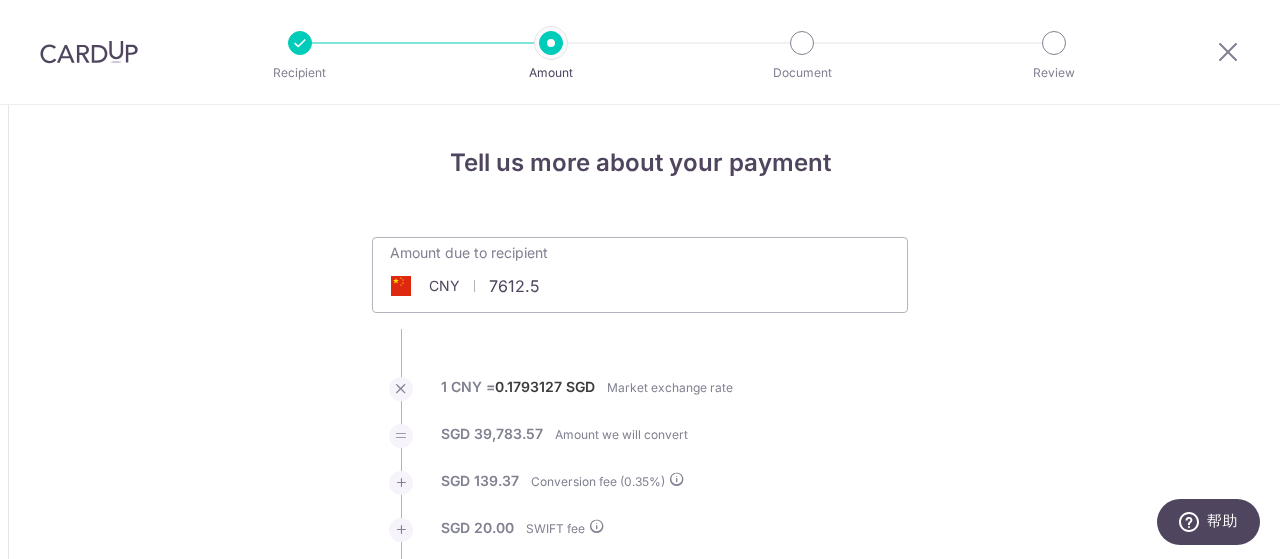click on "Tell us more about your payment
Amount due to recipient
CNY
7612.5
221867
1 CNY =  0.1793127   SGD
Market exchange rate
SGD
39,783.57
Amount we will convert" at bounding box center (640, 1476) 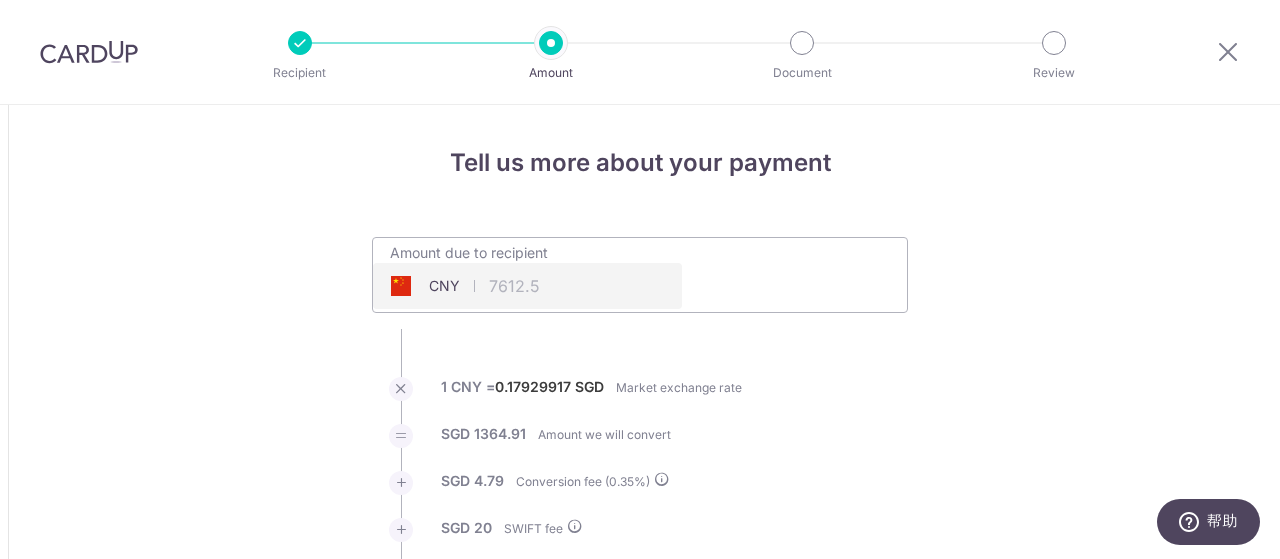 type on "7,612.50" 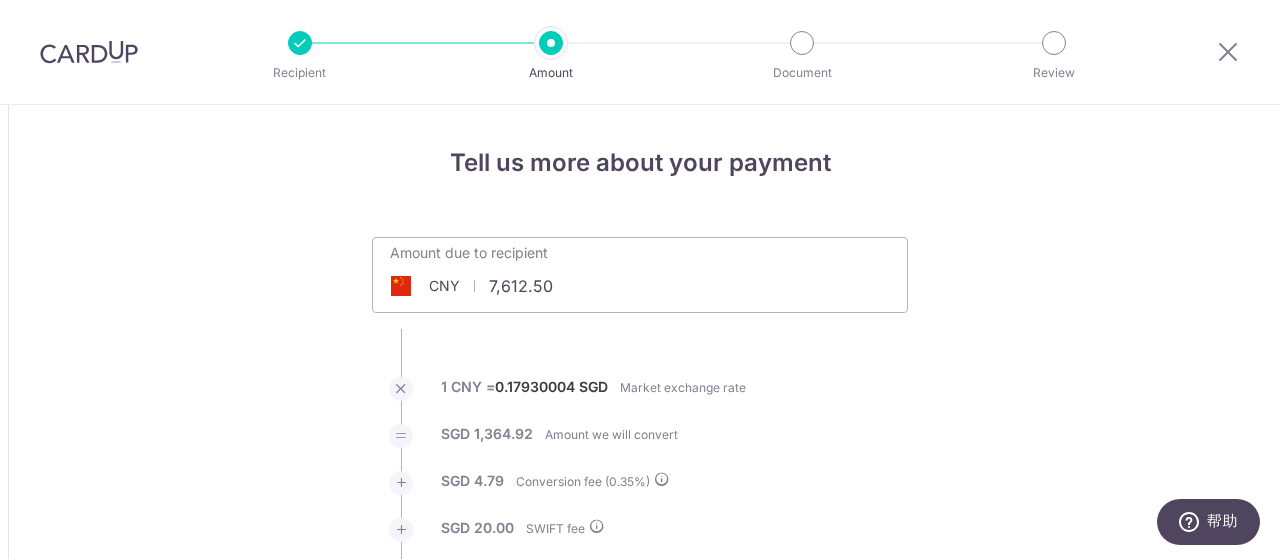 type on "1,389.70" 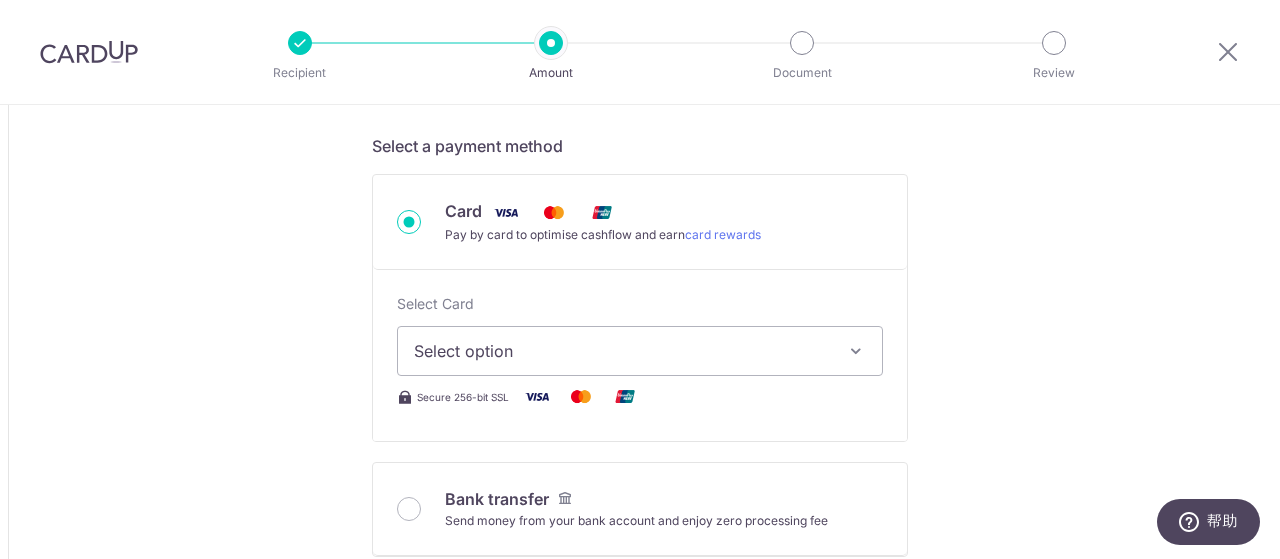 scroll, scrollTop: 700, scrollLeft: 0, axis: vertical 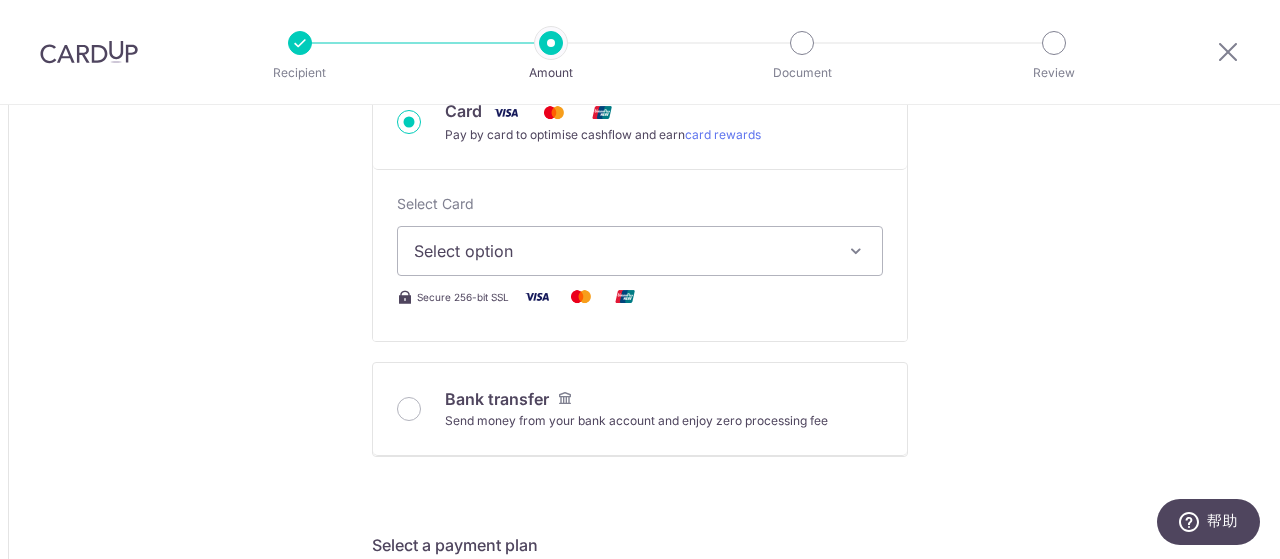 click at bounding box center (856, 251) 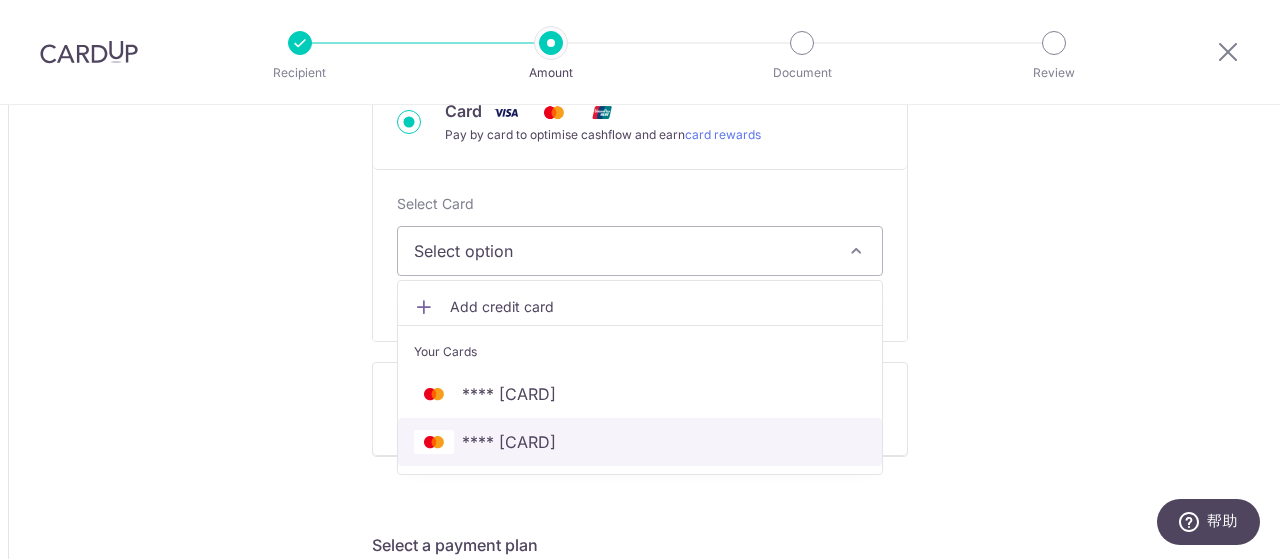 click on "**** 5154" at bounding box center [640, 442] 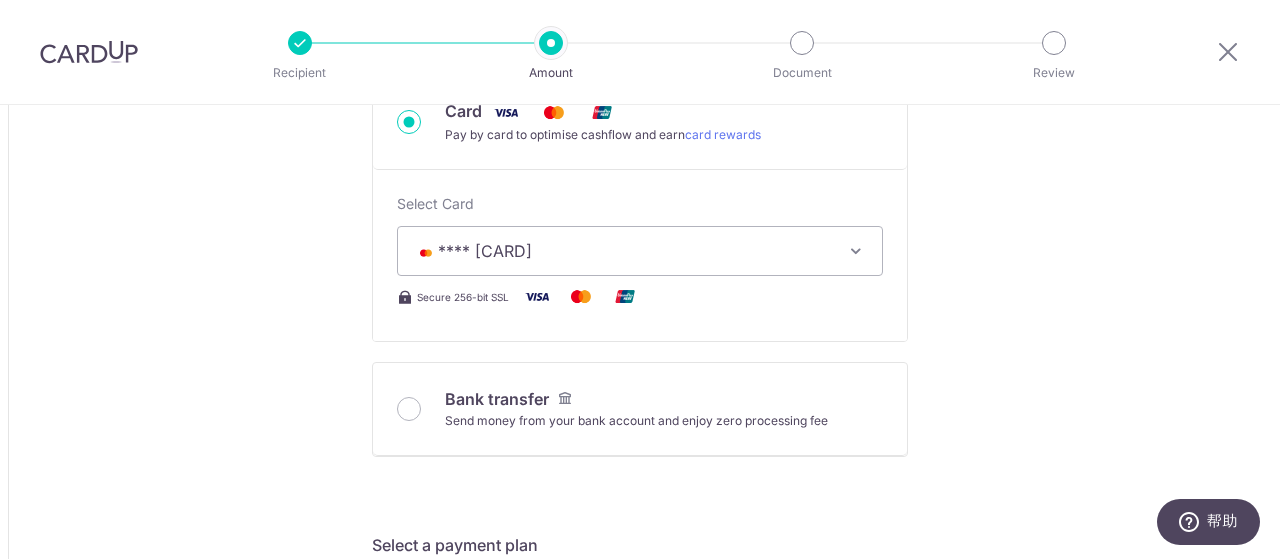 type on "7,612.50" 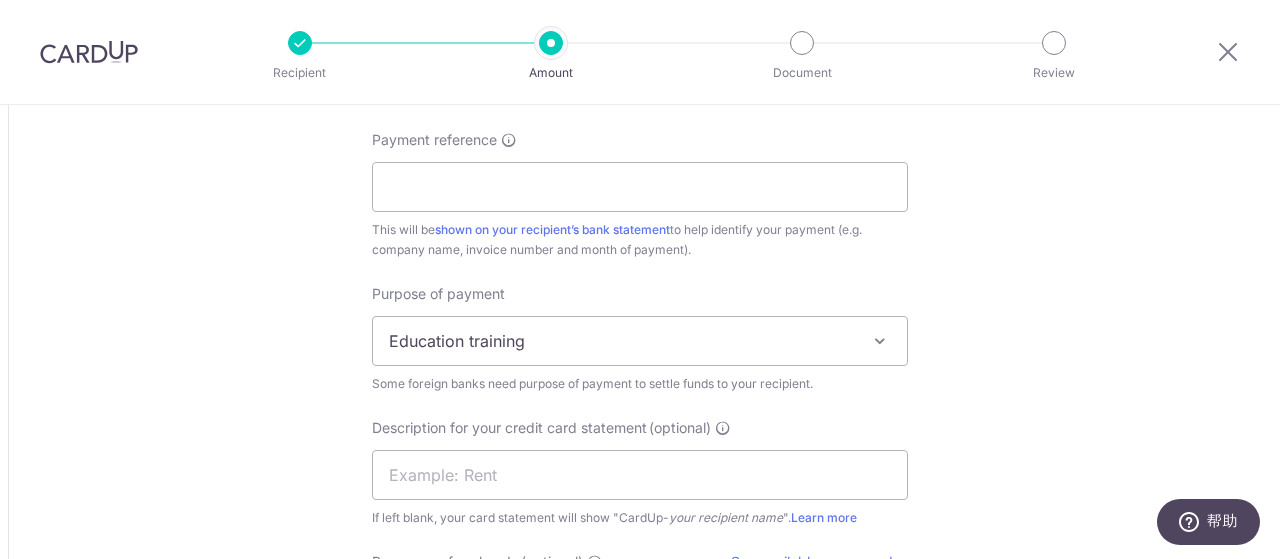 scroll, scrollTop: 1700, scrollLeft: 0, axis: vertical 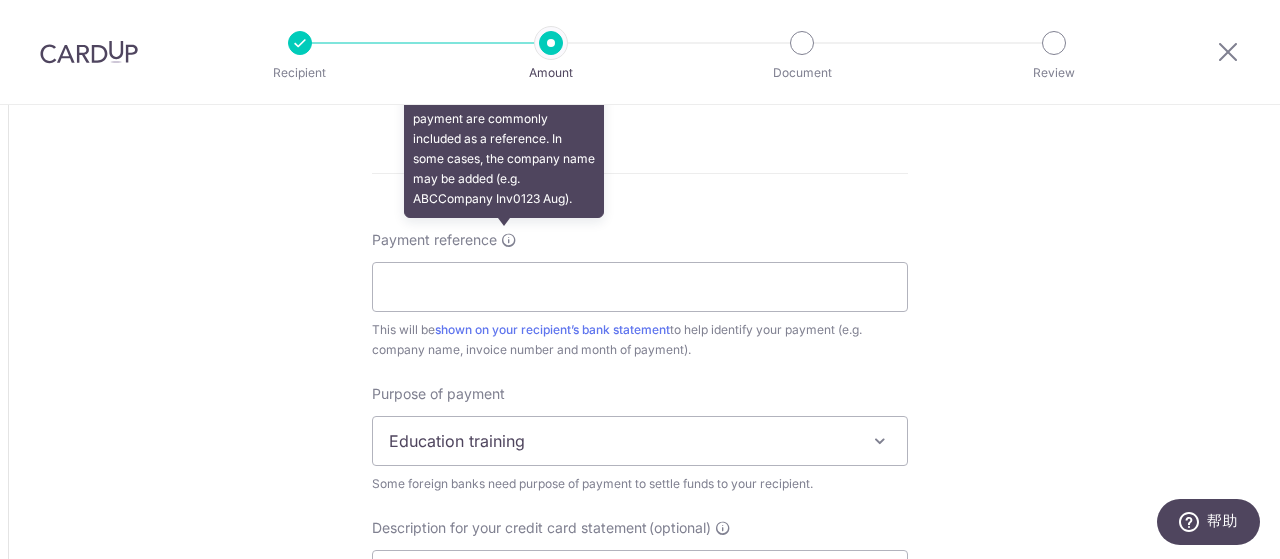 click at bounding box center (509, 240) 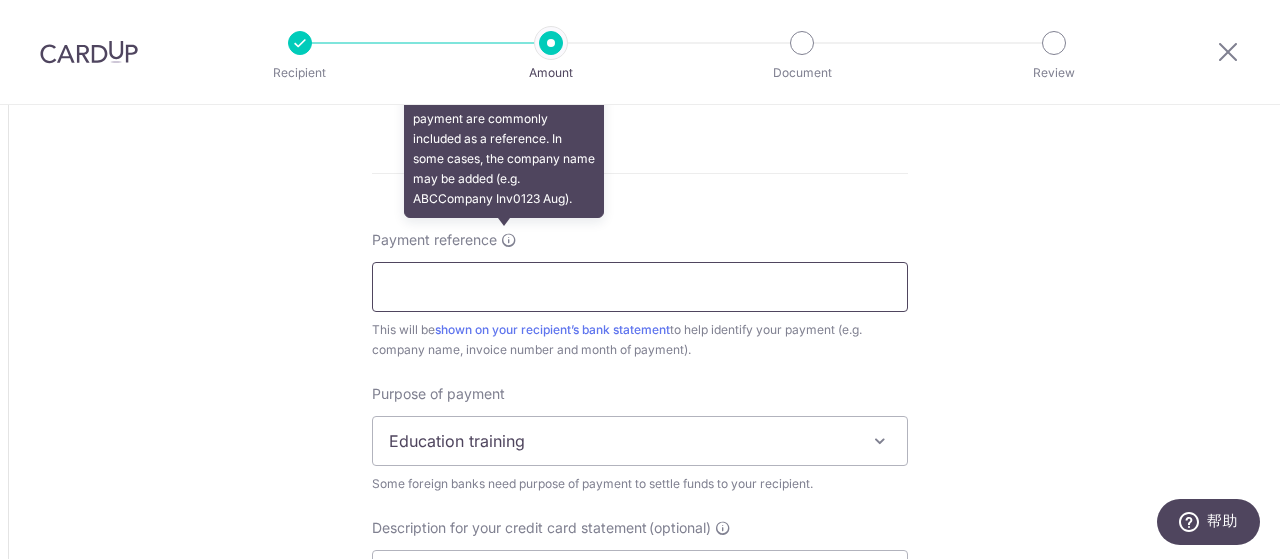 click on "Payment reference
Invoice number and month of payment are commonly included as a reference. In some cases, the company name may be added (e.g. ABCCompany Inv0123 Aug)." at bounding box center [640, 287] 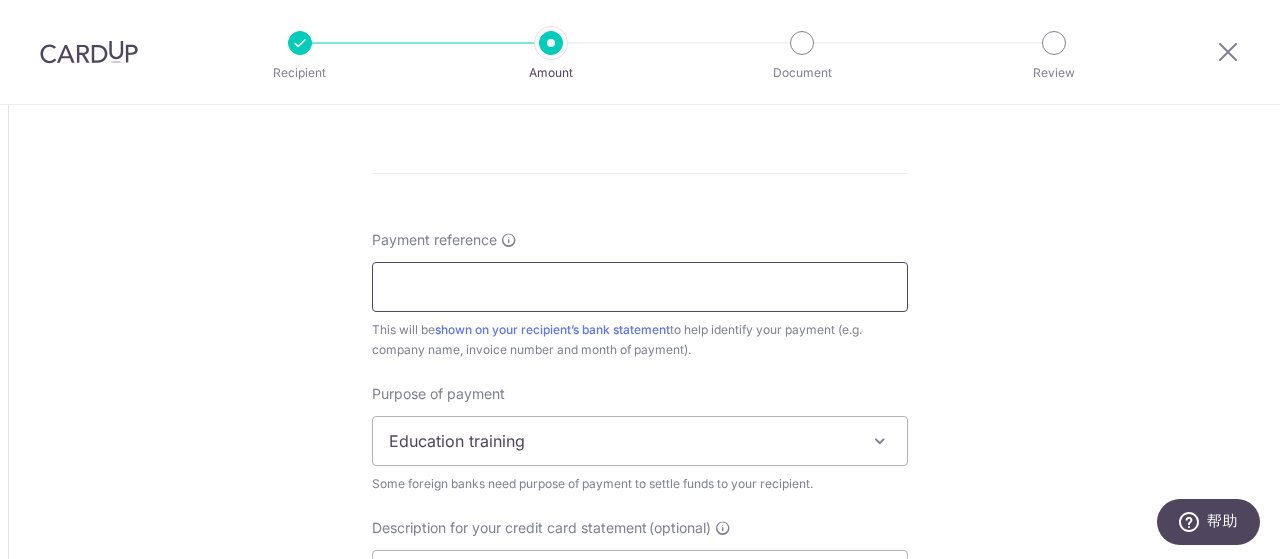 click on "Payment reference" at bounding box center [640, 287] 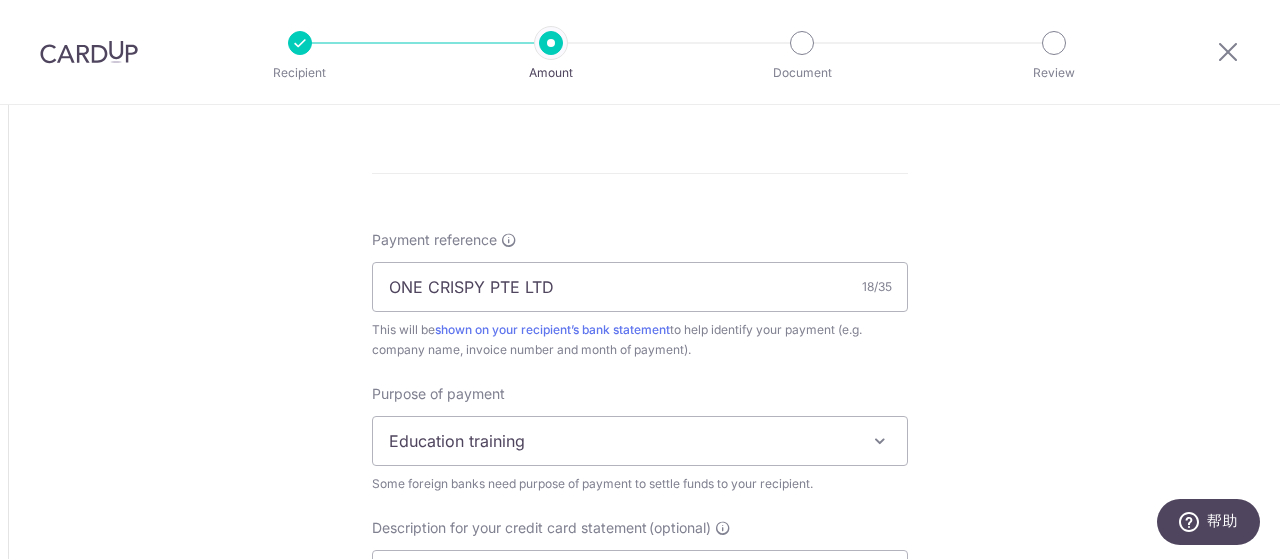 click on "Tell us more about your payment
Amount due to recipient
CNY
7,612.50
7612.5
1 CNY =  0.17929853   SGD
Market exchange rate
SGD
1364.91
Amount we will convert" at bounding box center (640, -224) 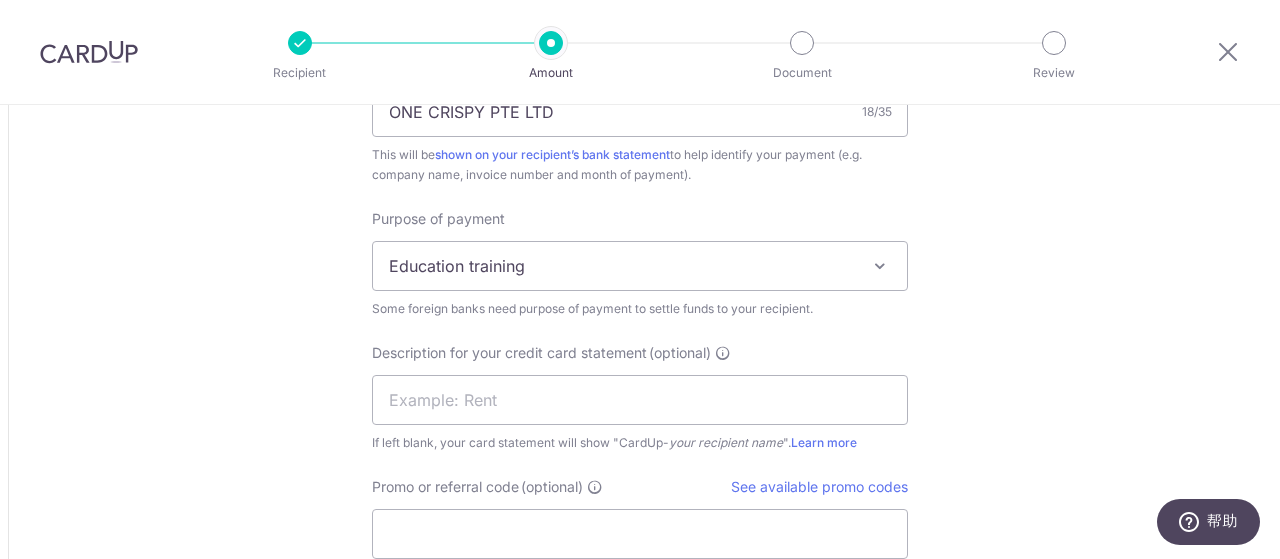 scroll, scrollTop: 1900, scrollLeft: 0, axis: vertical 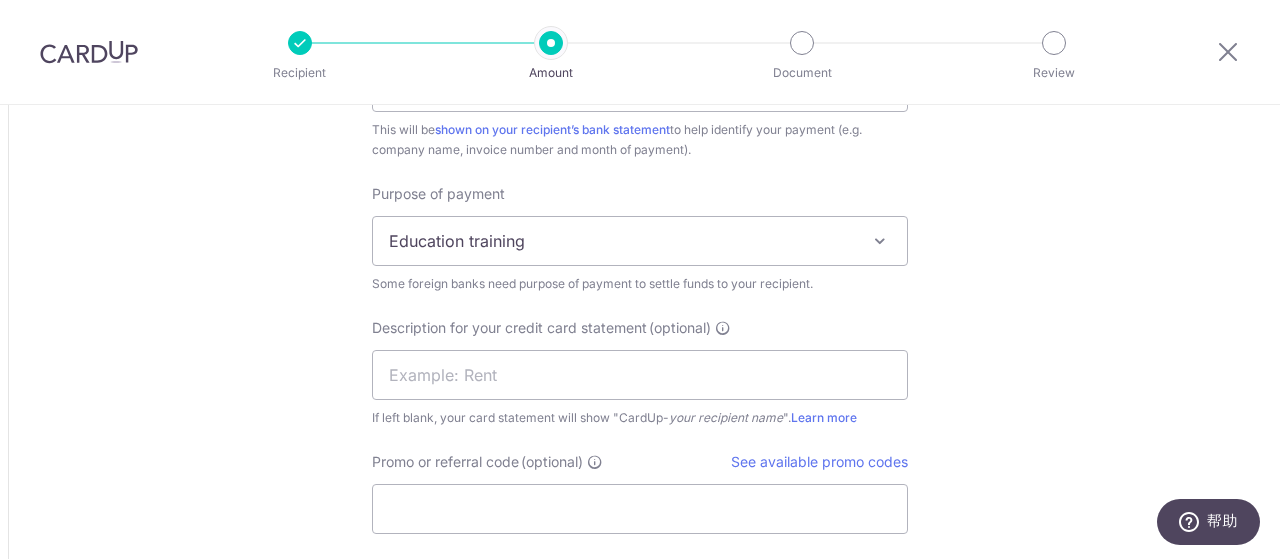 click on "Education training" at bounding box center [640, 241] 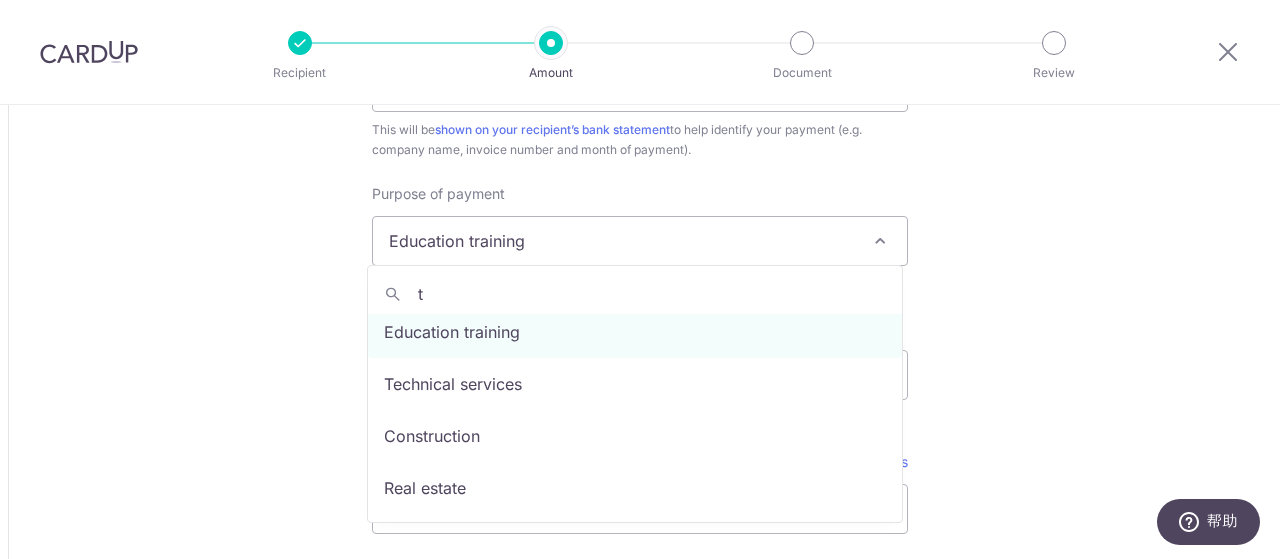 scroll, scrollTop: 0, scrollLeft: 0, axis: both 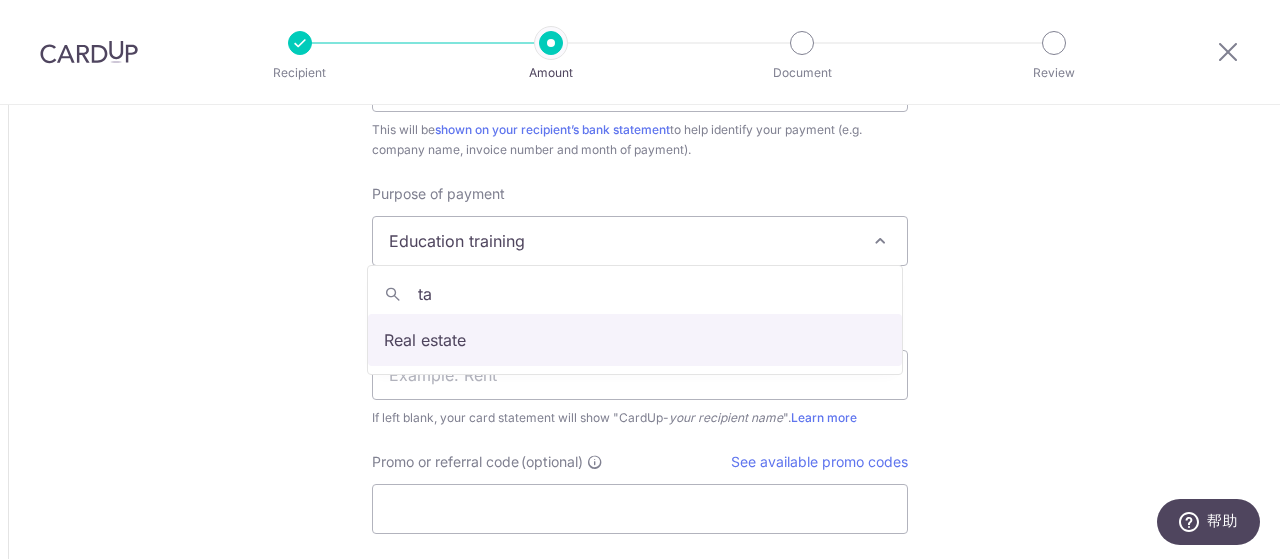 type on "t" 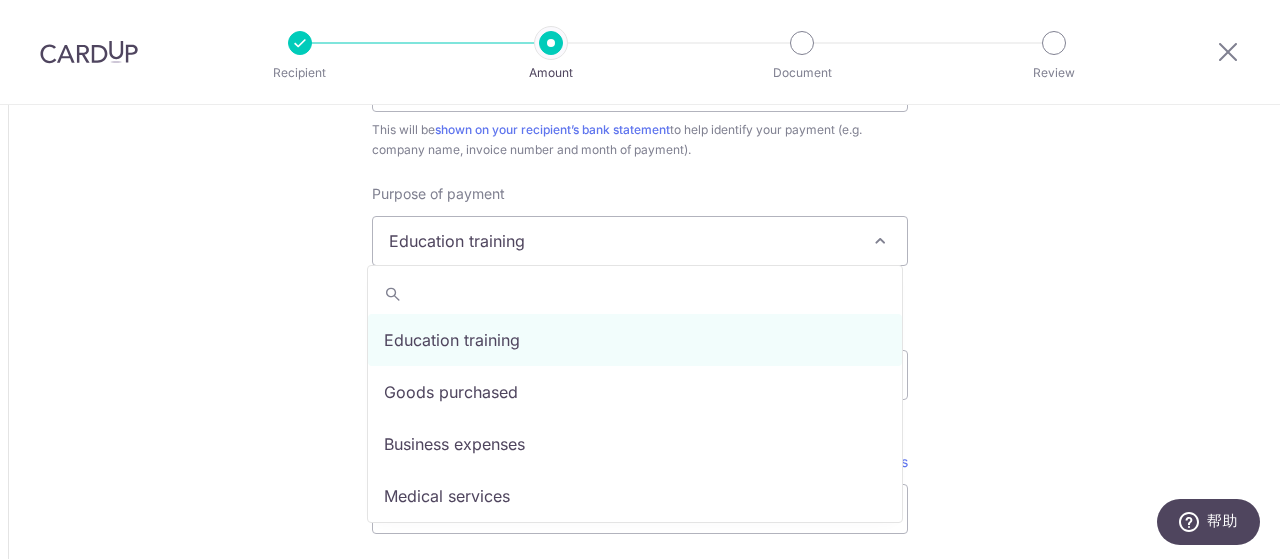 type on "t" 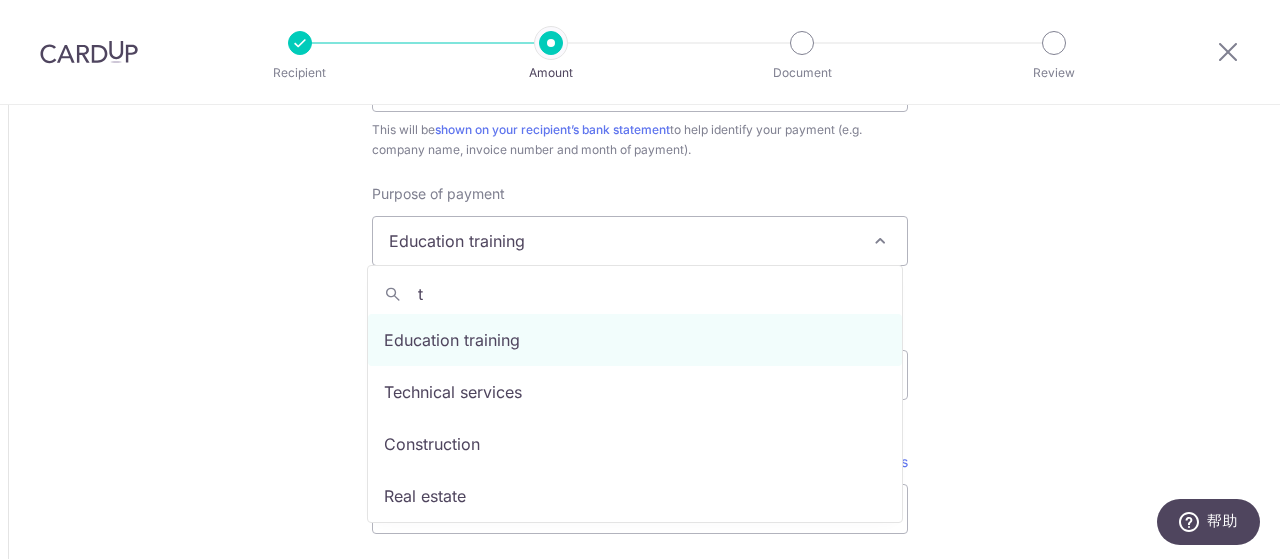 type 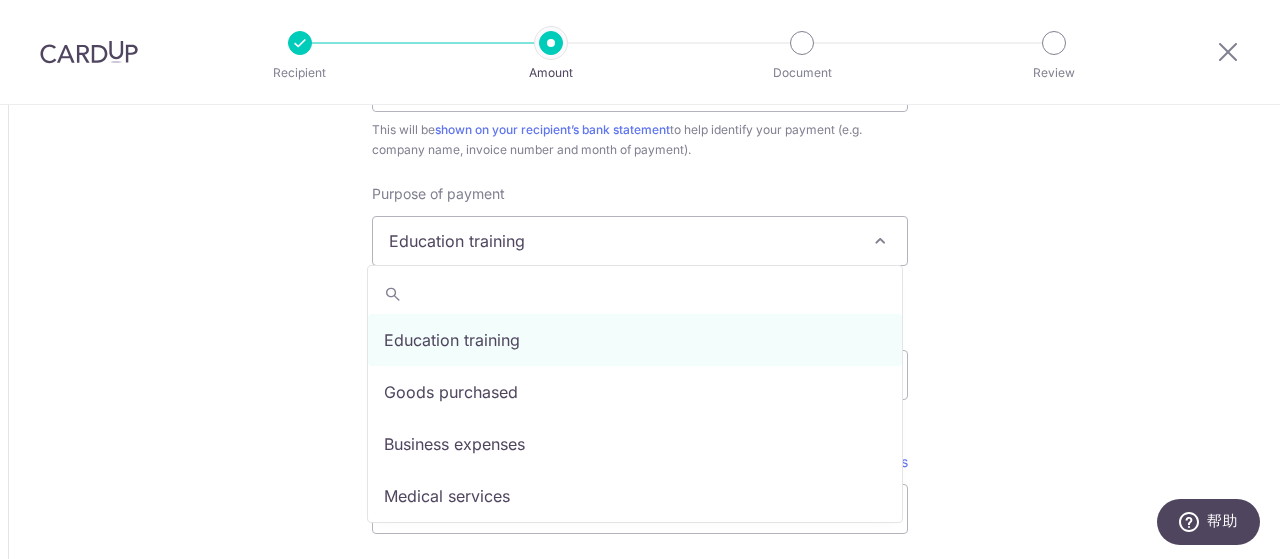 click at bounding box center (880, 241) 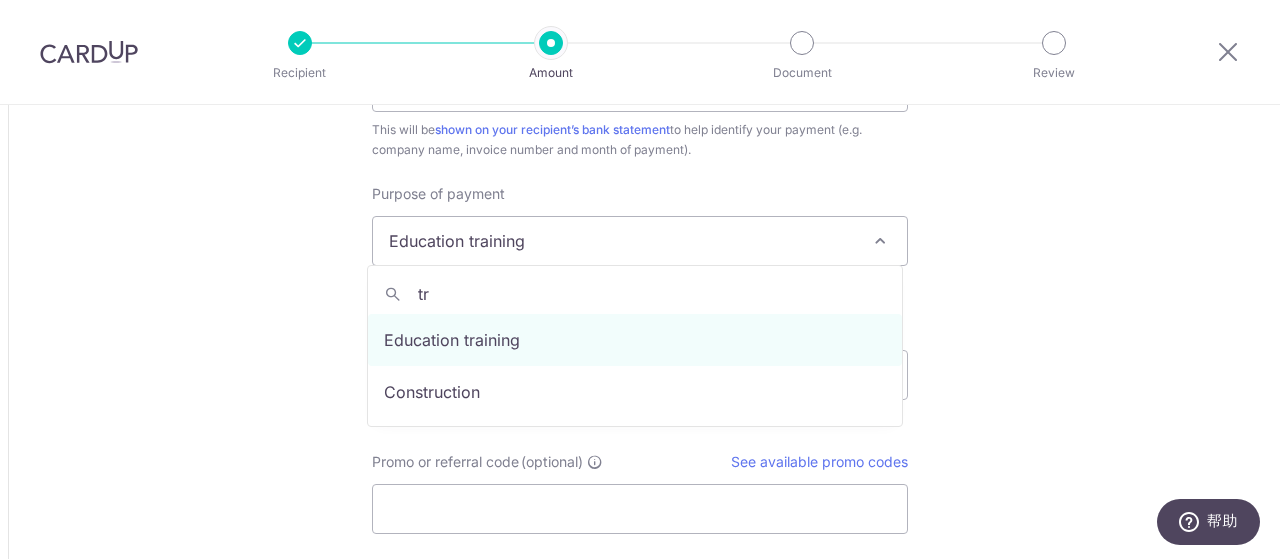 type on "t" 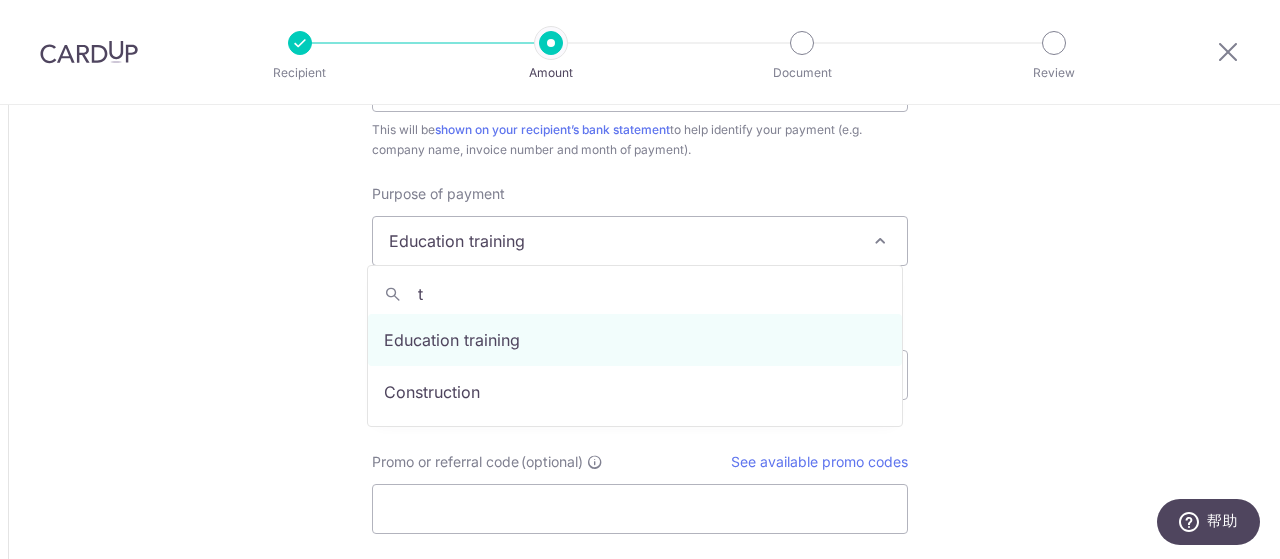 type 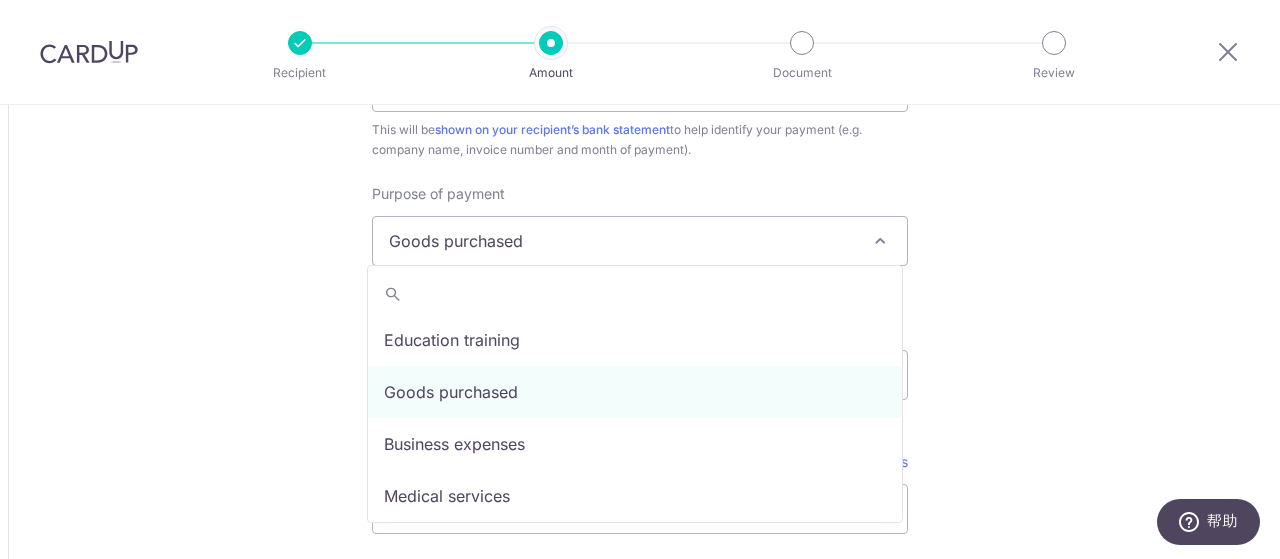 click at bounding box center [880, 241] 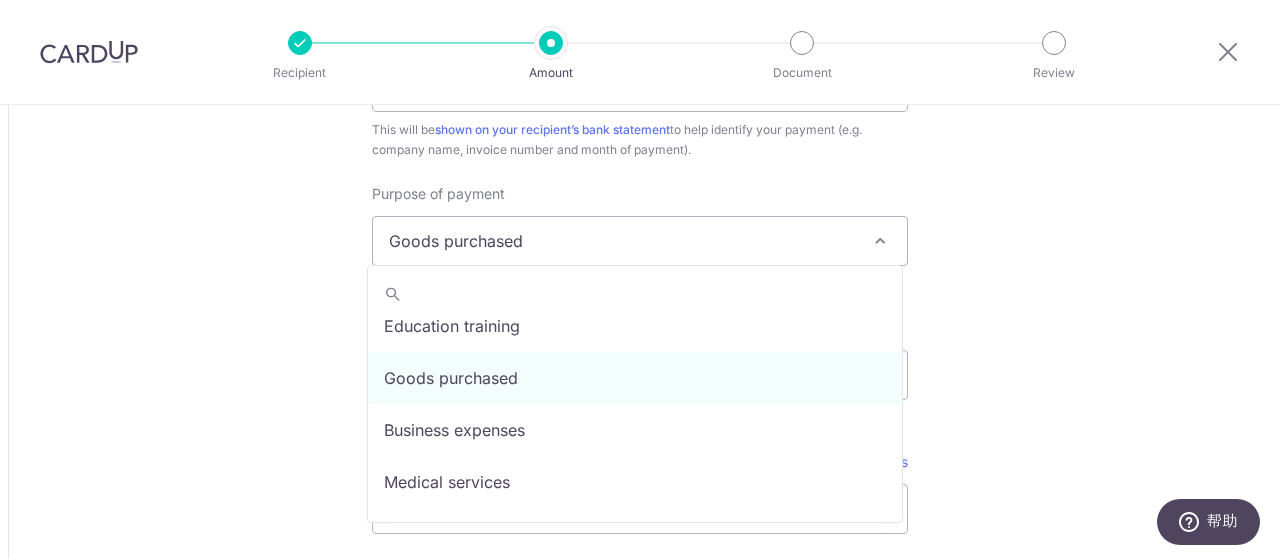 scroll, scrollTop: 0, scrollLeft: 0, axis: both 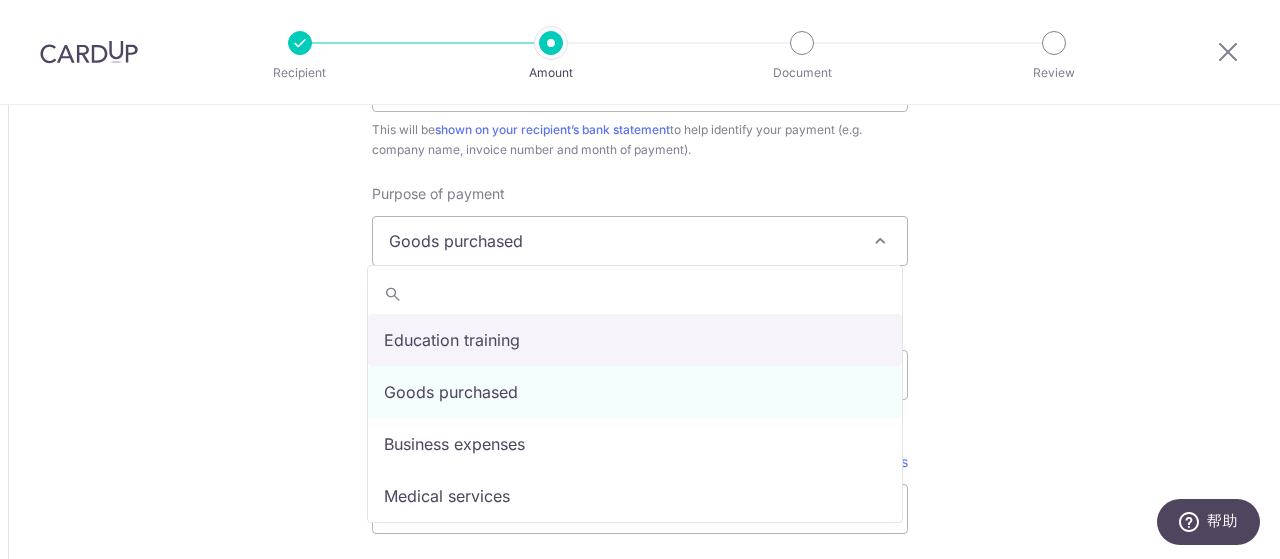 click at bounding box center (880, 241) 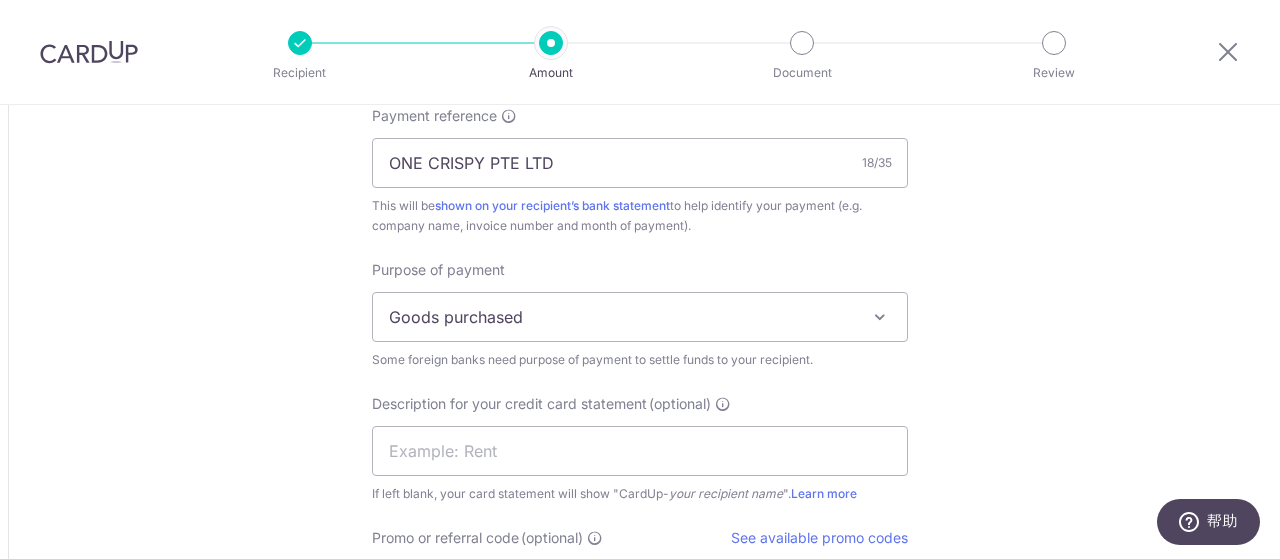 scroll, scrollTop: 1800, scrollLeft: 0, axis: vertical 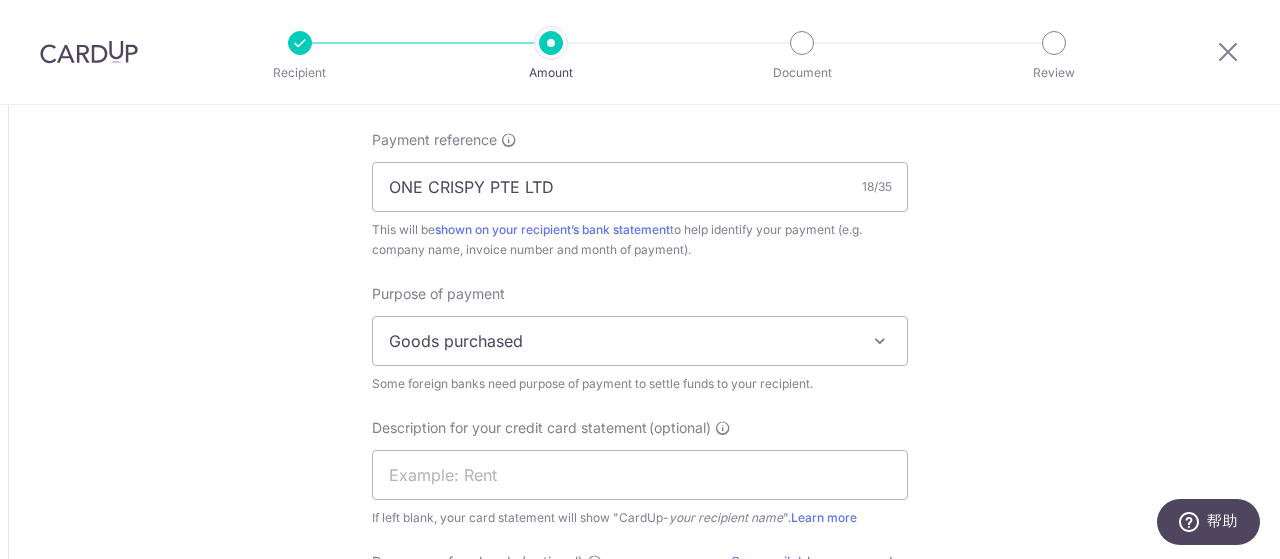 click on "Goods purchased" at bounding box center [640, 341] 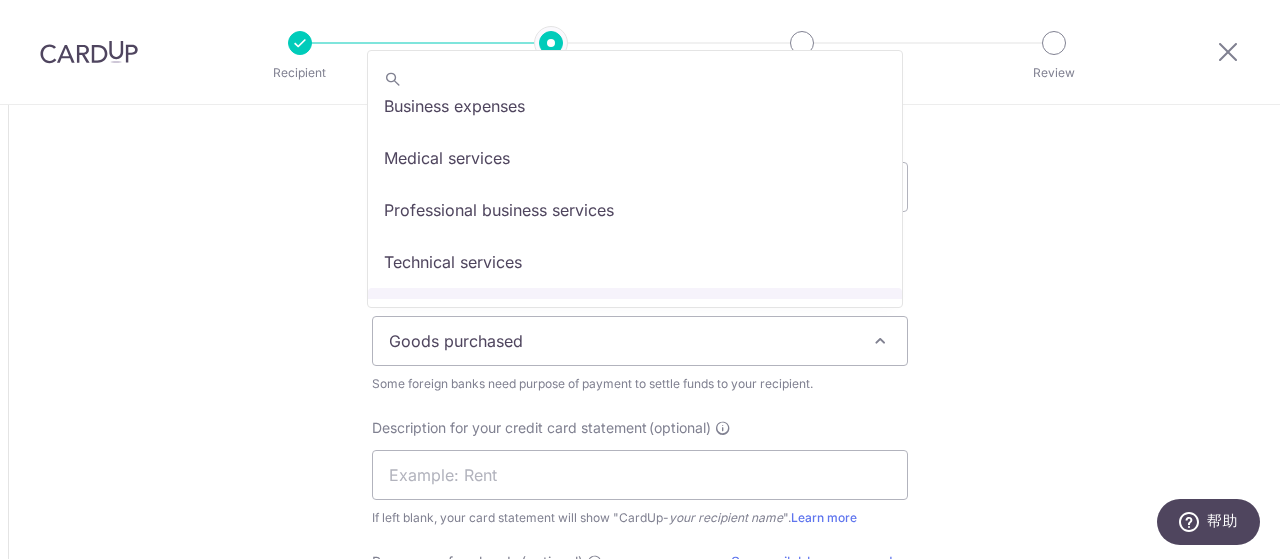 scroll, scrollTop: 100, scrollLeft: 0, axis: vertical 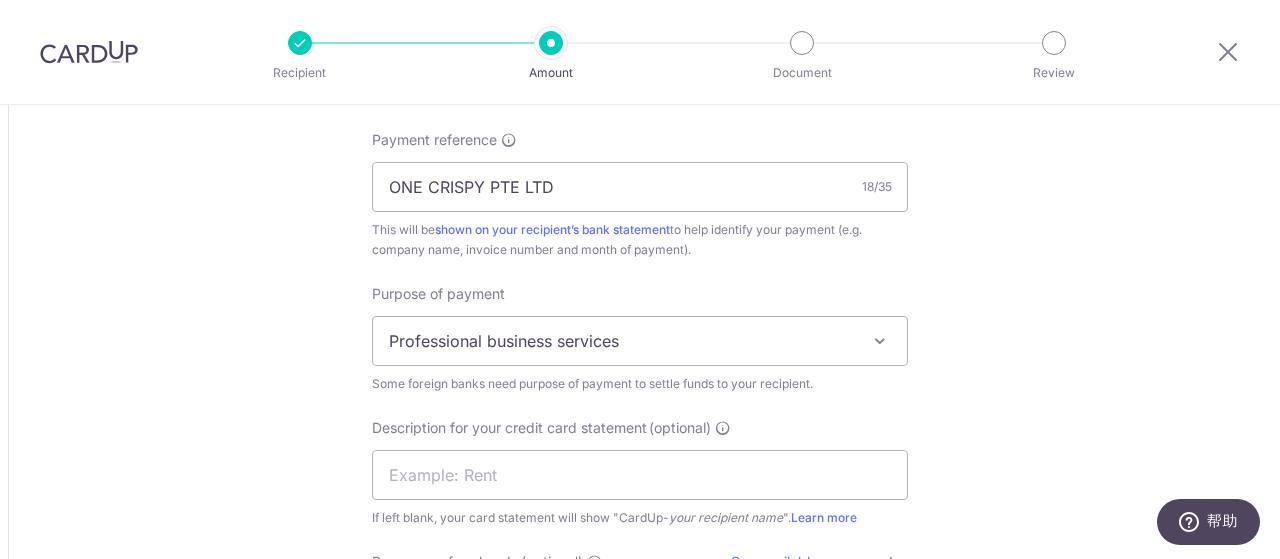 select on "Professional business services" 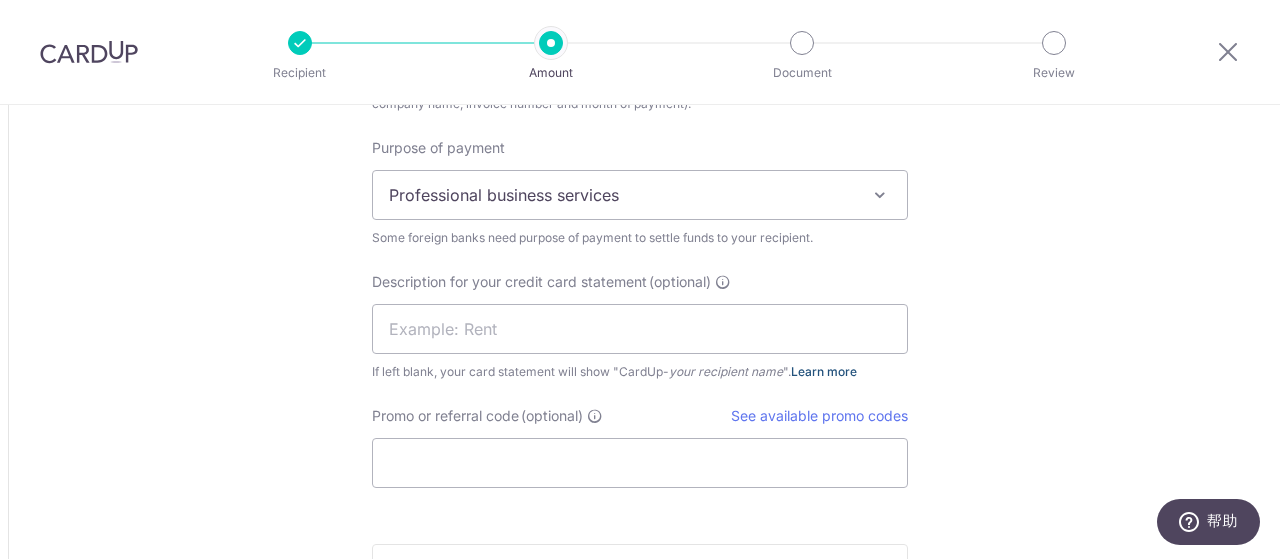 scroll, scrollTop: 2000, scrollLeft: 0, axis: vertical 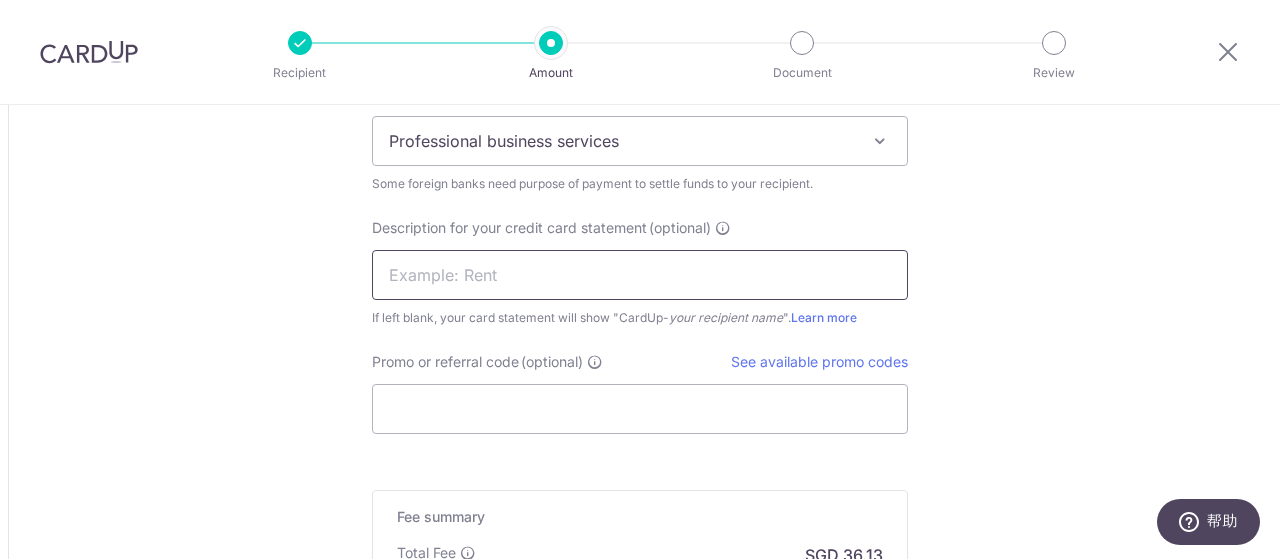 click at bounding box center [640, 275] 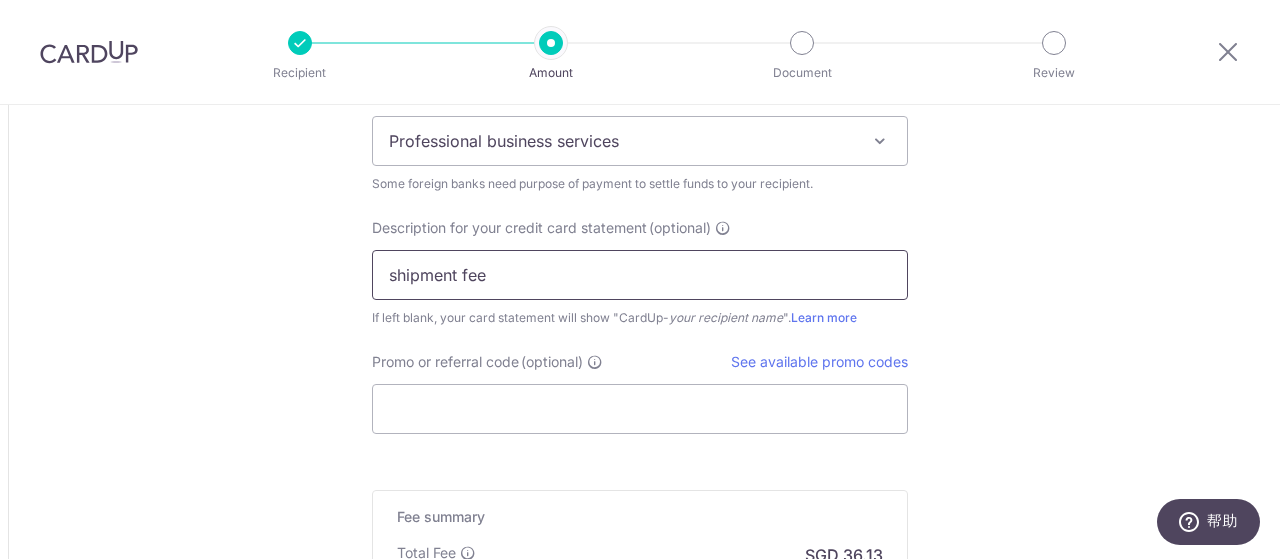 drag, startPoint x: 506, startPoint y: 269, endPoint x: 345, endPoint y: 268, distance: 161.00311 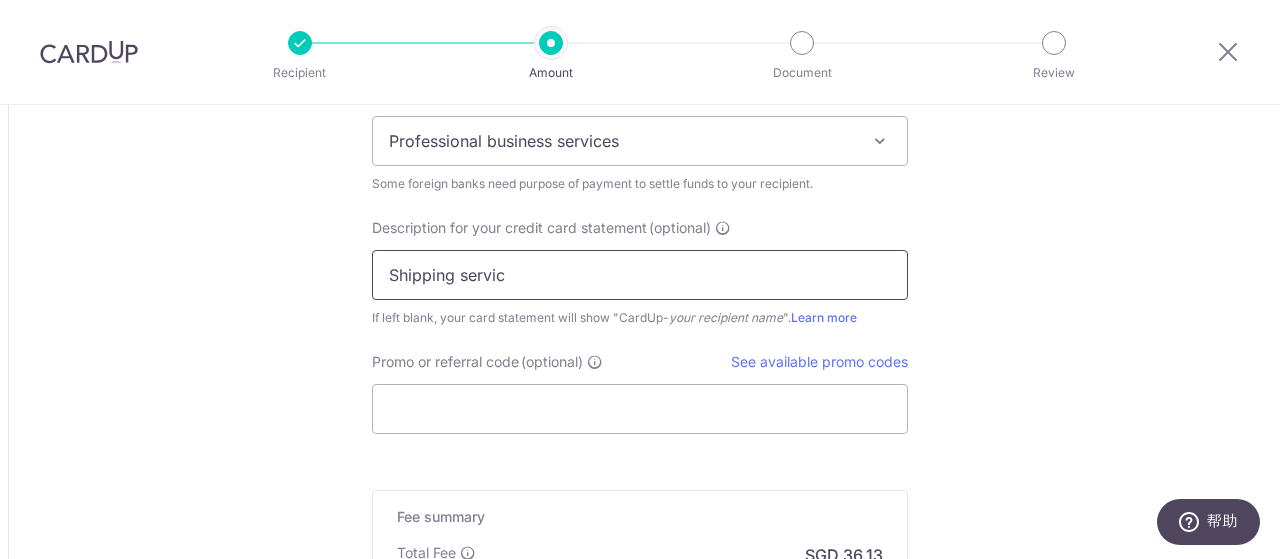 click on "Shipping servic" at bounding box center (640, 275) 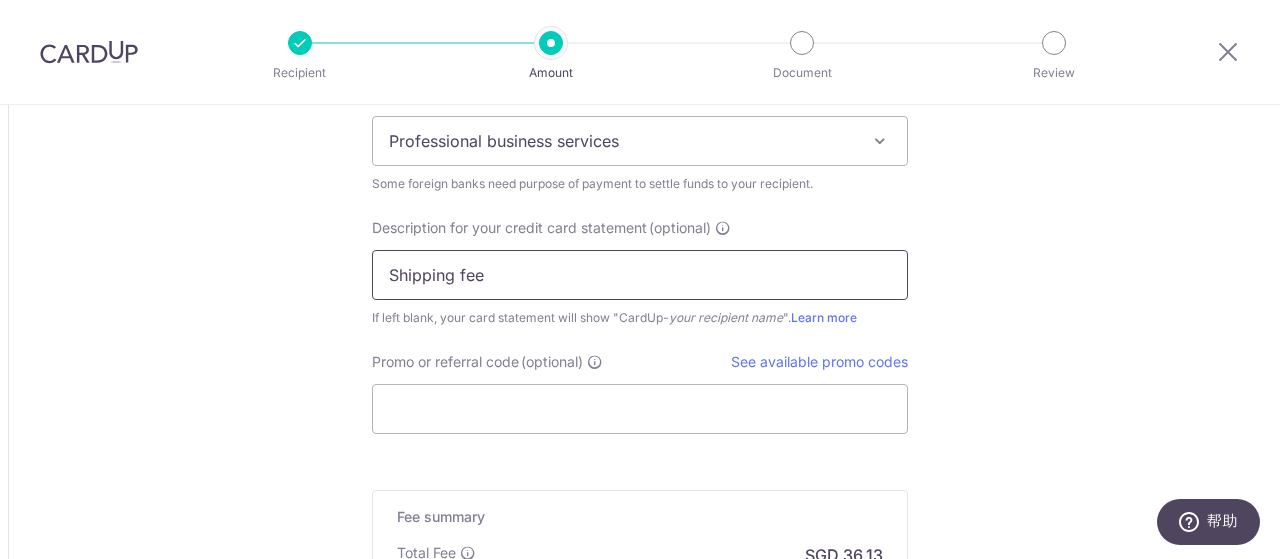 type on "Shipping fee" 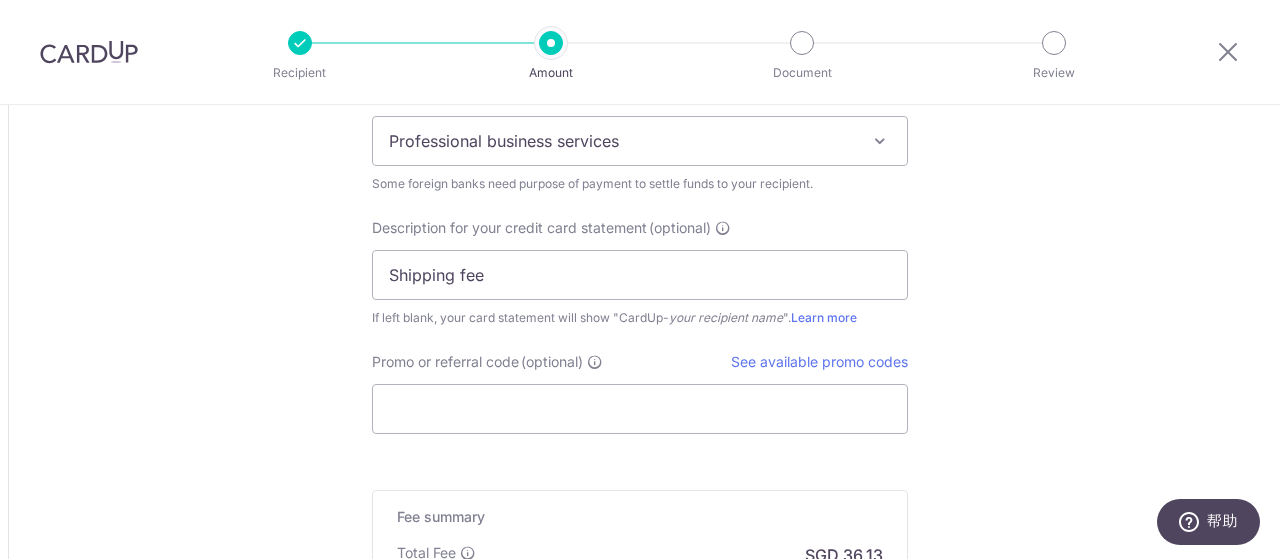 click on "Tell us more about your payment
Amount due to recipient
CNY
7,612.50
7612.5
1 CNY =  0.17929853   SGD
Market exchange rate
SGD
1364.91
Amount we will convert" at bounding box center (640, -524) 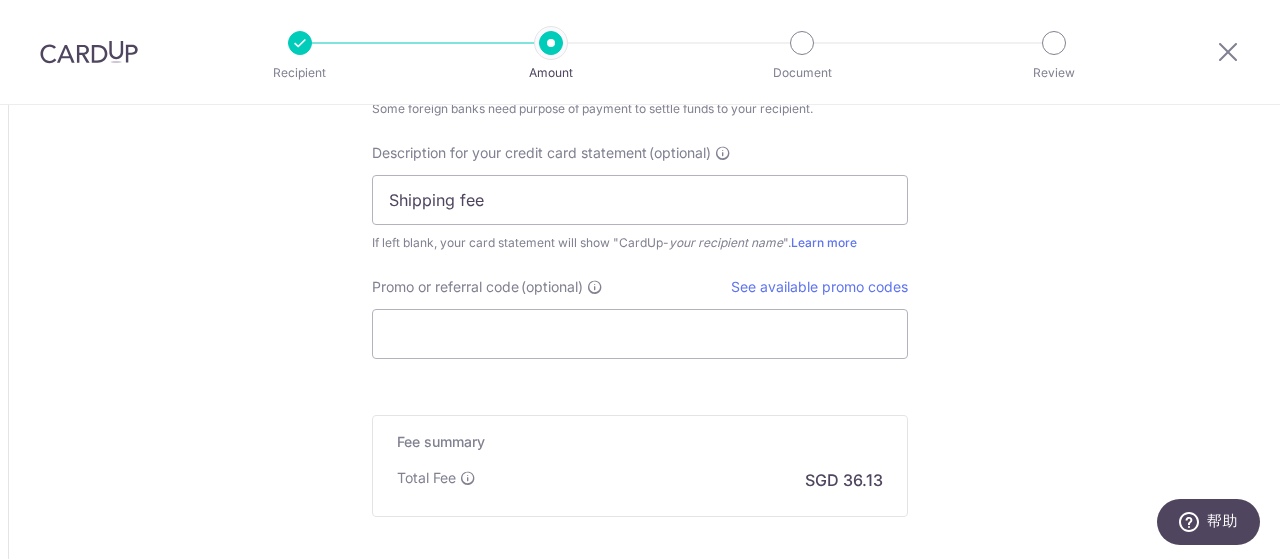 scroll, scrollTop: 2100, scrollLeft: 0, axis: vertical 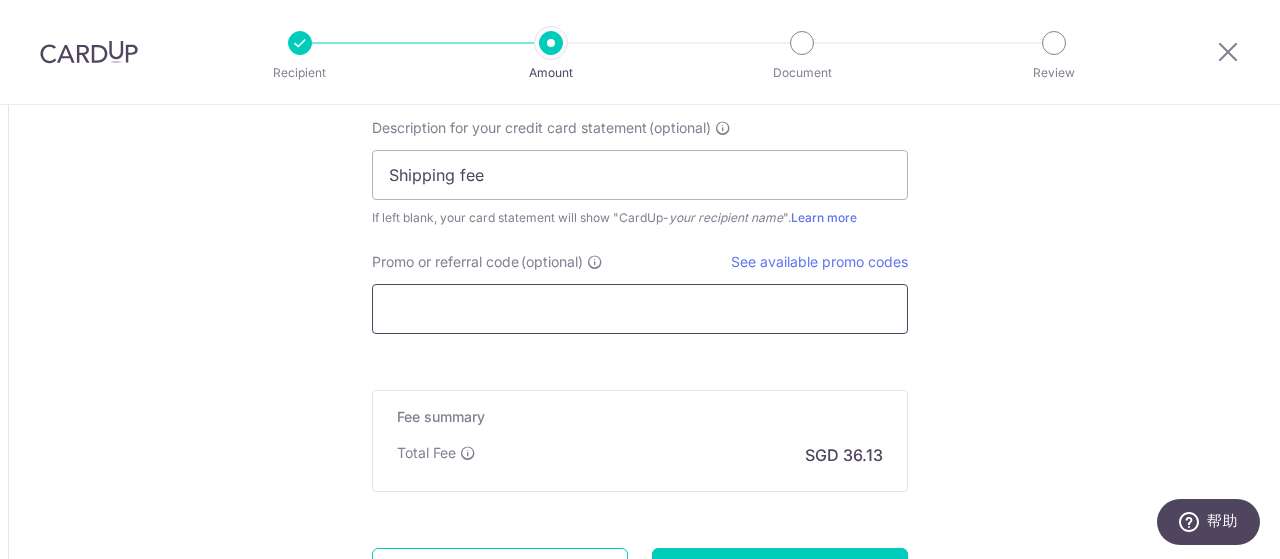 click on "Promo or referral code
(optional)" at bounding box center (640, 309) 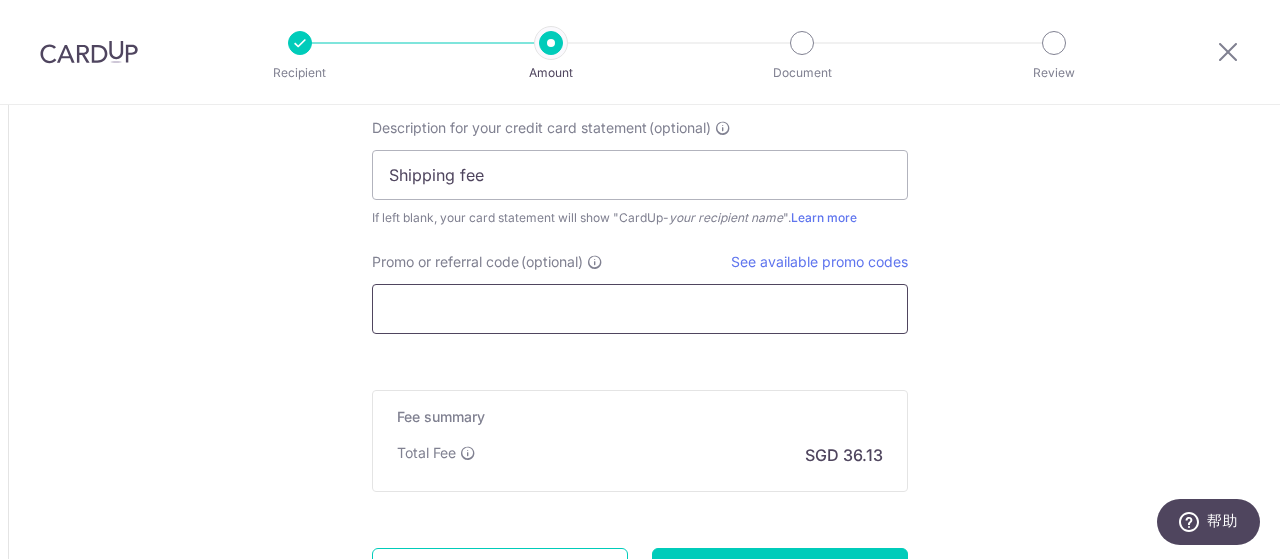 click on "Promo or referral code
(optional)" at bounding box center (640, 309) 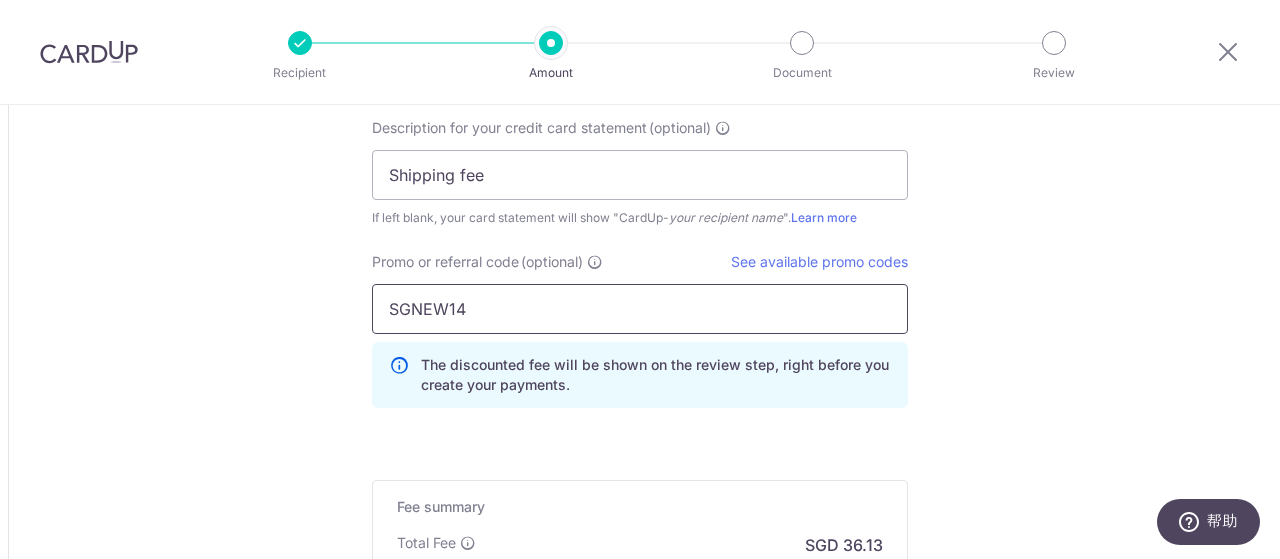 type on "SGNEW14" 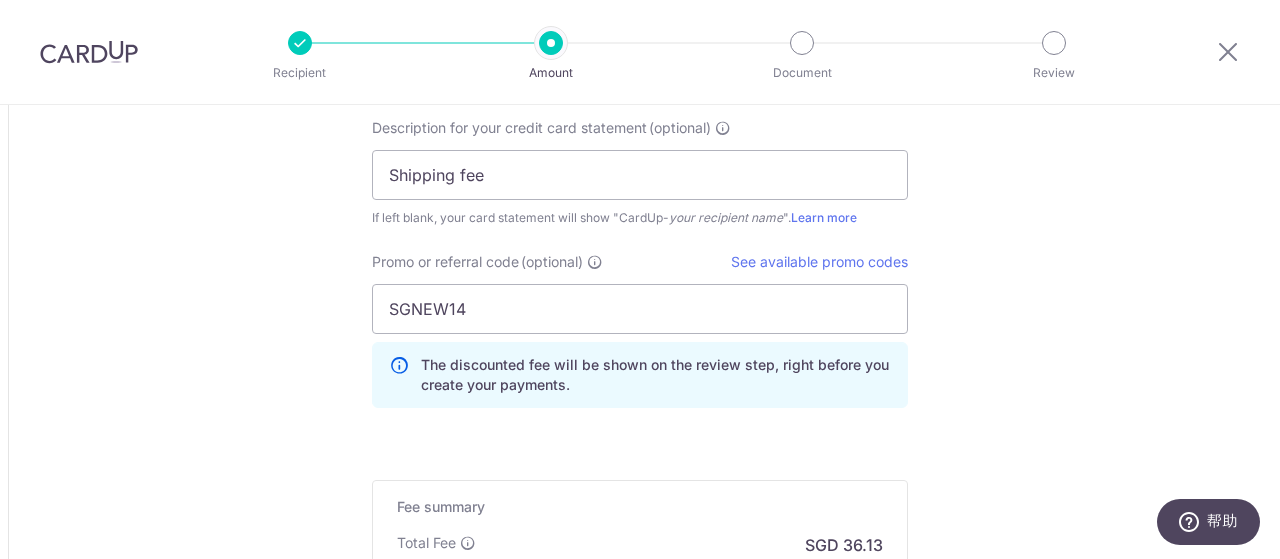 click on "Tell us more about your payment
Amount due to recipient
CNY
7,612.50
7612.5
1 CNY =  0.17929853   SGD
Market exchange rate
SGD
1364.91
Amount we will convert" at bounding box center (640, -579) 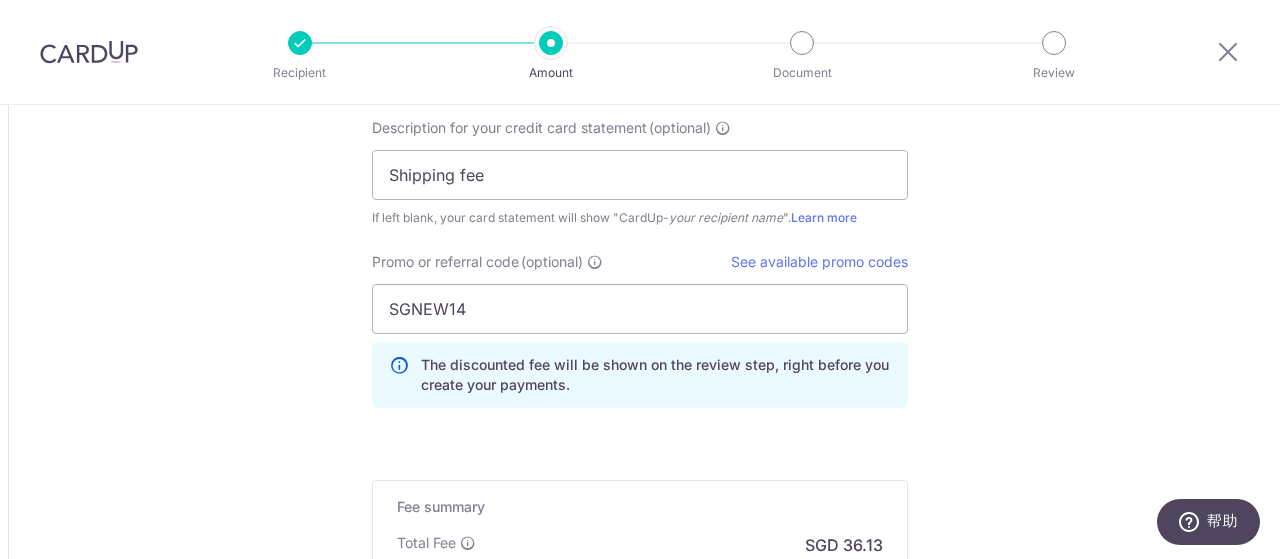 click on "Tell us more about your payment
Amount due to recipient
CNY
7,612.50
7612.5
1 CNY =  0.17929853   SGD
Market exchange rate
SGD
1364.91
Amount we will convert" at bounding box center [640, -579] 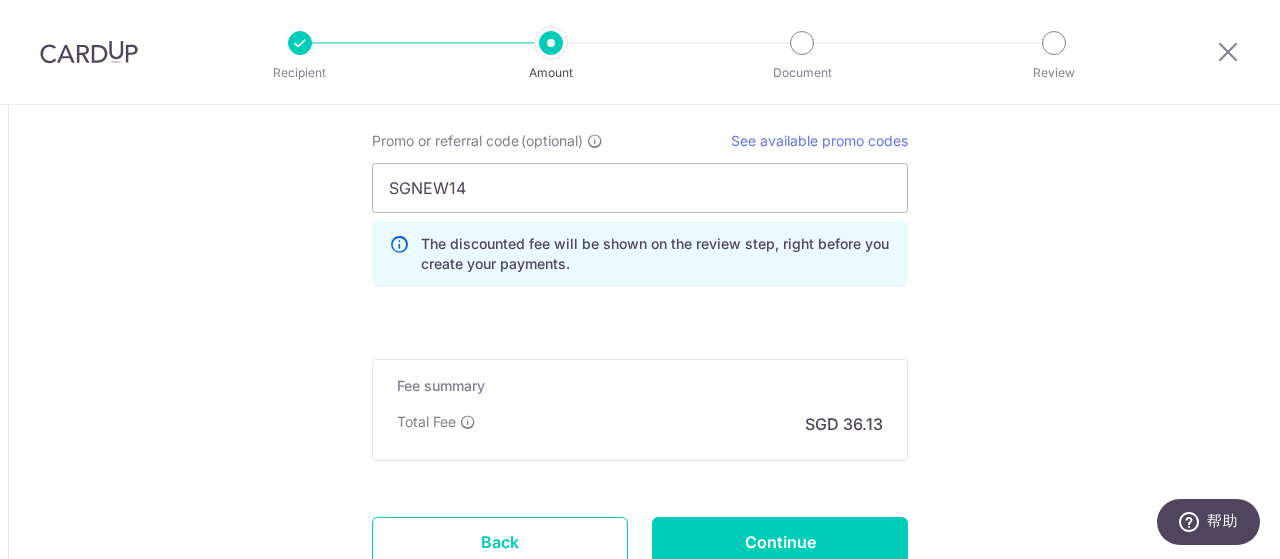 scroll, scrollTop: 2200, scrollLeft: 0, axis: vertical 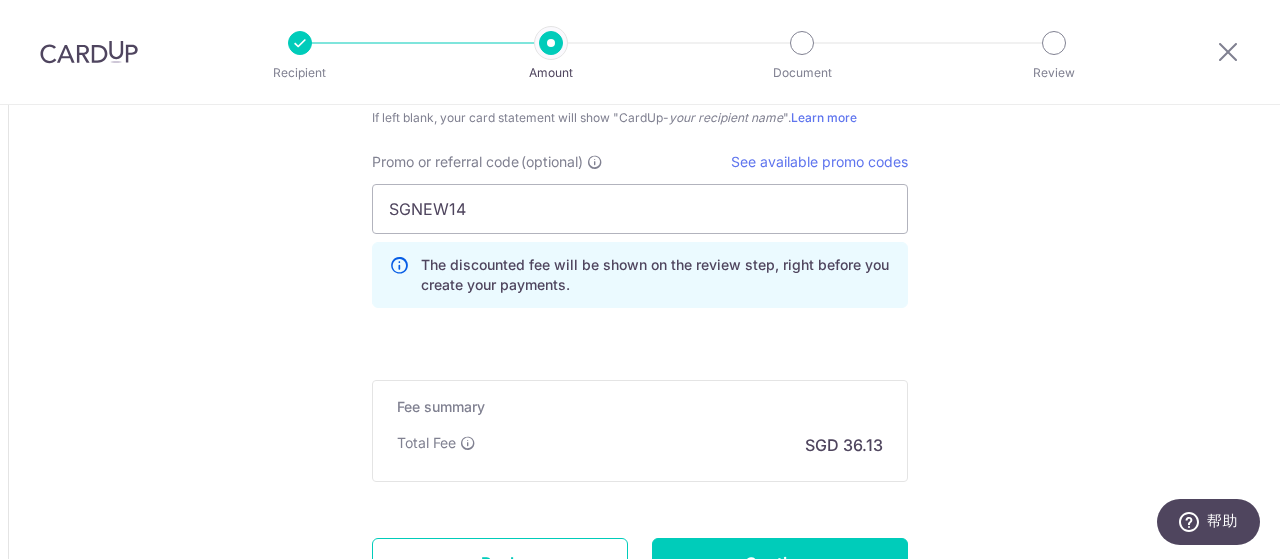 click on "Tell us more about your payment
Amount due to recipient
CNY
7,612.50
7612.5
1 CNY =  0.17929853   SGD
Market exchange rate
SGD
1364.91
Amount we will convert" at bounding box center (640, -679) 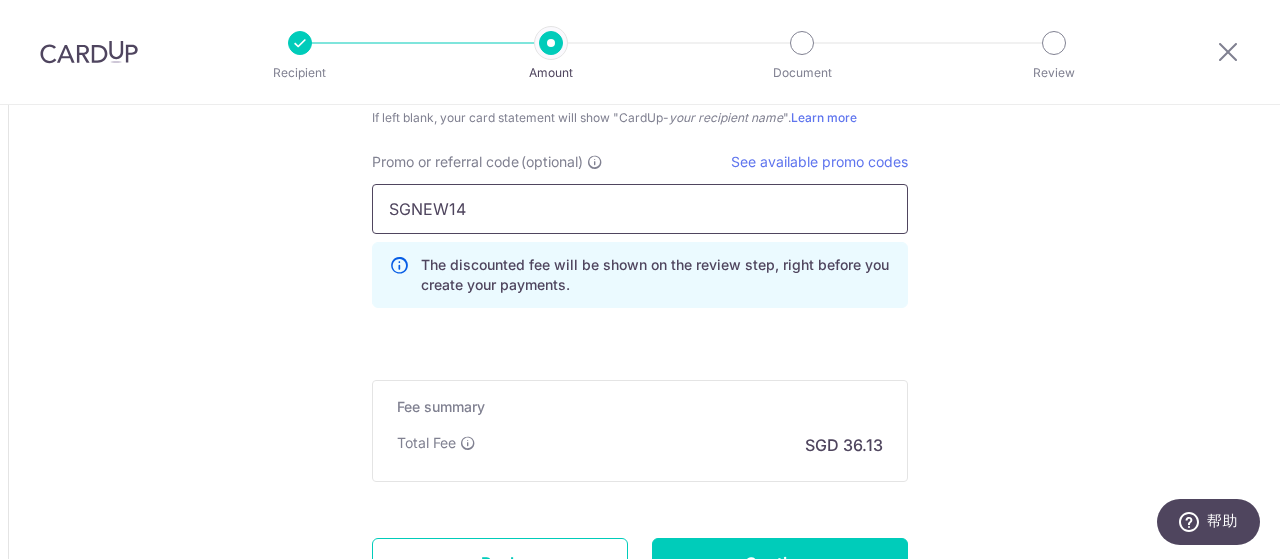 drag, startPoint x: 498, startPoint y: 205, endPoint x: 282, endPoint y: 192, distance: 216.39085 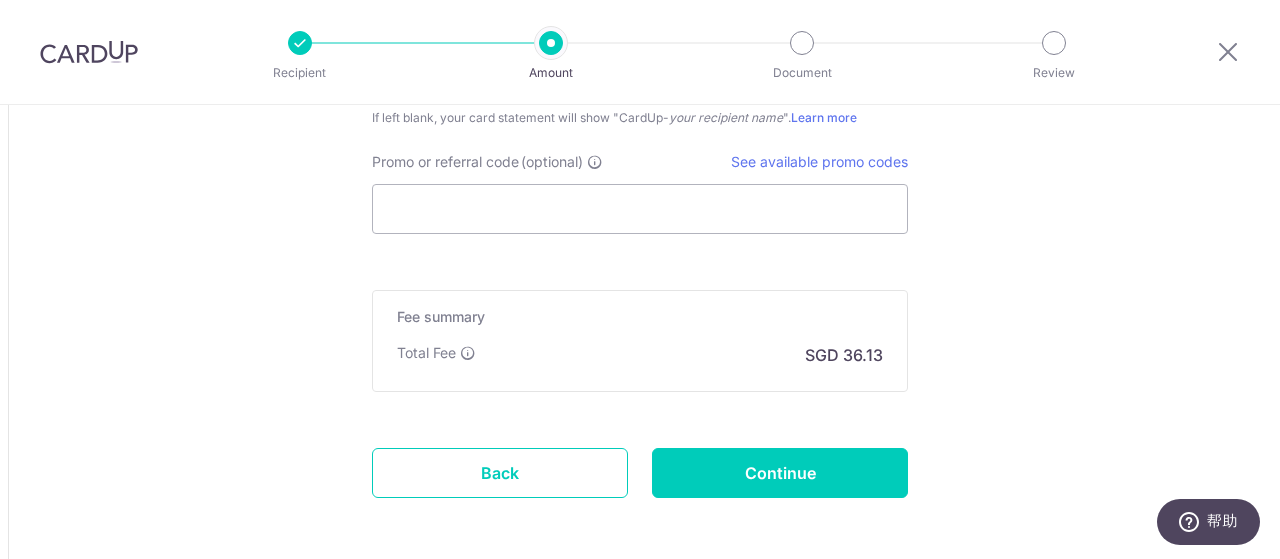 click on "Tell us more about your payment
Amount due to recipient
CNY
7,612.50
7612.5
1 CNY =  0.17929853   SGD
Market exchange rate
SGD
1364.91
Amount we will convert" at bounding box center (640, -724) 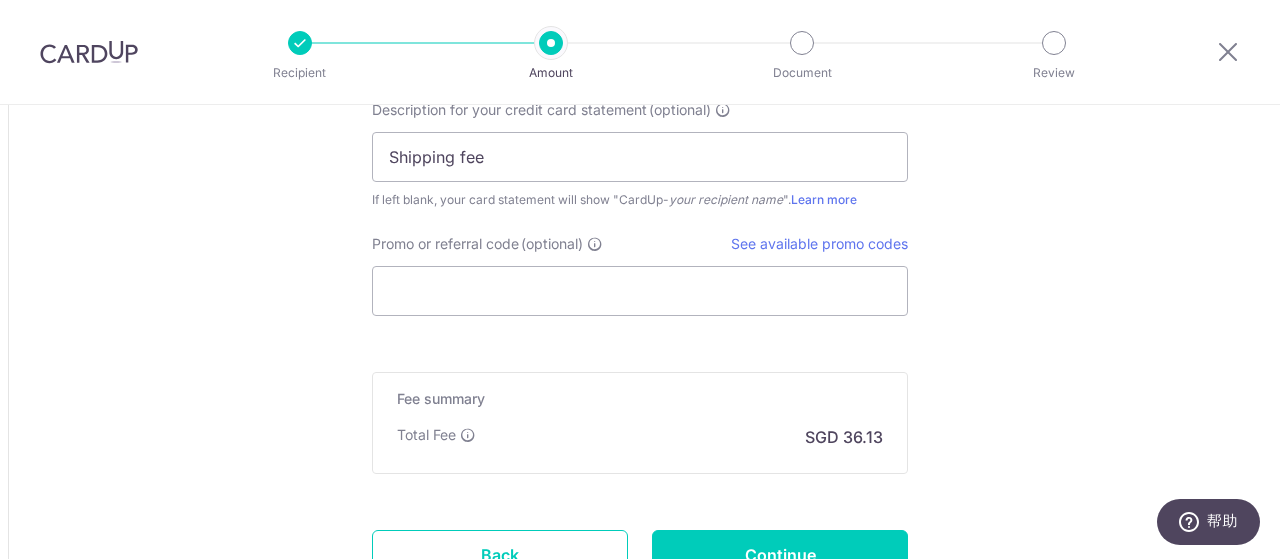 scroll, scrollTop: 2100, scrollLeft: 0, axis: vertical 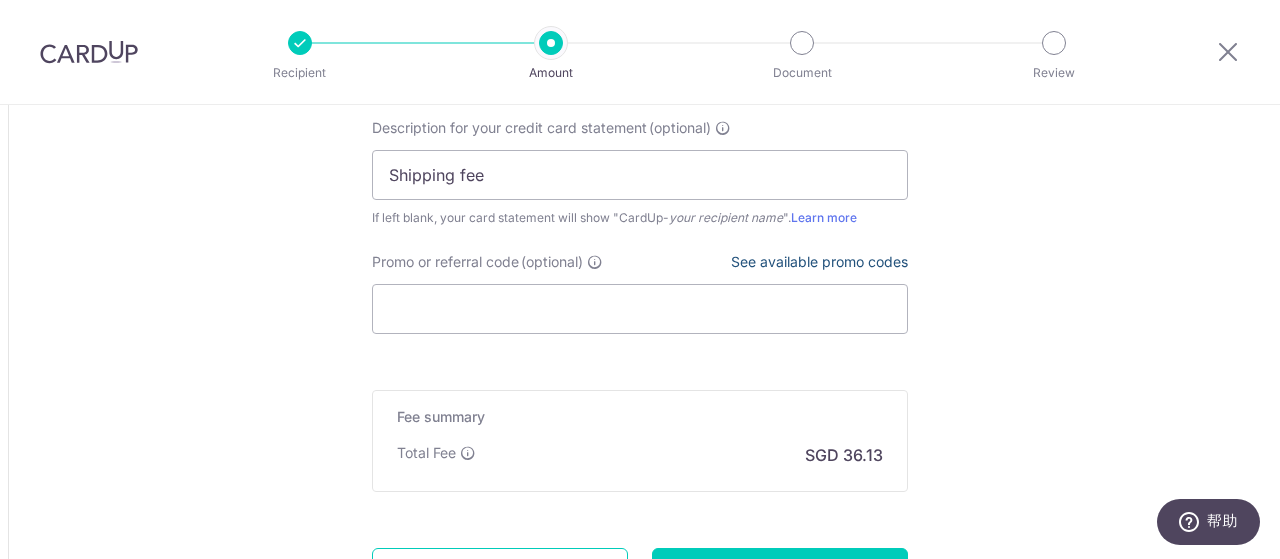 click on "See available promo codes" at bounding box center (819, 261) 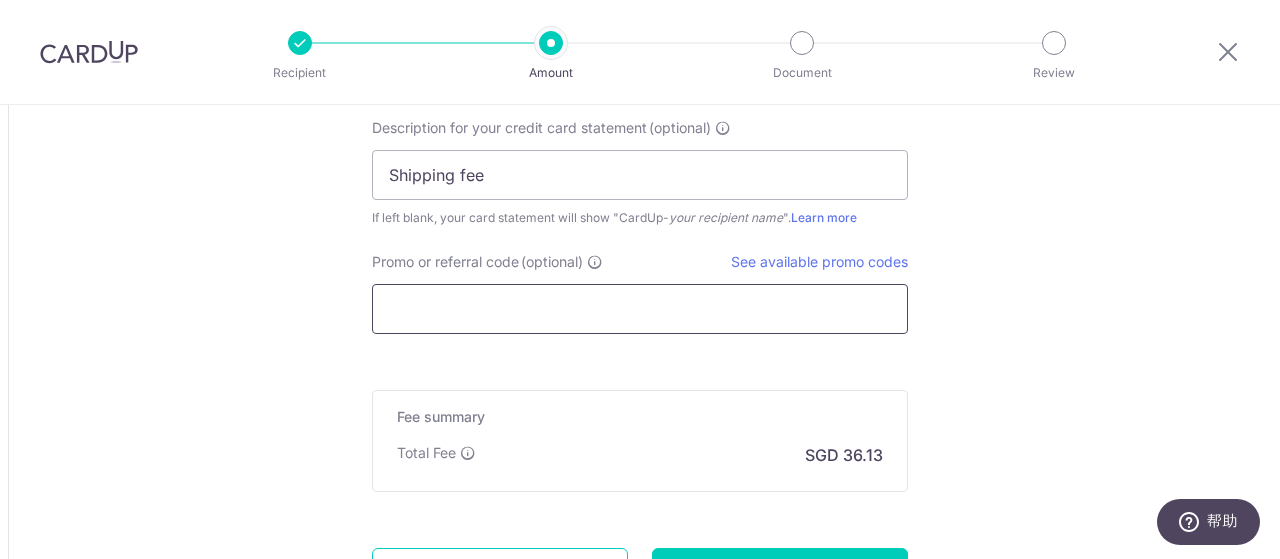 click on "Promo or referral code
(optional)" at bounding box center [640, 309] 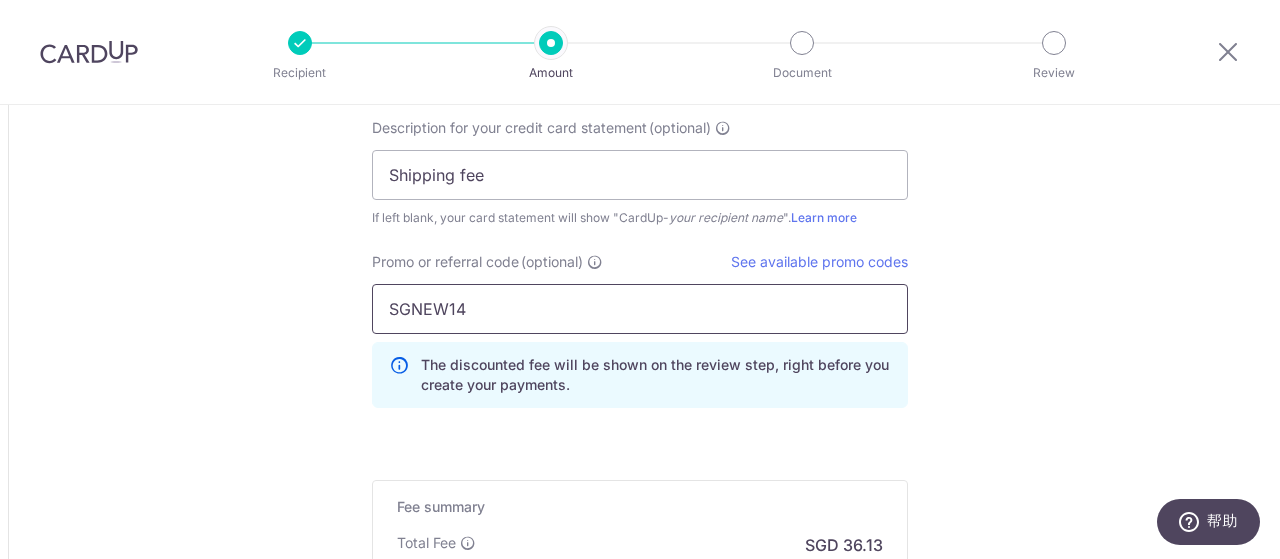 type on "SGNEW14" 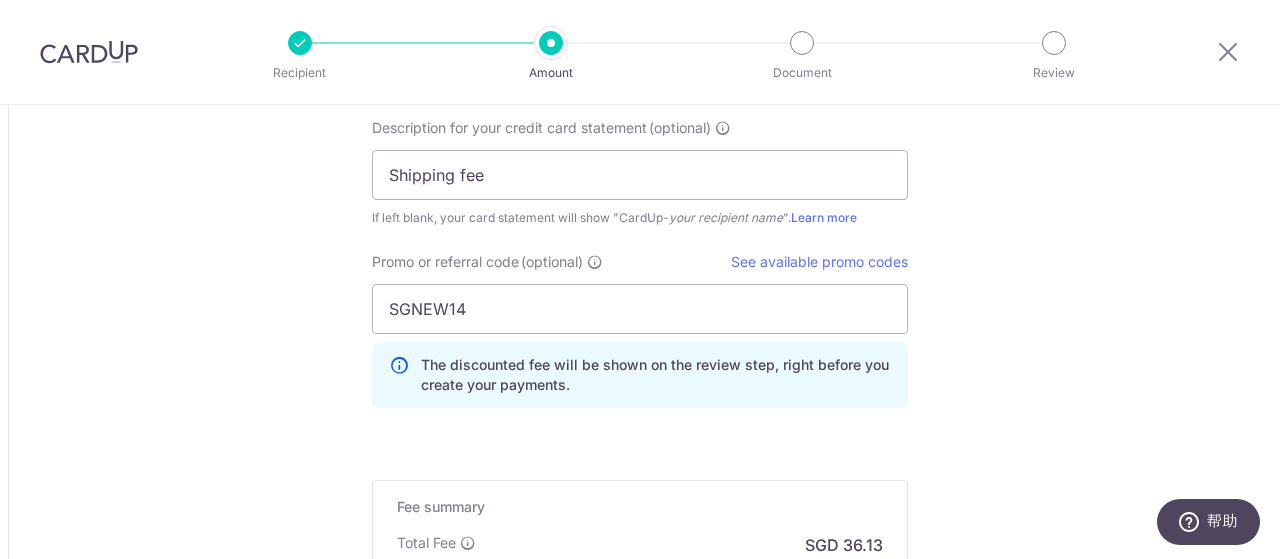 click on "Tell us more about your payment
Amount due to recipient
CNY
7,612.50
7612.5
1 CNY =  0.17929853   SGD
Market exchange rate
SGD
1364.91
Amount we will convert" at bounding box center [640, -579] 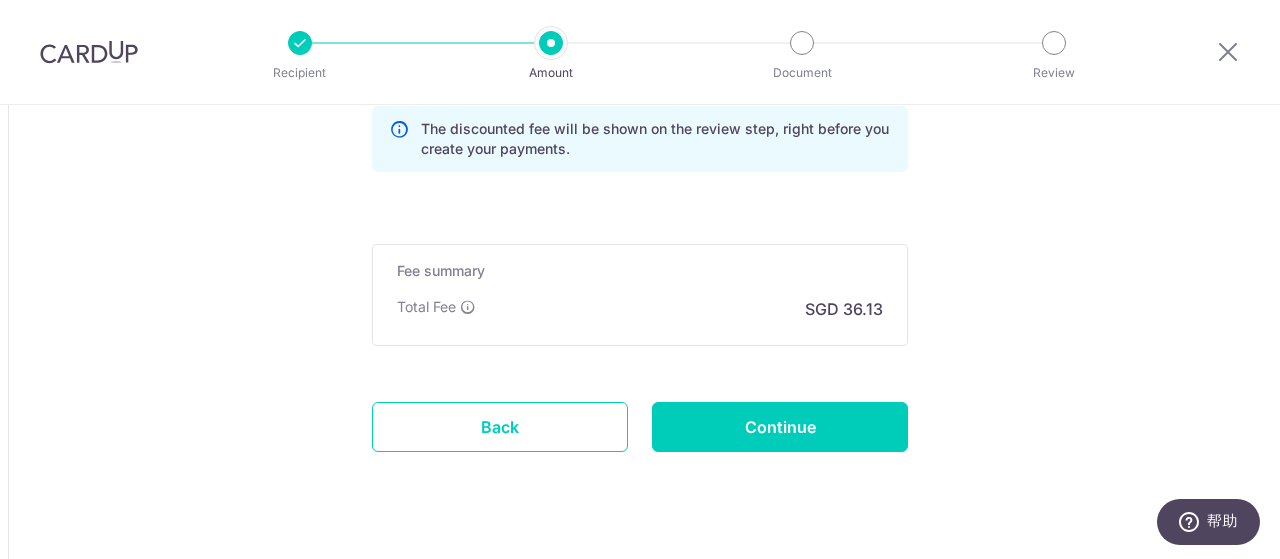 scroll, scrollTop: 2371, scrollLeft: 0, axis: vertical 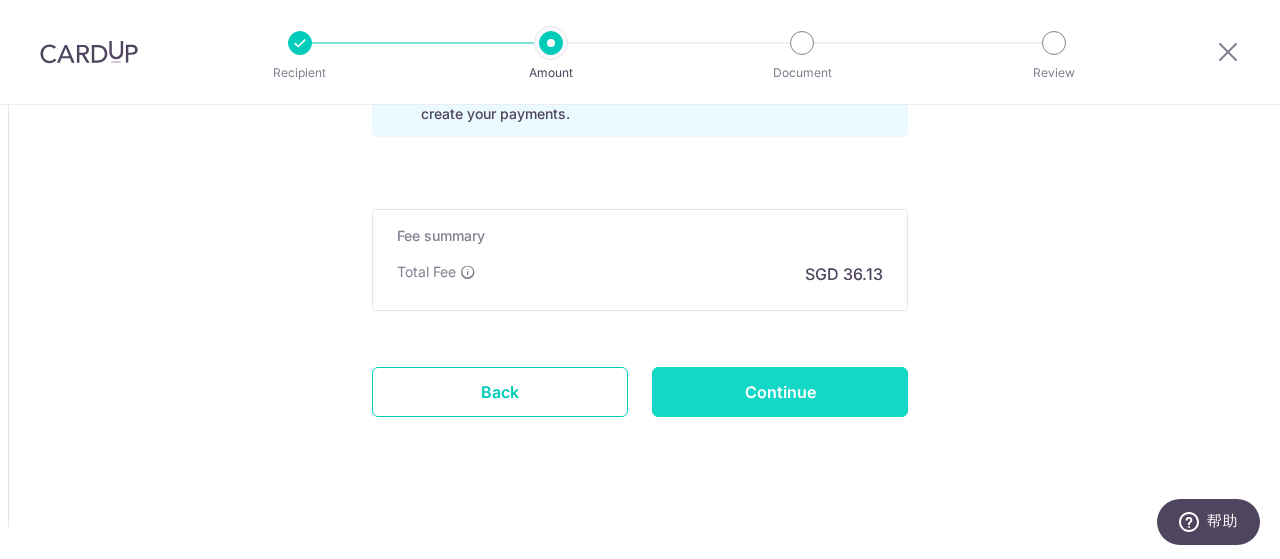 click on "Continue" at bounding box center [780, 392] 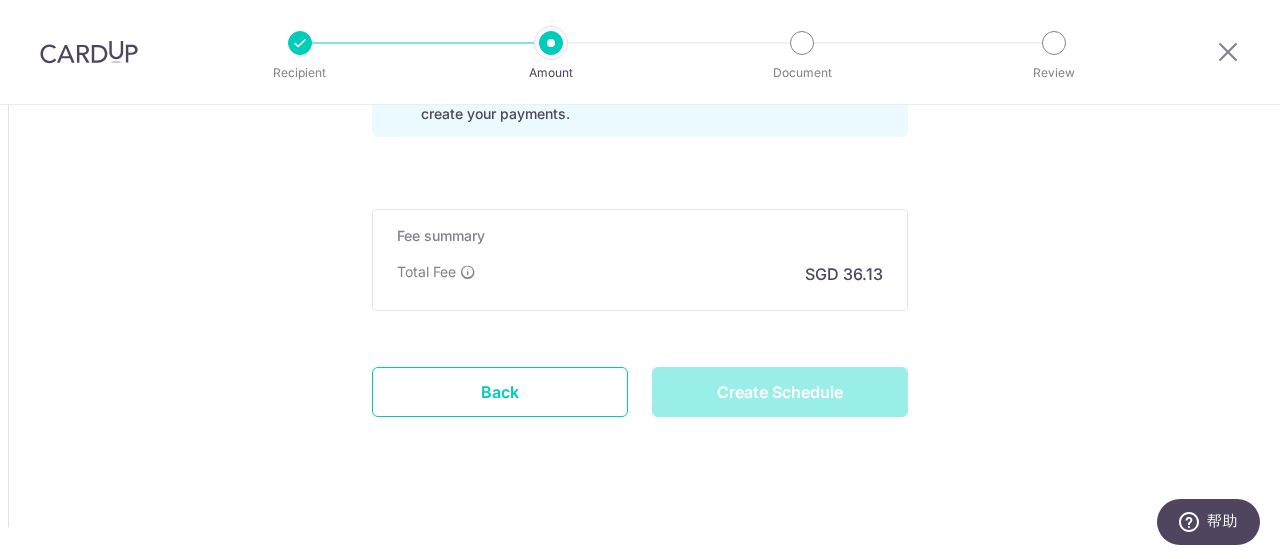 type on "Create Schedule" 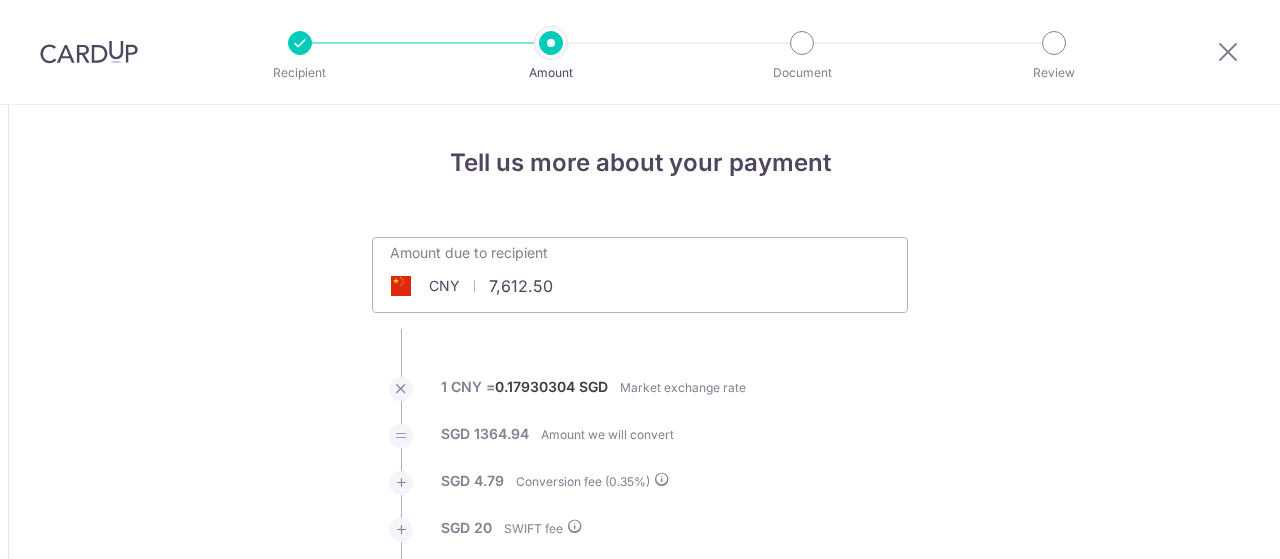 scroll, scrollTop: 0, scrollLeft: 0, axis: both 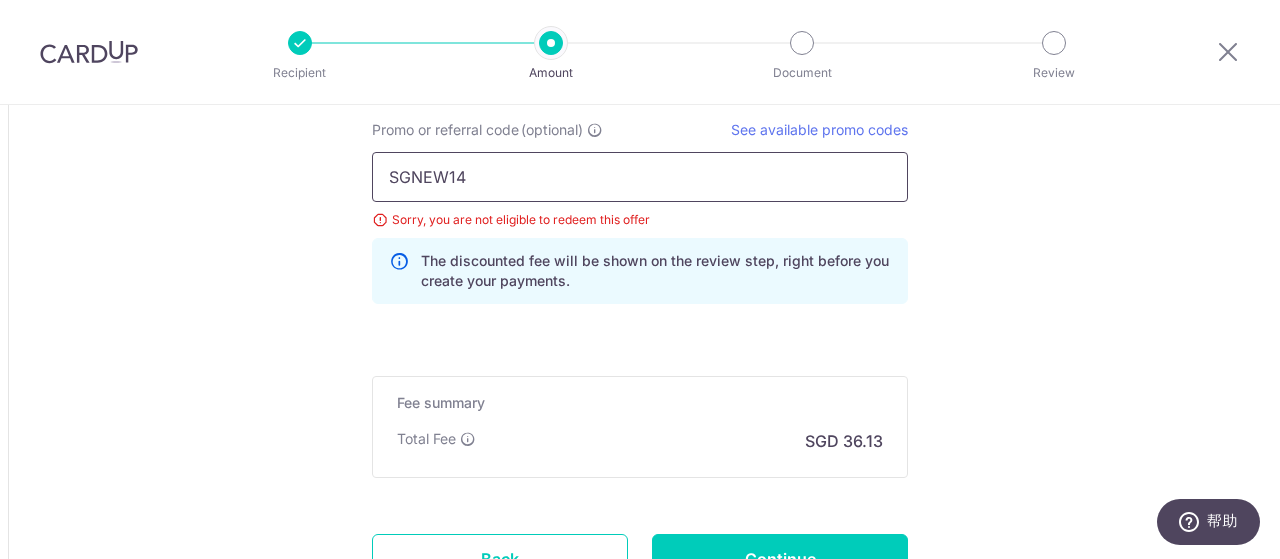 drag, startPoint x: 513, startPoint y: 174, endPoint x: 332, endPoint y: 172, distance: 181.01105 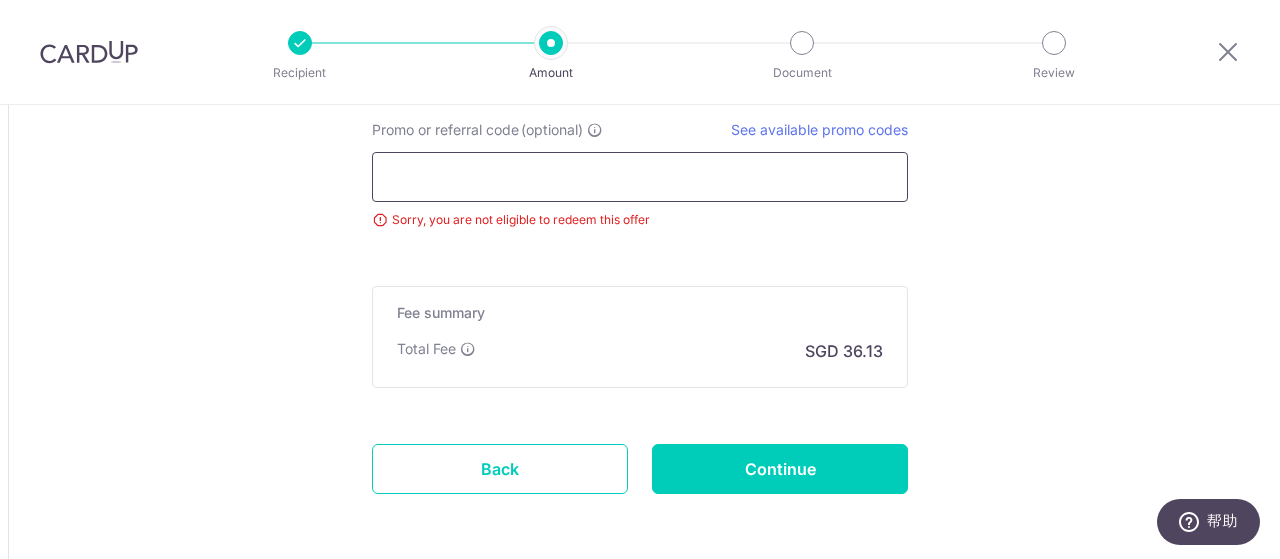 click on "Promo or referral code
(optional)" at bounding box center (640, 177) 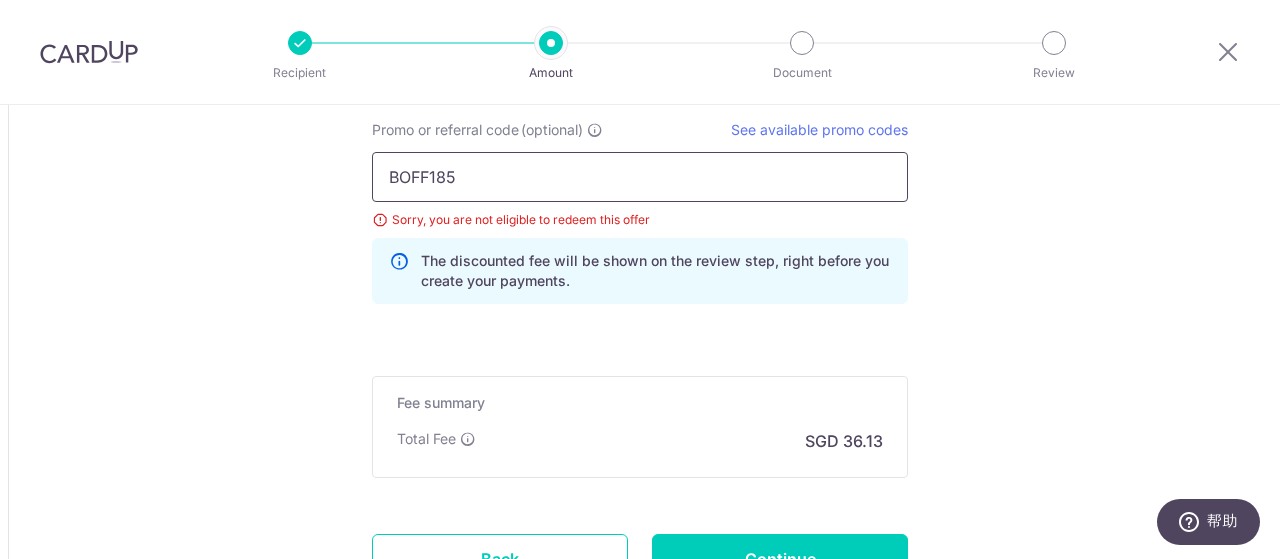 type on "BOFF185" 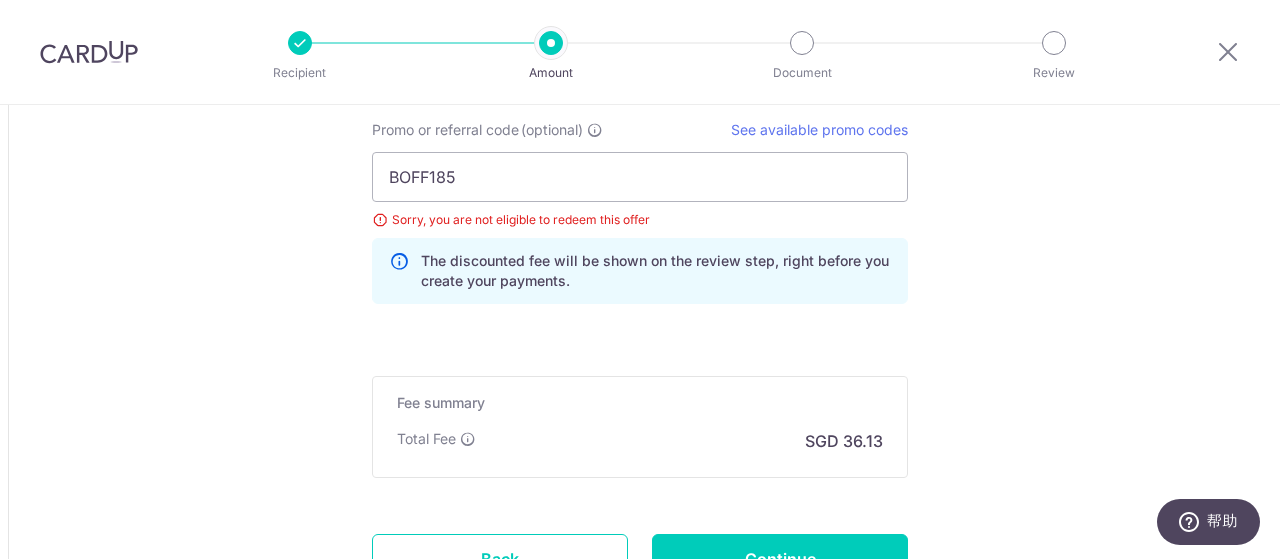 click on "Tell us more about your payment
Amount due to recipient
CNY
7,612.50
7612.5
1 CNY =  0.17930304   SGD
Market exchange rate
SGD
1364.94
Amount we will convert" at bounding box center (640, -697) 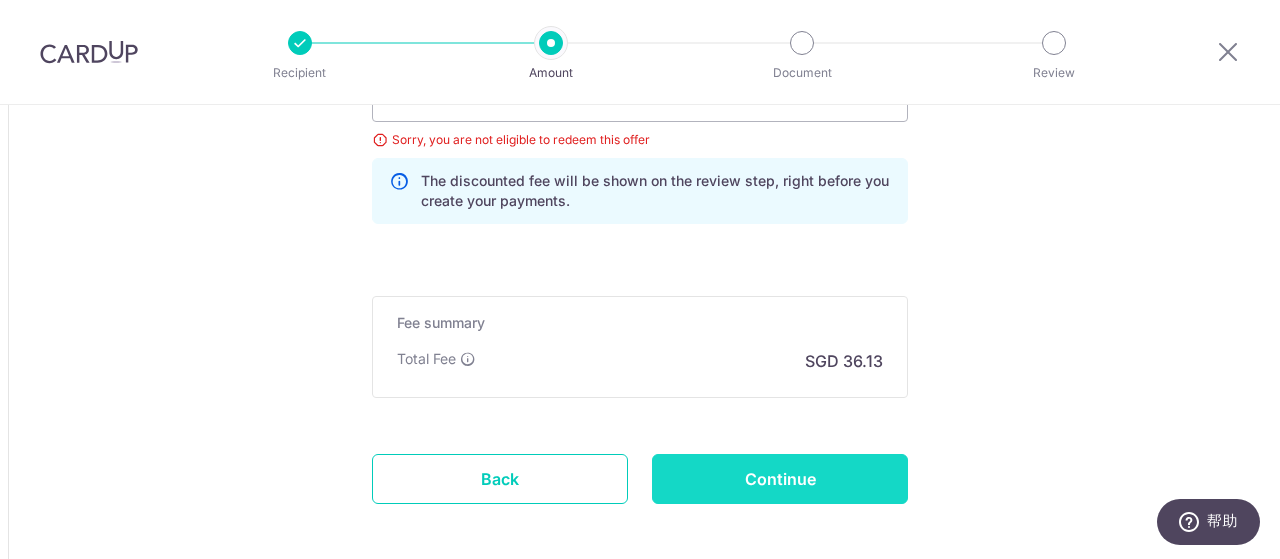 scroll, scrollTop: 2332, scrollLeft: 0, axis: vertical 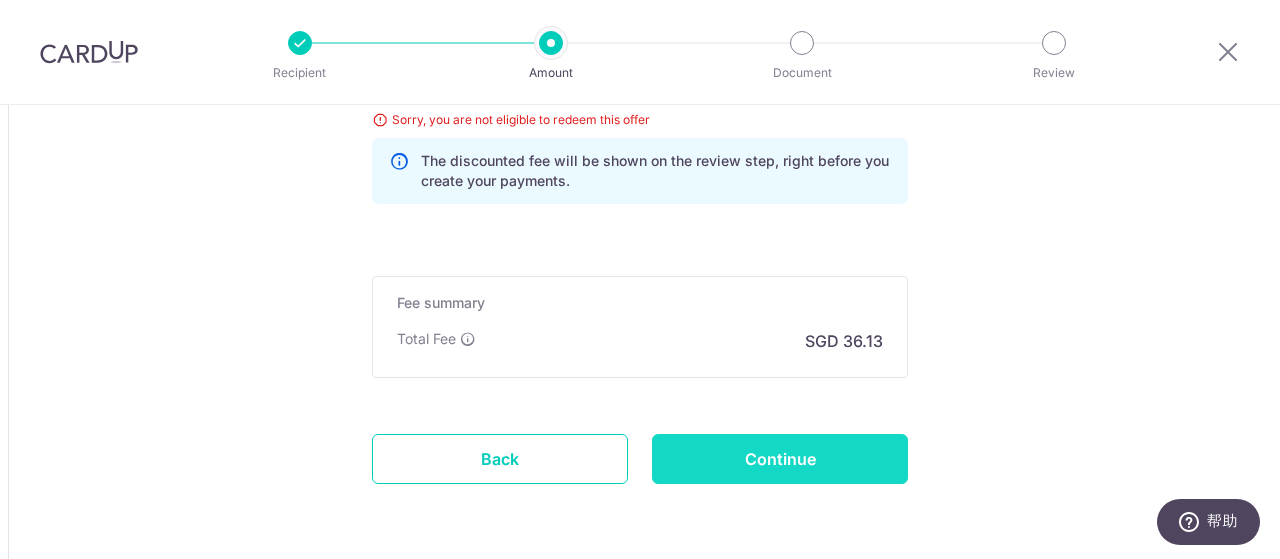 click on "Continue" at bounding box center [780, 459] 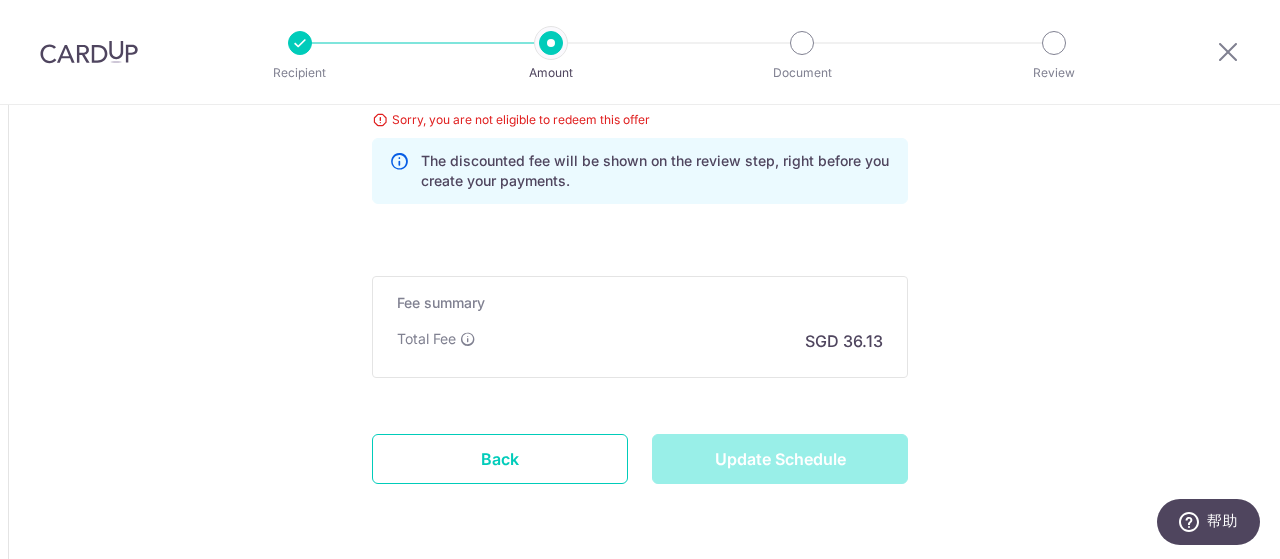 type on "Update Schedule" 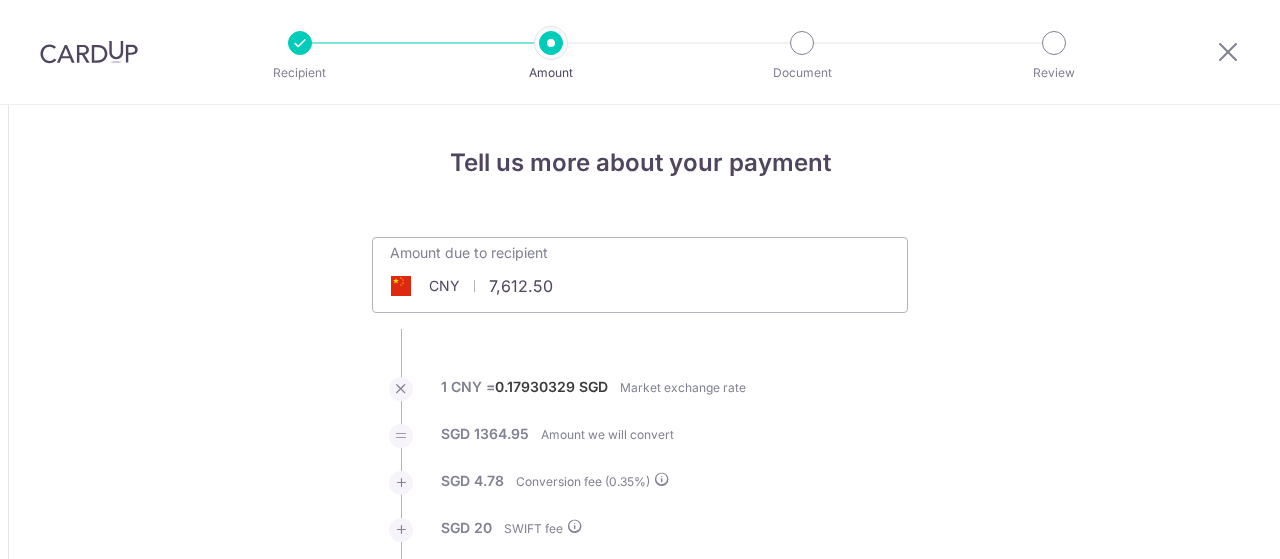 scroll, scrollTop: 0, scrollLeft: 0, axis: both 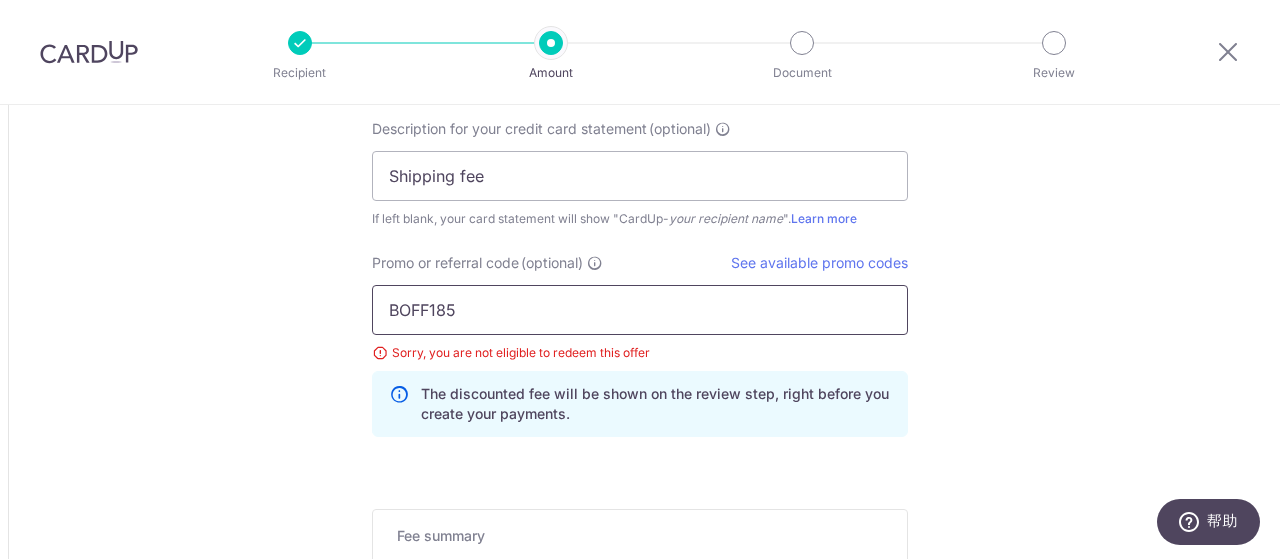 drag, startPoint x: 500, startPoint y: 301, endPoint x: 268, endPoint y: 322, distance: 232.94849 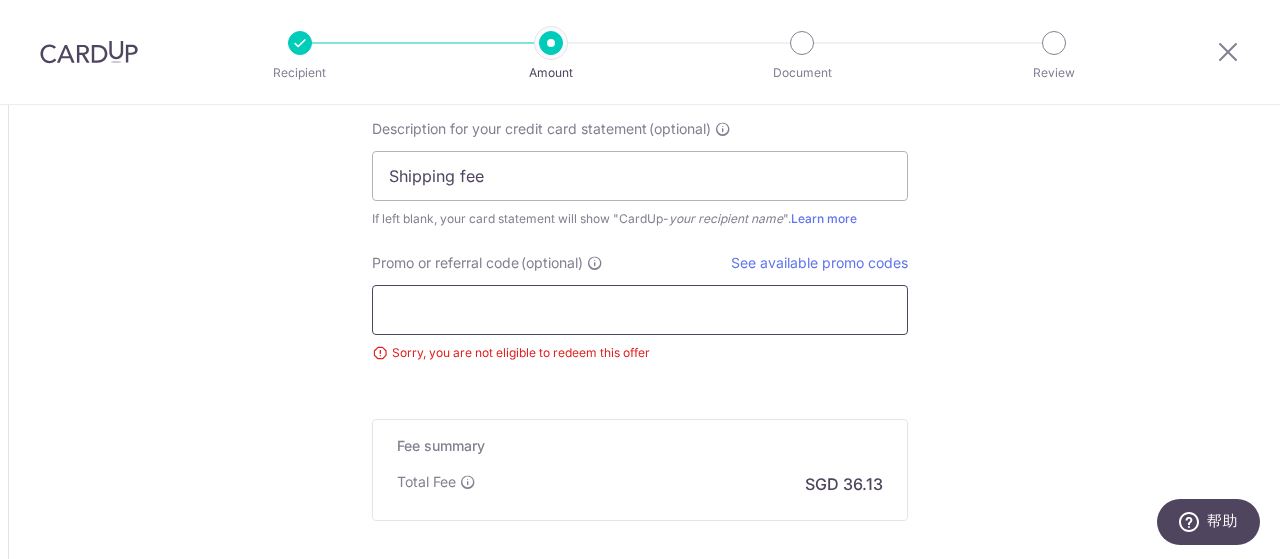 click on "Promo or referral code
(optional)" at bounding box center [640, 310] 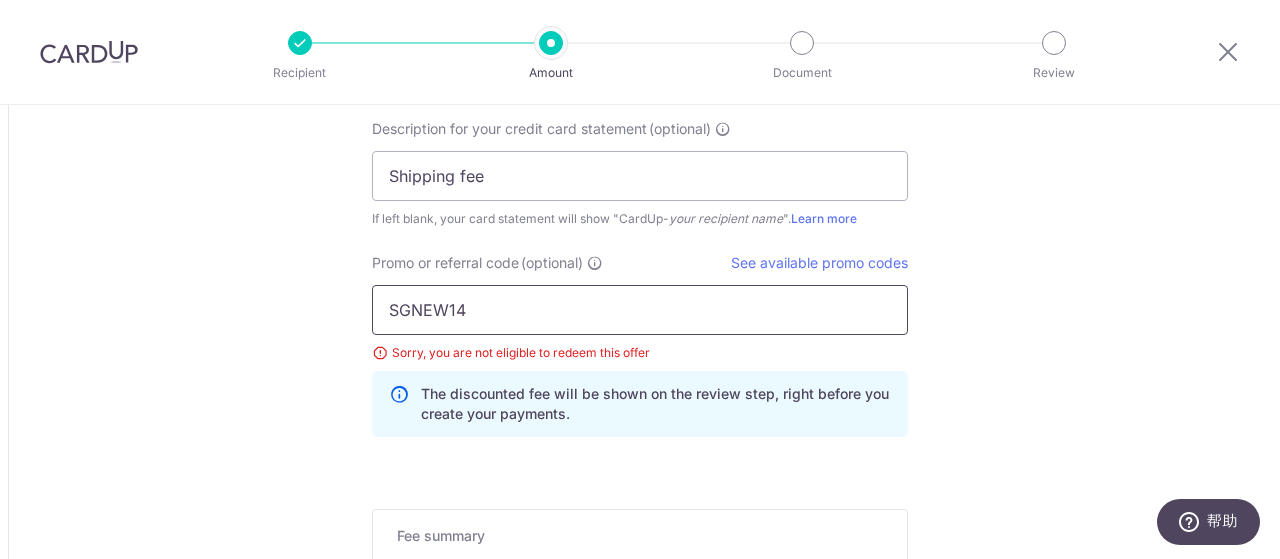 type on "SGNEW14" 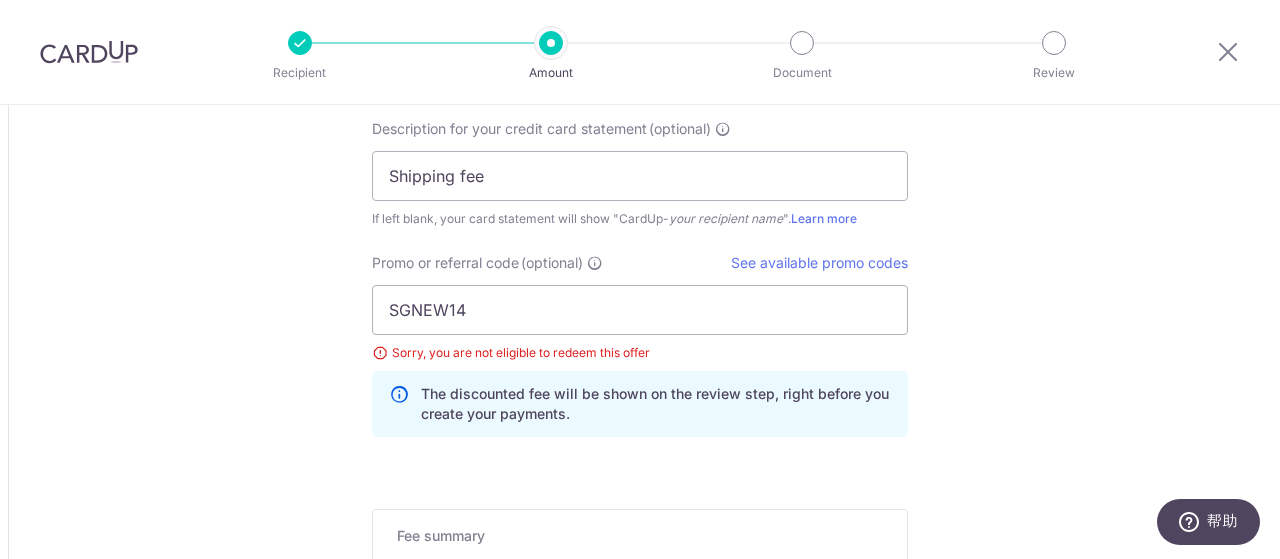 click on "Tell us more about your payment
Amount due to recipient
CNY
7,612.50
7612.5
1 CNY =  0.17930329   SGD
Market exchange rate
SGD
1364.95
Amount we will convert" at bounding box center [640, -564] 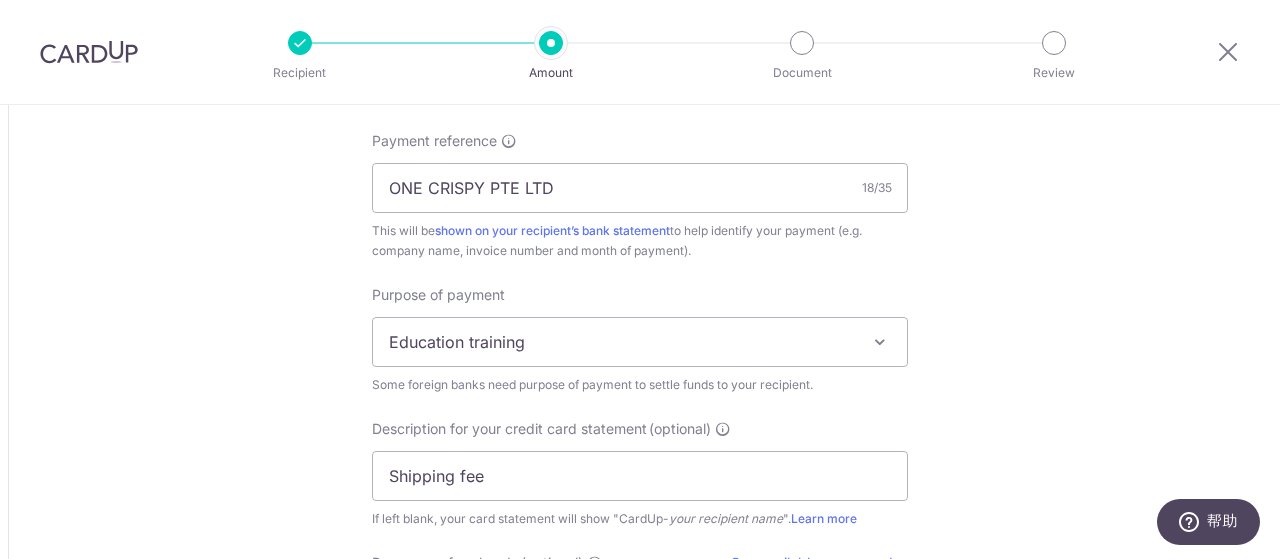 scroll, scrollTop: 1899, scrollLeft: 0, axis: vertical 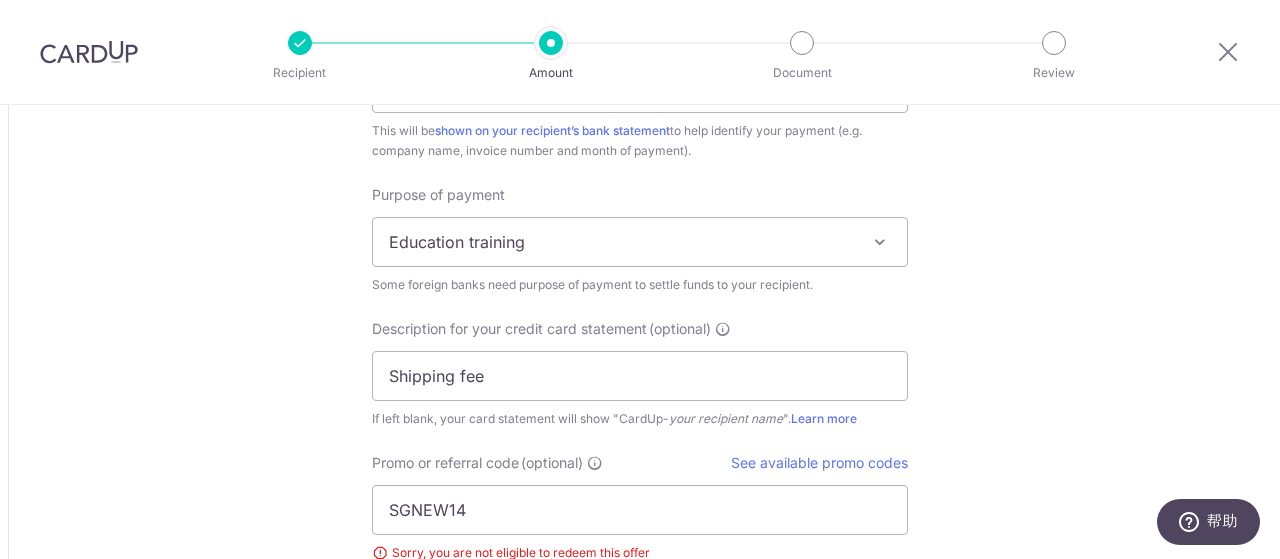 click at bounding box center (880, 242) 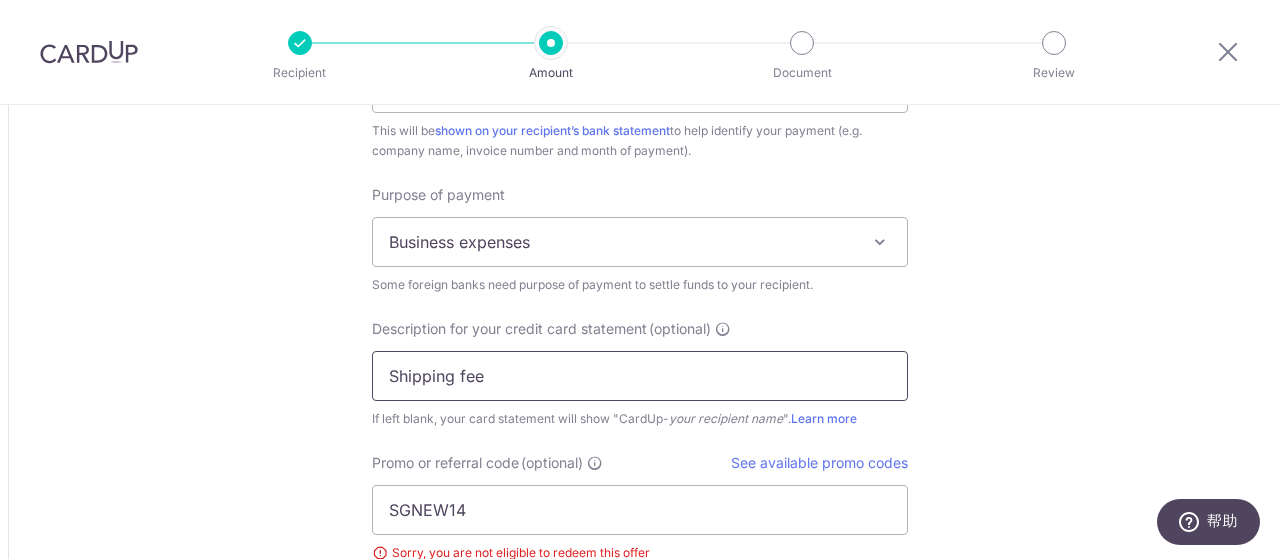 click on "Shipping fee" at bounding box center (640, 376) 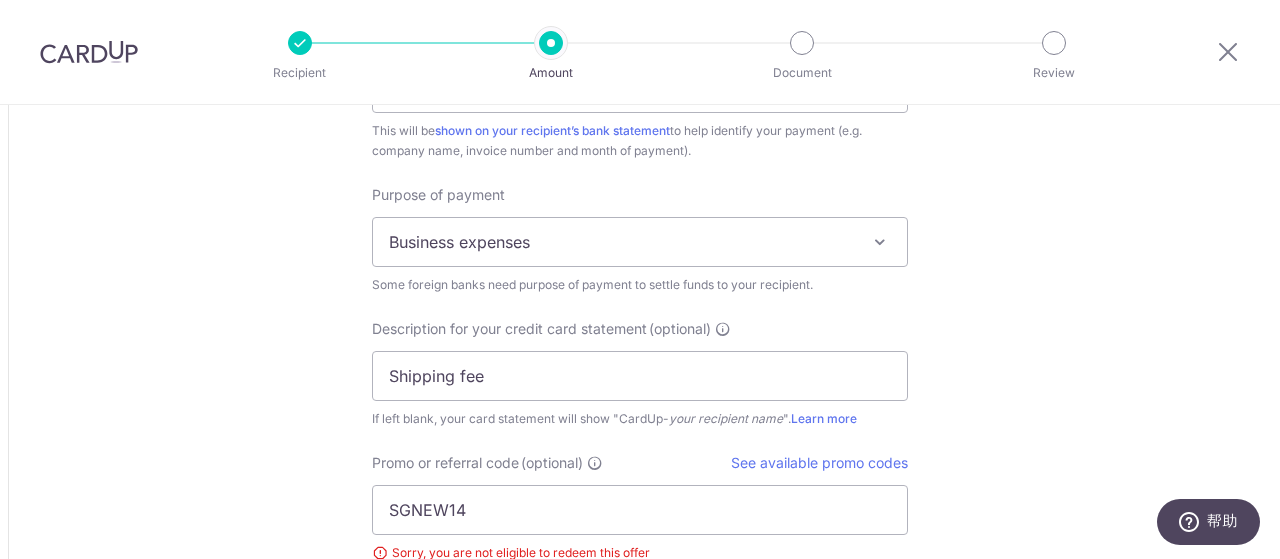 click at bounding box center [880, 242] 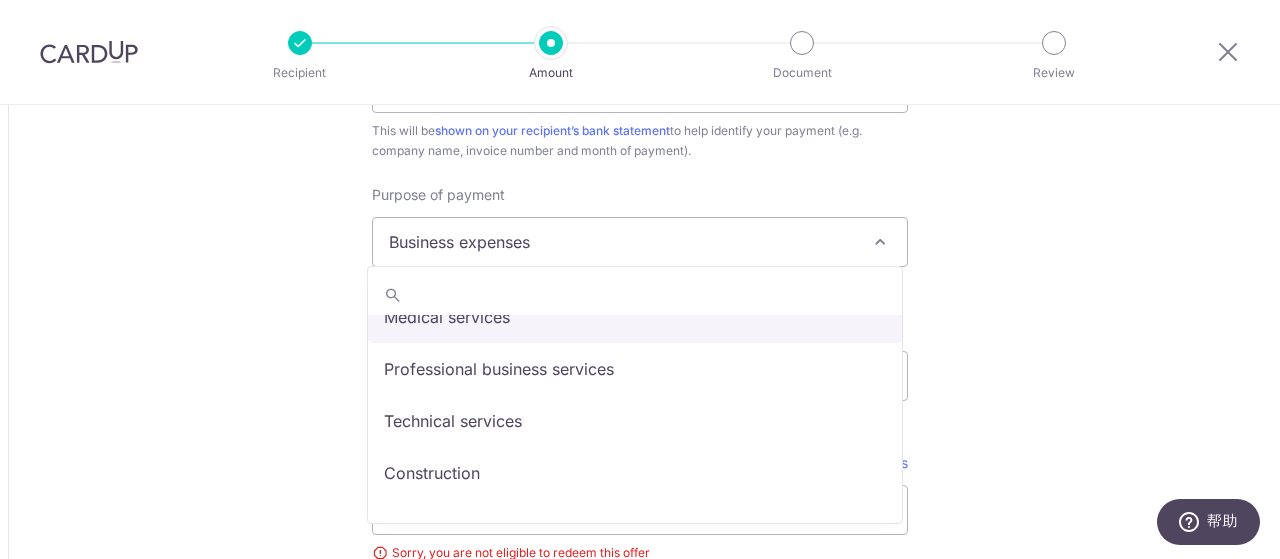 scroll, scrollTop: 200, scrollLeft: 0, axis: vertical 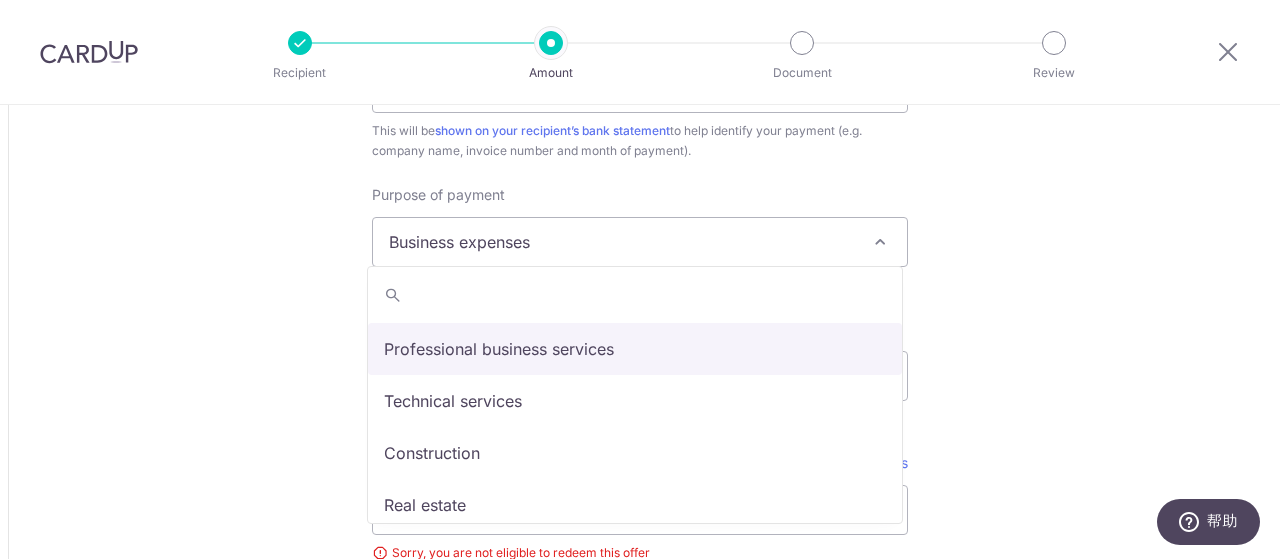select on "Professional business services" 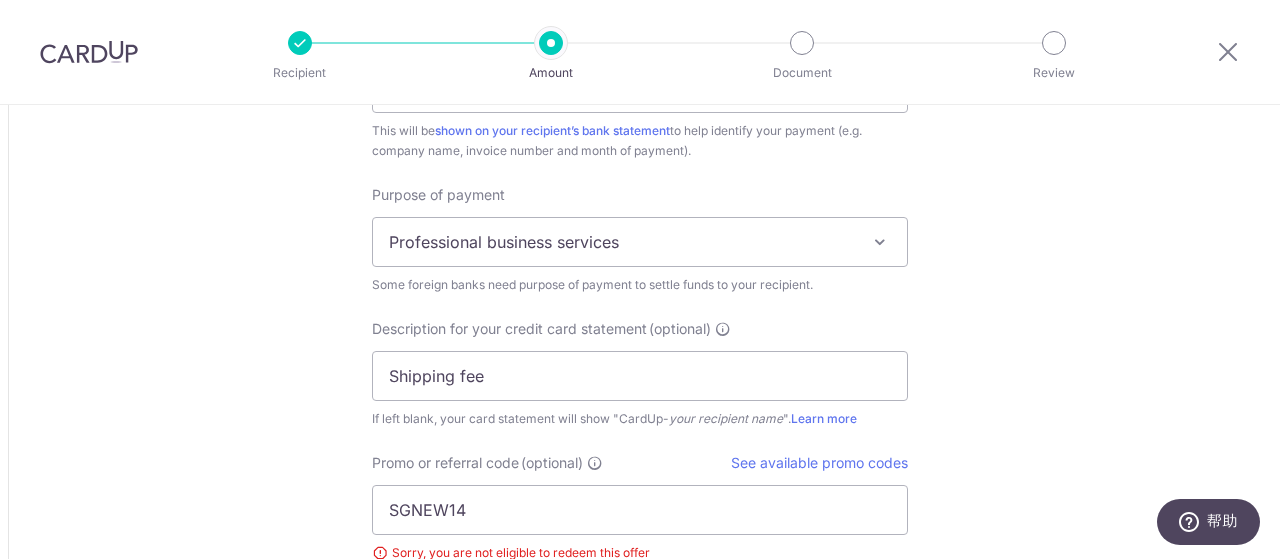 click on "Tell us more about your payment
Amount due to recipient
CNY
7,612.50
7612.5
1 CNY =  0.17930329   SGD
Market exchange rate
SGD
1364.95
Amount we will convert" at bounding box center [640, -364] 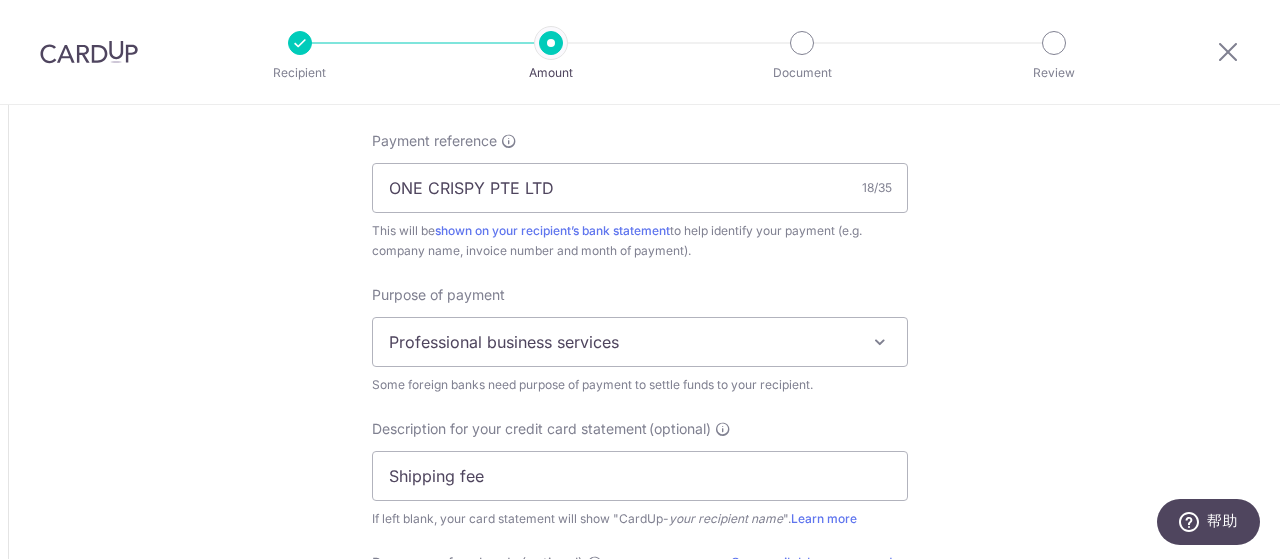 scroll, scrollTop: 1899, scrollLeft: 0, axis: vertical 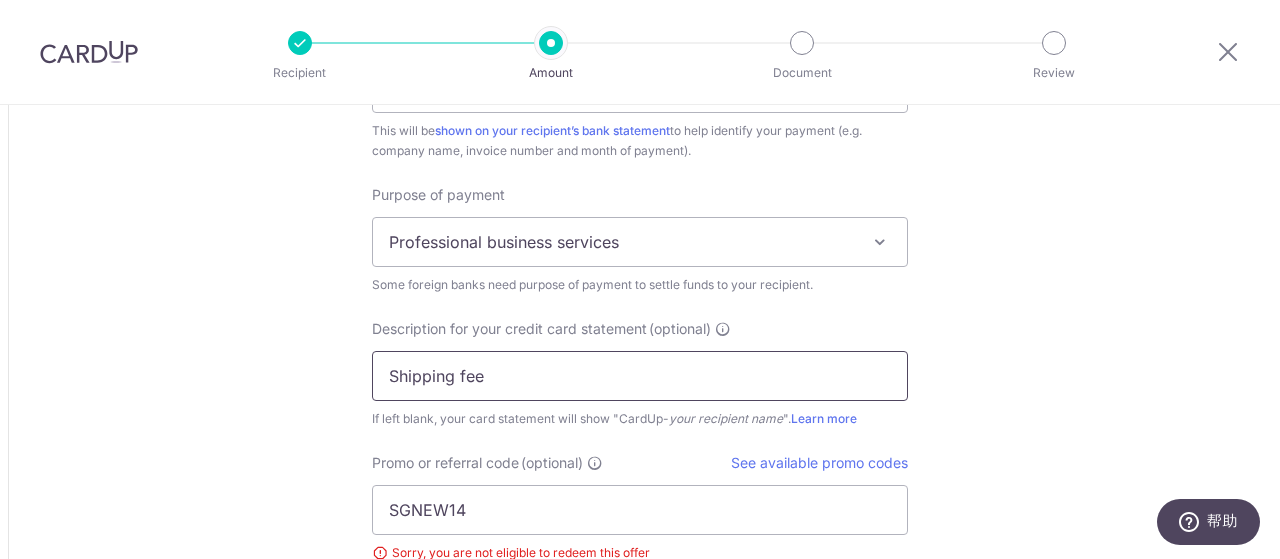 click on "Shipping fee" at bounding box center [640, 376] 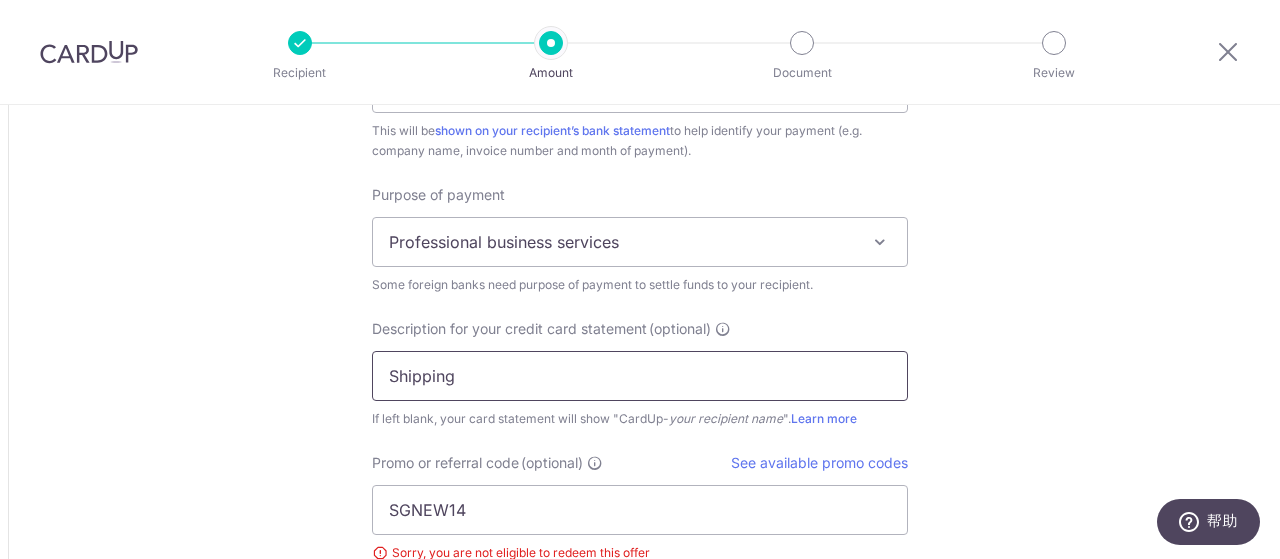 type on "Shipping" 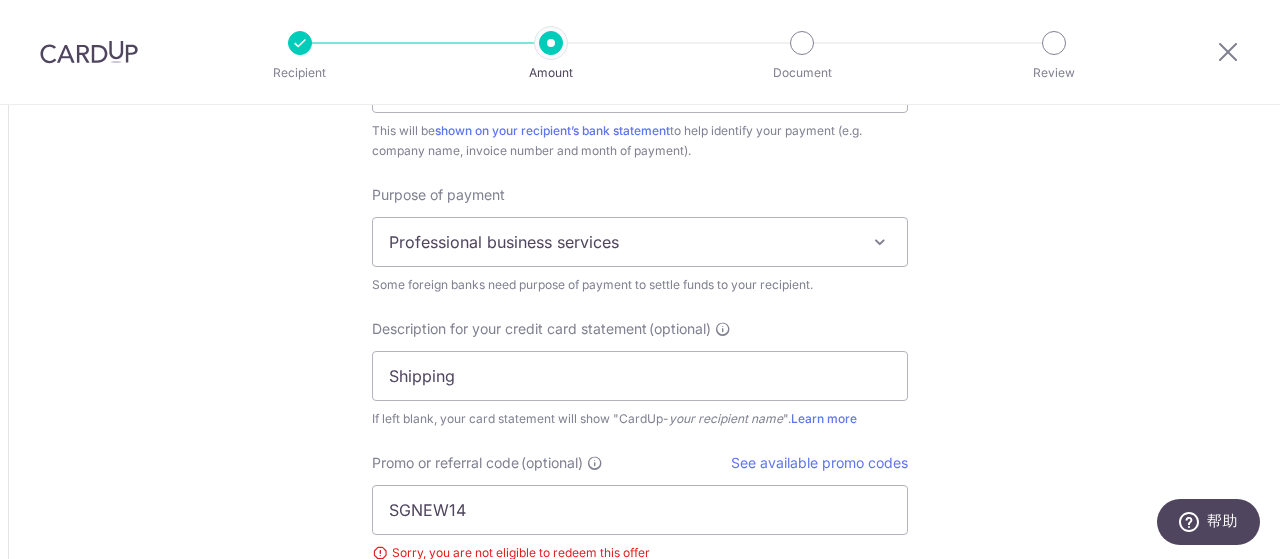 click on "Tell us more about your payment
Amount due to recipient
CNY
7,612.50
7612.5
1 CNY =  0.17930329   SGD
Market exchange rate
SGD
1364.95
Amount we will convert" at bounding box center [640, -364] 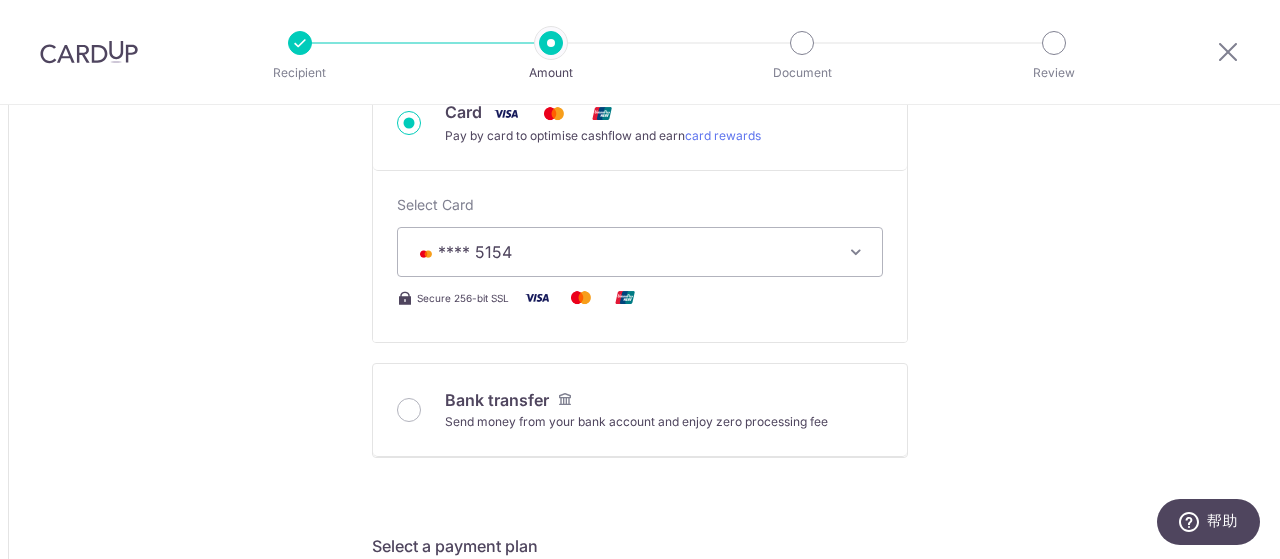 scroll, scrollTop: 599, scrollLeft: 0, axis: vertical 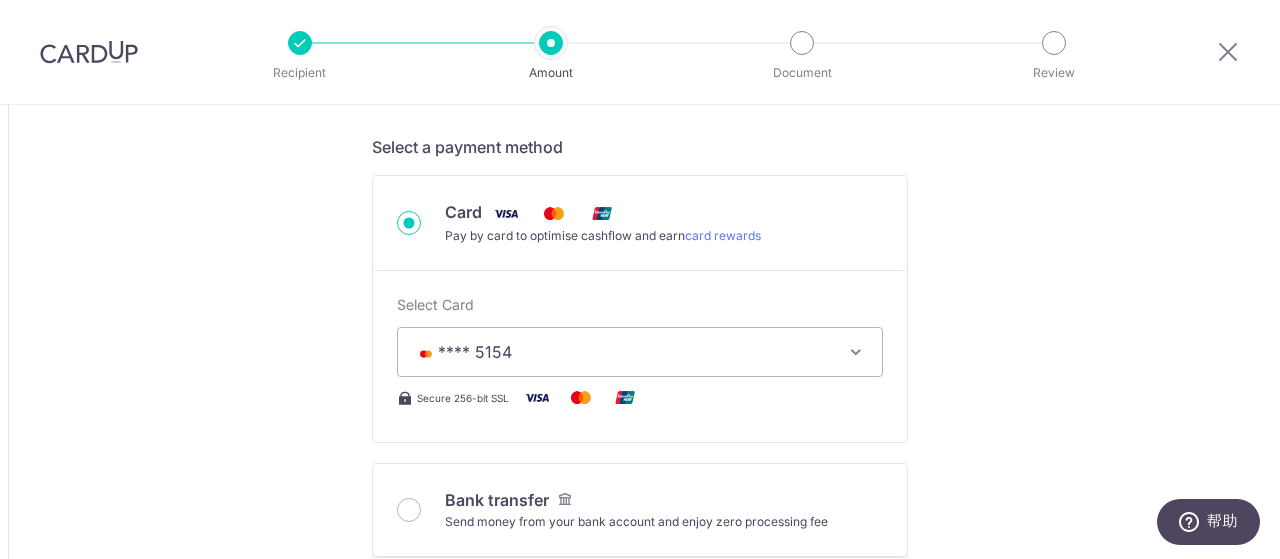 click on "Card" at bounding box center (463, 212) 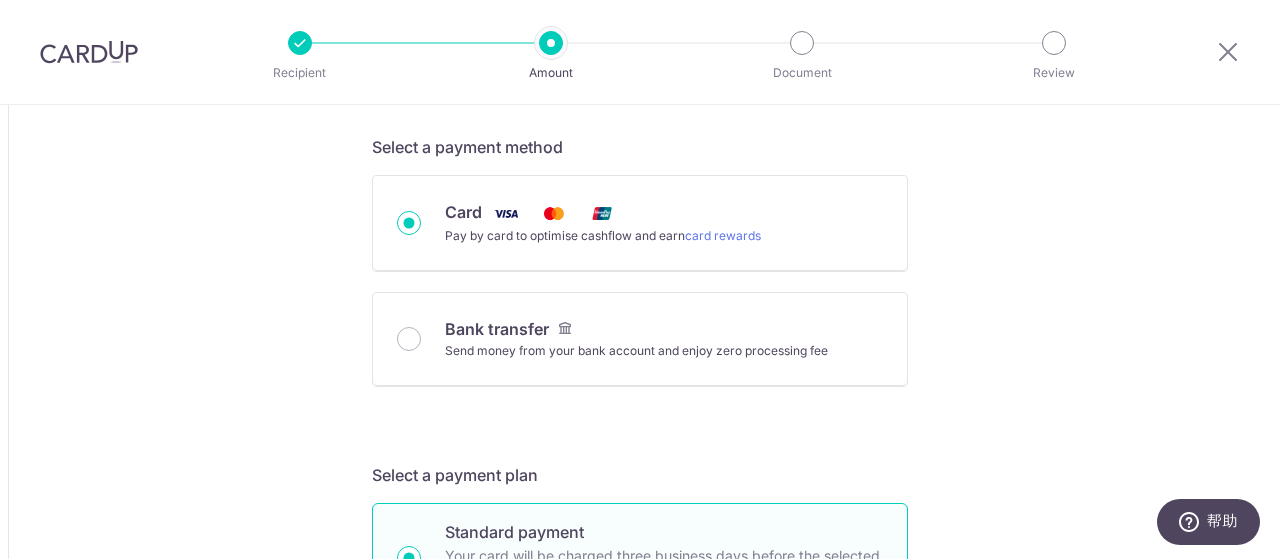 click on "Card" at bounding box center [463, 212] 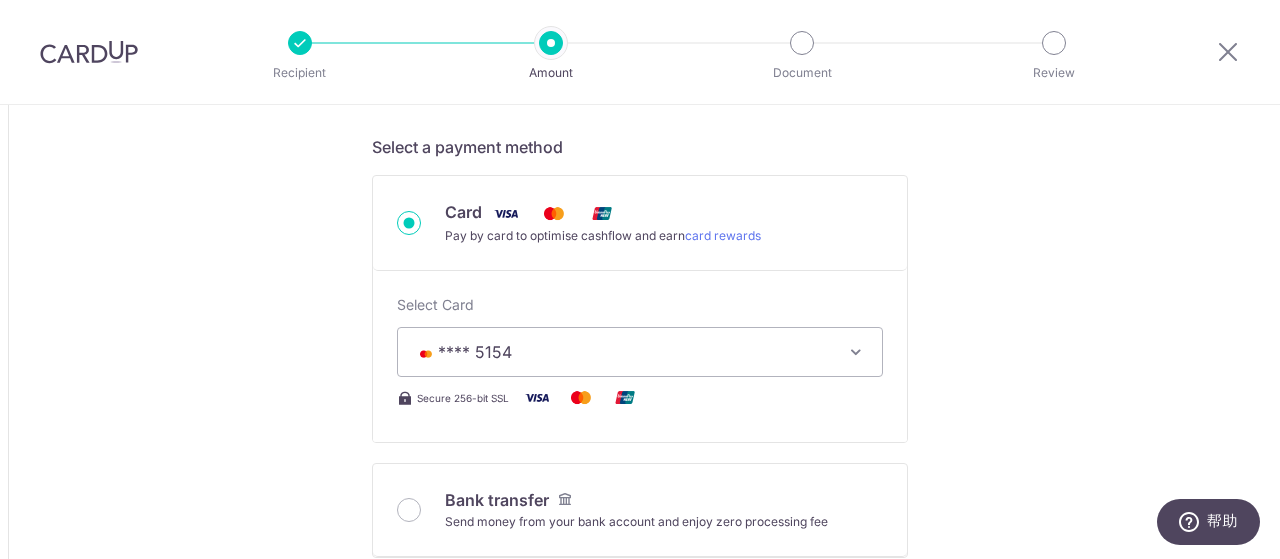 click on "**** 5154" at bounding box center (640, 352) 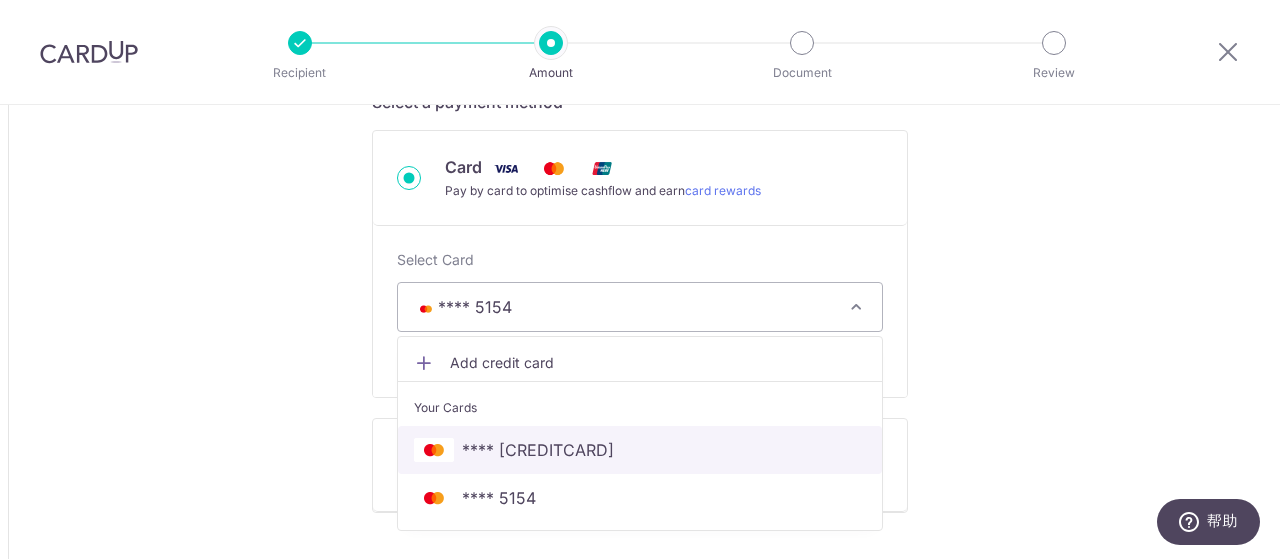scroll, scrollTop: 699, scrollLeft: 0, axis: vertical 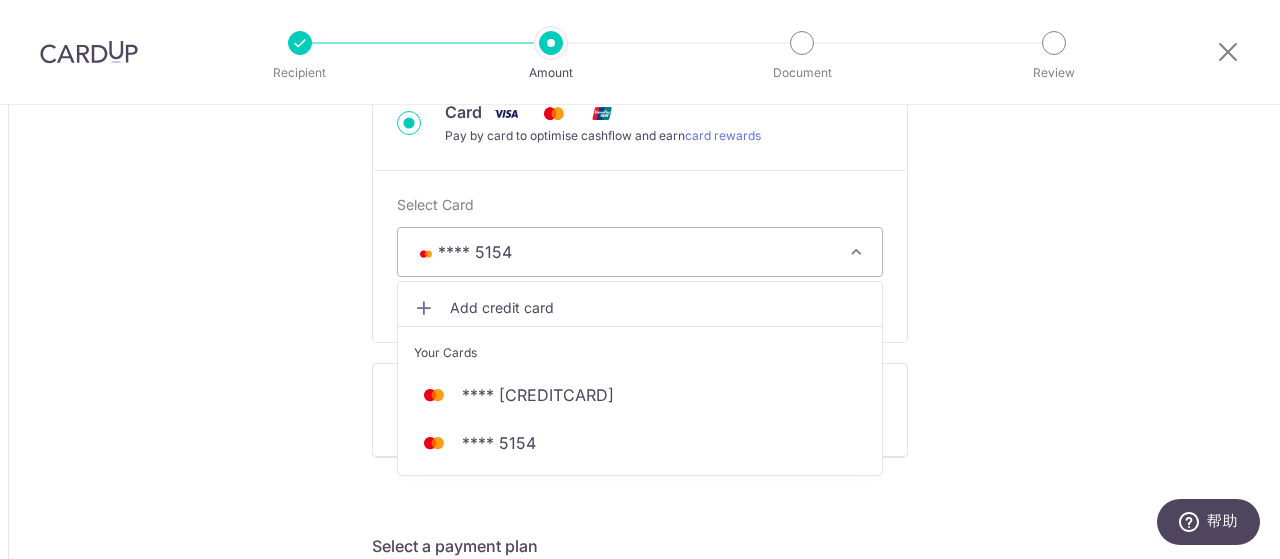 click at bounding box center [856, 252] 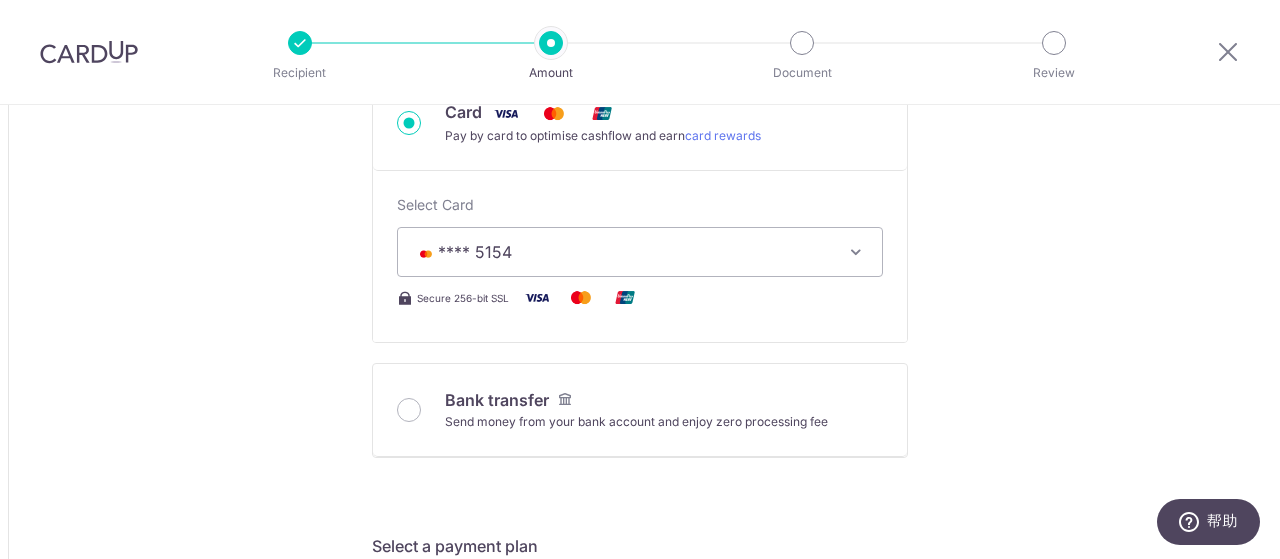 click on "Tell us more about your payment
Amount due to recipient
CNY
7,612.50
7612.5
1 CNY =  0.17930329   SGD
Market exchange rate
SGD
1364.95
Amount we will convert" at bounding box center (640, 836) 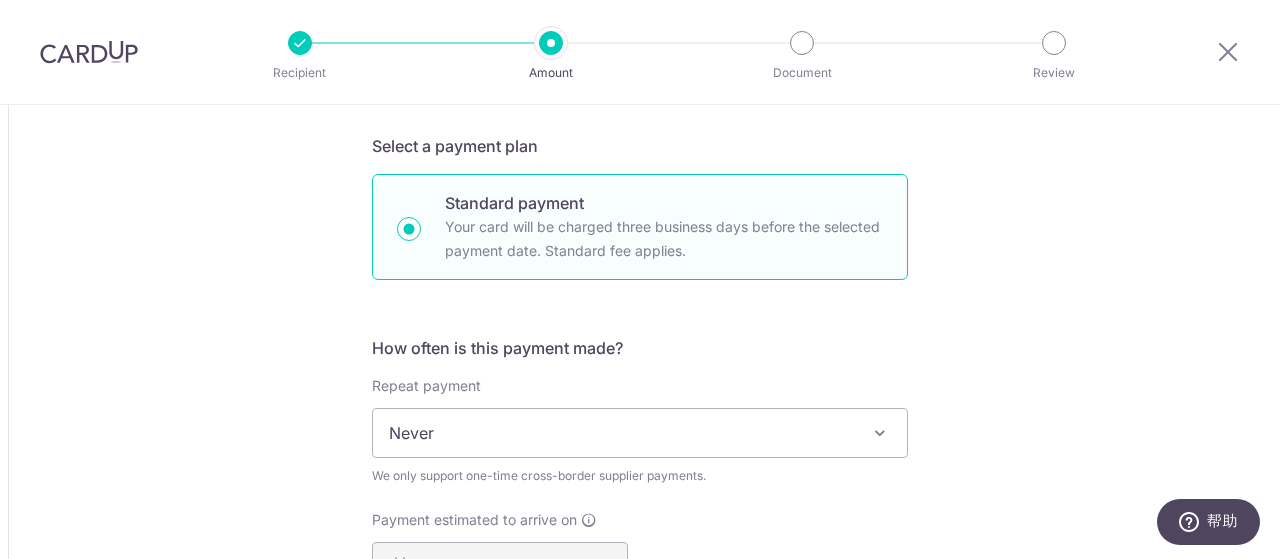 scroll, scrollTop: 1199, scrollLeft: 0, axis: vertical 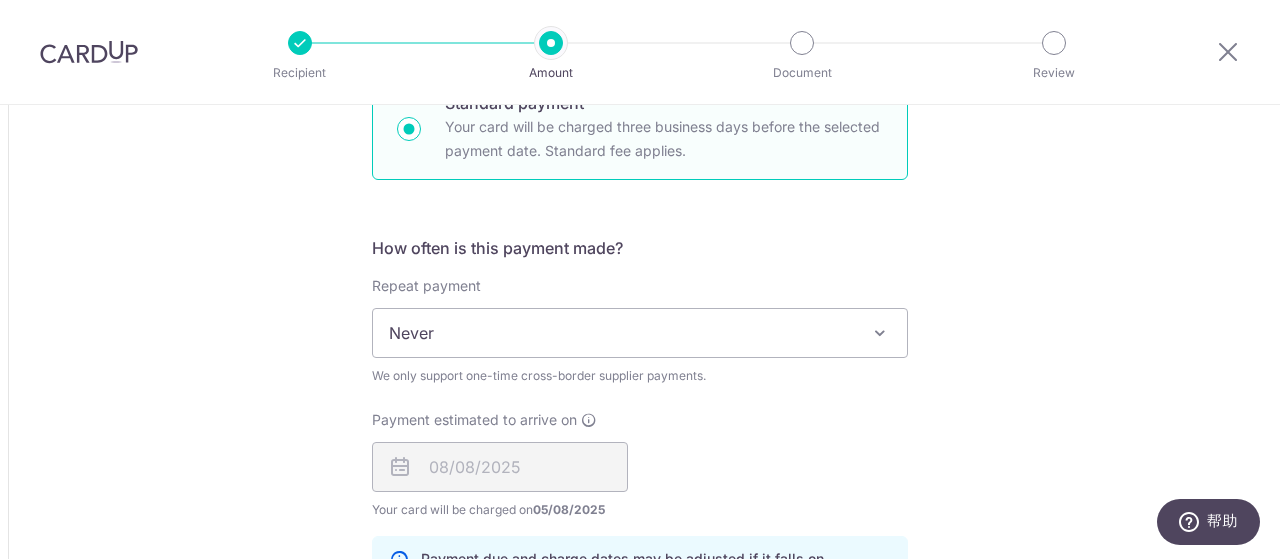 click at bounding box center [880, 333] 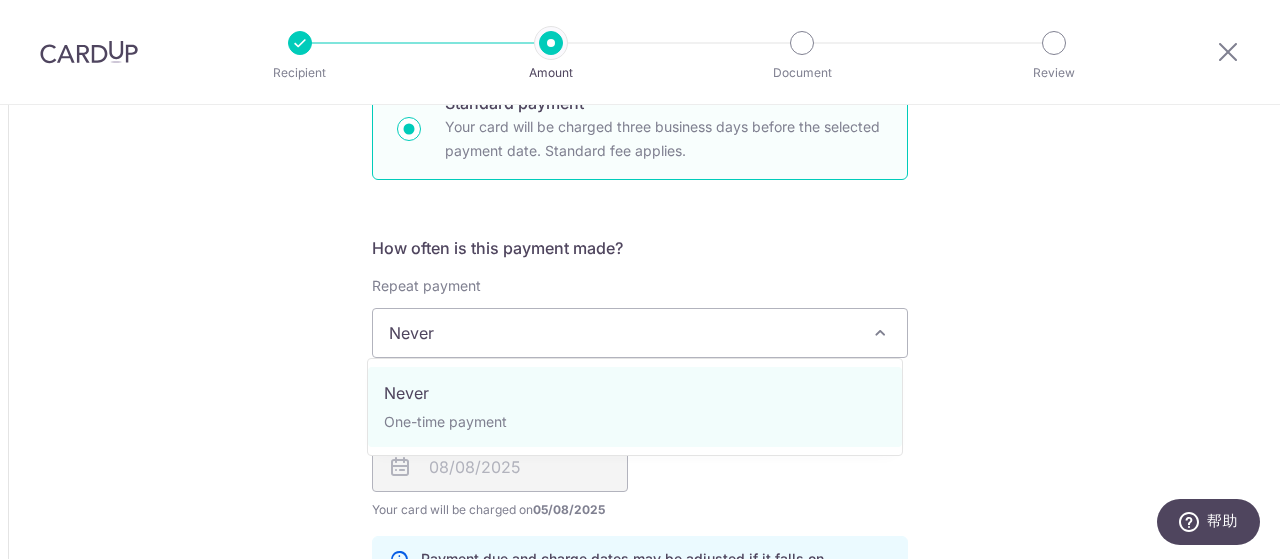 click at bounding box center (880, 333) 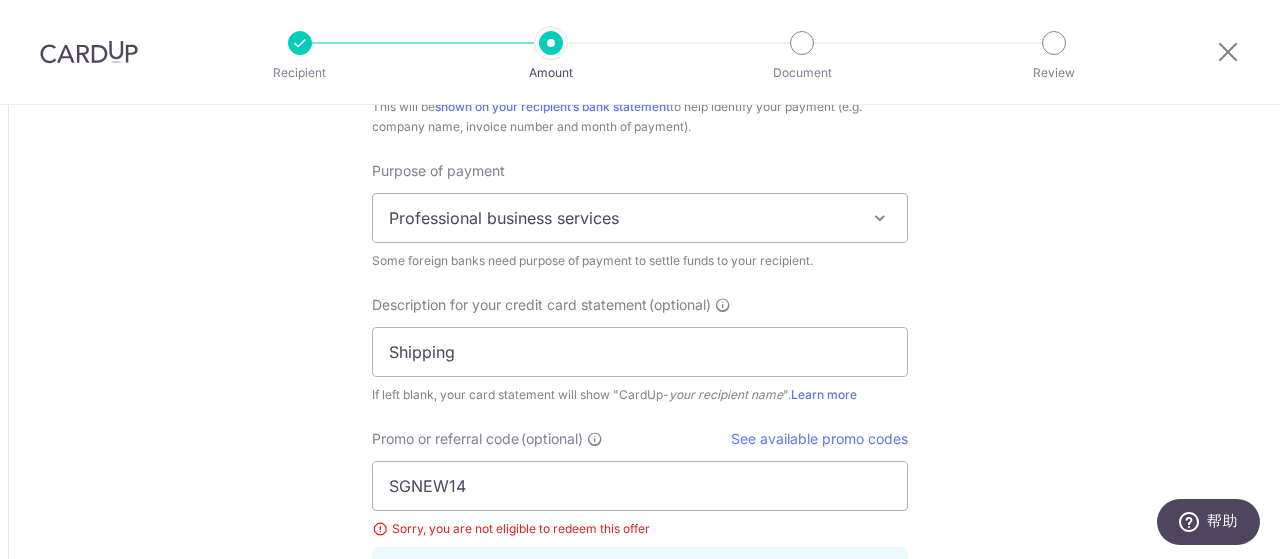 scroll, scrollTop: 1899, scrollLeft: 0, axis: vertical 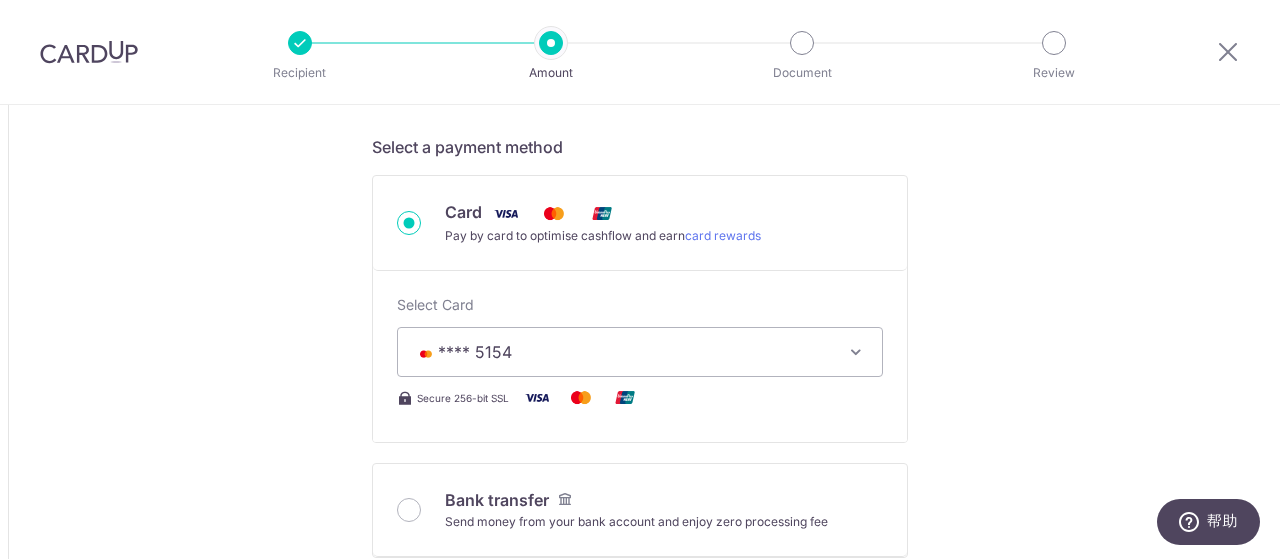 click on "Card" at bounding box center [603, 213] 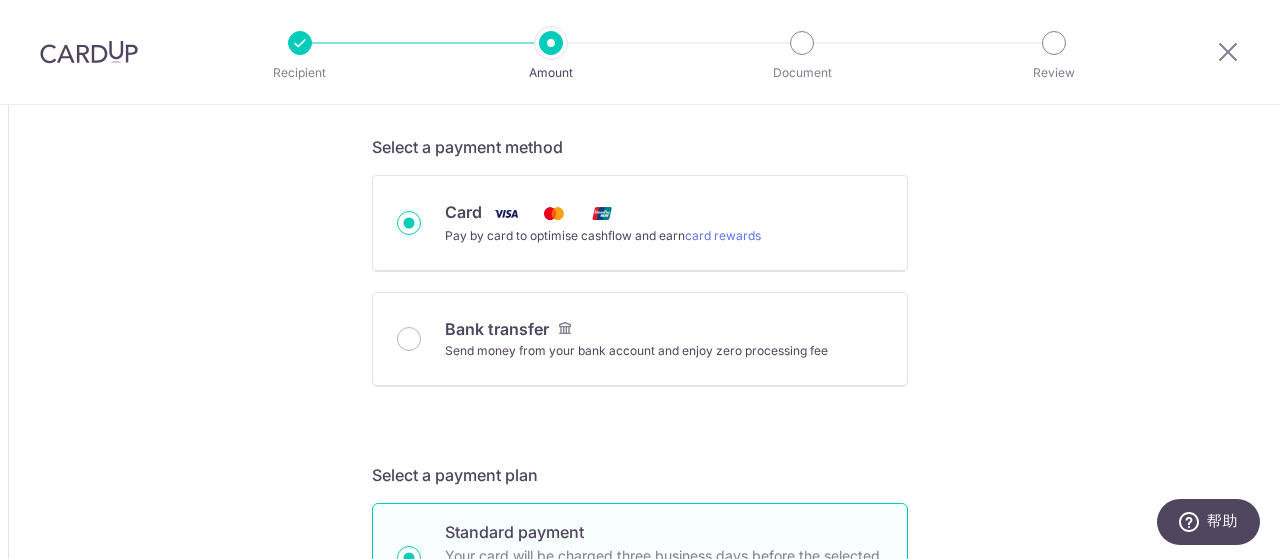 click on "Card" at bounding box center (603, 213) 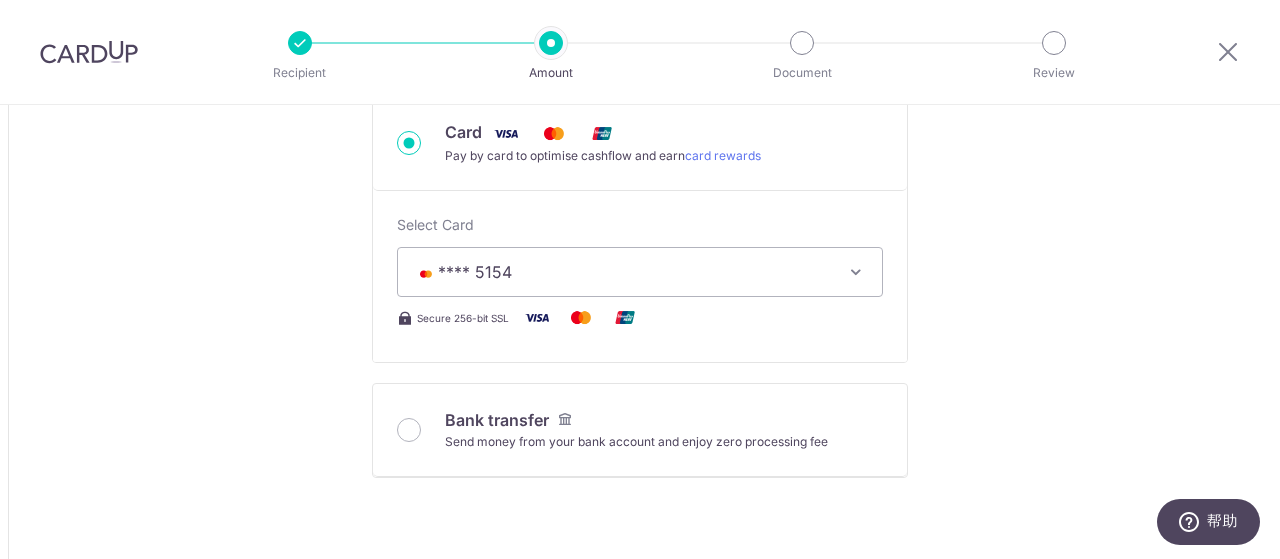 scroll, scrollTop: 699, scrollLeft: 0, axis: vertical 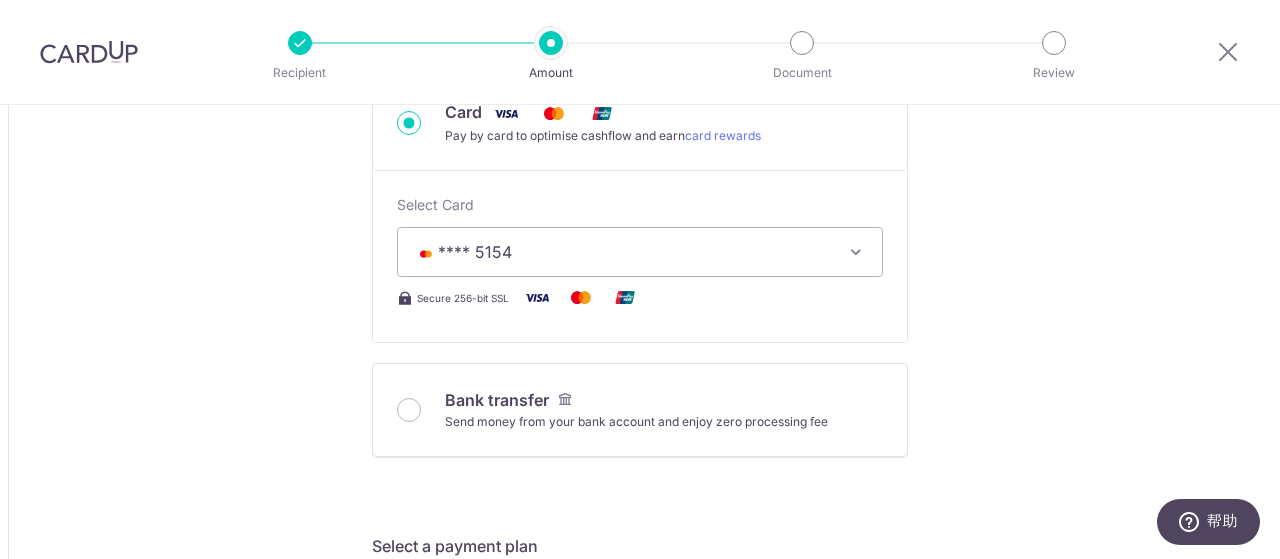click on "**** 5154" at bounding box center [640, 252] 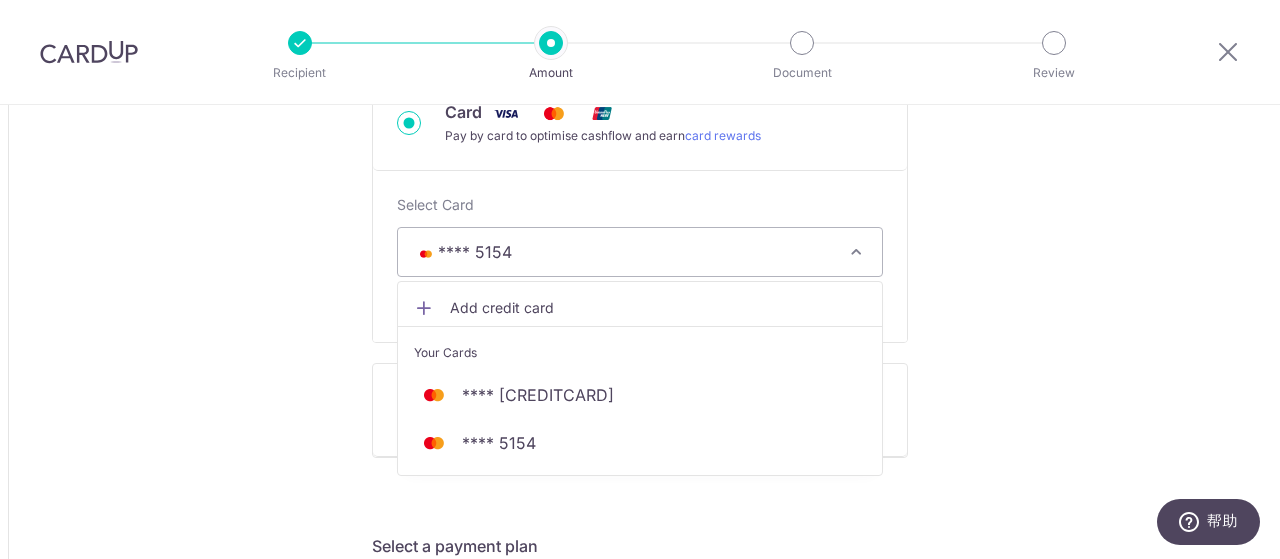 click on "Add credit card" at bounding box center [658, 308] 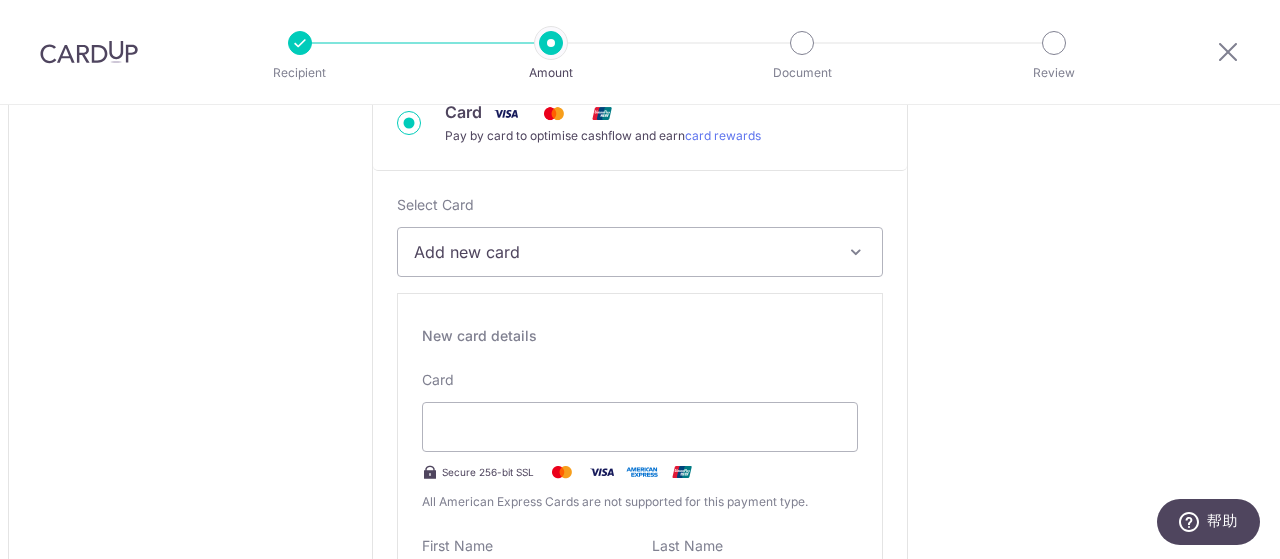 click on "Tell us more about your payment
Amount due to recipient
CNY
7,612.50
7612.5
1 CNY =  0.17930329   SGD
Market exchange rate
SGD
1364.95
Amount we will convert" at bounding box center (640, 1101) 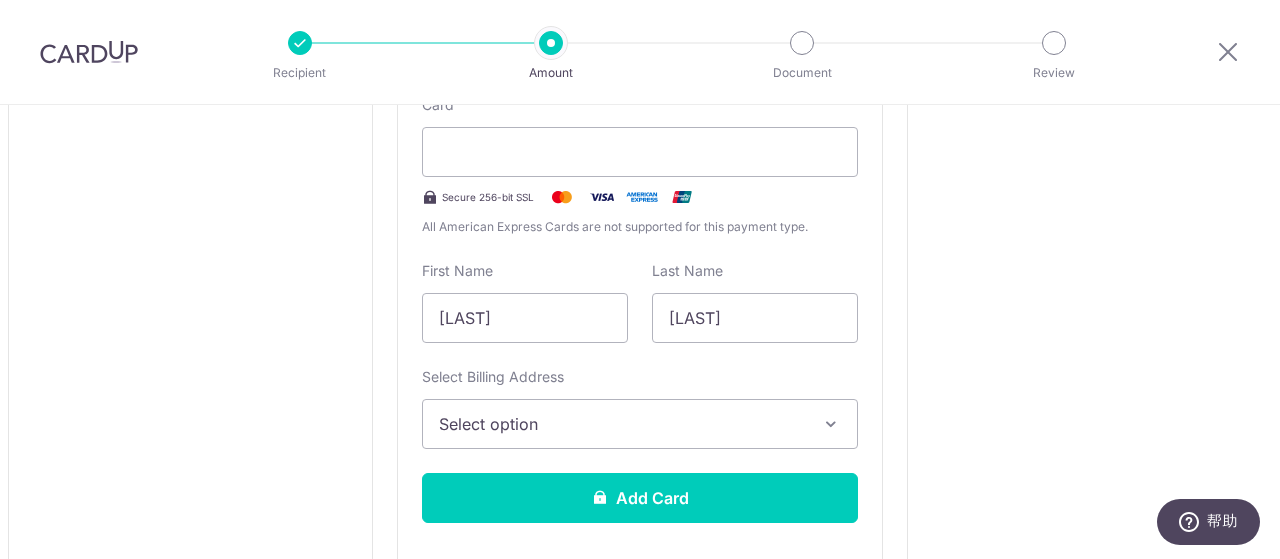 scroll, scrollTop: 999, scrollLeft: 0, axis: vertical 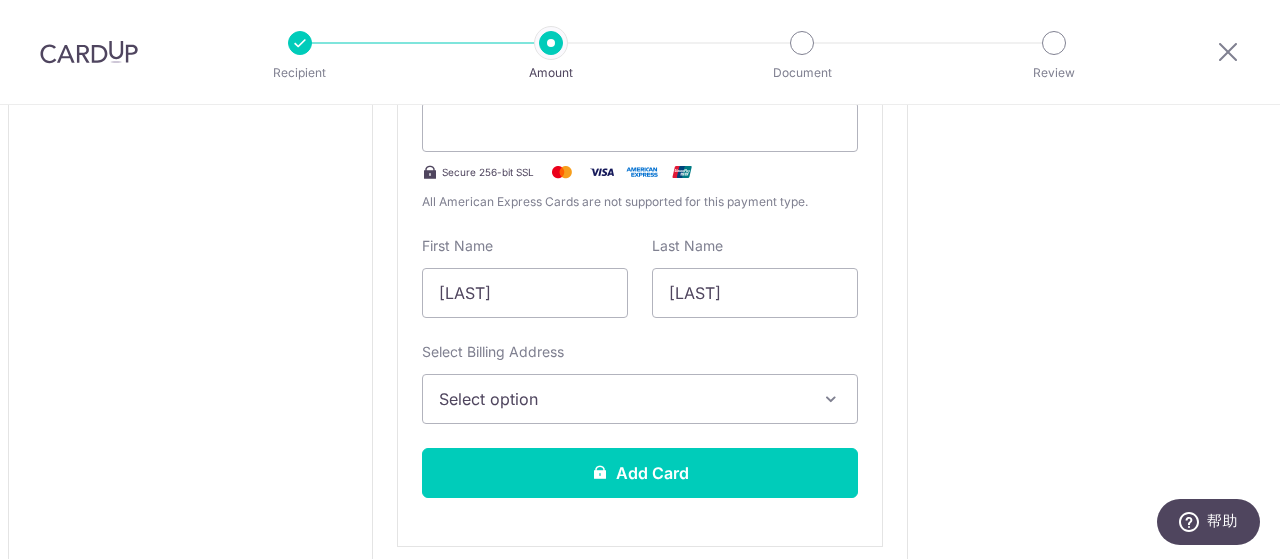 click on "Select option" at bounding box center [622, 399] 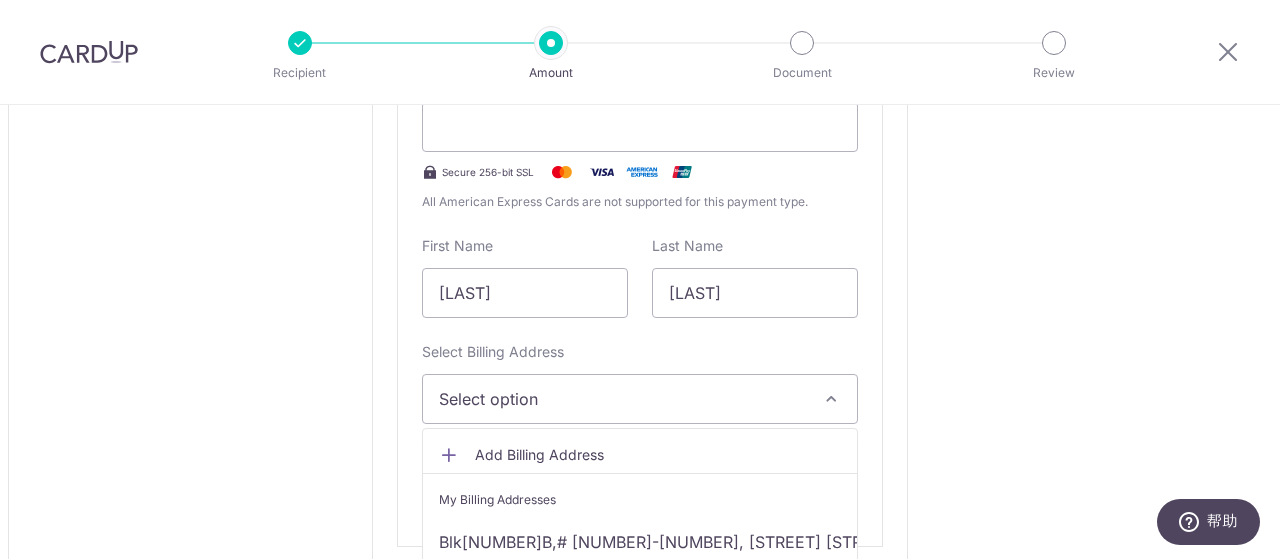 click on "Select option" at bounding box center (622, 399) 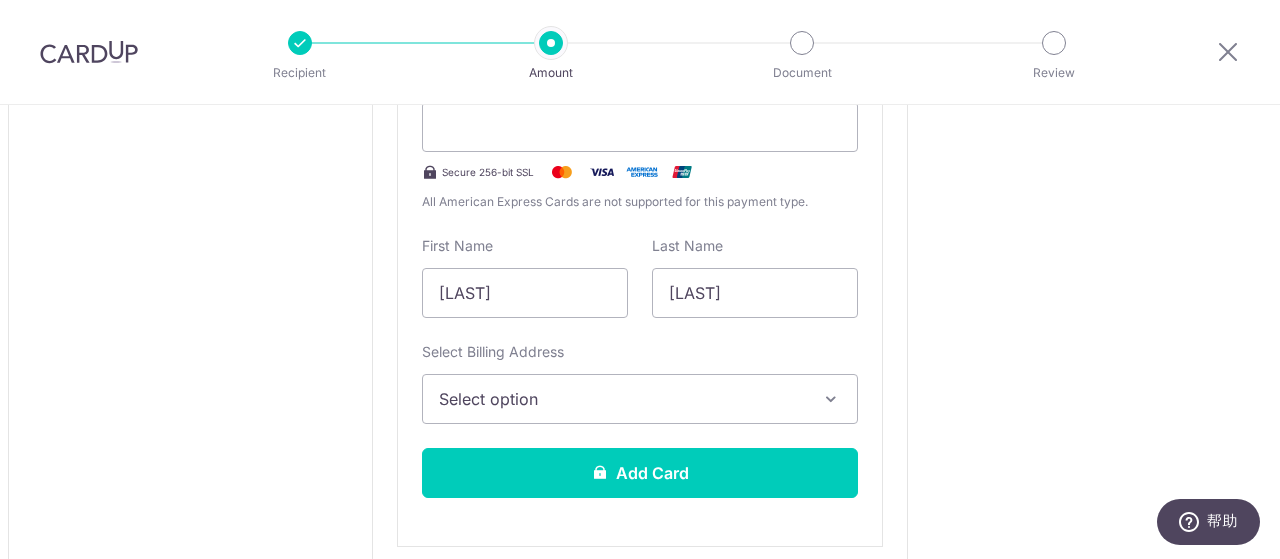 click on "Select option" at bounding box center (622, 399) 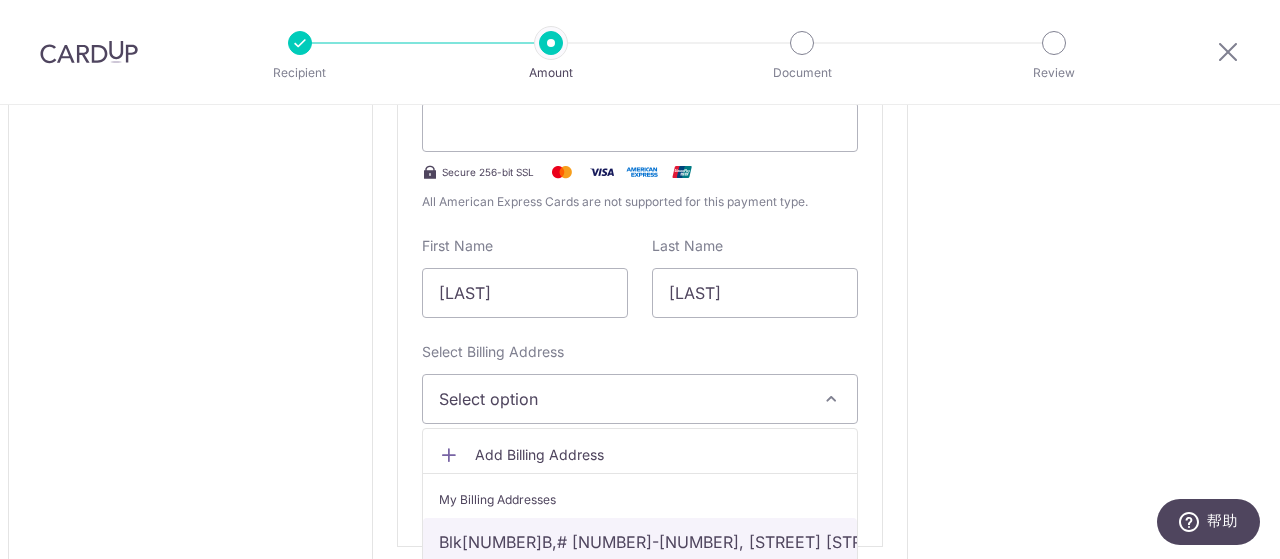 click on "[BLOCK_NUMBER][UNIT_NUMBER], [STREET_NAME], Singapore, Singapore-[POSTAL_CODE]" at bounding box center (640, 542) 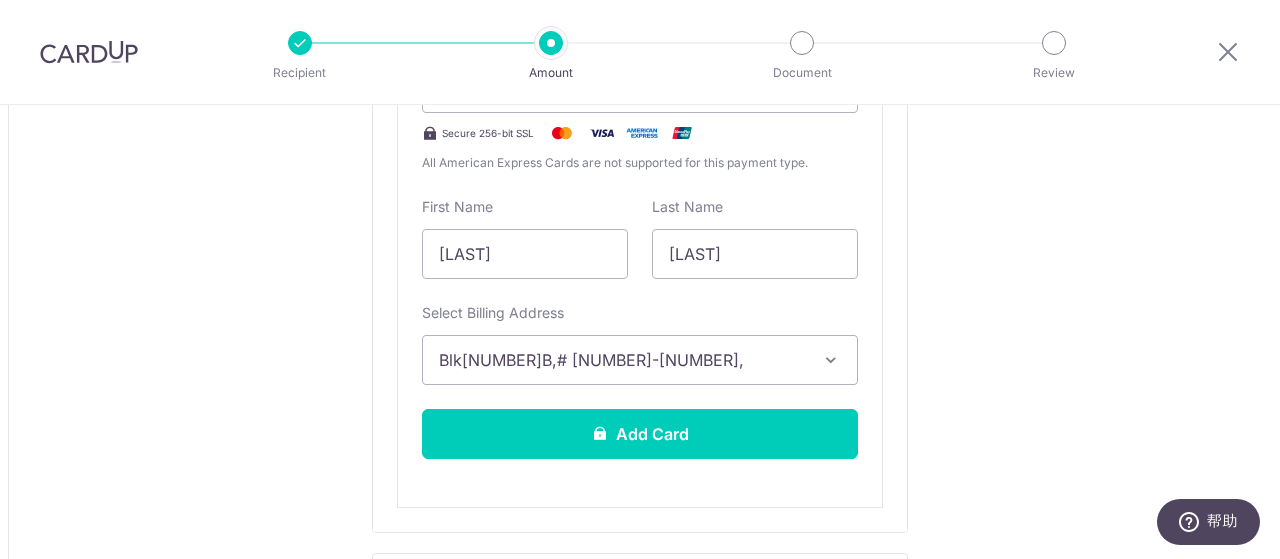scroll, scrollTop: 1099, scrollLeft: 0, axis: vertical 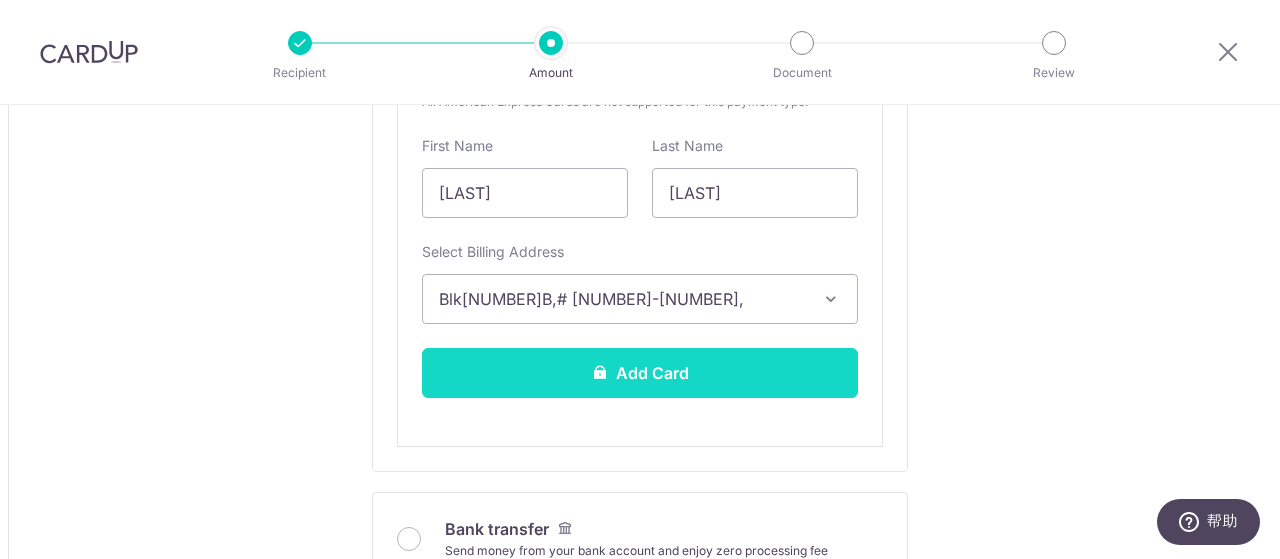 click on "Add Card" at bounding box center [640, 373] 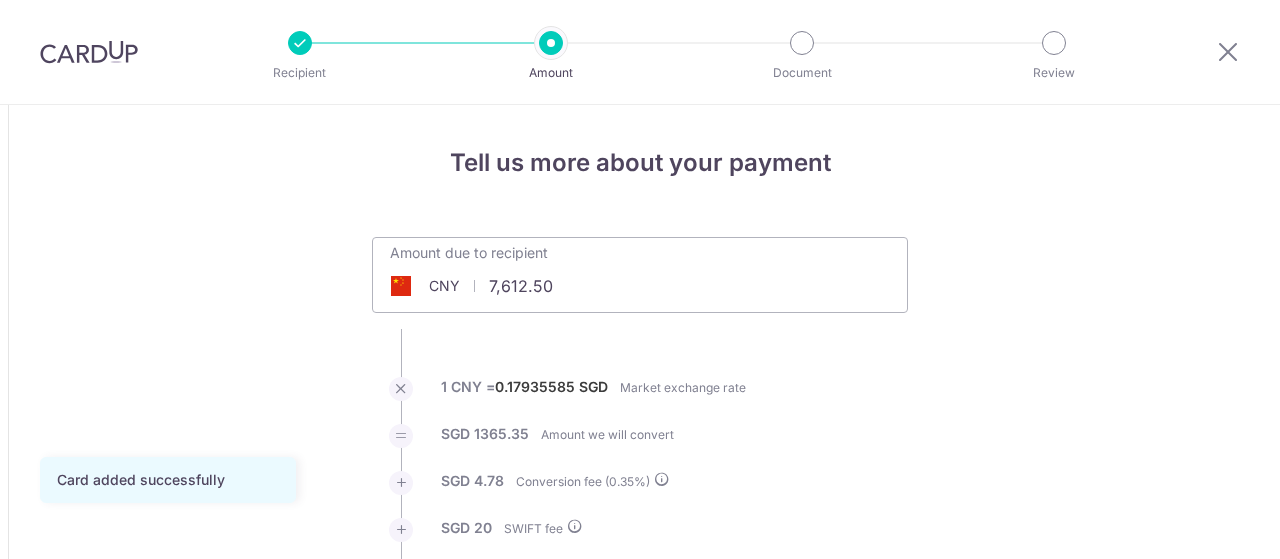 scroll, scrollTop: 0, scrollLeft: 0, axis: both 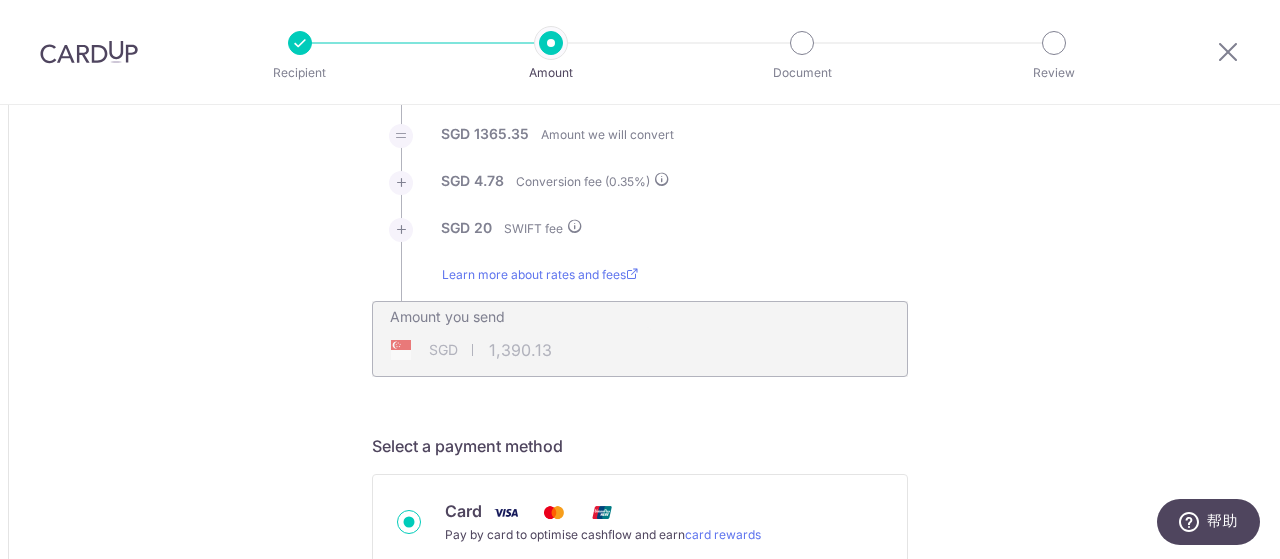 click on "Tell us more about your payment
Amount due to recipient
CNY
7,612.50
7612.5
1 CNY =  0.17935585   SGD
Market exchange rate
SGD
1365.35
Amount we will convert" at bounding box center (640, 1176) 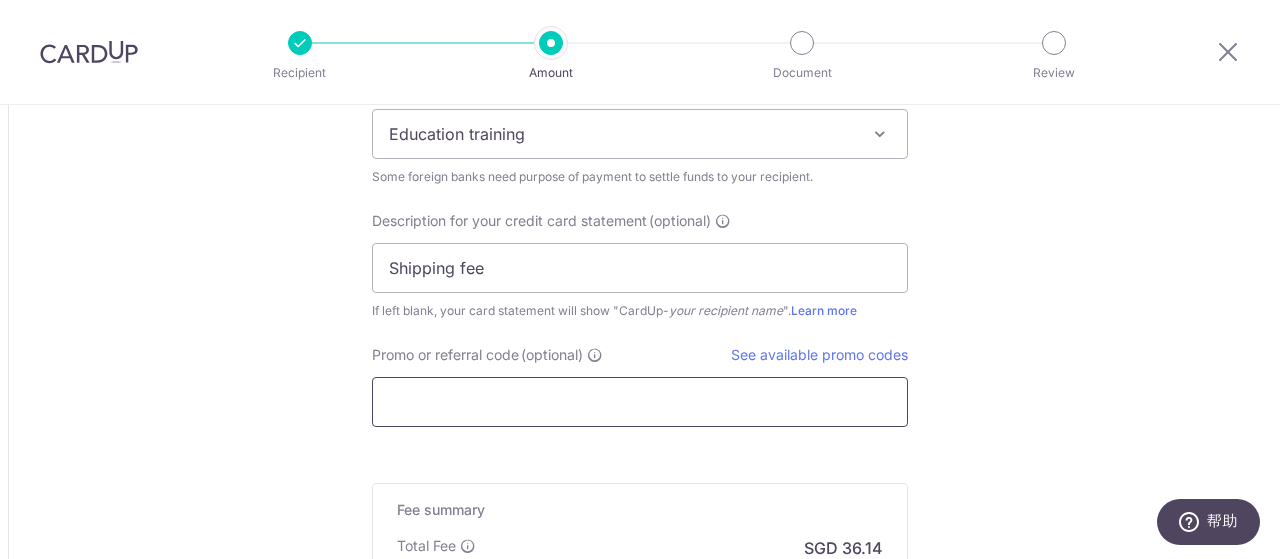 scroll, scrollTop: 1982, scrollLeft: 0, axis: vertical 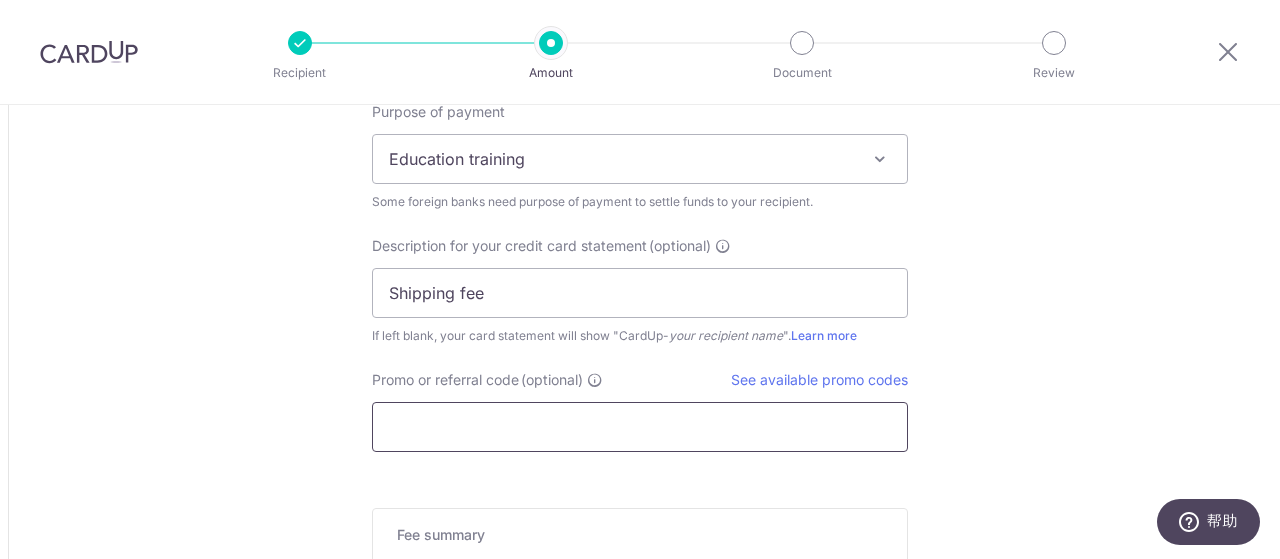 click on "Promo or referral code
(optional)" at bounding box center (640, 427) 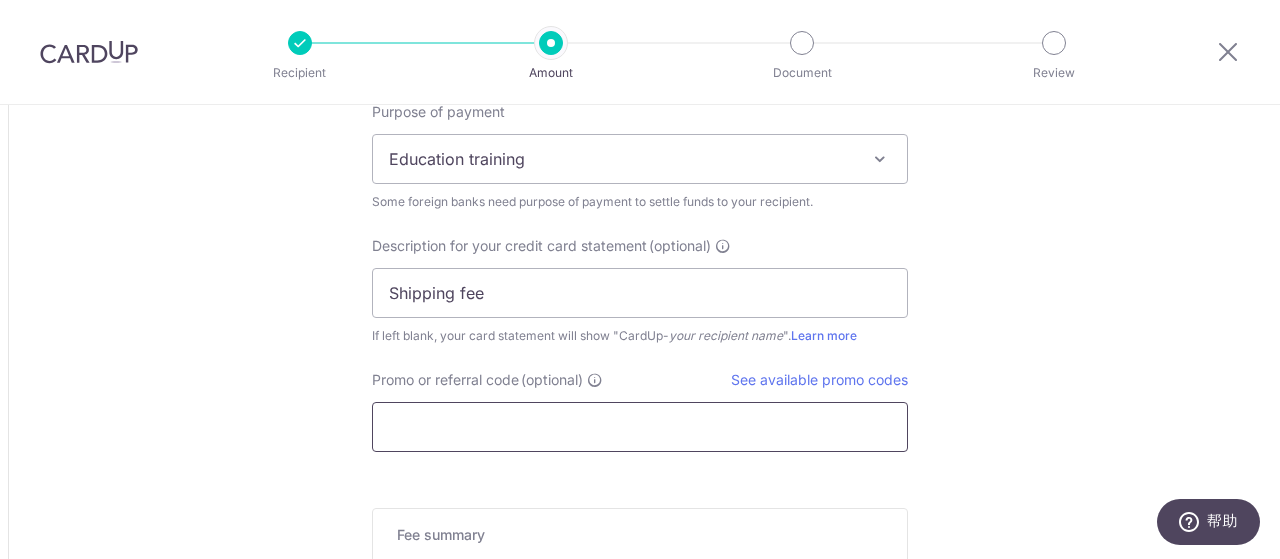 click on "Promo or referral code
(optional)" at bounding box center (640, 427) 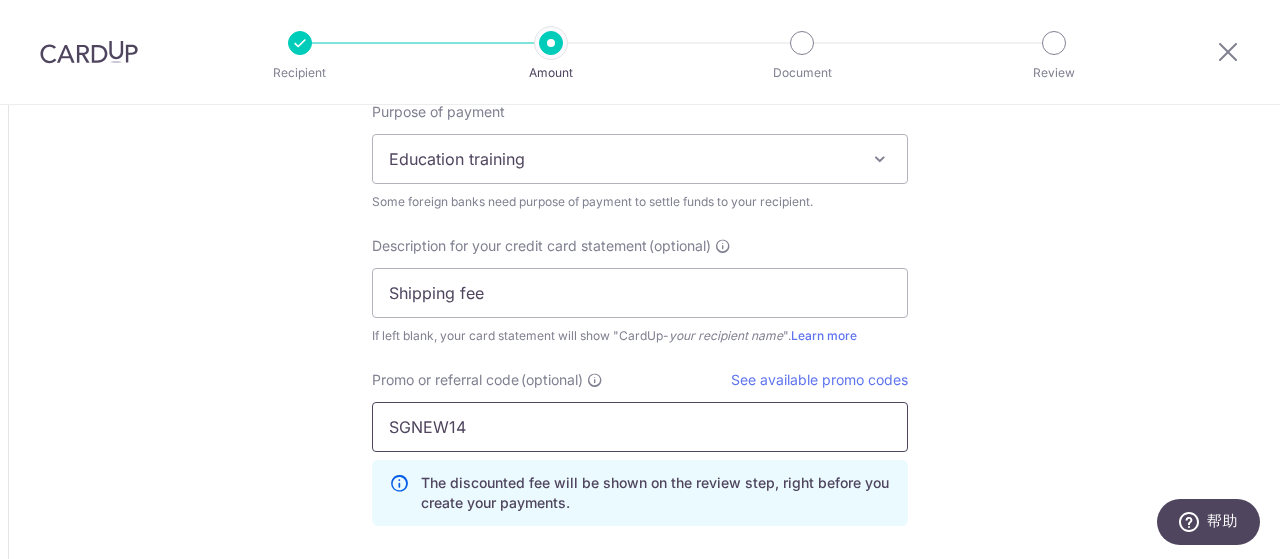 type on "SGNEW14" 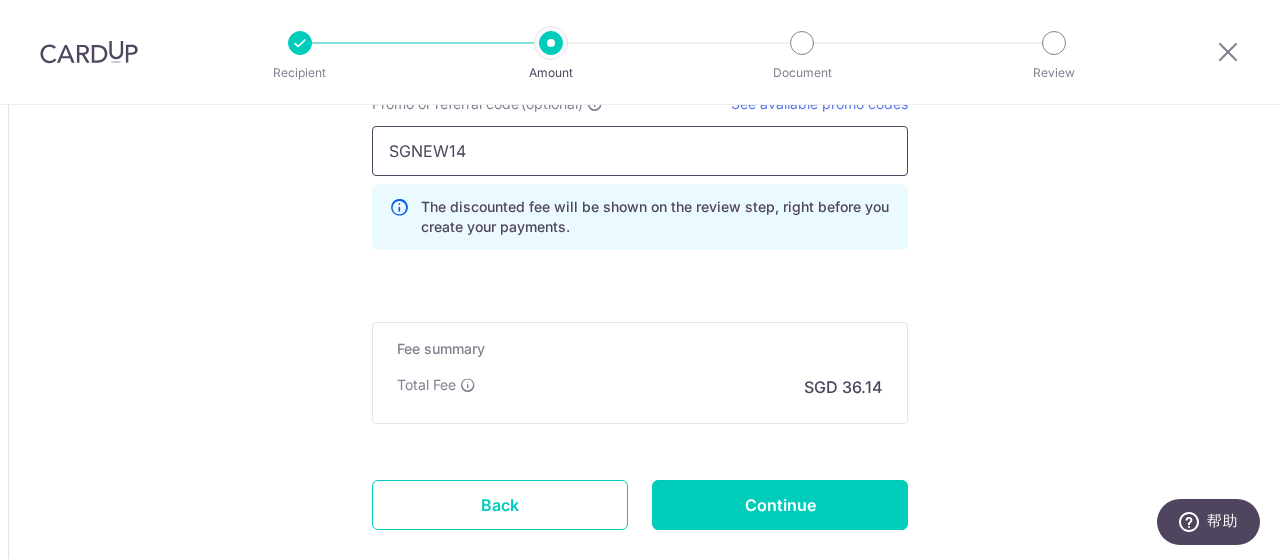 scroll, scrollTop: 2282, scrollLeft: 0, axis: vertical 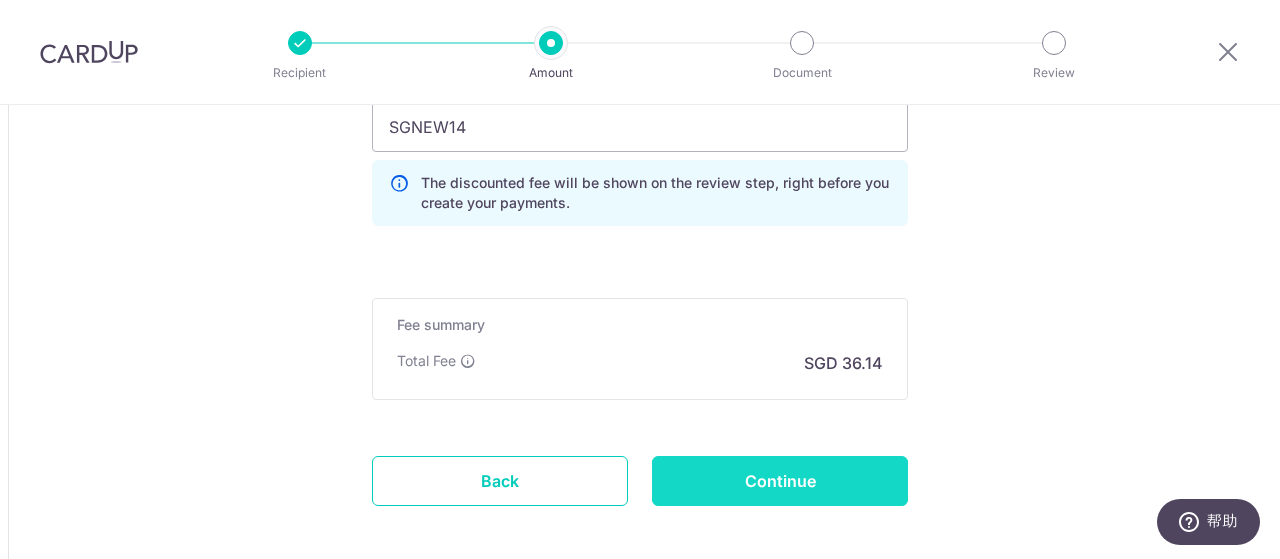 click on "Continue" at bounding box center [780, 481] 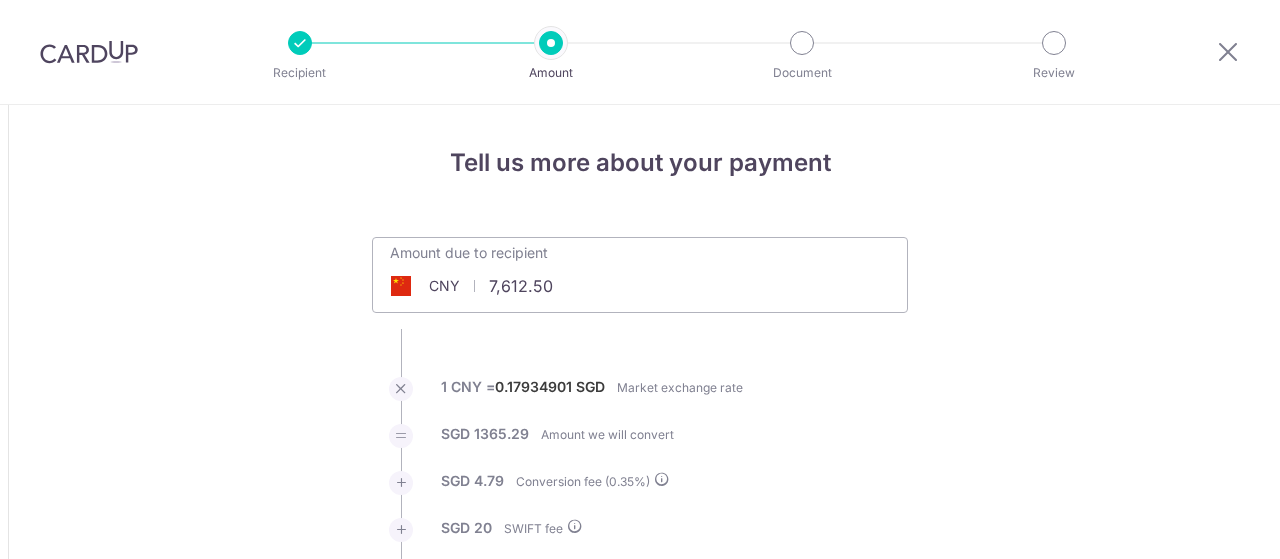 scroll, scrollTop: 0, scrollLeft: 0, axis: both 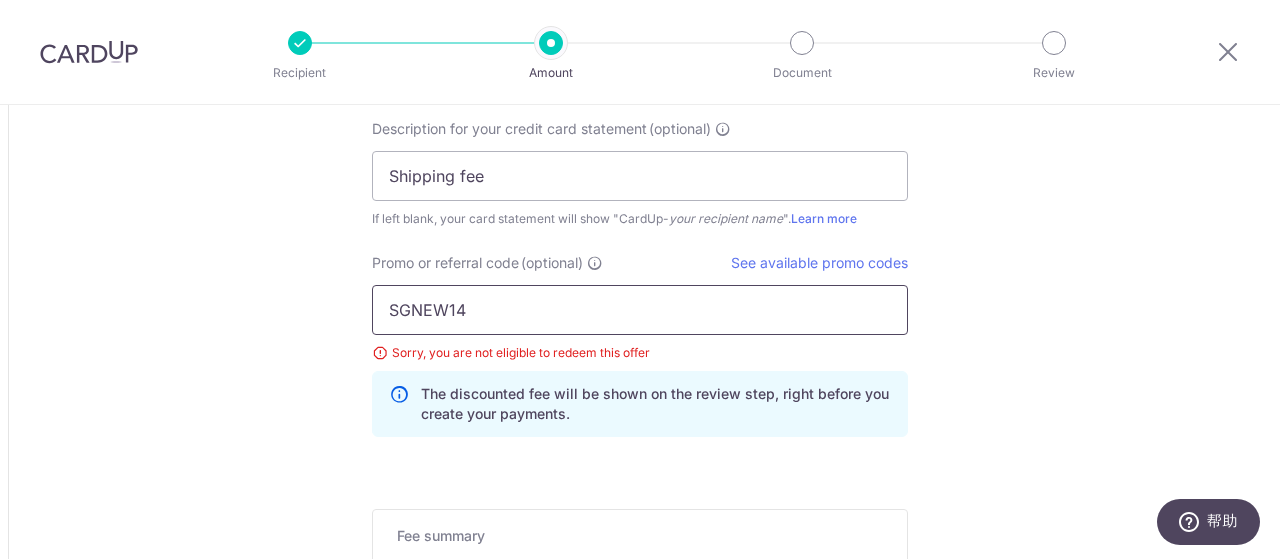drag, startPoint x: 500, startPoint y: 313, endPoint x: 338, endPoint y: 302, distance: 162.37303 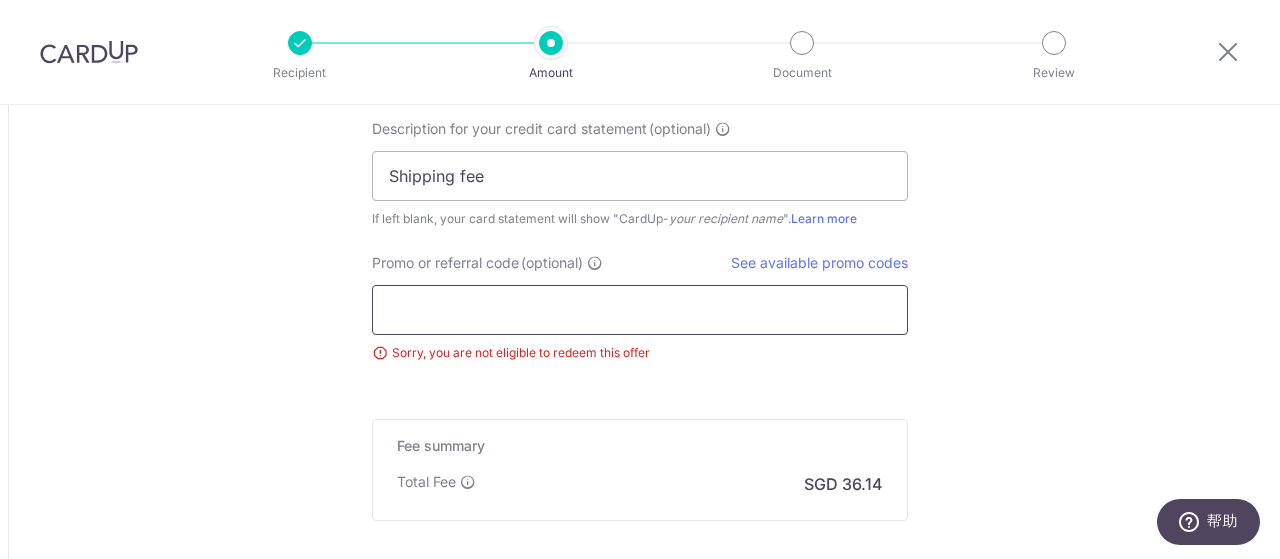 click on "Promo or referral code
(optional)" at bounding box center (640, 310) 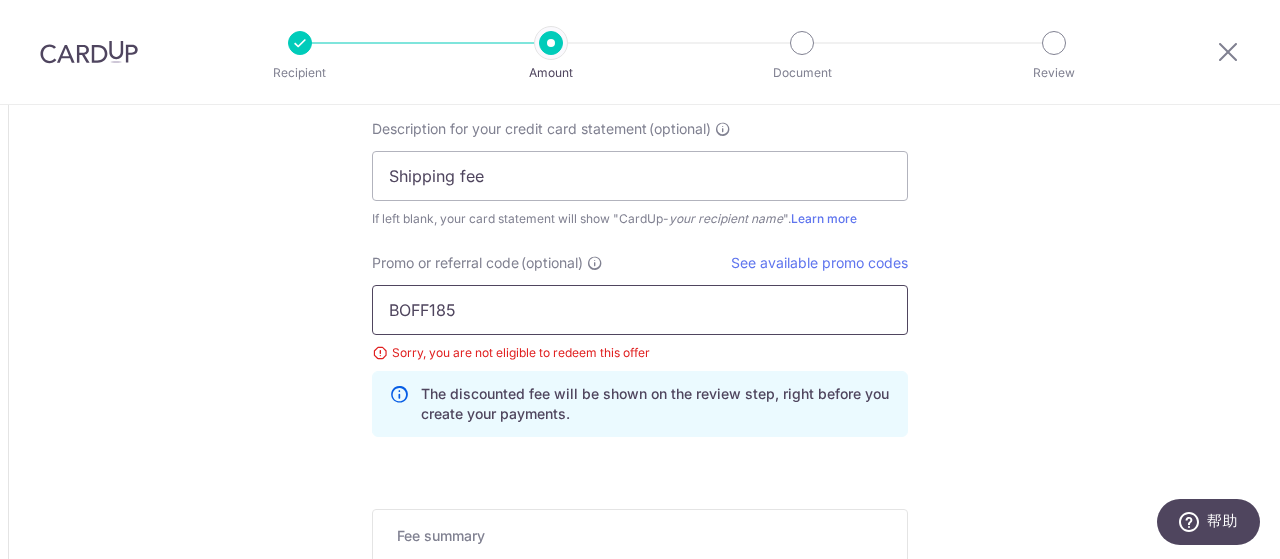 scroll, scrollTop: 2299, scrollLeft: 0, axis: vertical 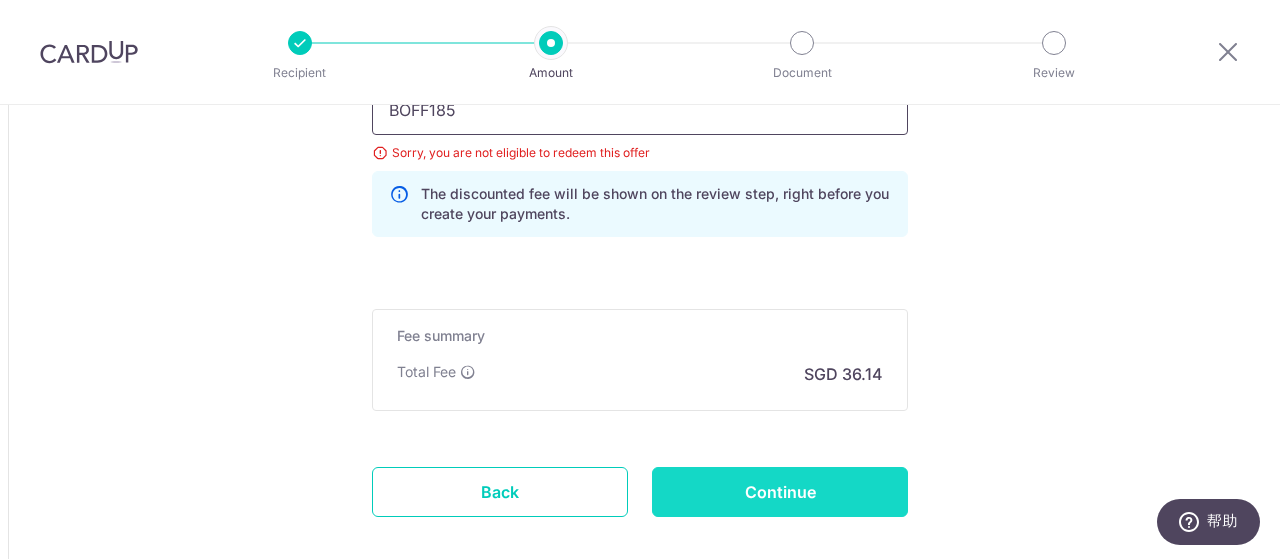 type on "BOFF185" 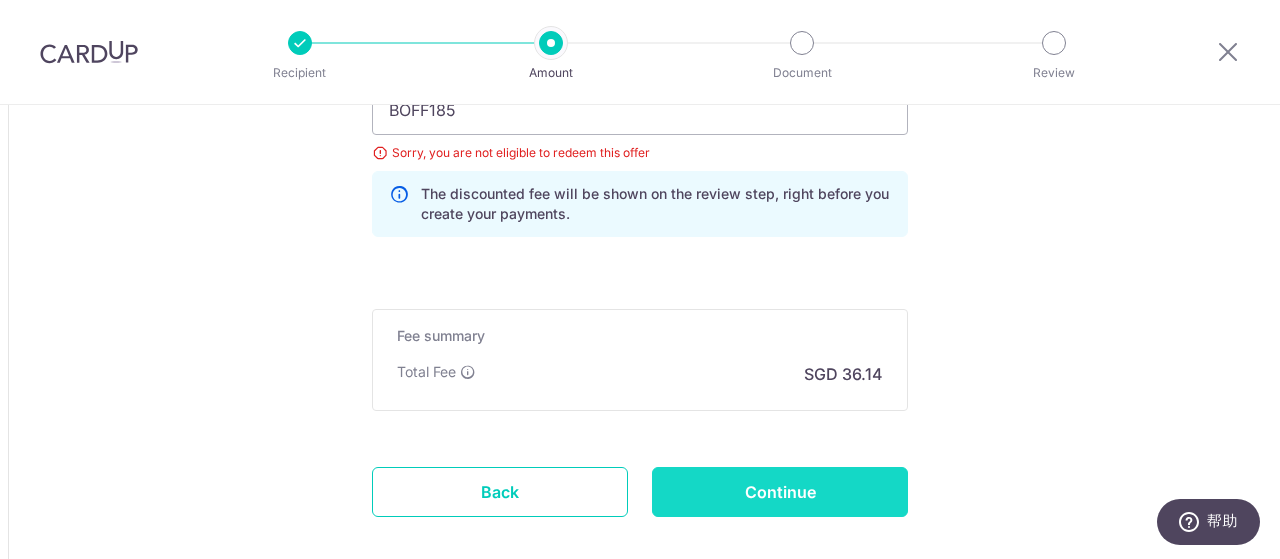 click on "Continue" at bounding box center [780, 492] 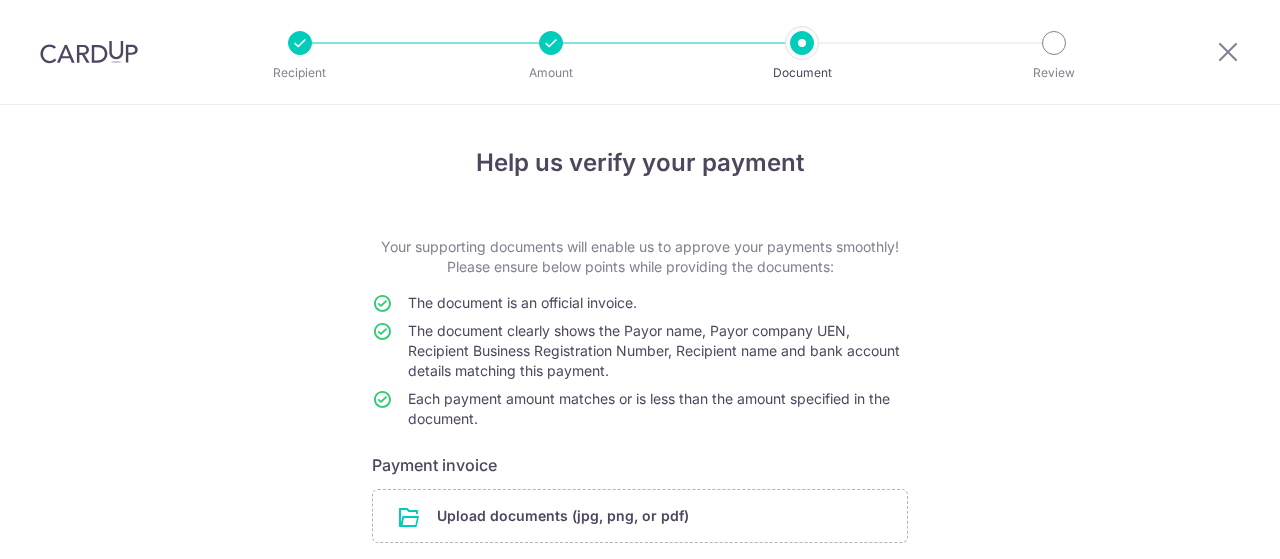 scroll, scrollTop: 0, scrollLeft: 0, axis: both 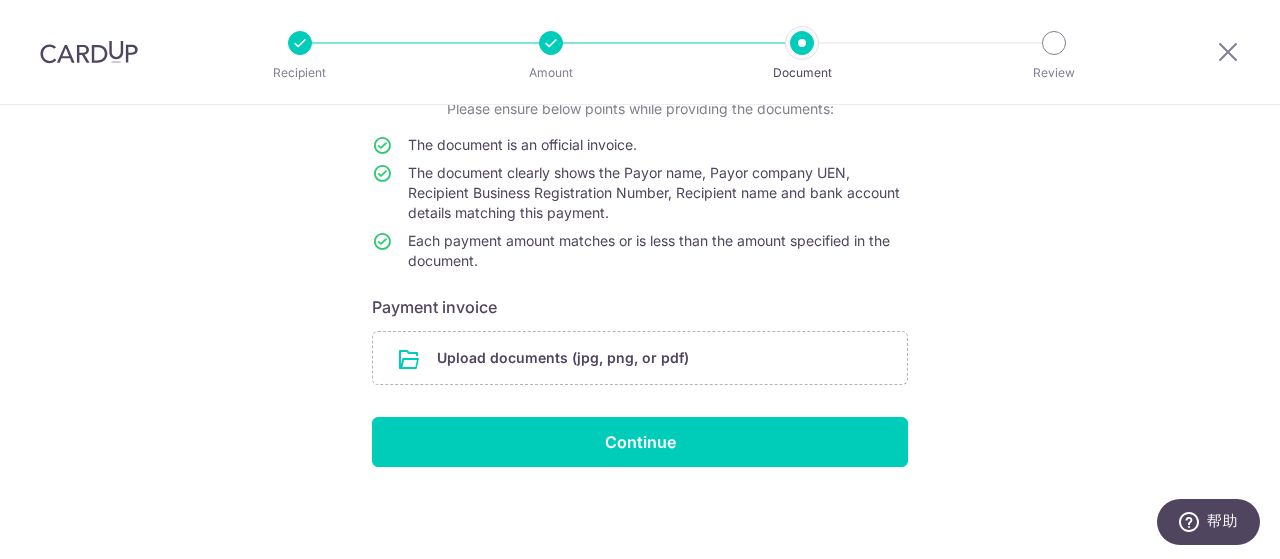 click on "Help us verify your payment
Your supporting documents will enable us to approve your payments smoothly!  Please ensure below points while providing the documents:
The document is an official invoice.
The document clearly shows the Payor name, Payor company UEN, Recipient Business Registration Number, Recipient name and bank account details matching this payment.
Each payment amount matches or is less than the amount specified in the document.
Payment invoice
Upload documents (jpg, png, or pdf)
Continue" at bounding box center (640, 254) 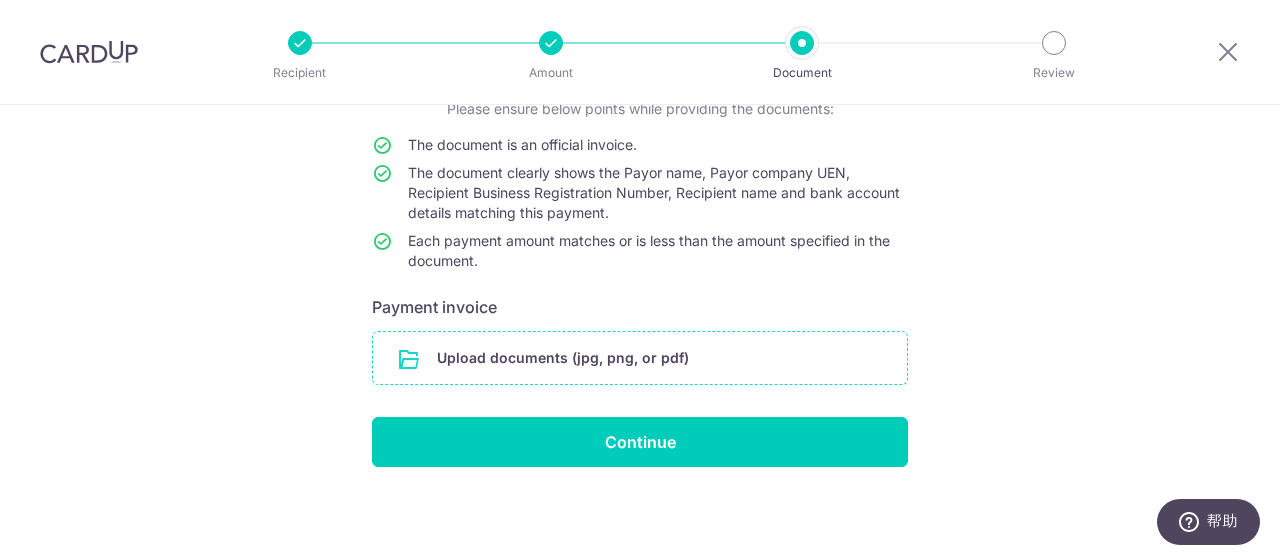 click at bounding box center [640, 358] 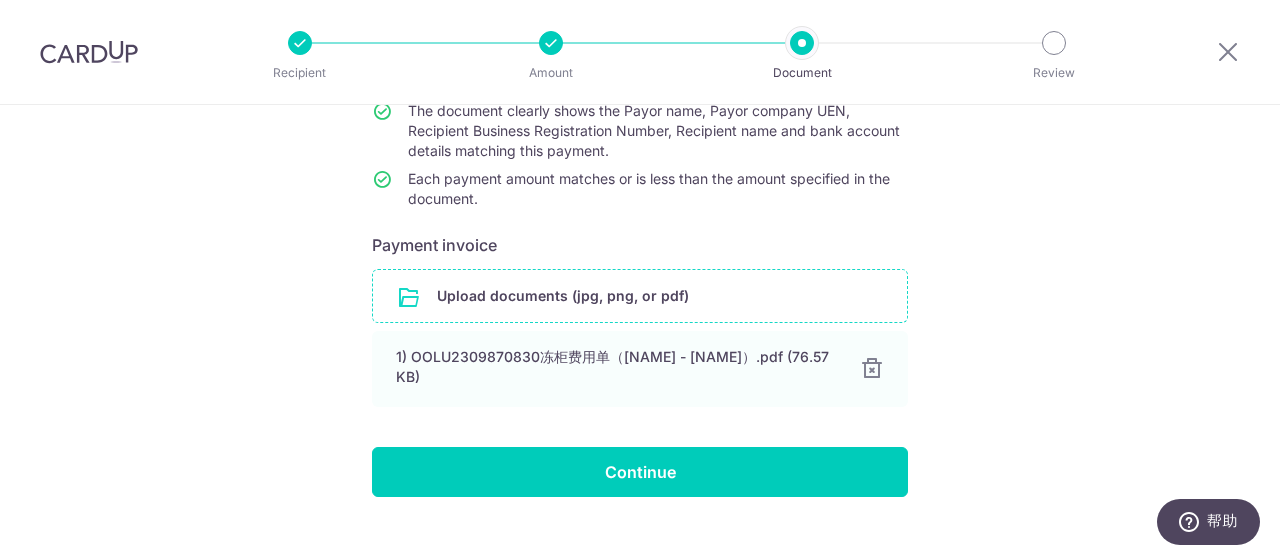 scroll, scrollTop: 240, scrollLeft: 0, axis: vertical 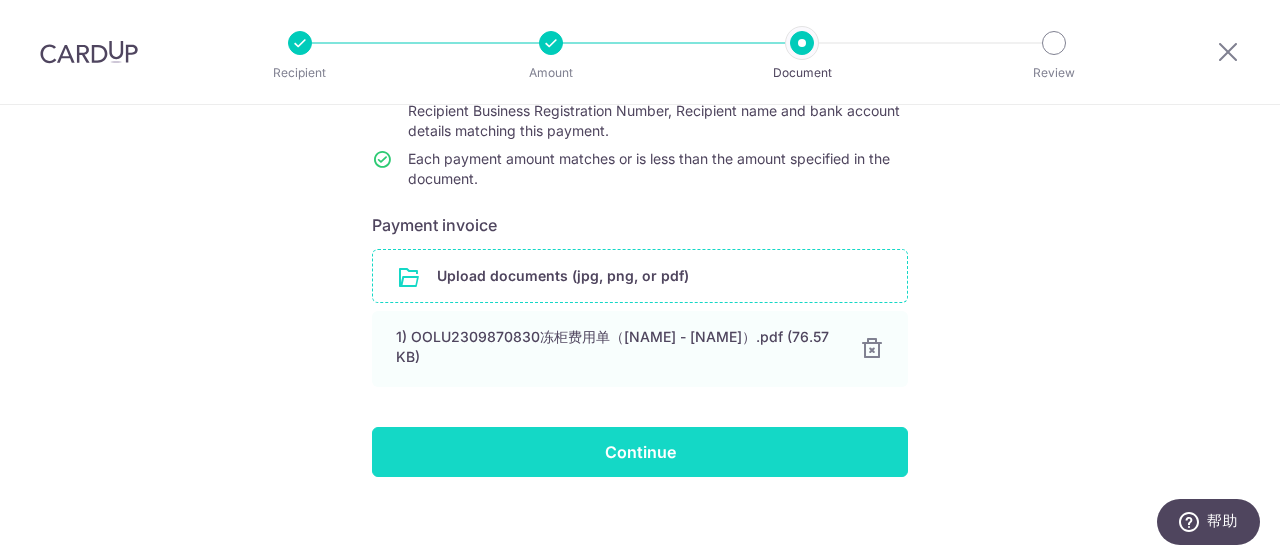 click on "Continue" at bounding box center [640, 452] 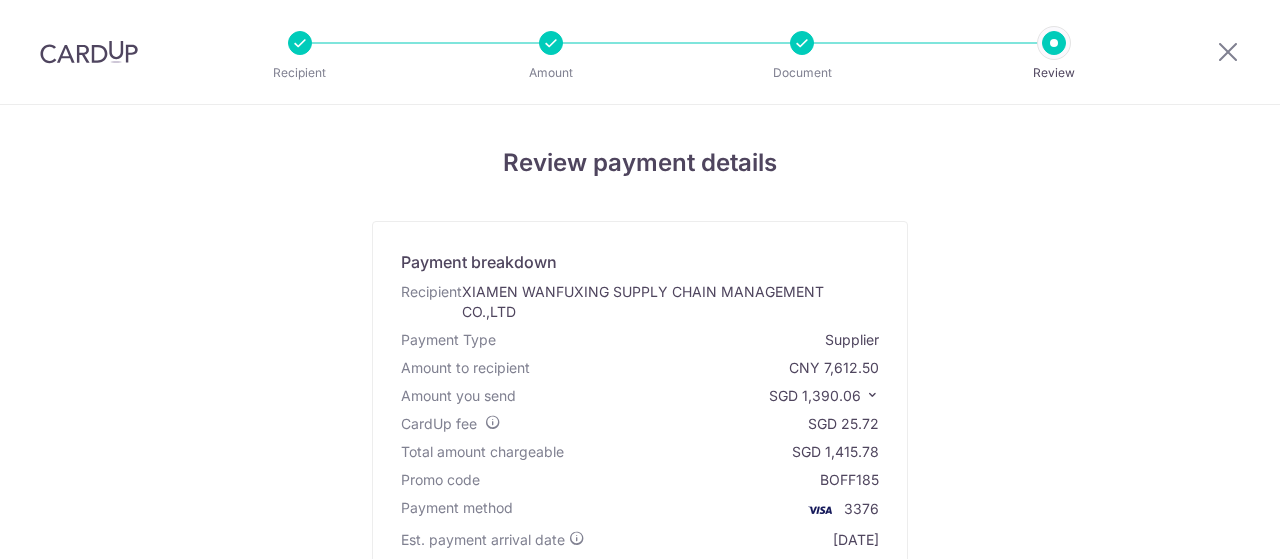 scroll, scrollTop: 0, scrollLeft: 0, axis: both 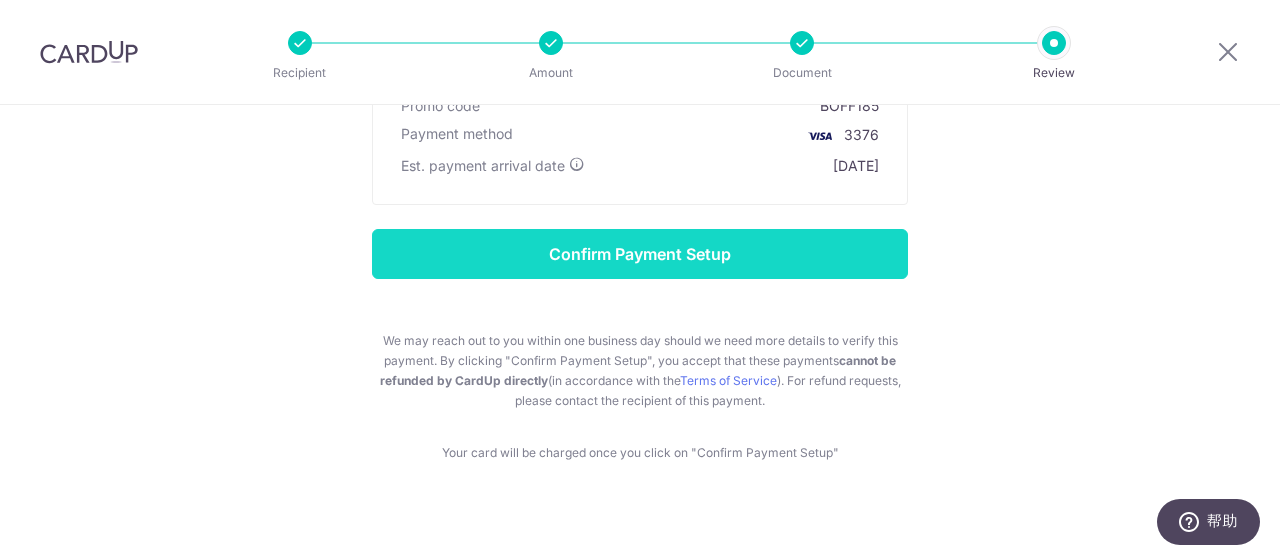 click on "Confirm Payment Setup" at bounding box center (640, 254) 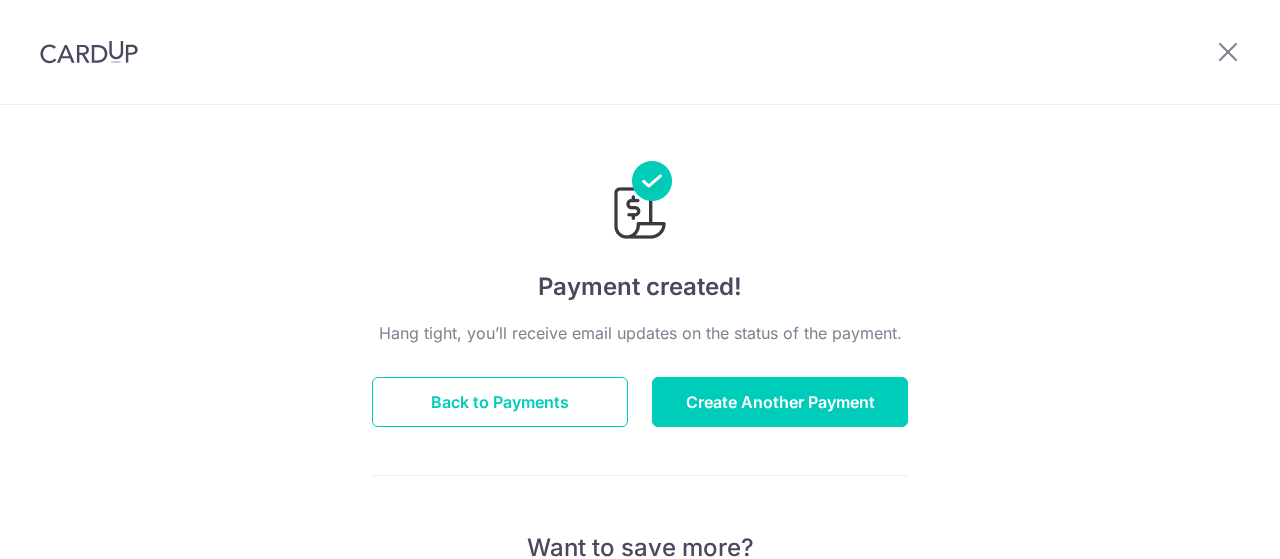 scroll, scrollTop: 0, scrollLeft: 0, axis: both 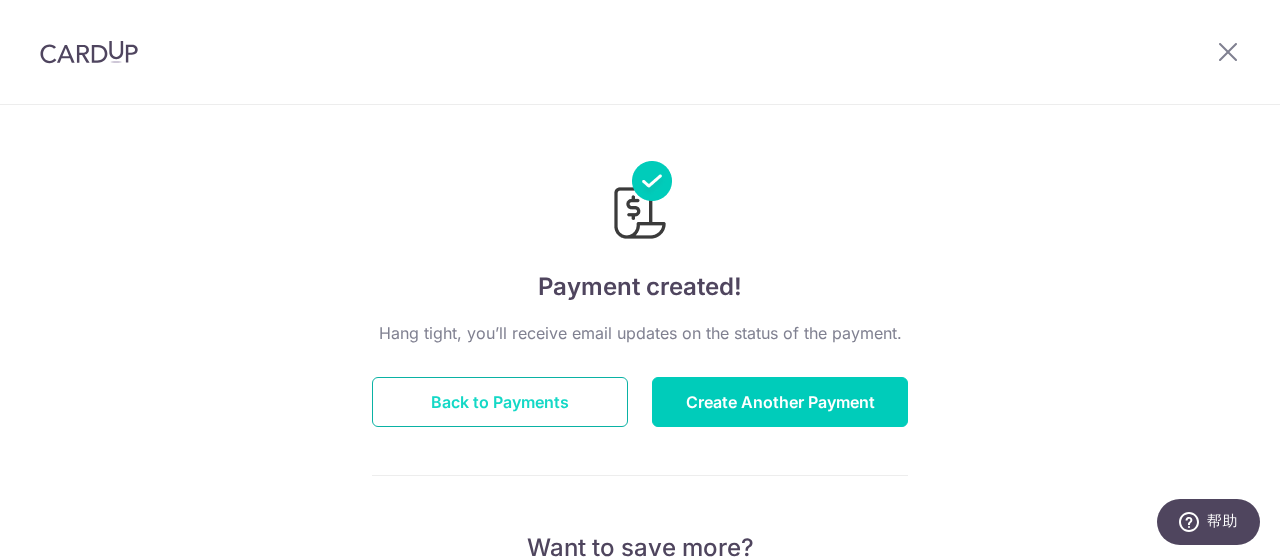 click on "Back to Payments" at bounding box center (500, 402) 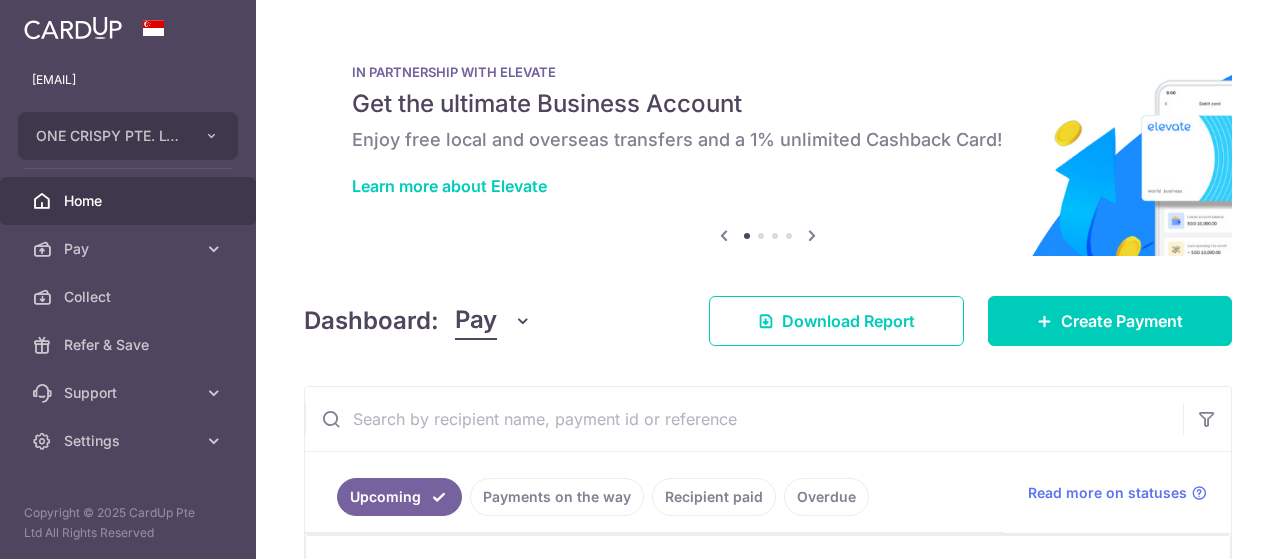 scroll, scrollTop: 0, scrollLeft: 0, axis: both 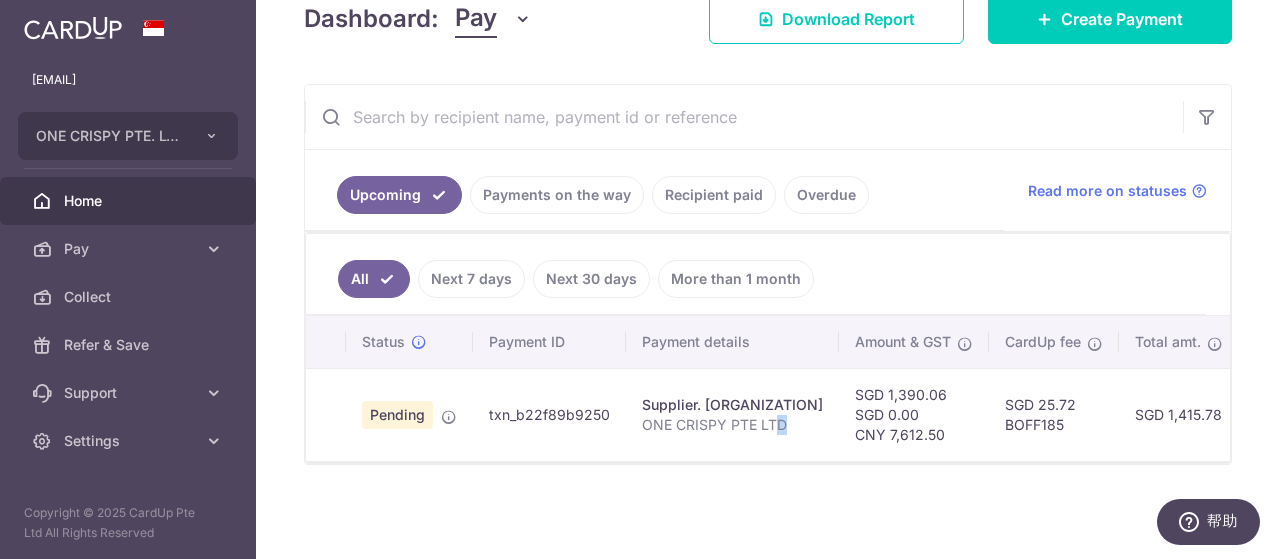 drag, startPoint x: 774, startPoint y: 451, endPoint x: 920, endPoint y: 447, distance: 146.05478 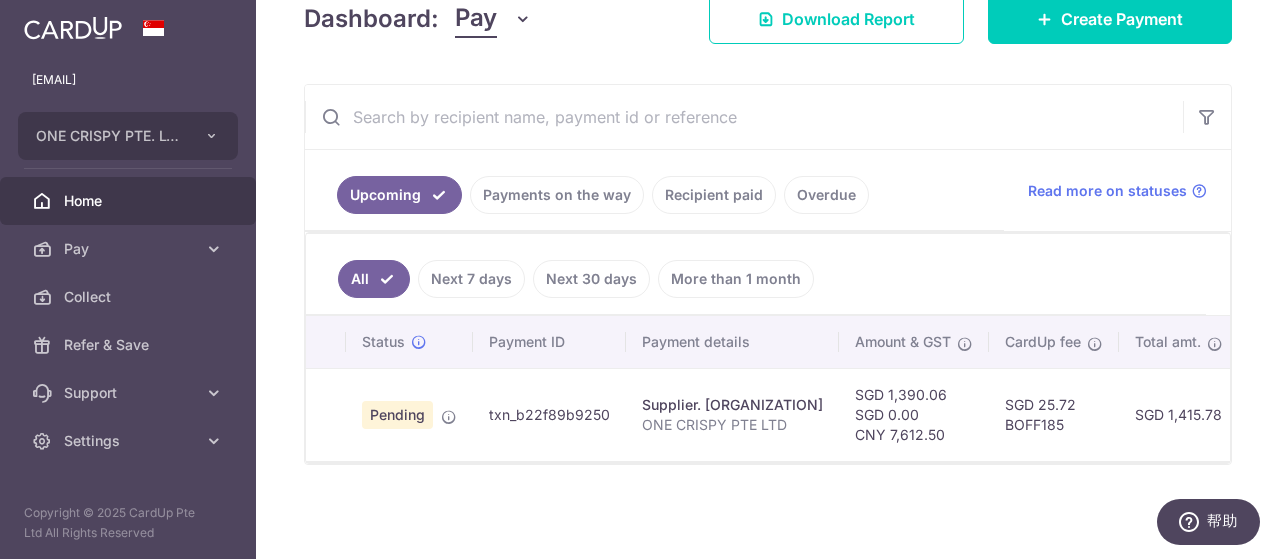 click on "×
Pause Schedule
Pause all future payments in this series
Pause just this one payment
By clicking below, you confirm you are pausing this payment to   on  . Payments can be unpaused at anytime prior to payment taken date.
Confirm
Cancel Schedule
Cancel all future payments in this series
Cancel just this one payment
Confirm
Approve Payment
Recipient Bank Details" at bounding box center [768, 279] 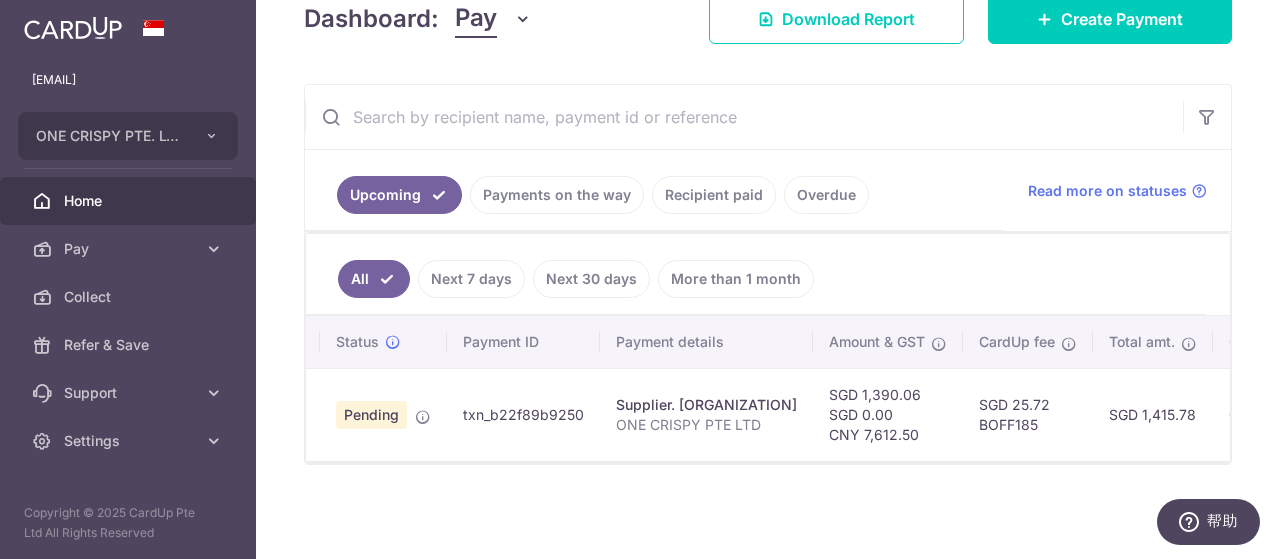 scroll, scrollTop: 0, scrollLeft: 0, axis: both 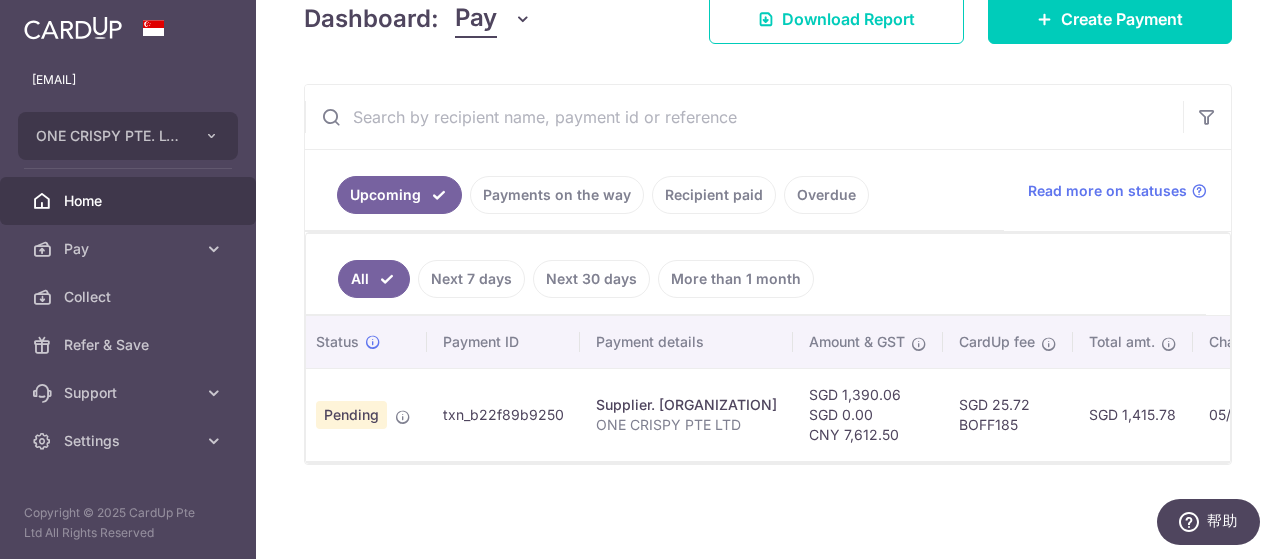 click on "×
Pause Schedule
Pause all future payments in this series
Pause just this one payment
By clicking below, you confirm you are pausing this payment to   on  . Payments can be unpaused at anytime prior to payment taken date.
Confirm
Cancel Schedule
Cancel all future payments in this series
Cancel just this one payment
Confirm
Approve Payment
Recipient Bank Details" at bounding box center (768, 279) 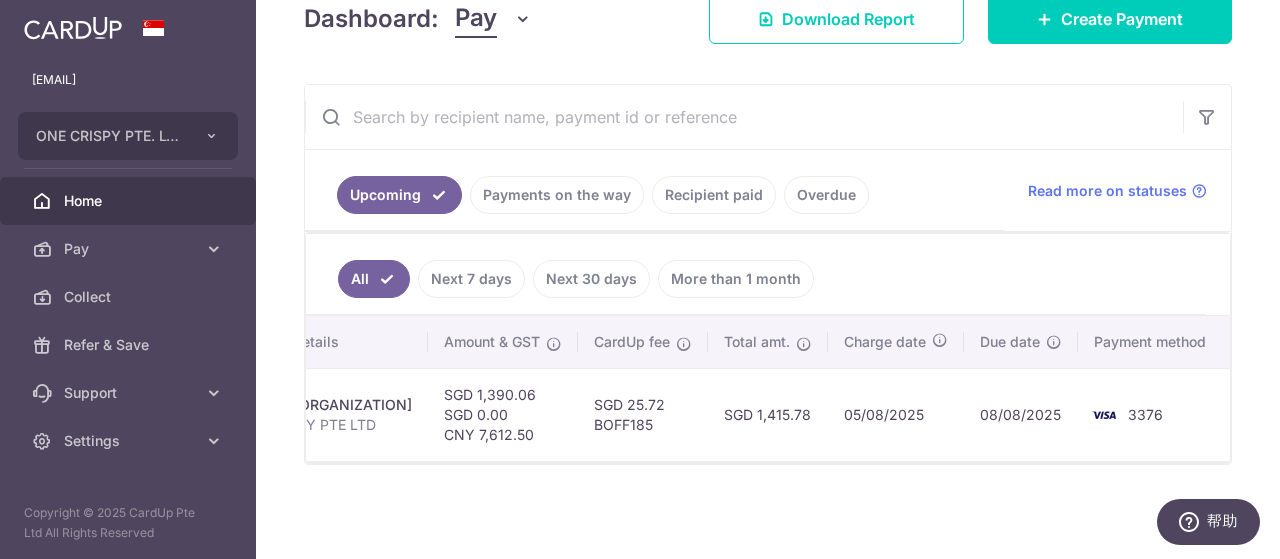 scroll, scrollTop: 0, scrollLeft: 722, axis: horizontal 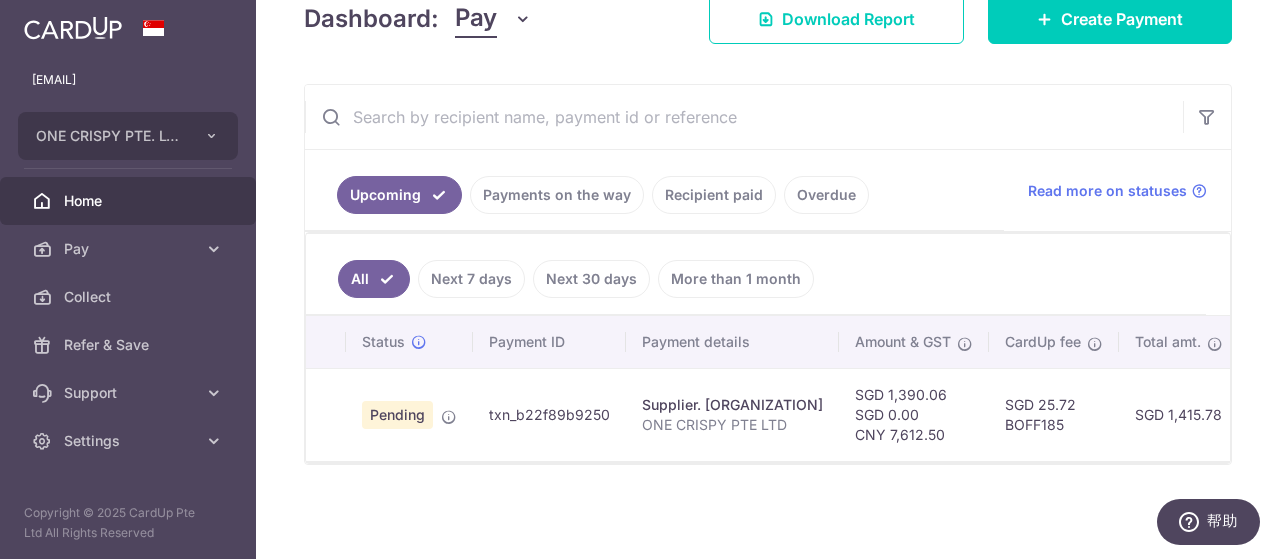 click on "×
Pause Schedule
Pause all future payments in this series
Pause just this one payment
By clicking below, you confirm you are pausing this payment to   on  . Payments can be unpaused at anytime prior to payment taken date.
Confirm
Cancel Schedule
Cancel all future payments in this series
Cancel just this one payment
Confirm
Approve Payment
Recipient Bank Details" at bounding box center (768, 279) 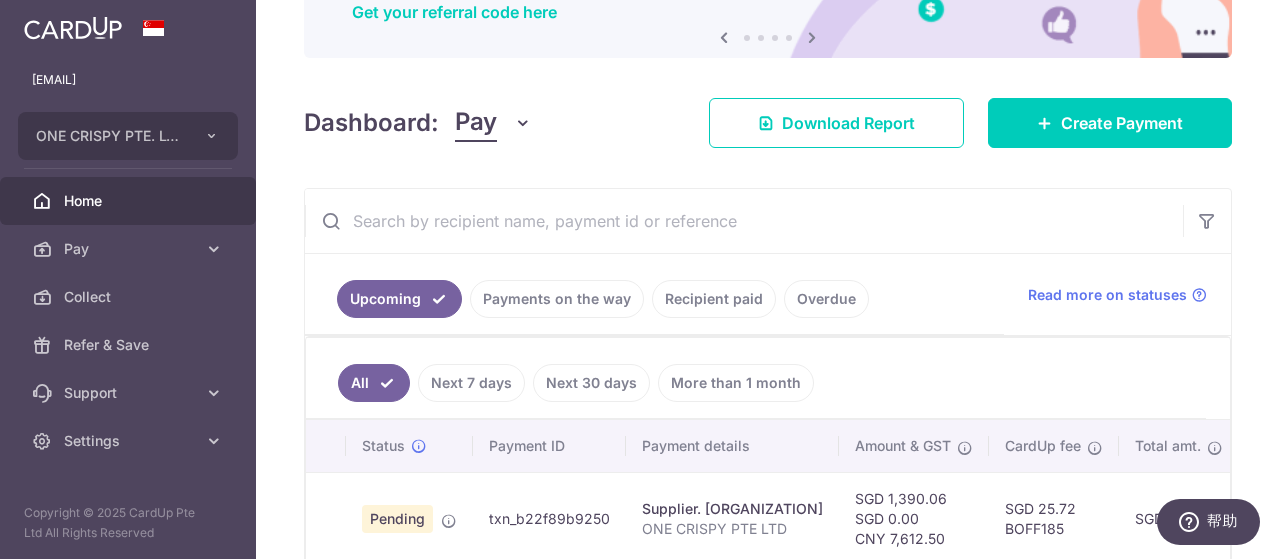 scroll, scrollTop: 105, scrollLeft: 0, axis: vertical 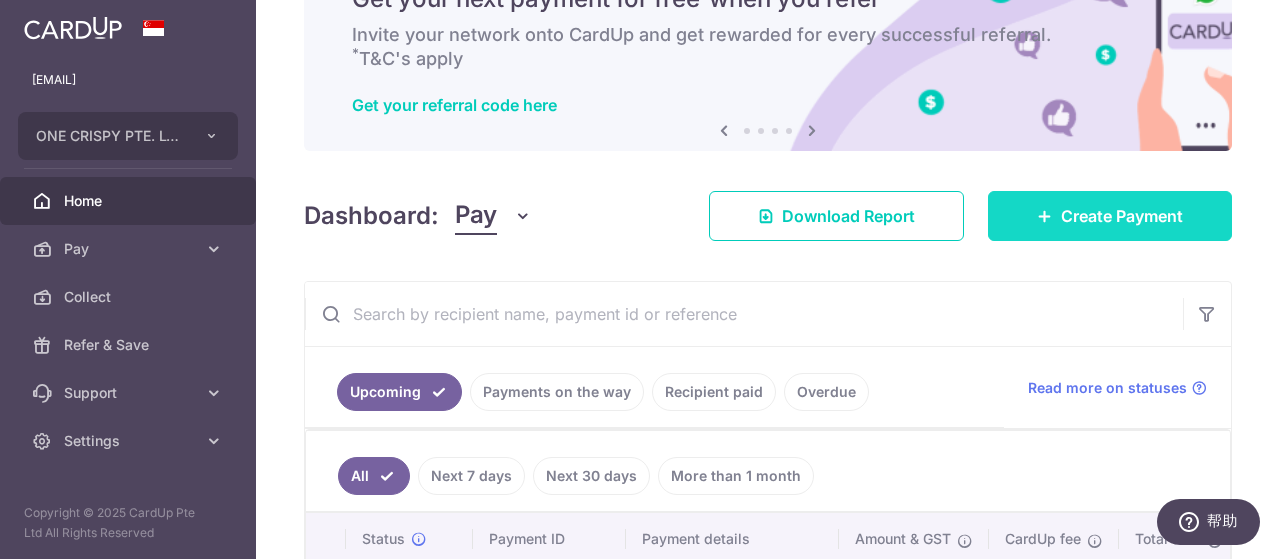 click on "Create Payment" at bounding box center (1122, 216) 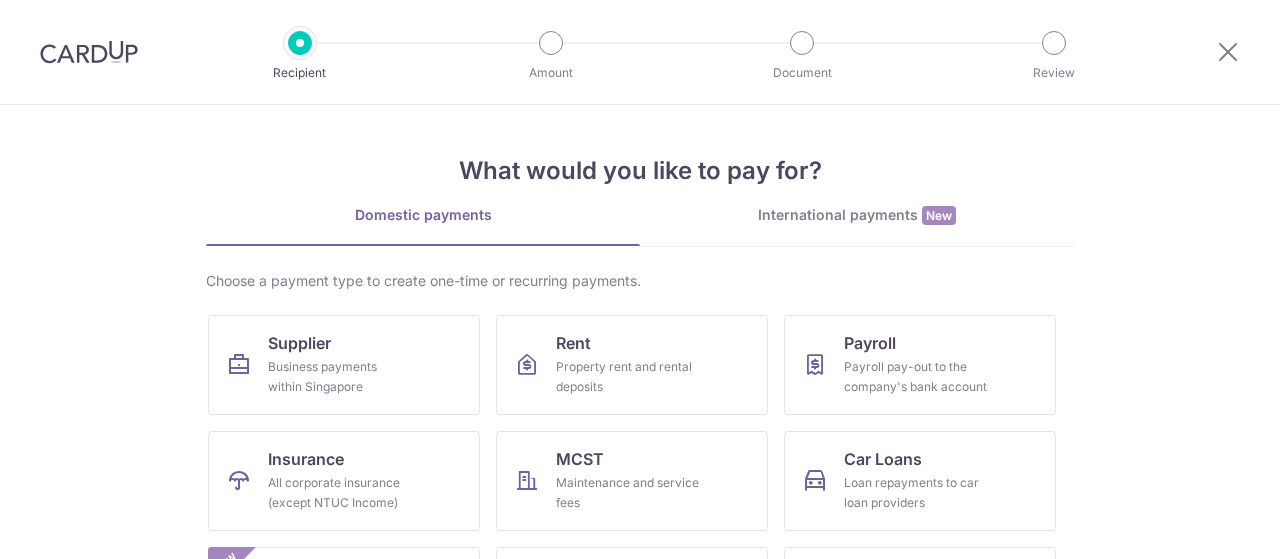 scroll, scrollTop: 0, scrollLeft: 0, axis: both 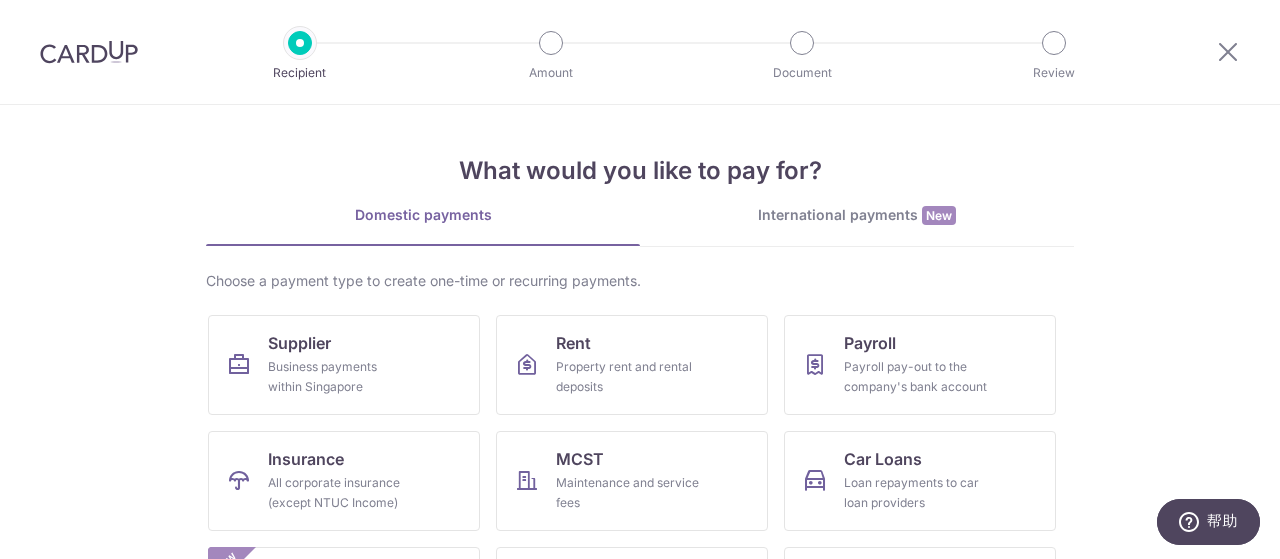 click on "What would you like to pay for?
Domestic payments
International payments
New
Choose a payment type to create one-time or recurring payments.
Supplier Business payments within Singapore
Rent Property rent and rental deposits
Payroll Payroll pay-out to the company's bank account
Insurance All corporate insurance (except NTUC Income)
MCST Maintenance and service fees
Car Loans Loan repayments to car loan providers
Renovation Home furnishing or interior reno-expenses New
Taxes Corporate tax, property tax and GST payments
Electricity Bills from all providers (except for SP group)
Season Parking All workplace parking (except for HDB)
Bulk Upload" at bounding box center (640, 332) 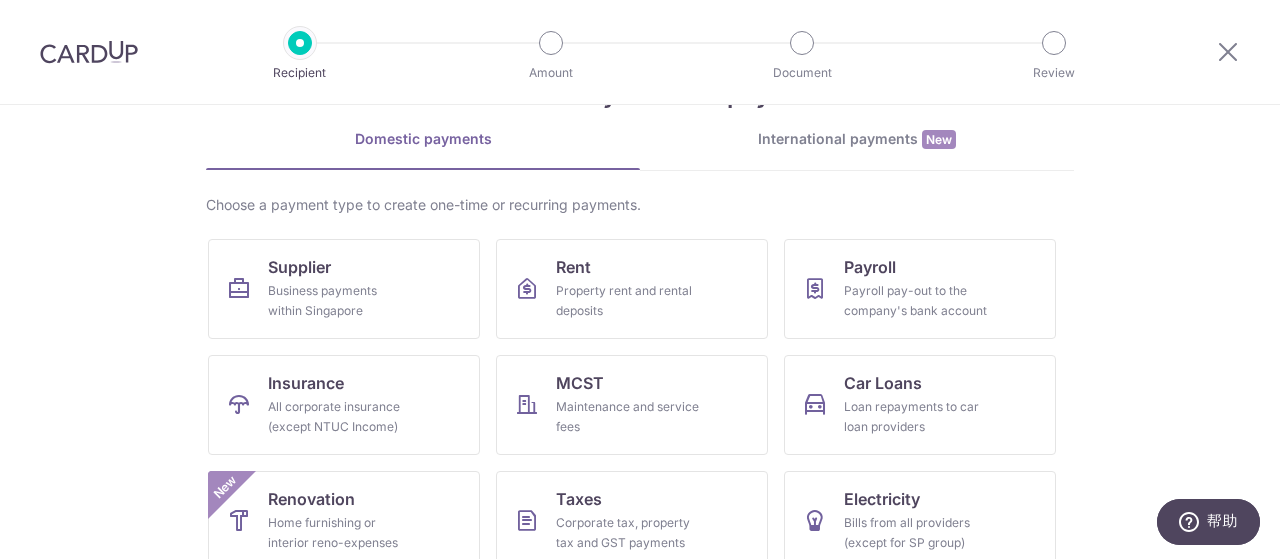 scroll, scrollTop: 100, scrollLeft: 0, axis: vertical 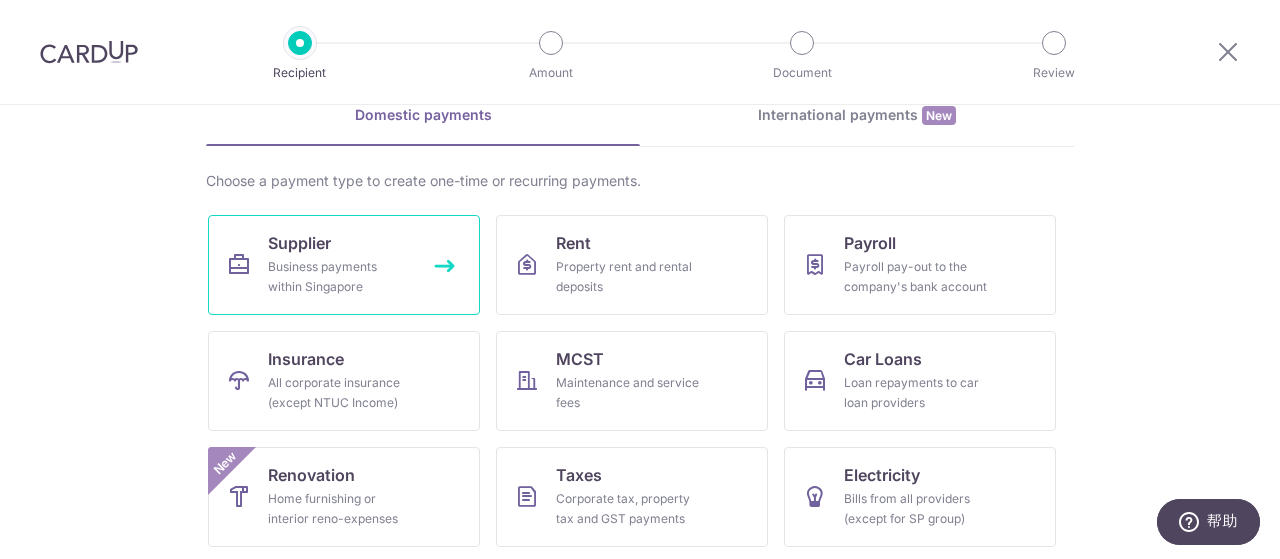 click on "Business payments within Singapore" at bounding box center (340, 277) 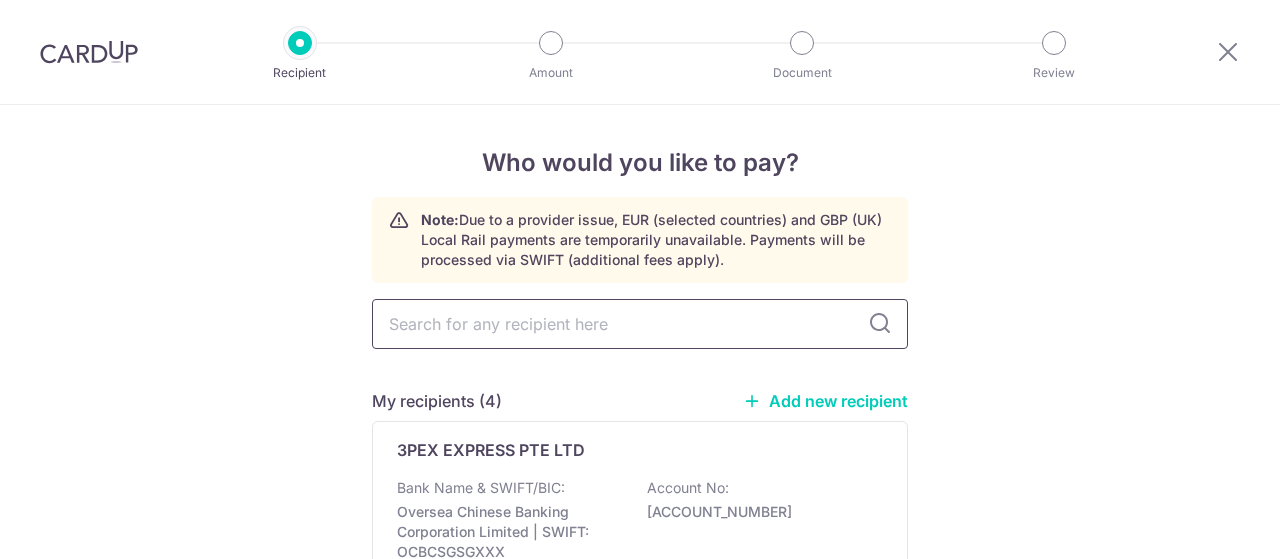 scroll, scrollTop: 0, scrollLeft: 0, axis: both 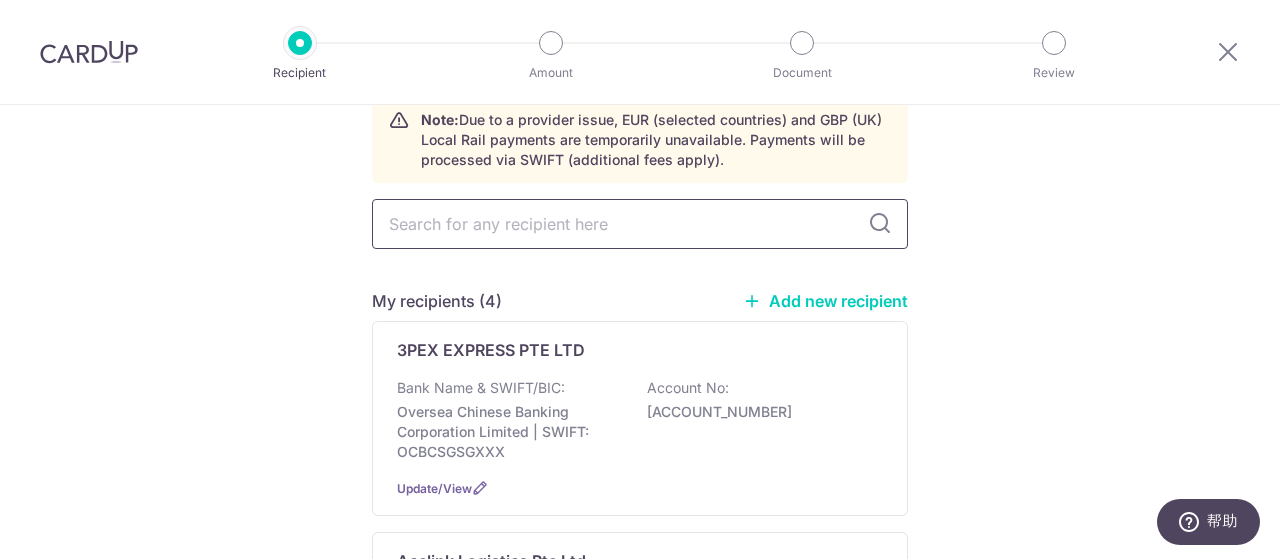 click at bounding box center [640, 224] 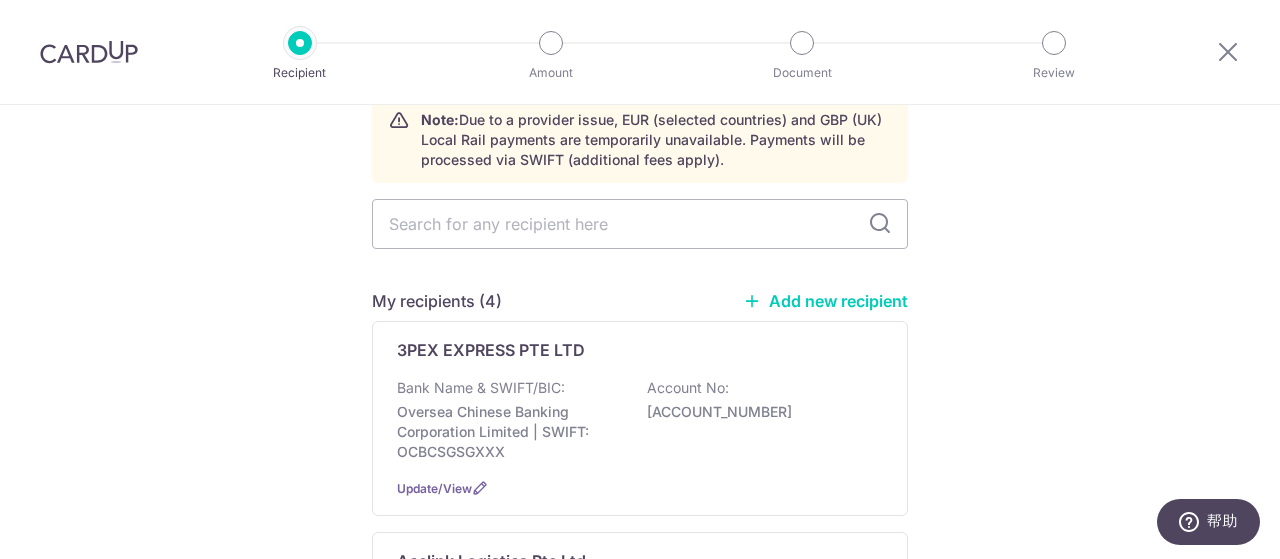 click on "Who would you like to pay?
Note:  Due to a provider issue, EUR (selected countries) and GBP (UK) Local Rail payments are temporarily unavailable. Payments will be processed via SWIFT (additional fees apply).
My recipients (4)
Add new recipient
[COMPANY]
Bank Name & SWIFT/BIC:
[BANK] | SWIFT: [SWIFT]
Account No:
[ACCOUNT_NUMBER]
Update/View
[COMPANY]" at bounding box center [640, 1707] 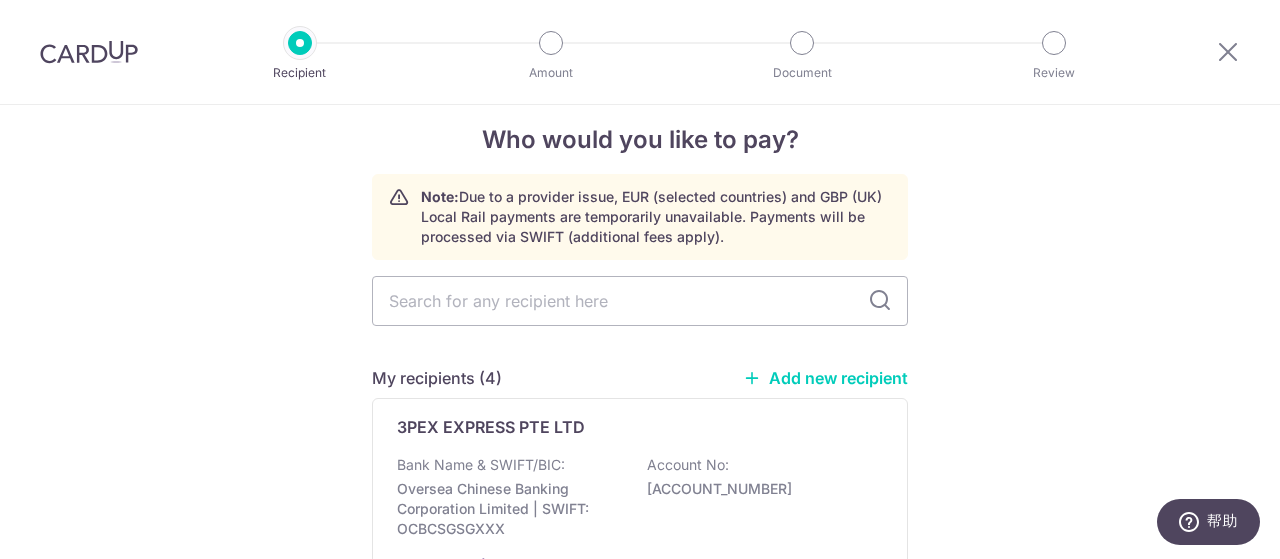 scroll, scrollTop: 0, scrollLeft: 0, axis: both 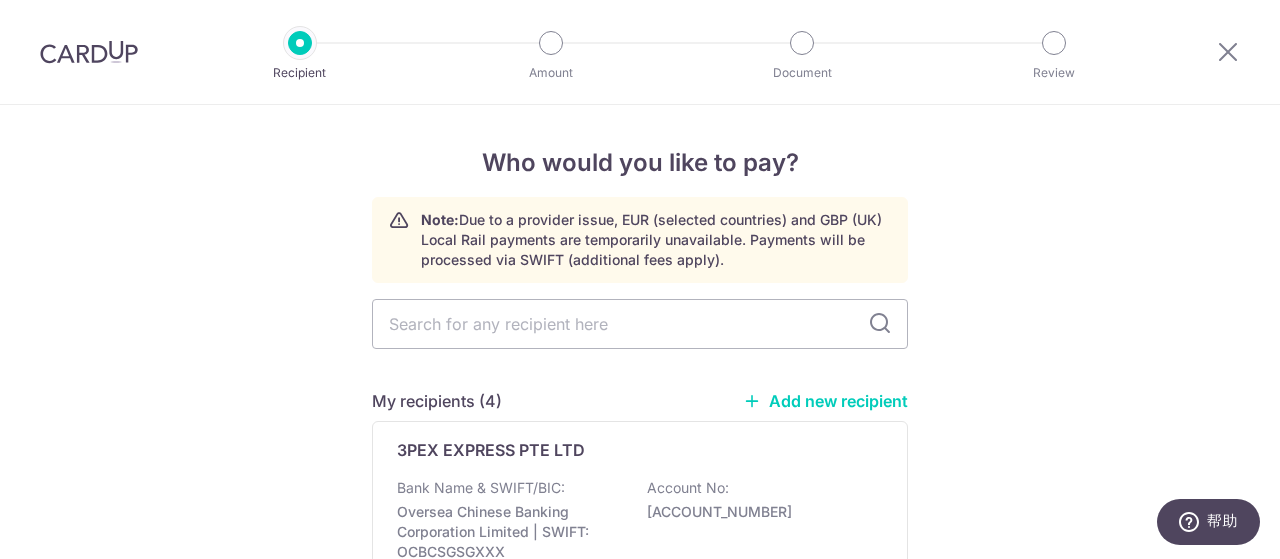click on "Add new recipient" at bounding box center (825, 401) 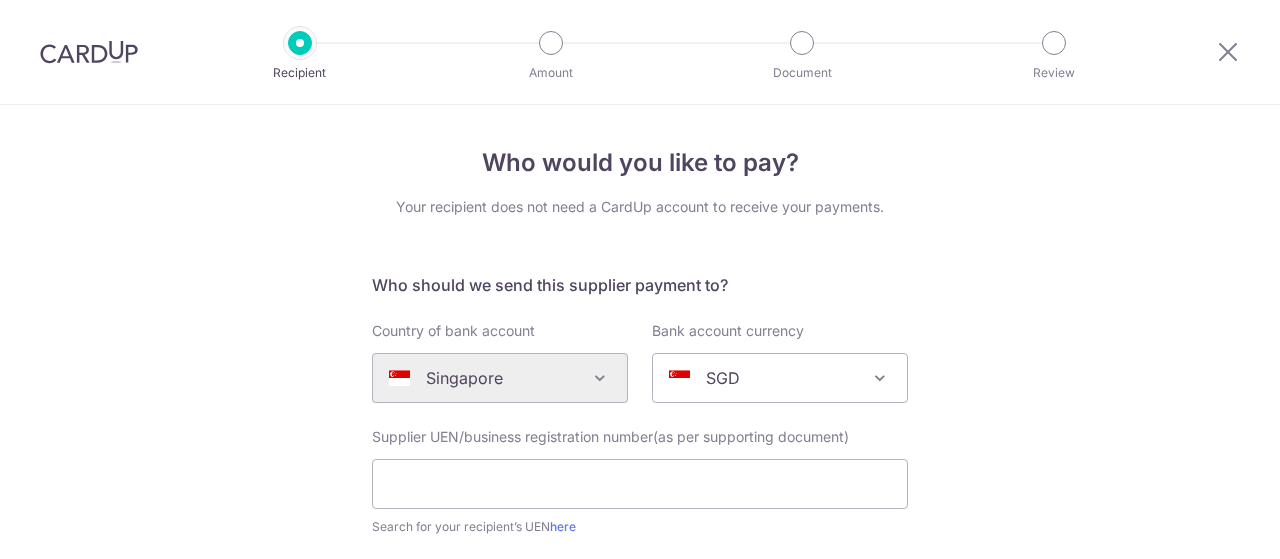 scroll, scrollTop: 0, scrollLeft: 0, axis: both 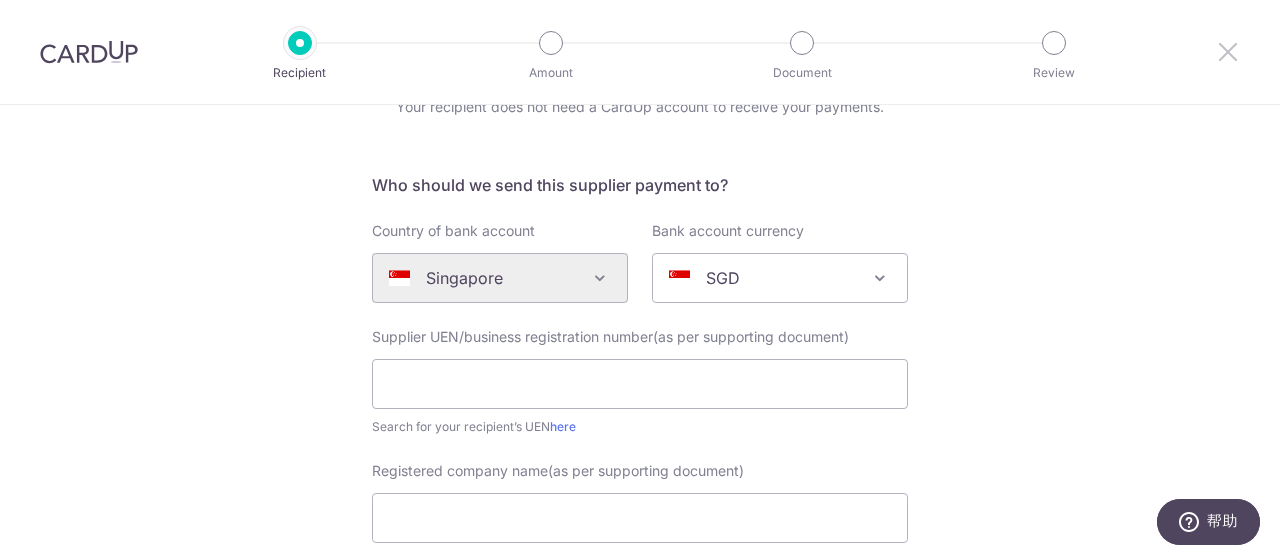 click at bounding box center (1228, 51) 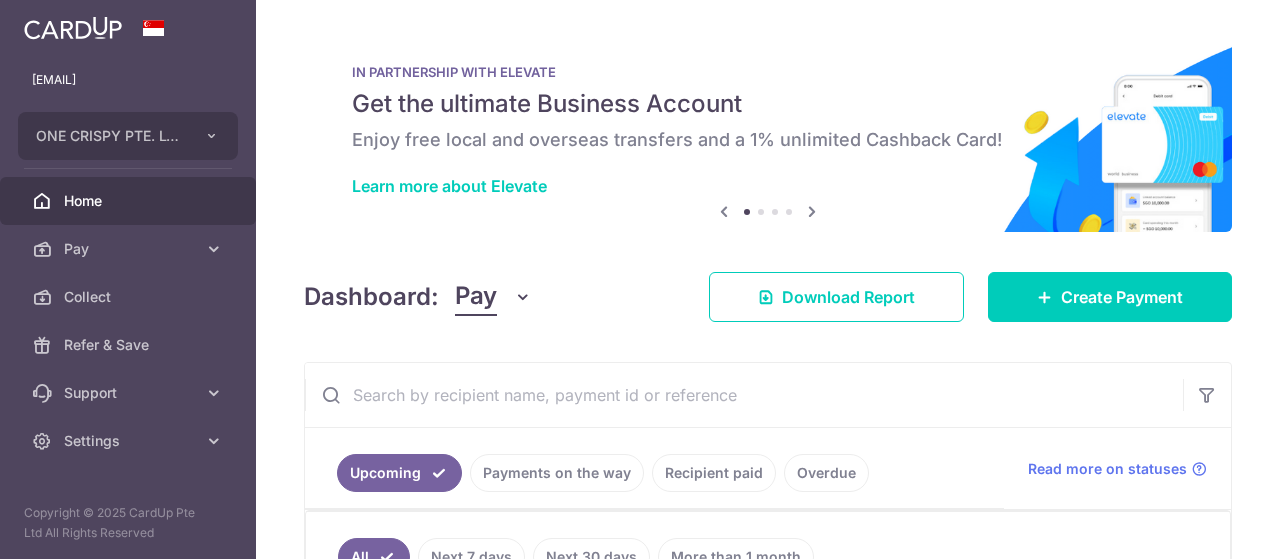 scroll, scrollTop: 0, scrollLeft: 0, axis: both 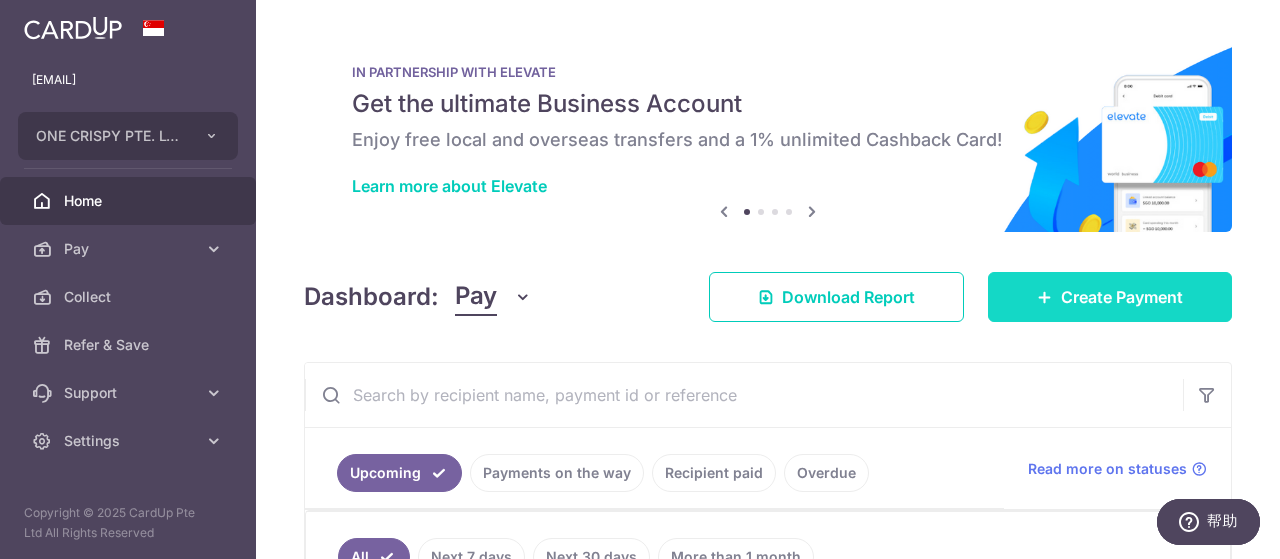 click on "Create Payment" at bounding box center (1122, 297) 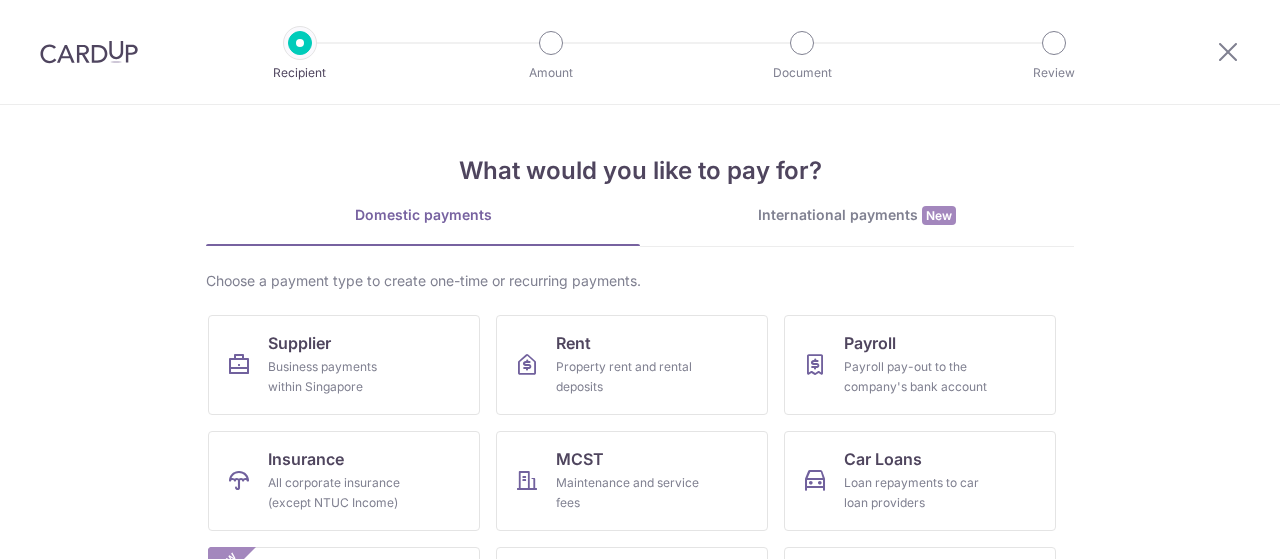 scroll, scrollTop: 0, scrollLeft: 0, axis: both 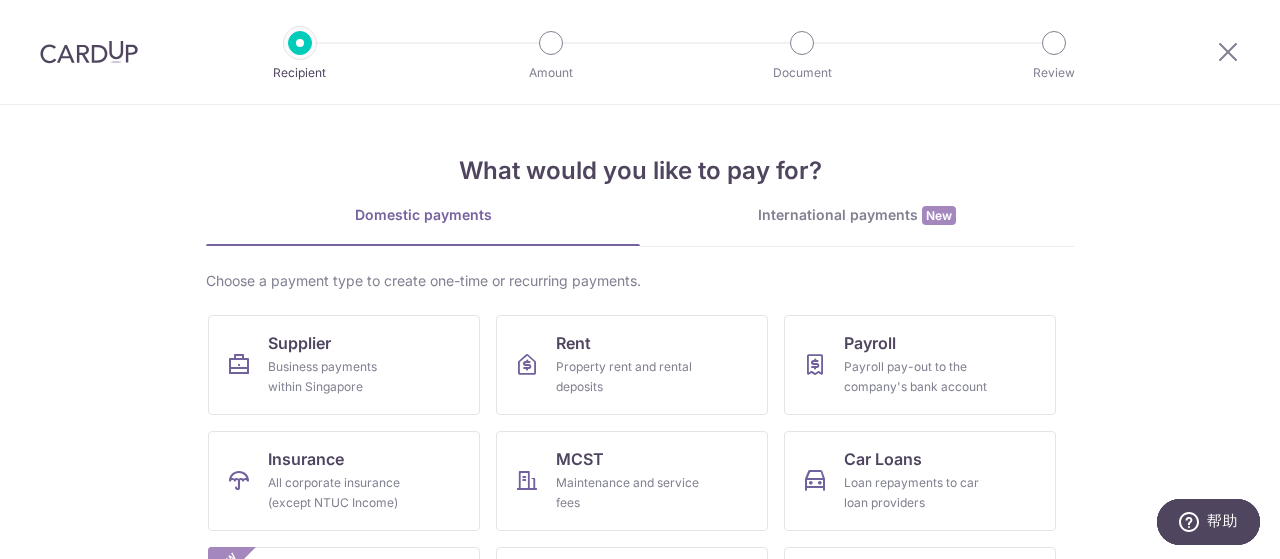 click on "International payments
New" at bounding box center (857, 215) 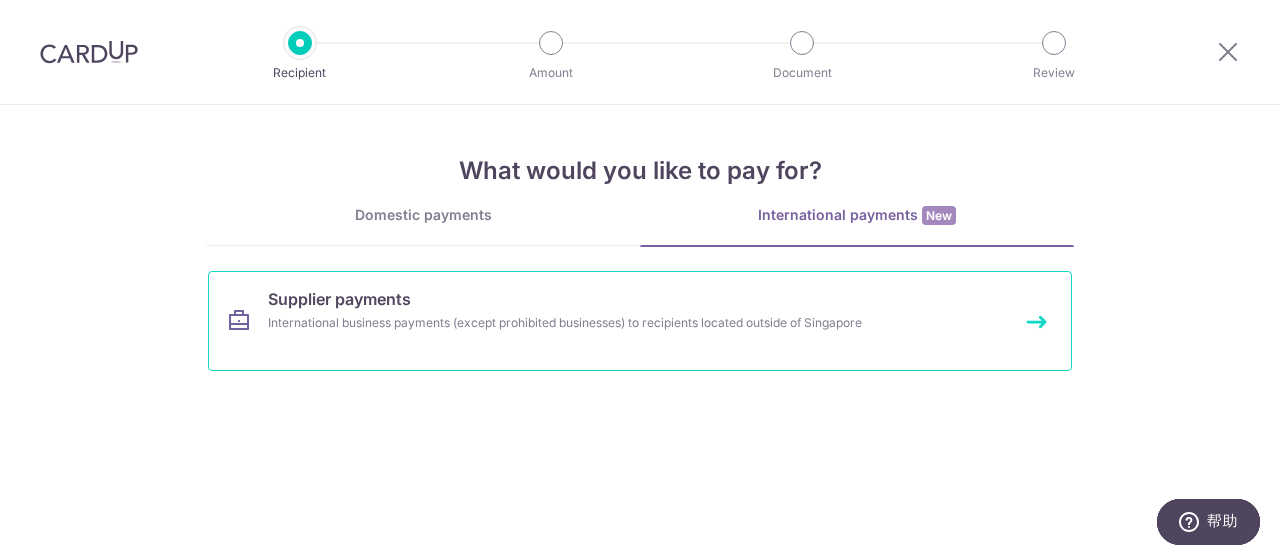 click on "International business payments (except prohibited businesses) to recipients located outside of Singapore" at bounding box center (613, 323) 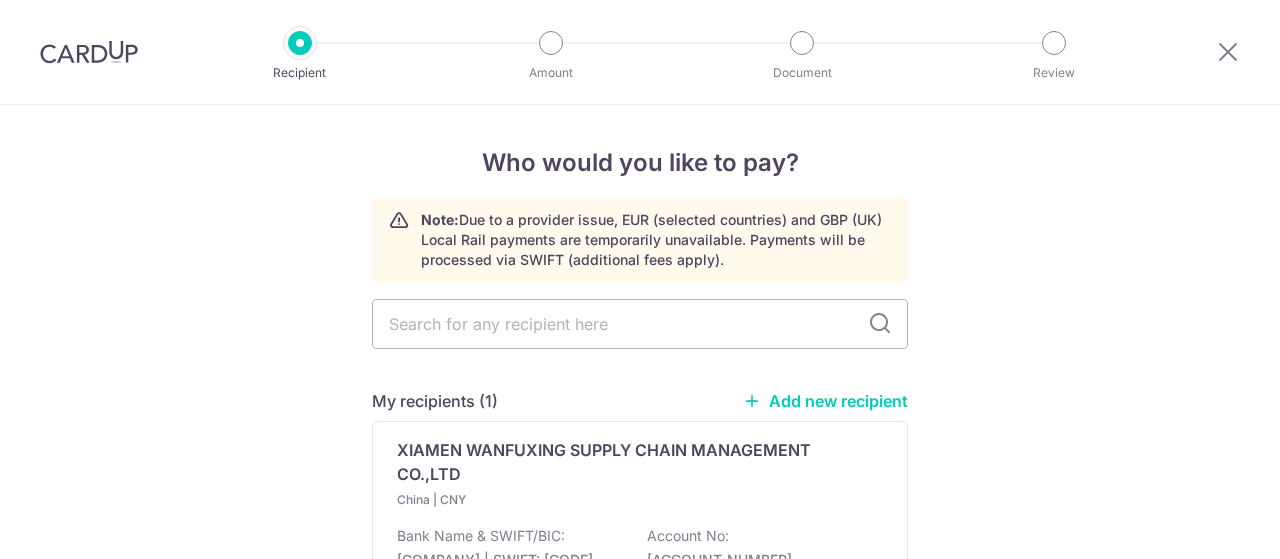 scroll, scrollTop: 0, scrollLeft: 0, axis: both 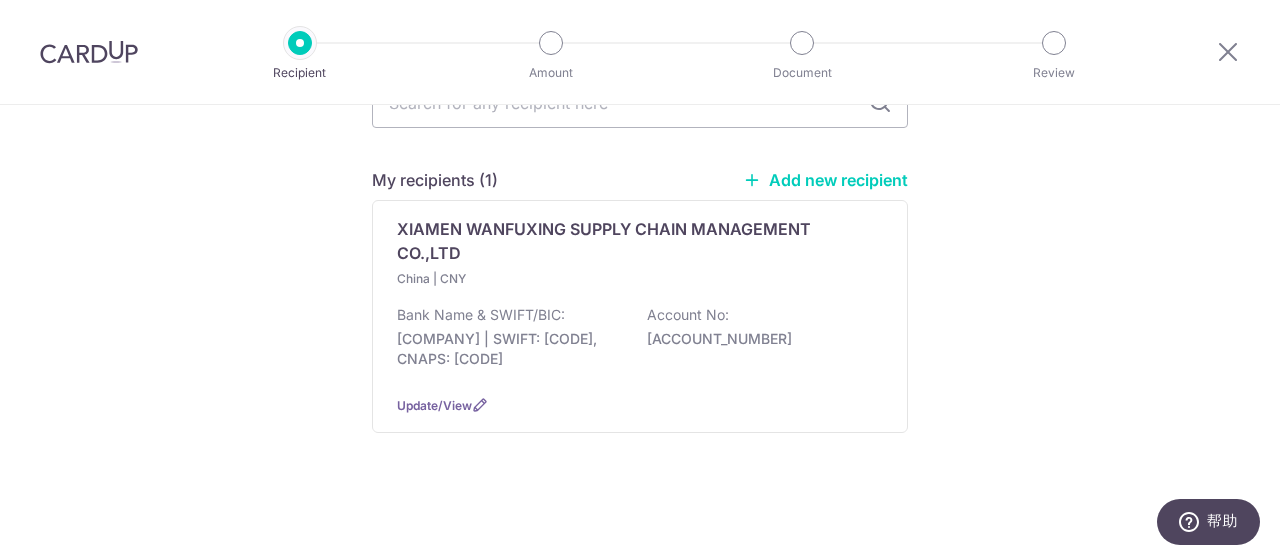 click on "Add new recipient" at bounding box center [825, 180] 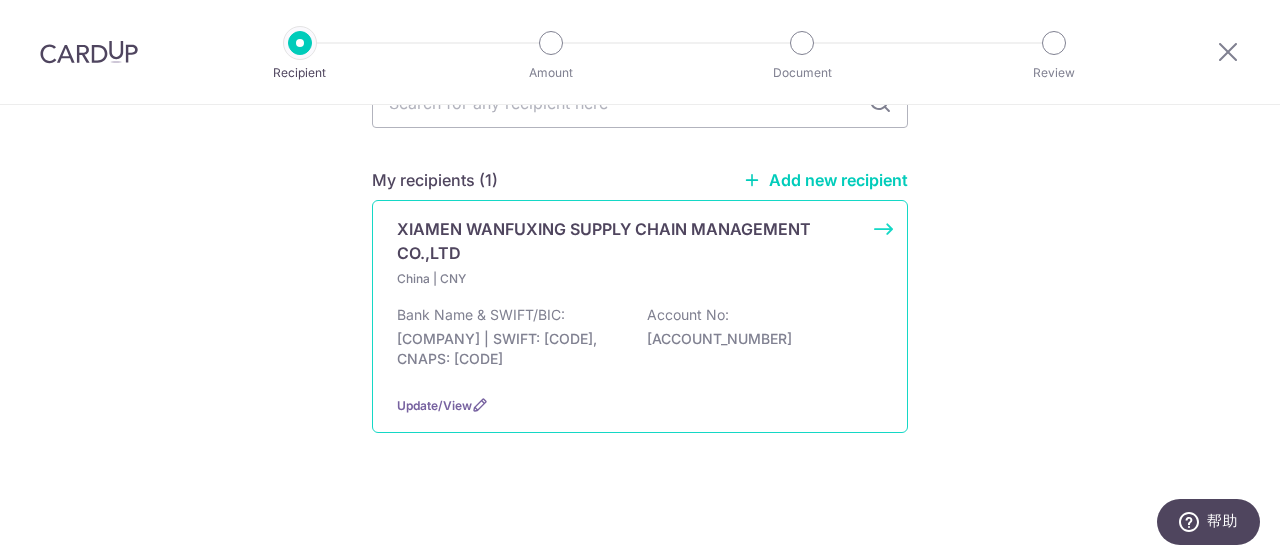 select 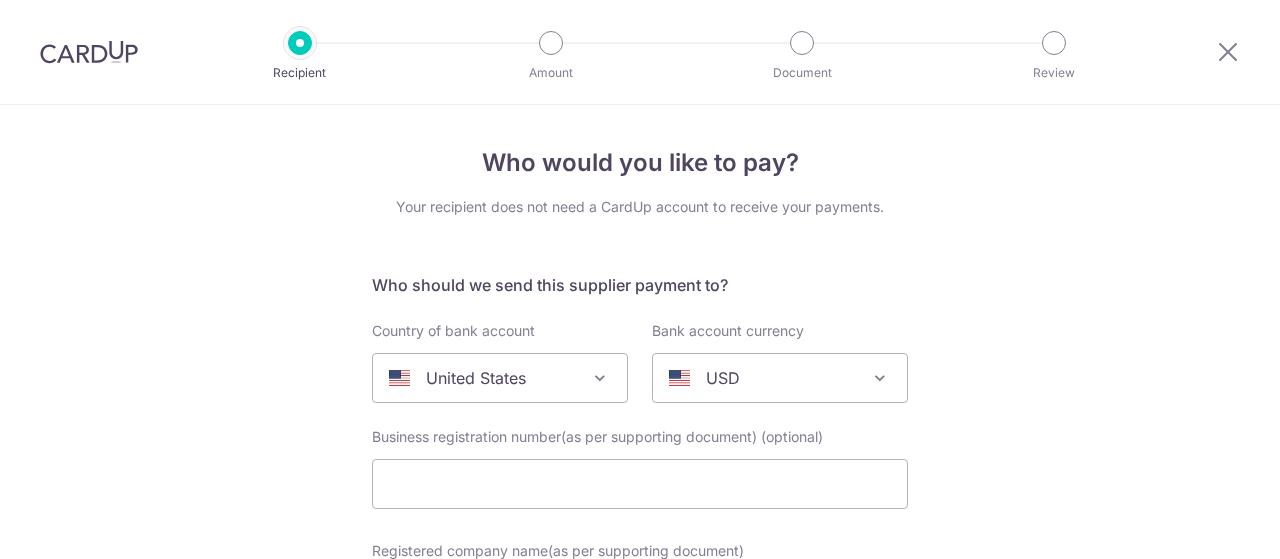 scroll, scrollTop: 0, scrollLeft: 0, axis: both 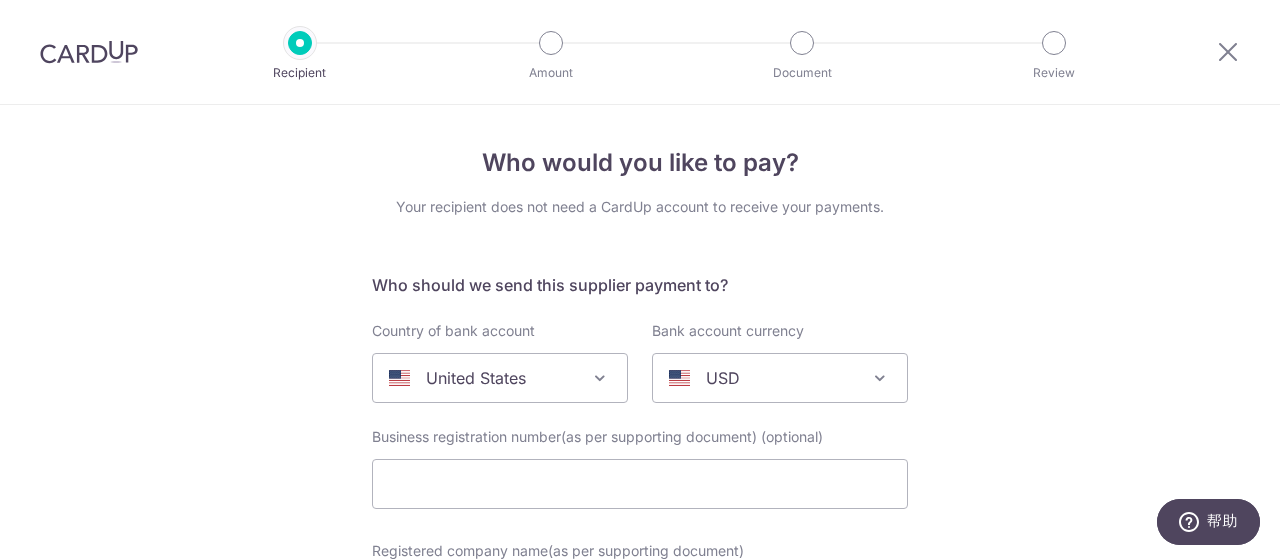 click at bounding box center [600, 378] 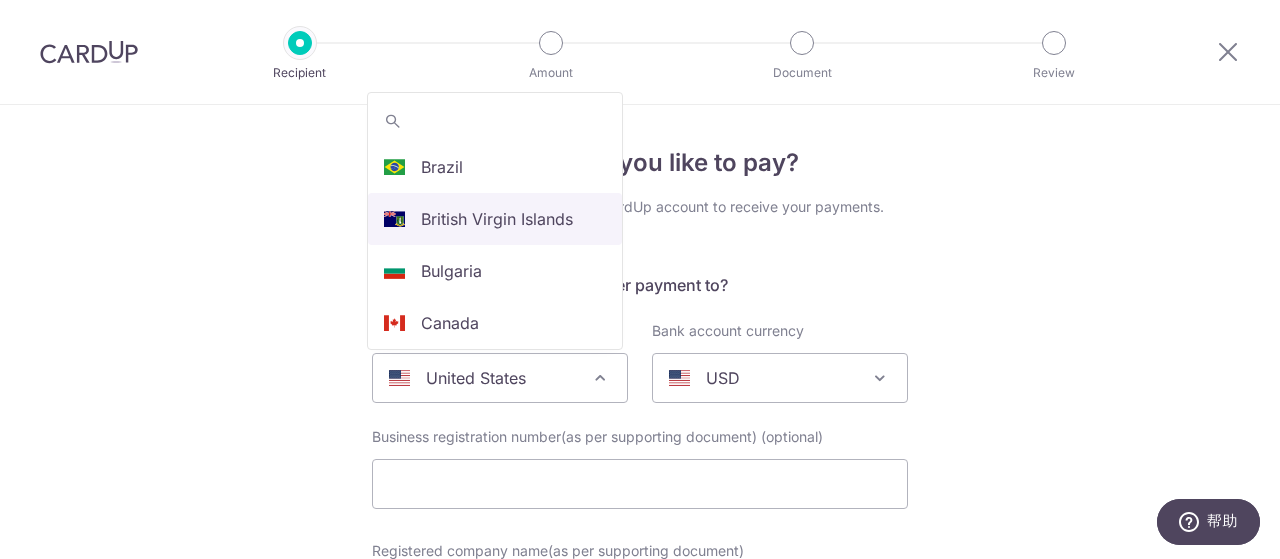 scroll, scrollTop: 1056, scrollLeft: 0, axis: vertical 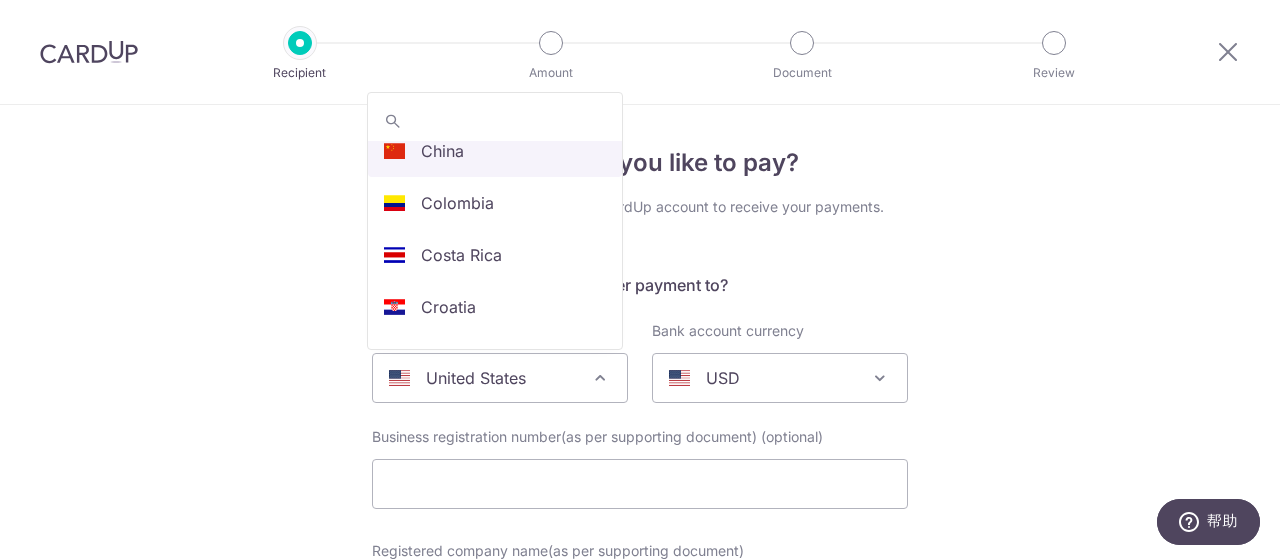 select on "48" 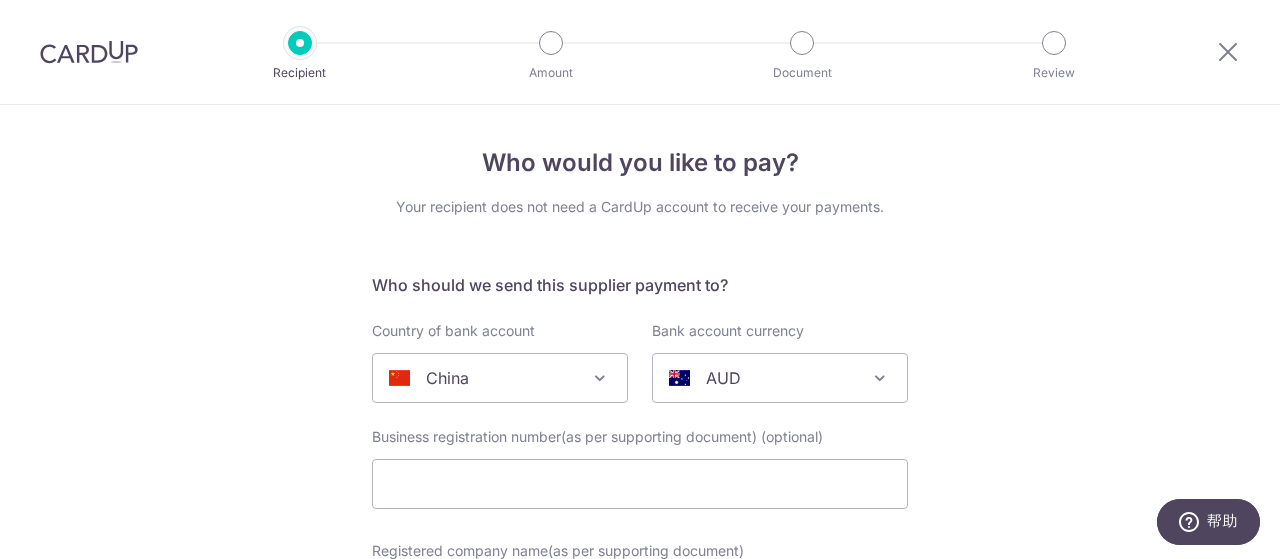 click at bounding box center (880, 378) 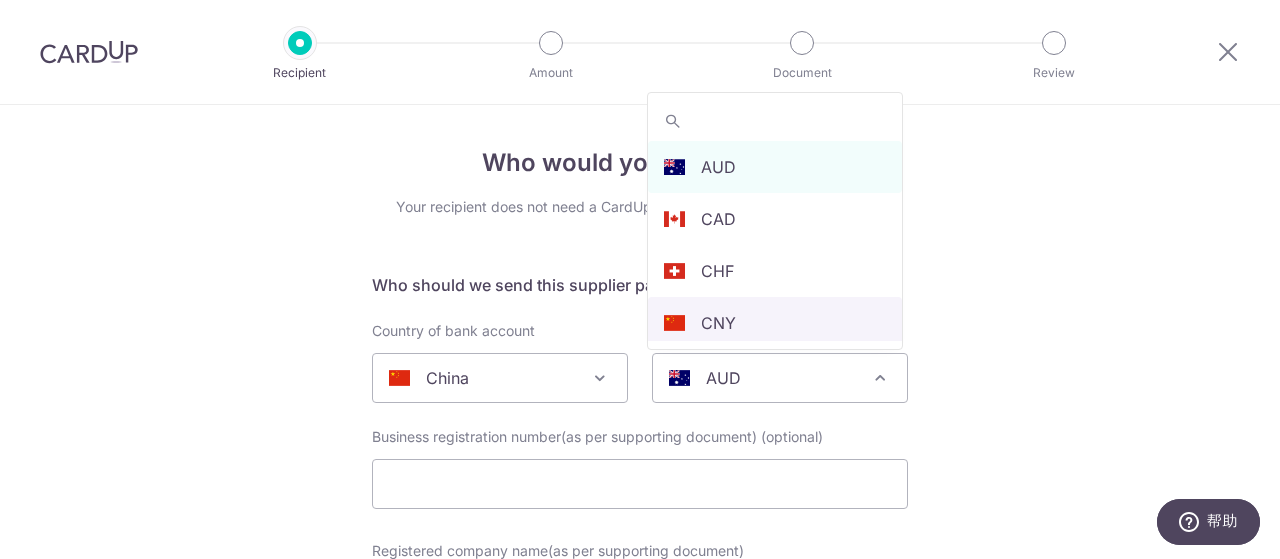 select on "13" 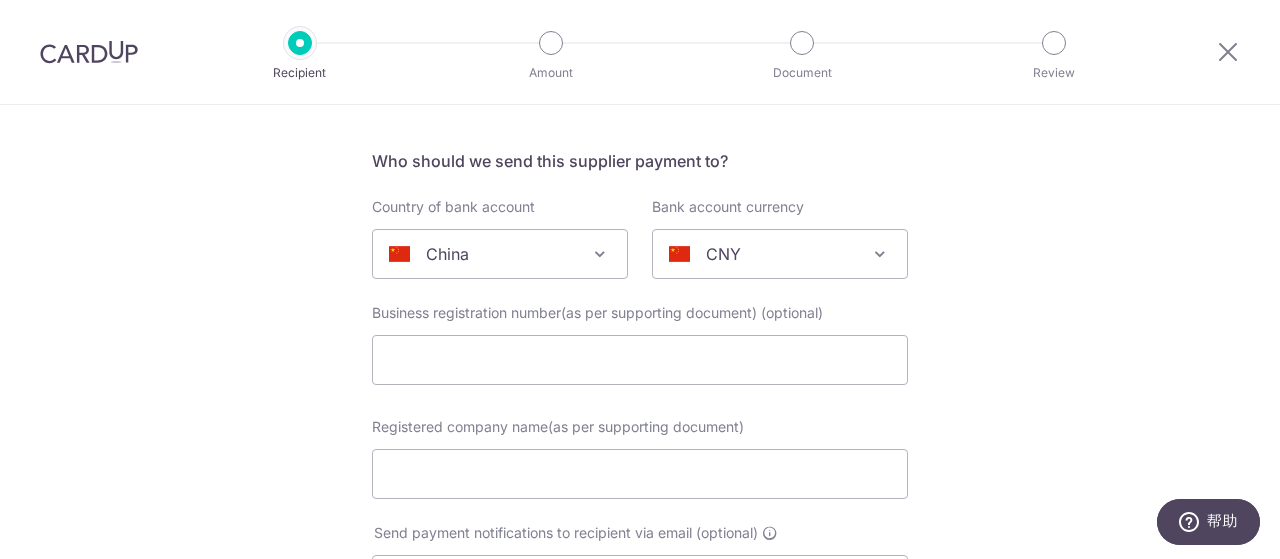 scroll, scrollTop: 200, scrollLeft: 0, axis: vertical 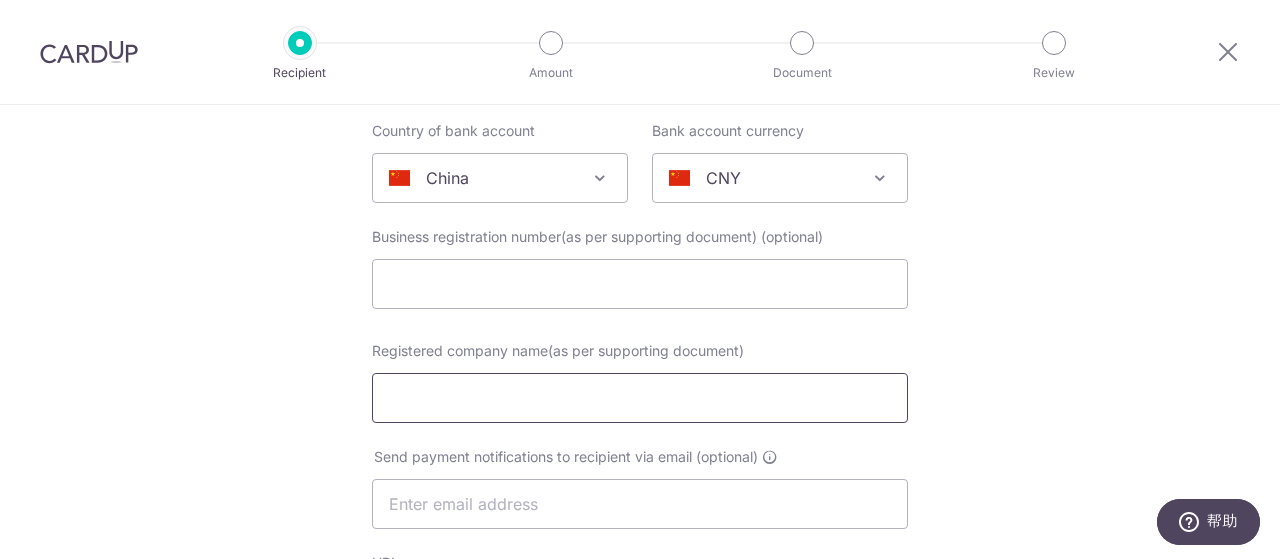 click on "Registered company name(as per supporting document)" at bounding box center [640, 398] 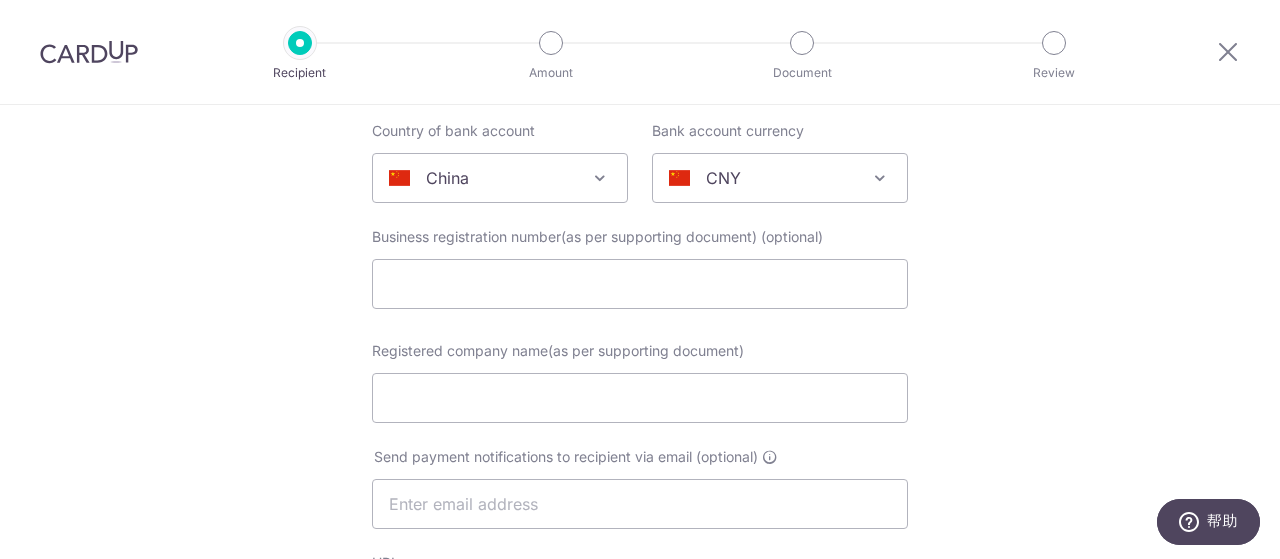 click on "Who would you like to pay?
Your recipient does not need a CardUp account to receive your payments.
Who should we send this supplier payment to?
Country of bank account
Algeria
Andorra
Angola
Anguilla
Argentina
Armenia
Aruba
Australia
Austria
Azerbaijan
Bahrain
Bangladesh
Belgium
Bolivia
Bosnia and Herzegovina
Brazil
British Virgin Islands
Bulgaria
Canada
Chile
China
Colombia
Costa Rica
Croatia
Cyprus
Czech Republic
Denmark
Dominica
Dominican Republic
East Timor
Ecuador
Egypt
Estonia
Faroe Islands
Fiji
Finland
France
French Guiana
French Polynesia
French Southern Territories
Georgia
Germany
Greece
Greenland
Grenada
Guernsey
Guyana
Honduras
Hong Kong
Hungary
Iceland
India
Indonesia
Ireland
Isle of Man
Israel
Italy
Japan
Jersey
Kazakhstan
Kosovo
Kuwait
Kyrgyzstan" at bounding box center (640, 754) 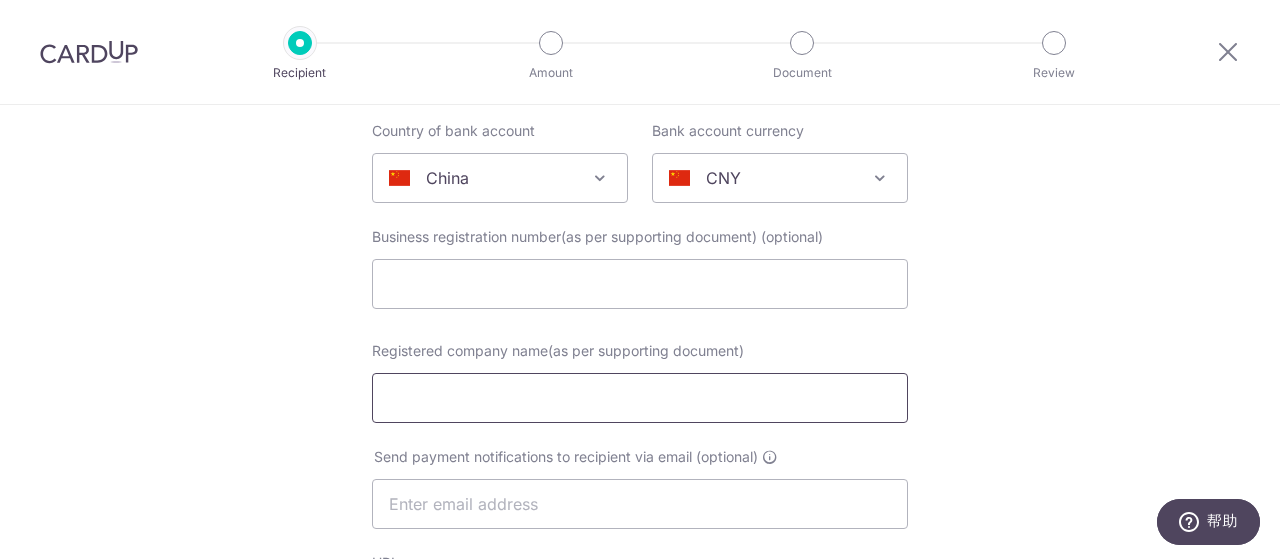 click on "Registered company name(as per supporting document)" at bounding box center (640, 398) 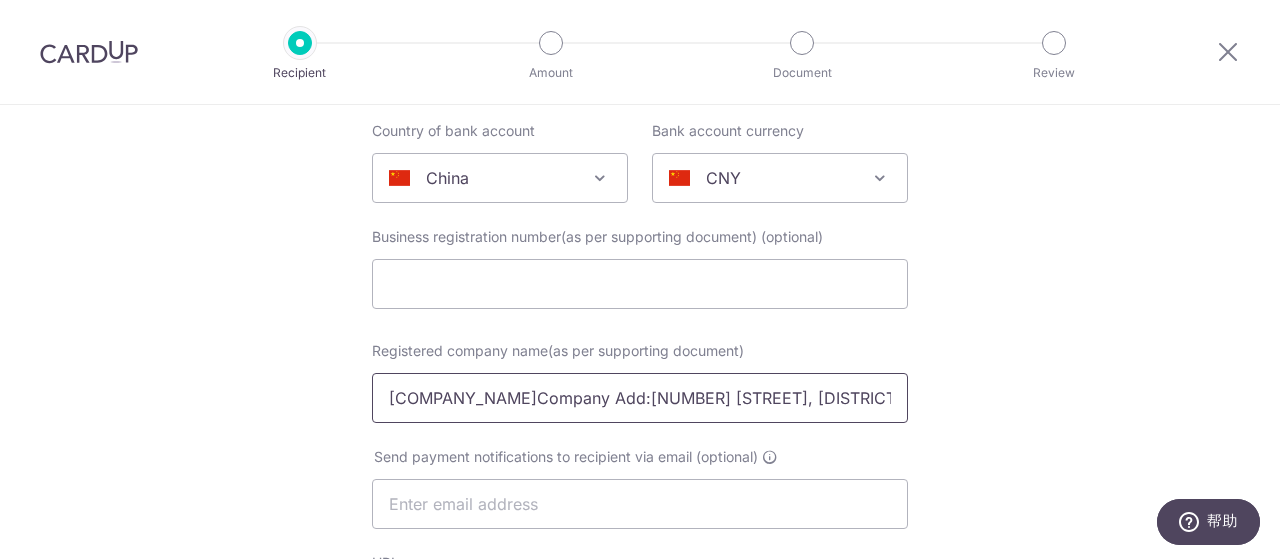 scroll, scrollTop: 0, scrollLeft: 474, axis: horizontal 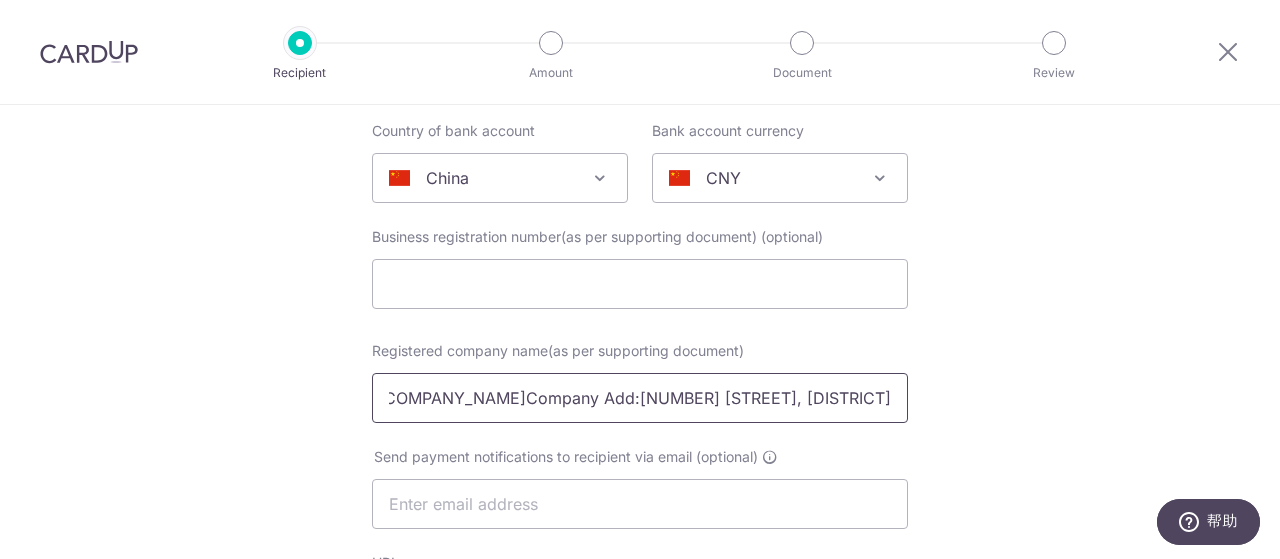 click on "[COMPANY_NAME]Company Add:[NUMBER] [STREET], [DISTRICT]" at bounding box center [640, 398] 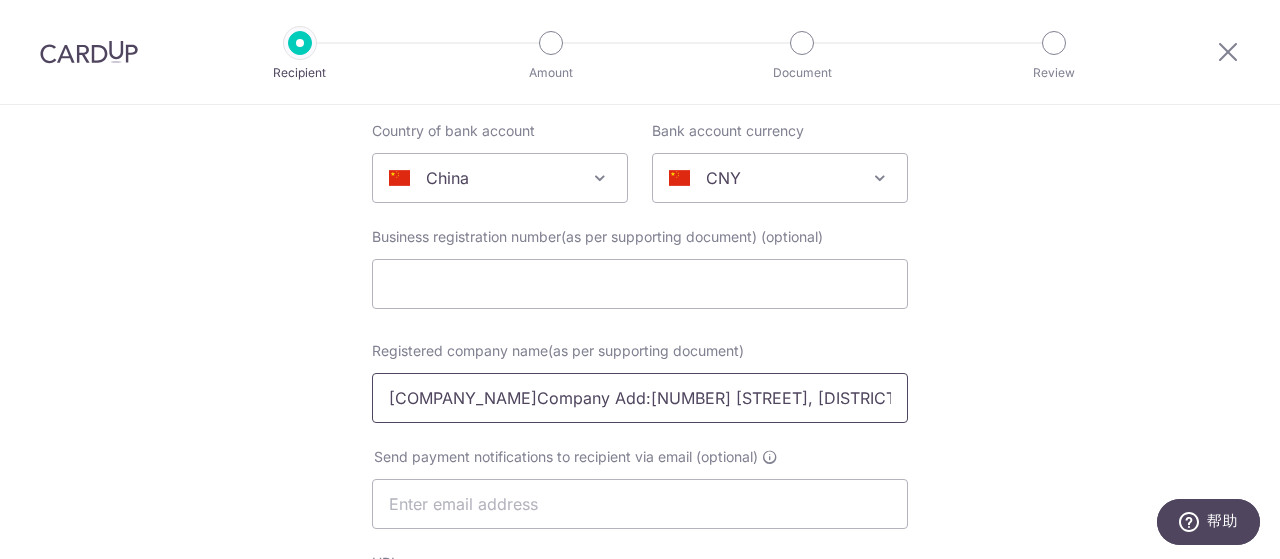drag, startPoint x: 436, startPoint y: 401, endPoint x: 302, endPoint y: 395, distance: 134.13426 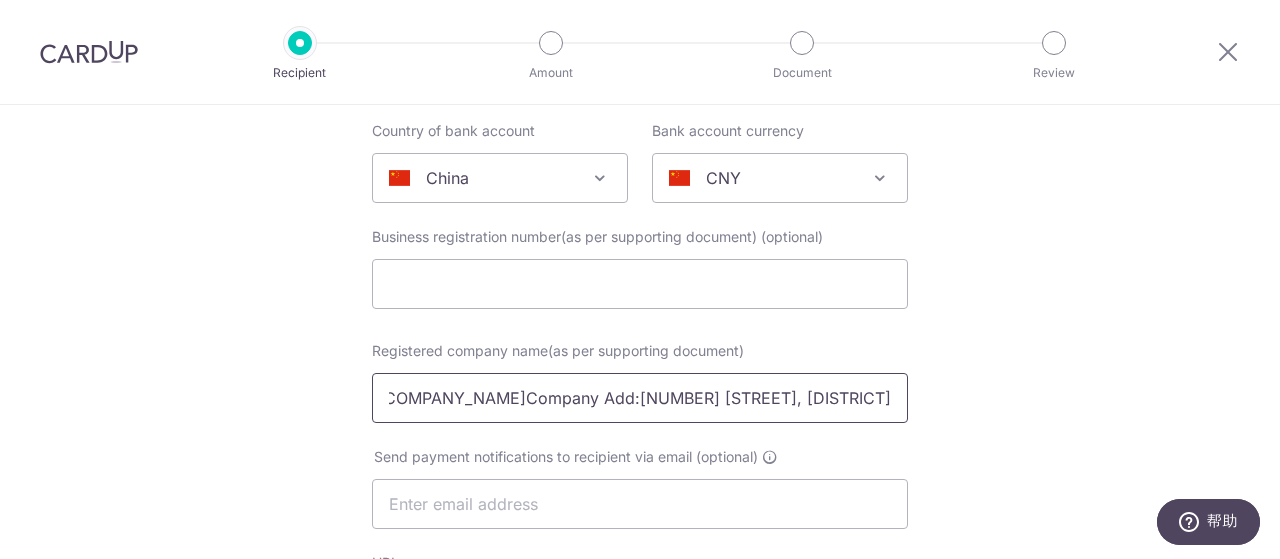 scroll, scrollTop: 0, scrollLeft: 474, axis: horizontal 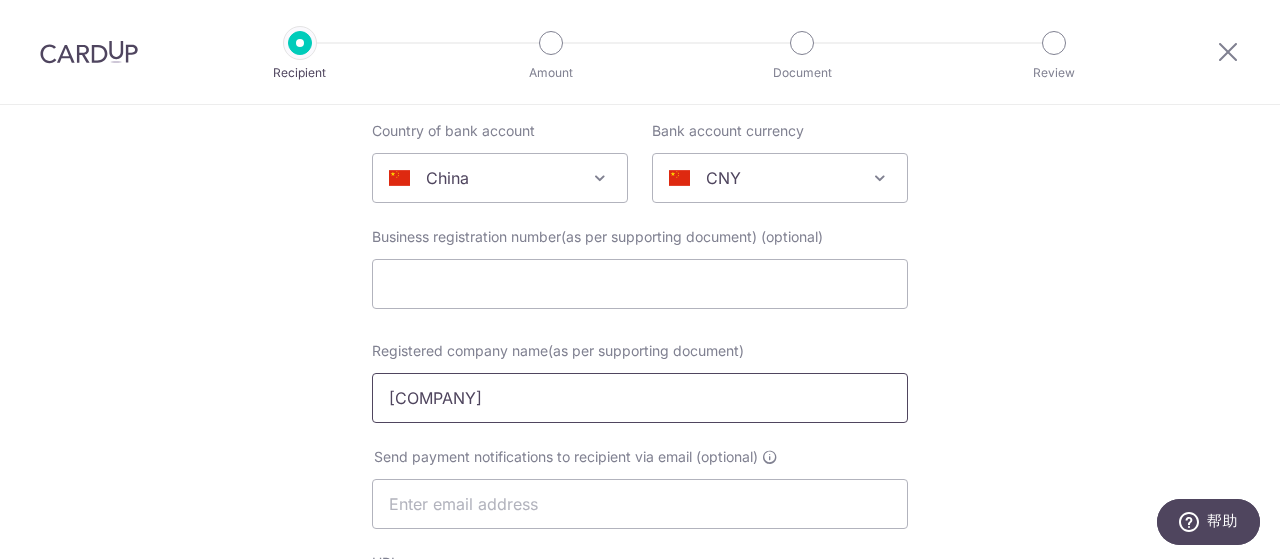 type on "[COMPANY]" 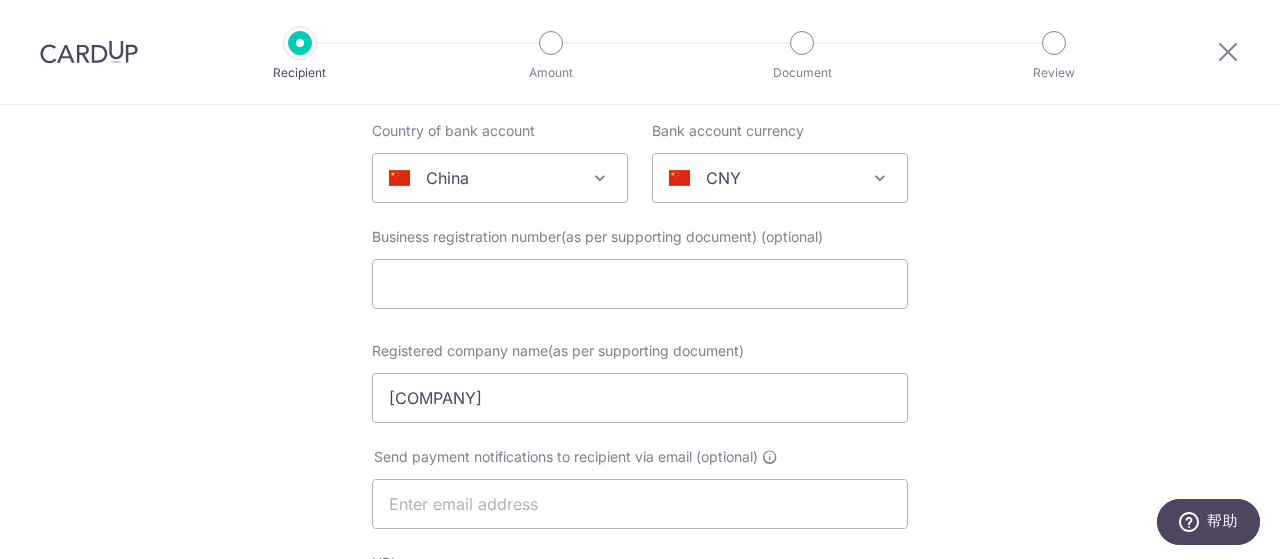 click on "Who would you like to pay?
Your recipient does not need a CardUp account to receive your payments.
Who should we send this supplier payment to?
Country of bank account
Algeria
Andorra
Angola
Anguilla
Argentina
Armenia
Aruba
Australia
Austria
Azerbaijan
Bahrain
Bangladesh
Belgium
Bolivia
Bosnia and Herzegovina
Brazil
British Virgin Islands
Bulgaria
Canada
Chile
China
Colombia
Costa Rica
Croatia
Cyprus
Czech Republic
Denmark
Dominica
Dominican Republic
East Timor
Ecuador
Egypt
Estonia
Faroe Islands
Fiji
Finland
France
French Guiana
French Polynesia
French Southern Territories
Georgia
Germany
Greece
Greenland
Grenada
Guernsey
Guyana
Honduras
Hong Kong
Hungary
Iceland
India
Indonesia
Ireland
Isle of Man
Israel
Italy
Japan
Jersey
Kazakhstan
Kosovo
Kuwait
Kyrgyzstan" at bounding box center [640, 754] 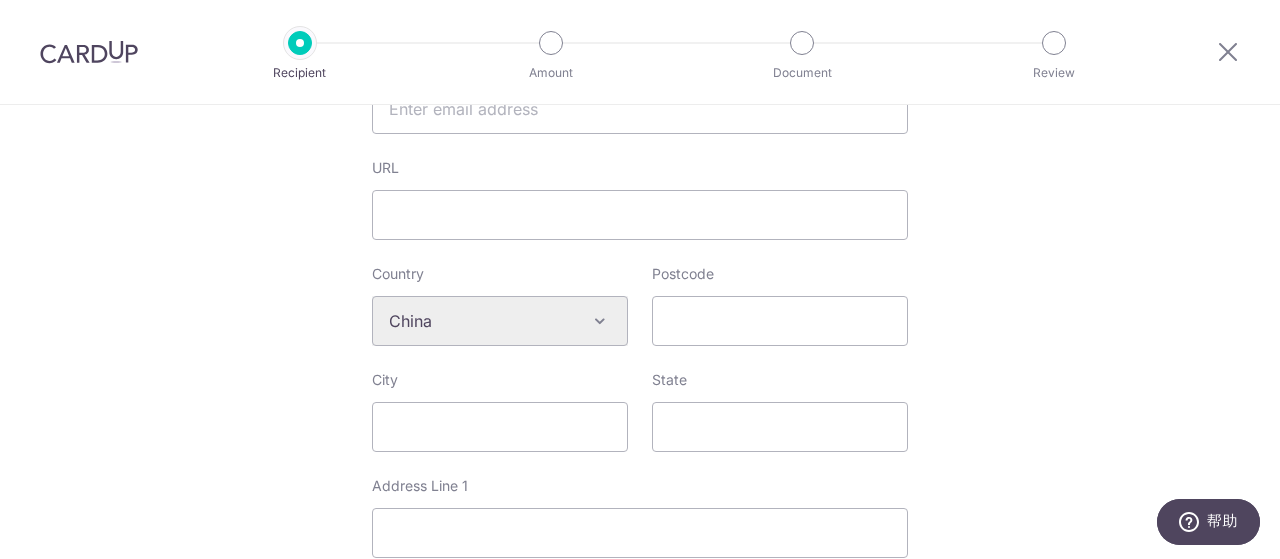 scroll, scrollTop: 600, scrollLeft: 0, axis: vertical 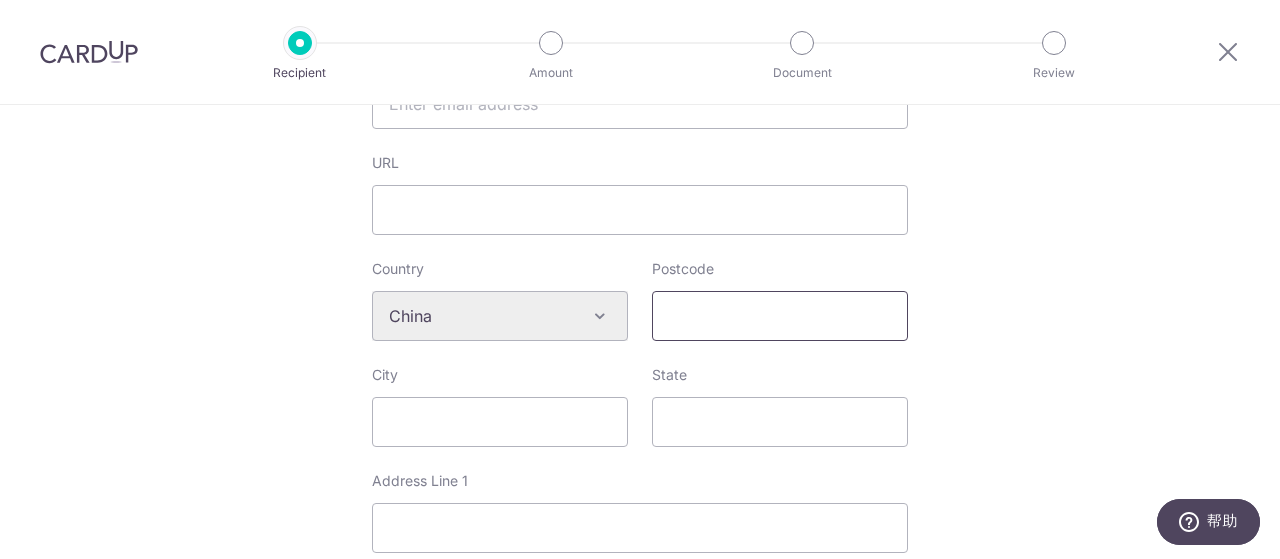 click on "Postcode" at bounding box center (780, 316) 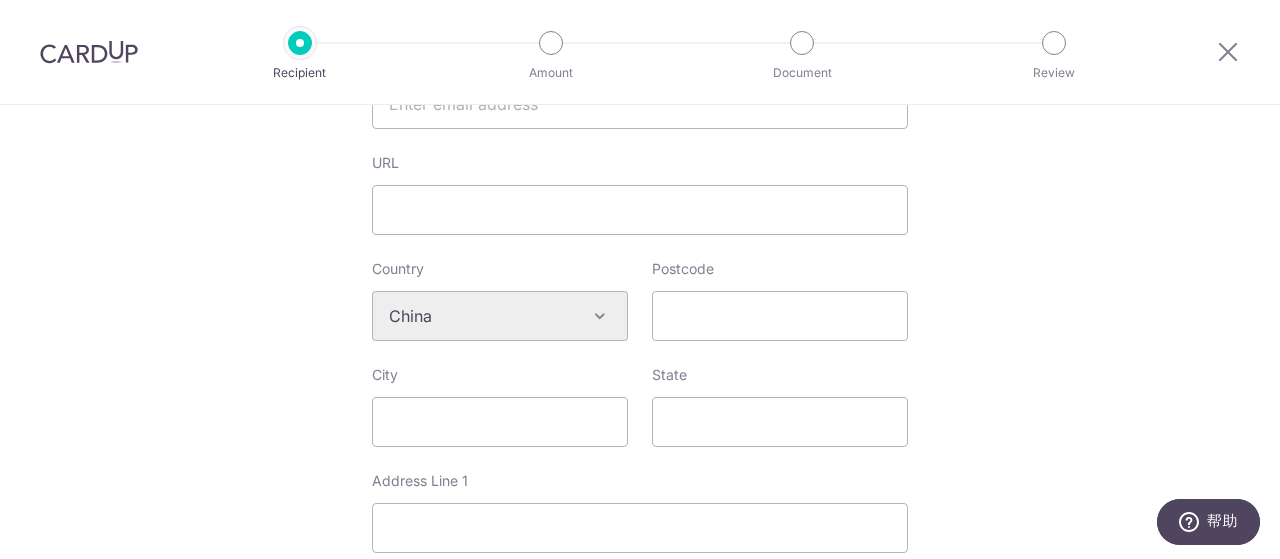 click on "Who would you like to pay?
Your recipient does not need a CardUp account to receive your payments.
Who should we send this supplier payment to?
Country of bank account
Algeria
Andorra
Angola
Anguilla
Argentina
Armenia
Aruba
Australia
Austria
Azerbaijan
Bahrain
Bangladesh
Belgium
Bolivia
Bosnia and Herzegovina
Brazil
British Virgin Islands
Bulgaria
Canada
Chile
China
Colombia
Costa Rica
Croatia
Cyprus
Czech Republic
Denmark
Dominica
Dominican Republic
East Timor
Ecuador
Egypt
Estonia
Faroe Islands
Fiji
Finland
France
French Guiana
French Polynesia
French Southern Territories
Georgia
Germany
Greece
Greenland
Grenada
Guernsey
Guyana
Honduras
Hong Kong
Hungary
Iceland
India
Indonesia
Ireland
Isle of Man
Israel
Italy
Japan
Jersey
Kazakhstan
Kosovo
Kuwait
Kyrgyzstan" at bounding box center (640, 354) 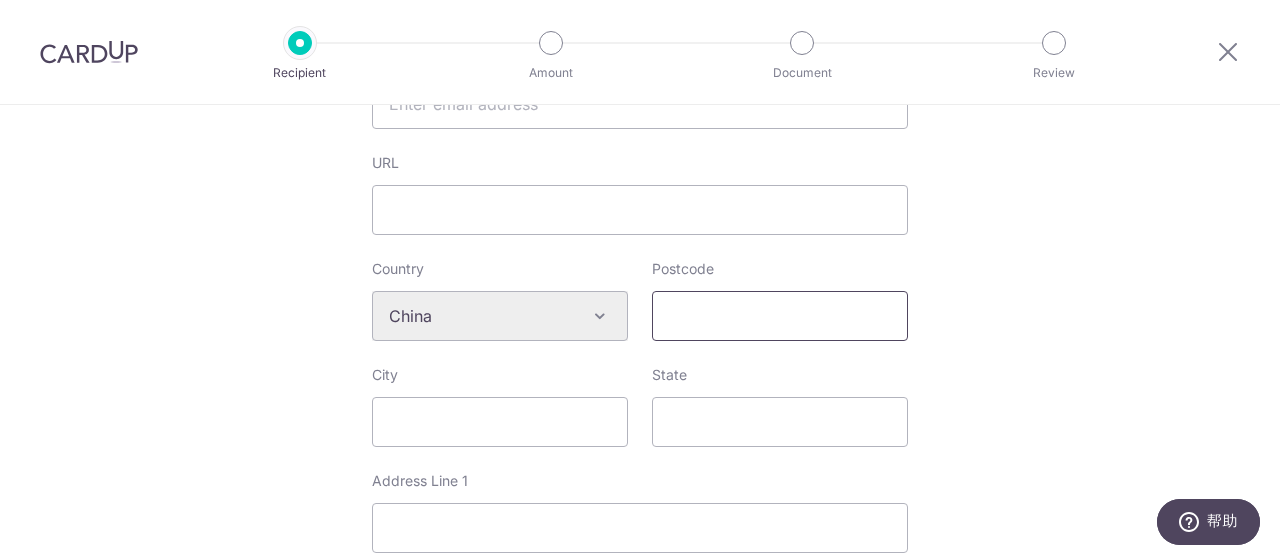 click on "Postcode" at bounding box center [780, 316] 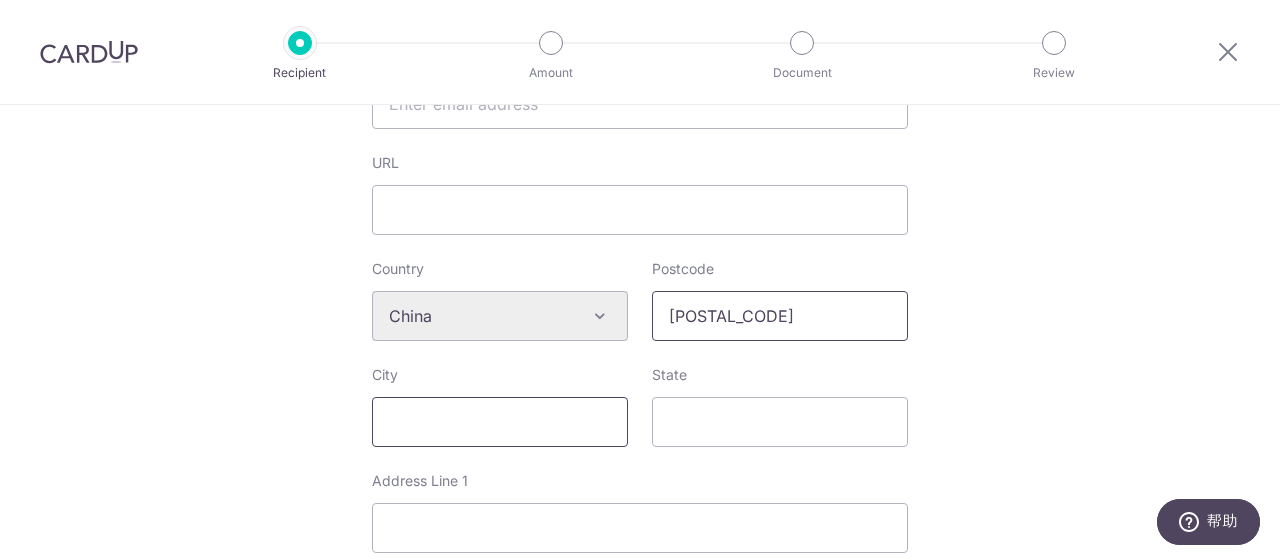 type on "[POSTAL_CODE]" 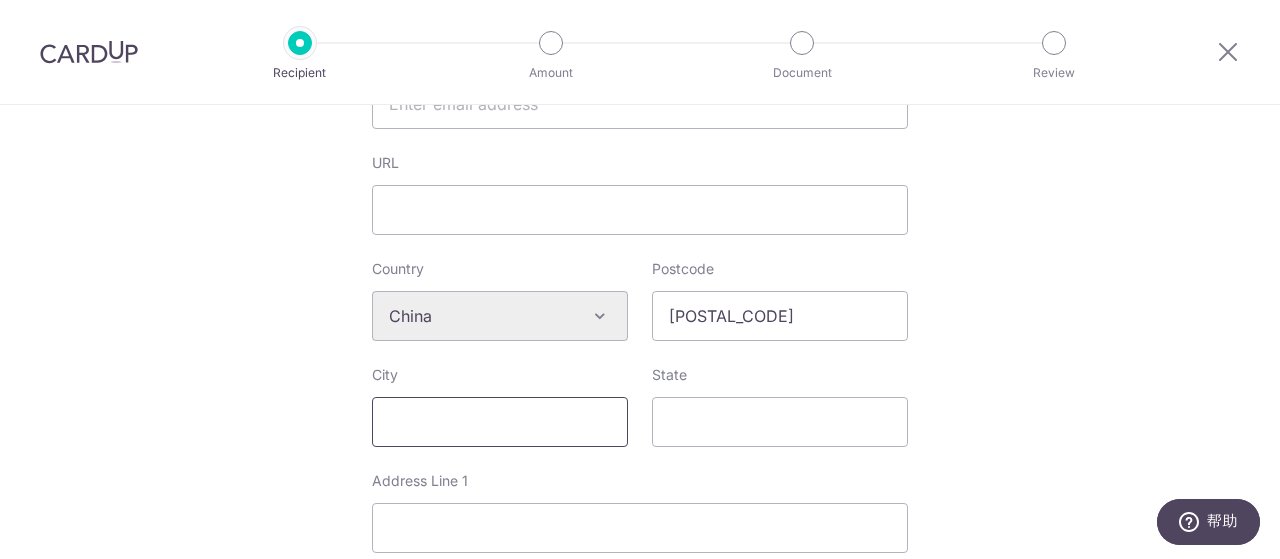 click on "City" at bounding box center [500, 422] 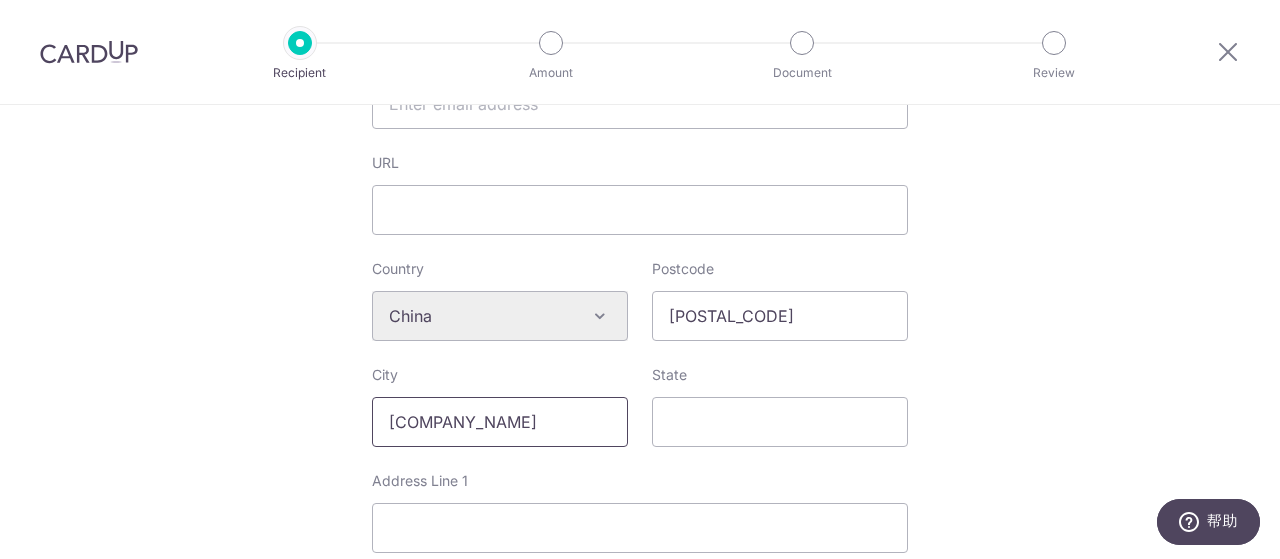 type on "[CITY]" 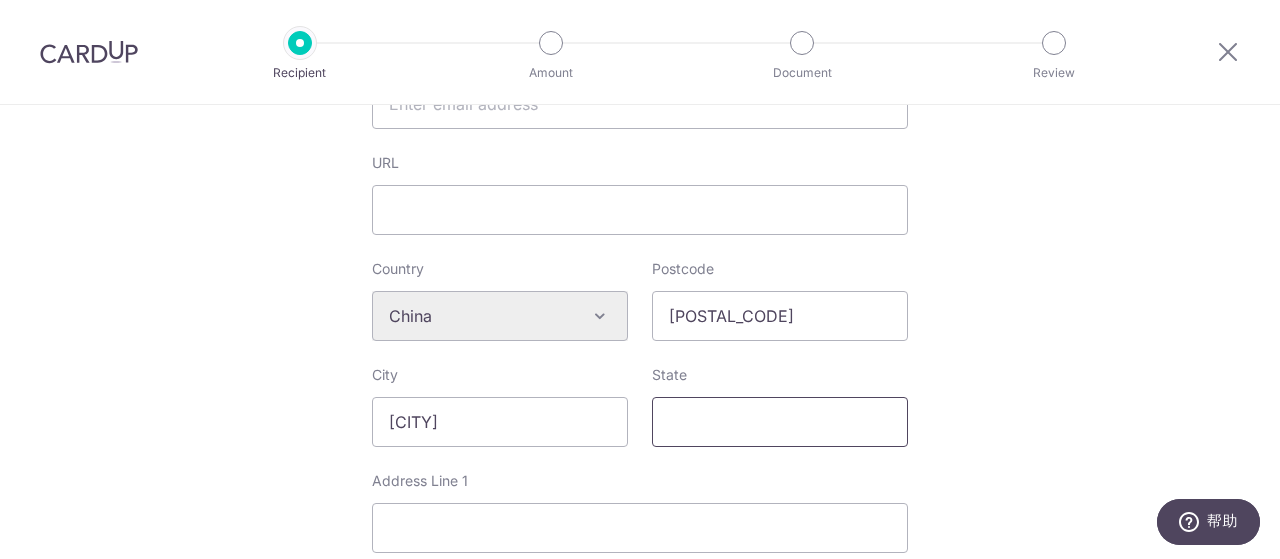 click on "State" at bounding box center (780, 422) 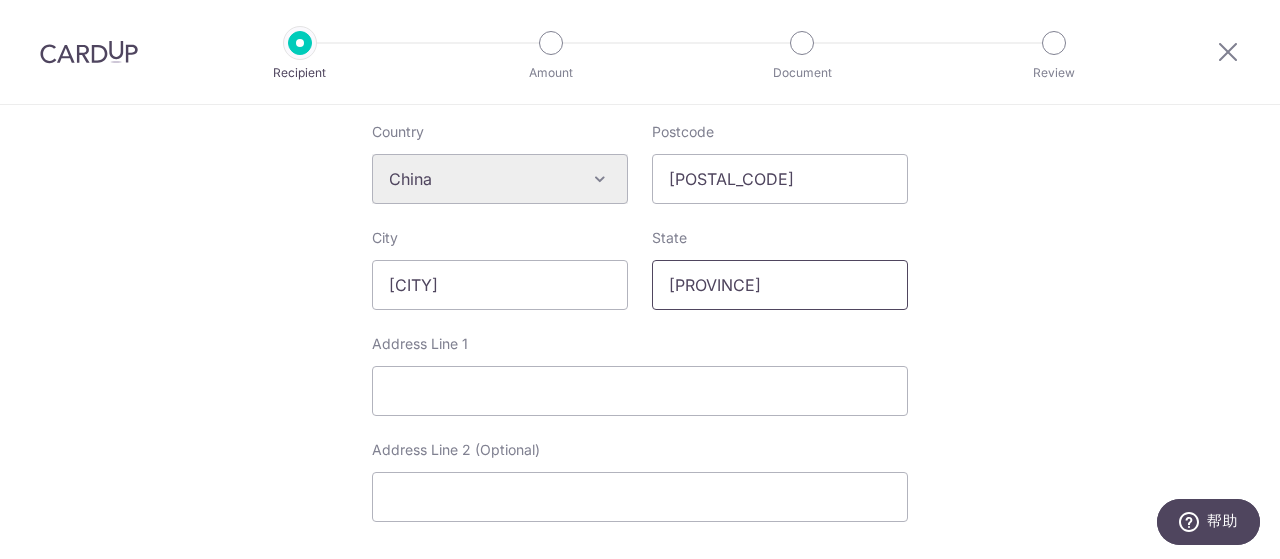 scroll, scrollTop: 800, scrollLeft: 0, axis: vertical 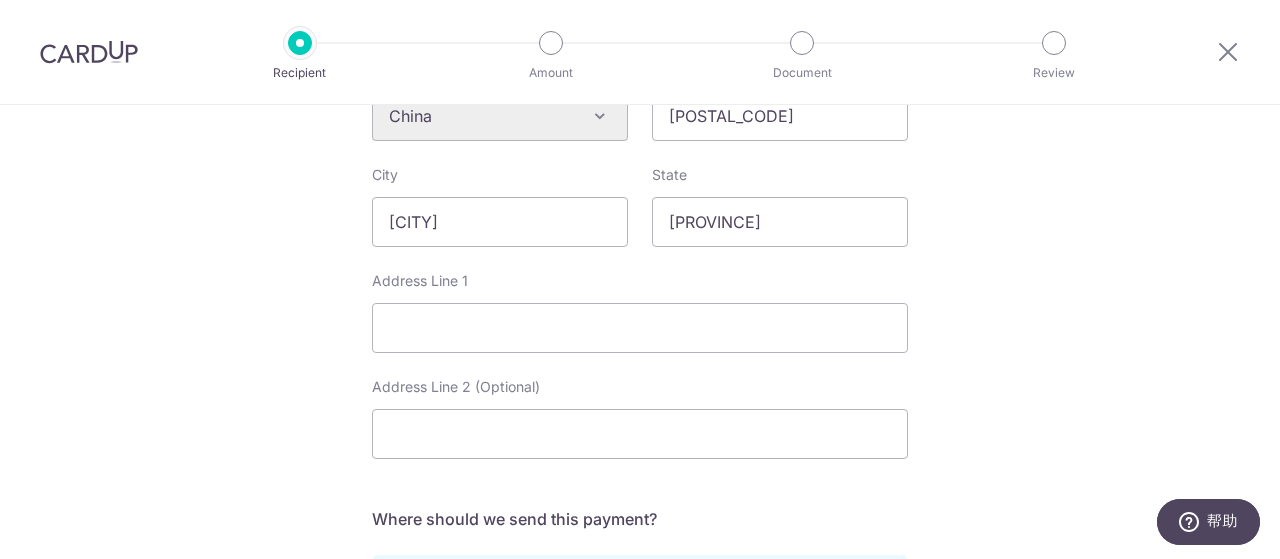 click on "Address Line 1" at bounding box center [640, 312] 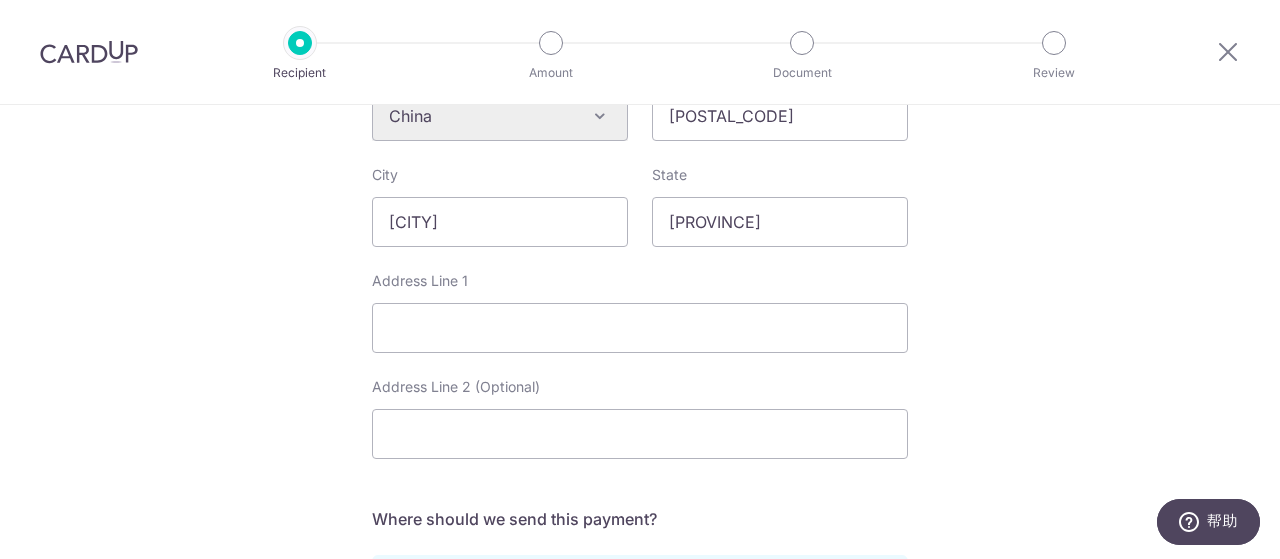 click on "Who would you like to pay?
Your recipient does not need a CardUp account to receive your payments.
Who should we send this supplier payment to?
Country of bank account
Algeria
Andorra
Angola
Anguilla
Argentina
Armenia
Aruba
Australia
Austria
Azerbaijan
Bahrain
Bangladesh
Belgium
Bolivia
Bosnia and Herzegovina
Brazil
British Virgin Islands
Bulgaria
Canada
Chile
China
Colombia
Costa Rica
Croatia
Cyprus
Czech Republic
Denmark
Dominica
Dominican Republic
East Timor
Ecuador
Egypt
Estonia
Faroe Islands
Fiji
Finland
France
French Guiana
French Polynesia
French Southern Territories
Georgia
Germany
Greece
Greenland
Grenada
Guernsey
Guyana
Honduras
Hong Kong
Hungary
Iceland
India
Indonesia
Ireland
Isle of Man
Israel
Italy
Japan
Jersey
Kazakhstan
Kosovo
Kuwait
Kyrgyzstan" at bounding box center [640, 154] 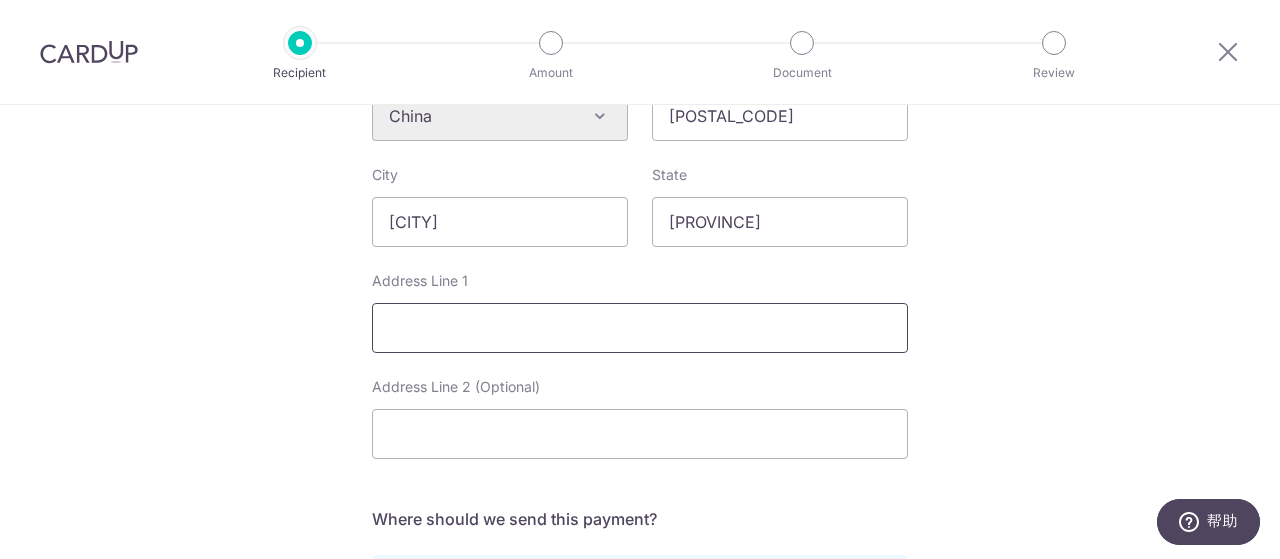 click on "Address Line 1" at bounding box center [640, 328] 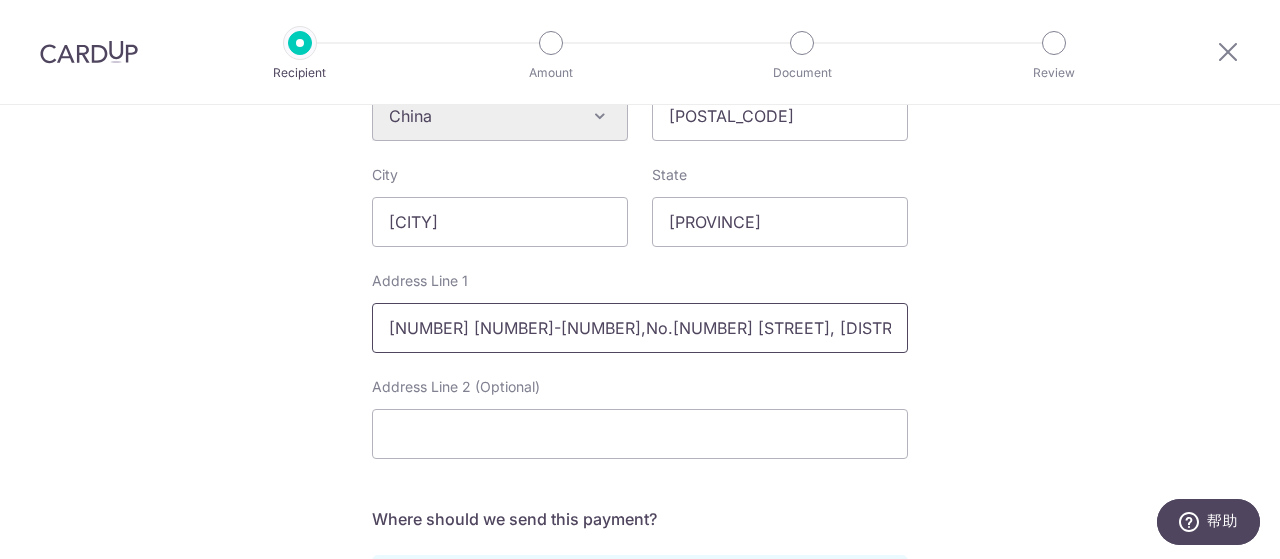 scroll, scrollTop: 0, scrollLeft: 44, axis: horizontal 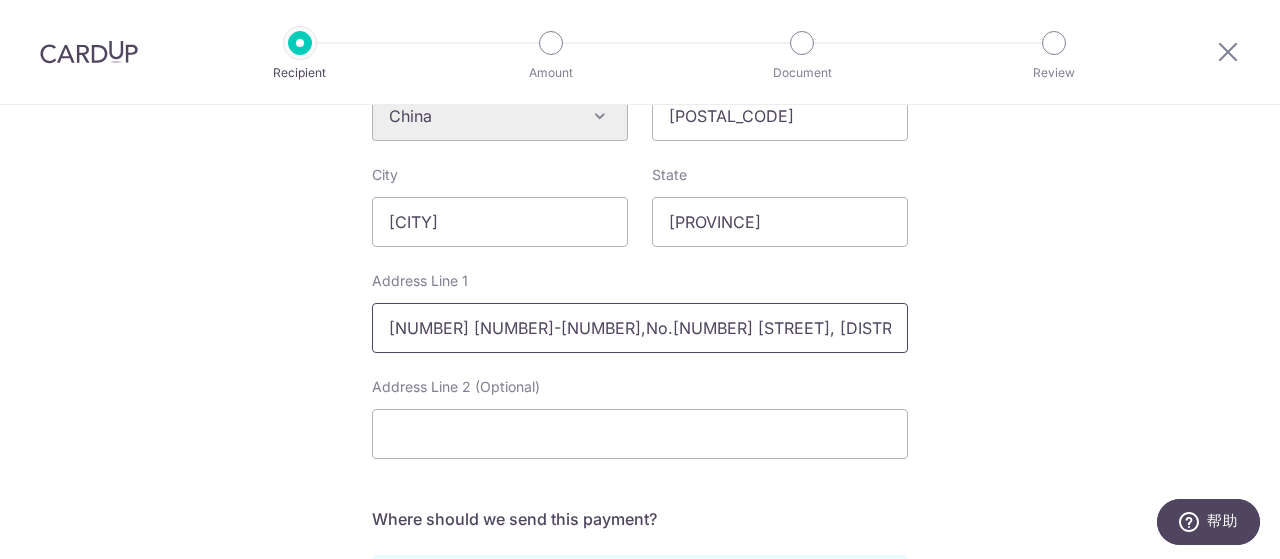 drag, startPoint x: 656, startPoint y: 333, endPoint x: 242, endPoint y: 339, distance: 414.0435 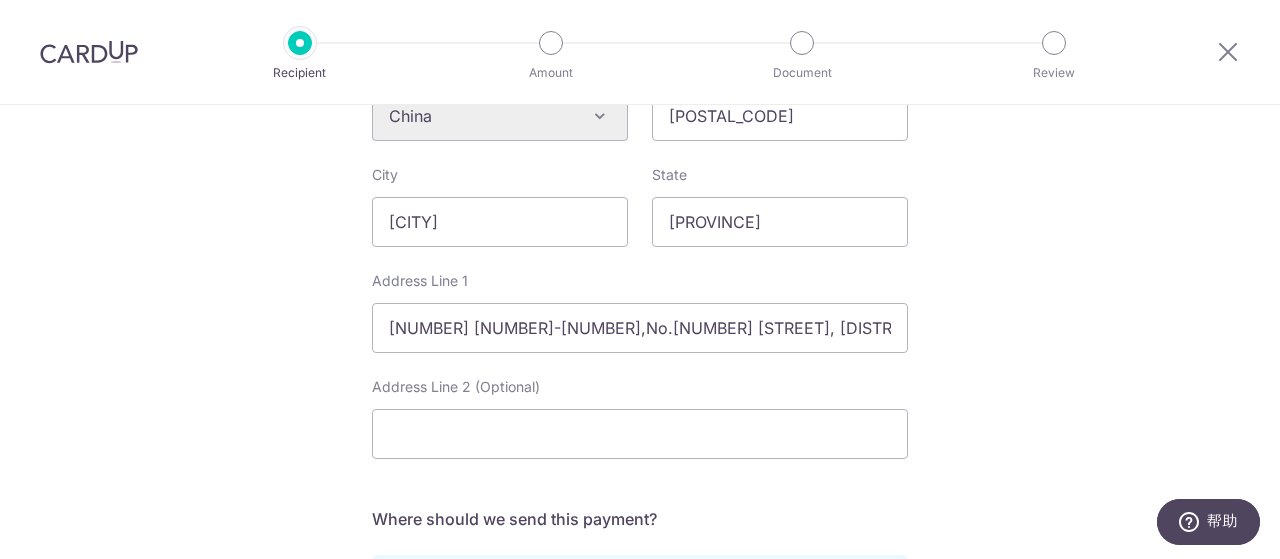 click on "Who would you like to pay?
Your recipient does not need a CardUp account to receive your payments.
Who should we send this supplier payment to?
Country of bank account
Algeria
Andorra
Angola
Anguilla
Argentina
Armenia
Aruba
Australia
Austria
Azerbaijan
Bahrain
Bangladesh
Belgium
Bolivia
Bosnia and Herzegovina
Brazil
British Virgin Islands
Bulgaria
Canada
Chile
China
Colombia
Costa Rica
Croatia
Cyprus
Czech Republic
Denmark
Dominica
Dominican Republic
East Timor
Ecuador
Egypt
Estonia
Faroe Islands
Fiji
Finland
France
French Guiana
French Polynesia
French Southern Territories
Georgia
Germany
Greece
Greenland
Grenada
Guernsey
Guyana
Honduras
Hong Kong
Hungary
Iceland
India
Indonesia
Ireland
Isle of Man
Israel
Italy
Japan
Jersey
Kazakhstan
Kosovo
Kuwait
Kyrgyzstan" at bounding box center (640, 154) 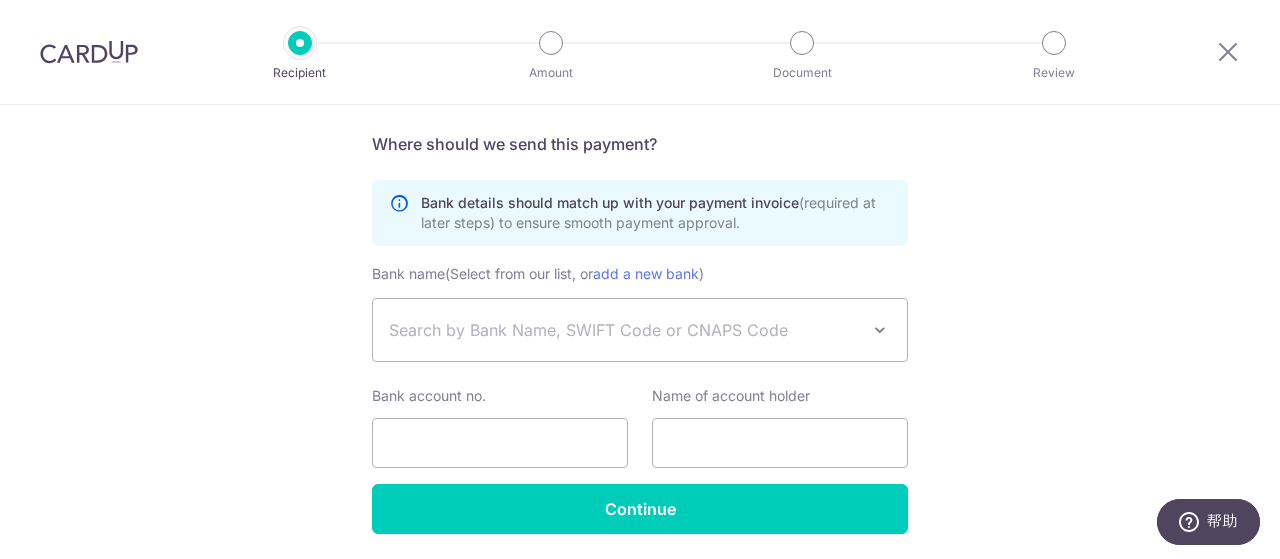scroll, scrollTop: 1200, scrollLeft: 0, axis: vertical 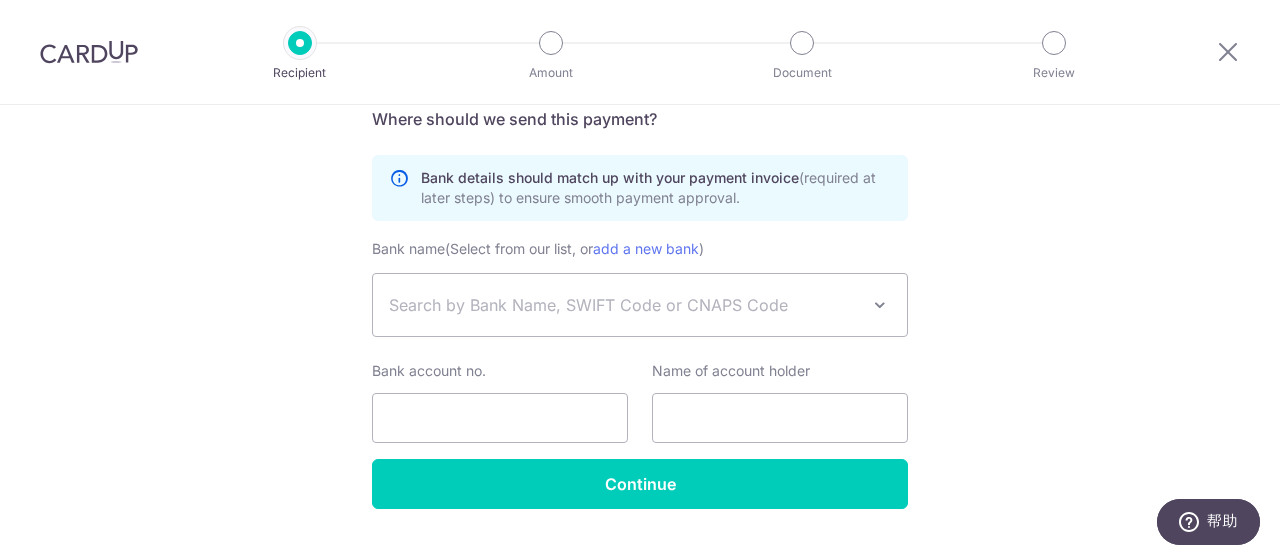 click on "Search by Bank Name, SWIFT Code or CNAPS Code" at bounding box center [624, 305] 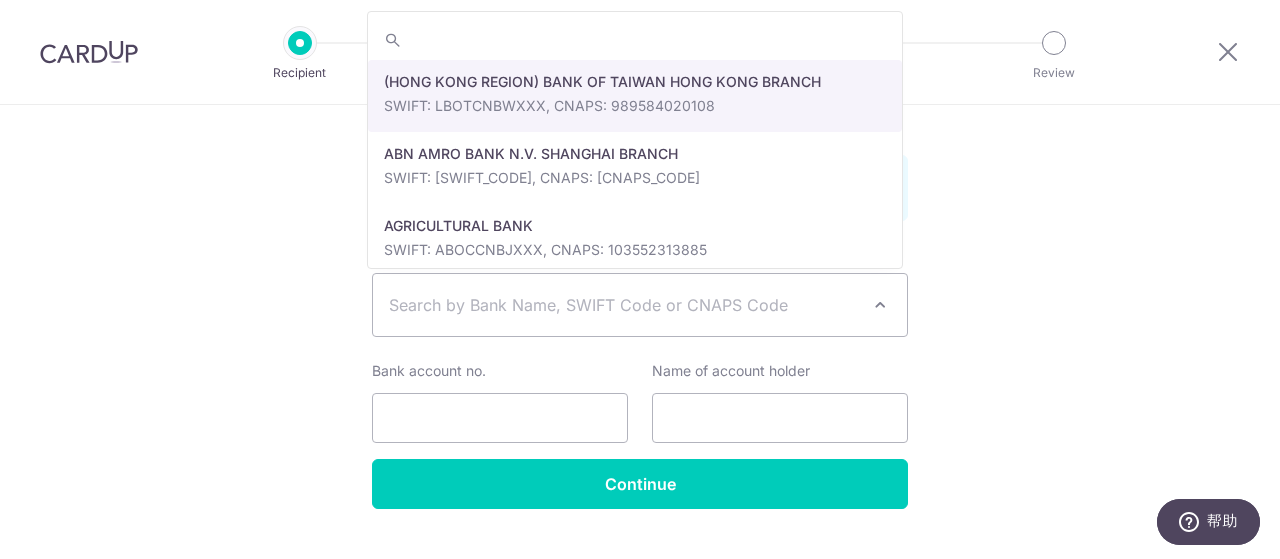 click on "Who would you like to pay?
Your recipient does not need a CardUp account to receive your payments.
Who should we send this supplier payment to?
Country of bank account
Algeria
Andorra
Angola
Anguilla
Argentina
Armenia
Aruba
Australia
Austria
Azerbaijan
Bahrain
Bangladesh
Belgium
Bolivia
Bosnia and Herzegovina
Brazil
British Virgin Islands
Bulgaria
Canada
Chile
China
Colombia
Costa Rica
Croatia
Cyprus
Czech Republic
Denmark
Dominica
Dominican Republic
East Timor
Ecuador
Egypt
Estonia
Faroe Islands
Fiji
Finland
France
French Guiana
French Polynesia
French Southern Territories
Georgia
Germany
Greece
Greenland
Grenada
Guernsey
Guyana
Honduras
Hong Kong
Hungary
Iceland
India
Indonesia
Ireland
Isle of Man
Israel
Italy
Japan
Jersey
Kazakhstan
Kosovo
Kuwait
Kyrgyzstan" at bounding box center [640, -246] 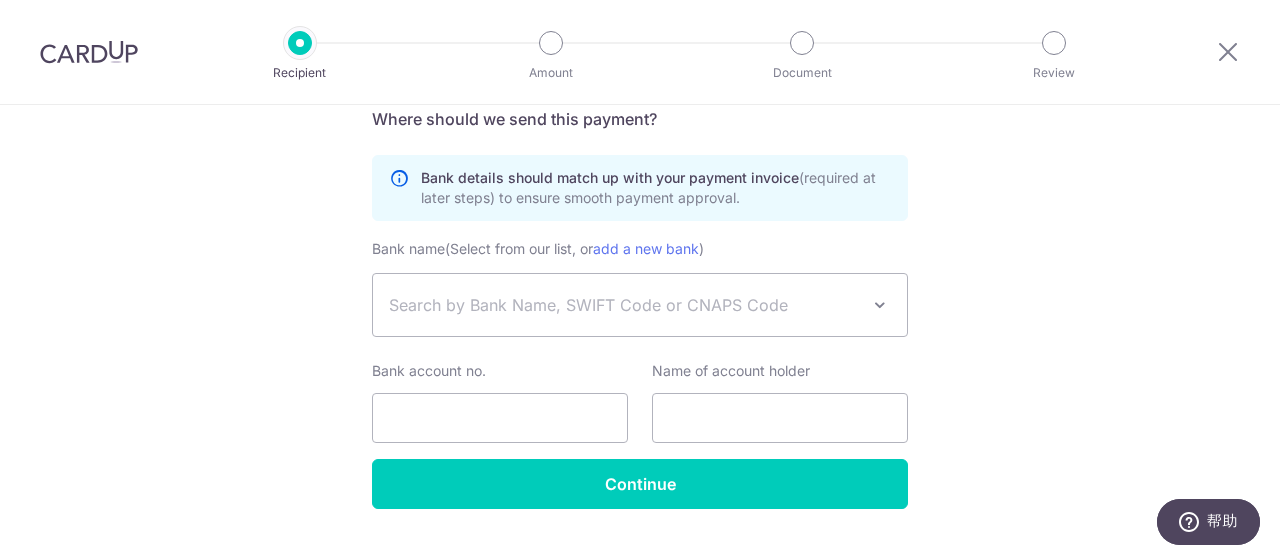 click on "Search by Bank Name, SWIFT Code or CNAPS Code" at bounding box center (624, 305) 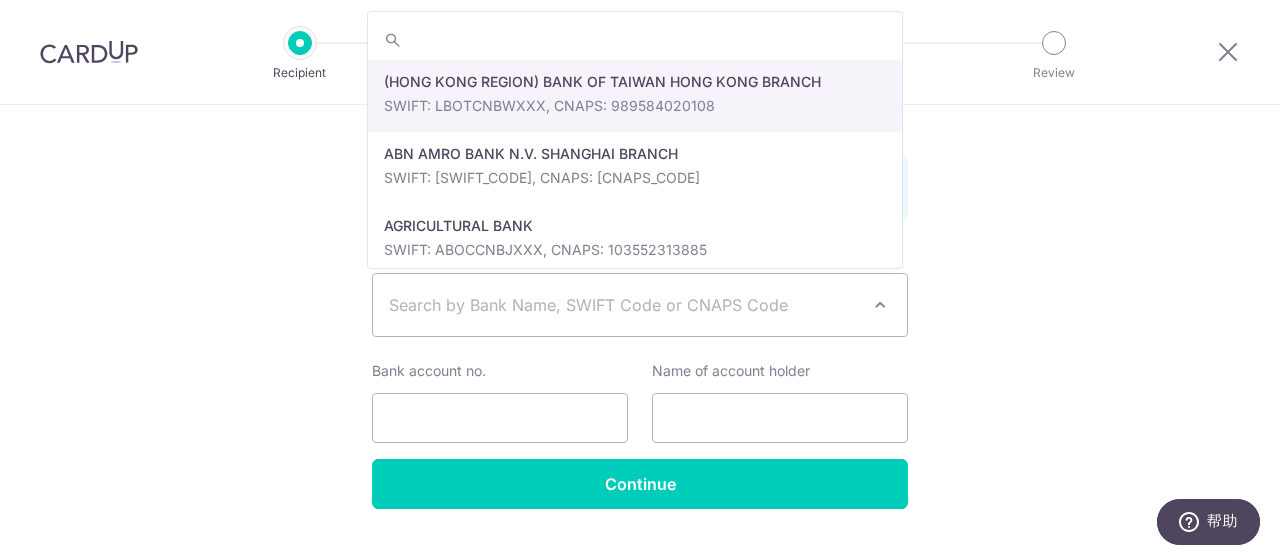 click at bounding box center (635, 40) 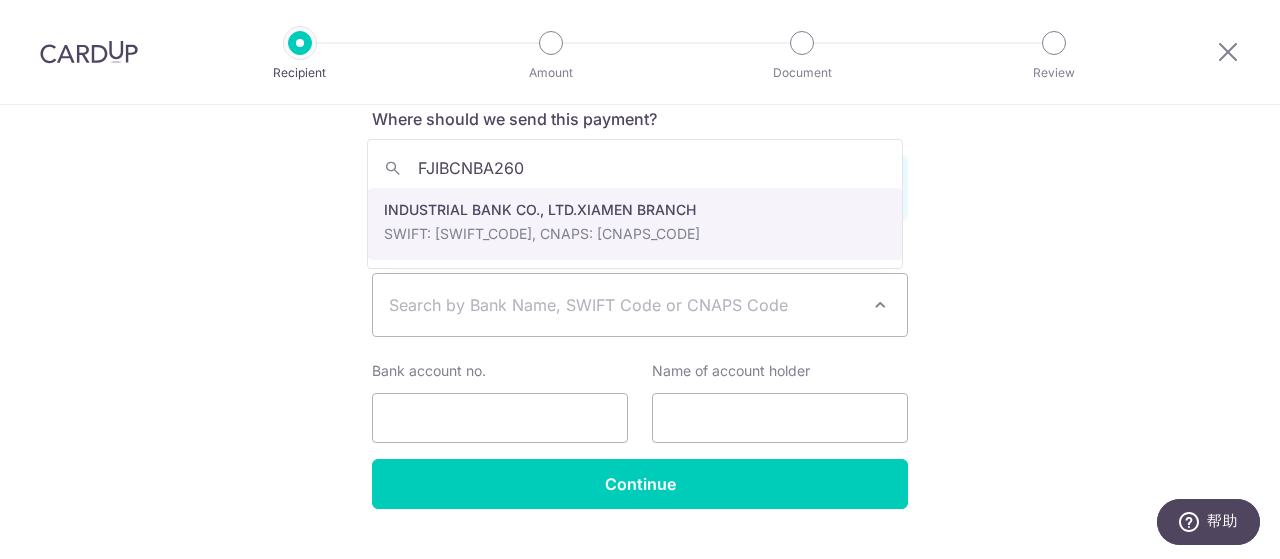type on "FJIBCNBA260" 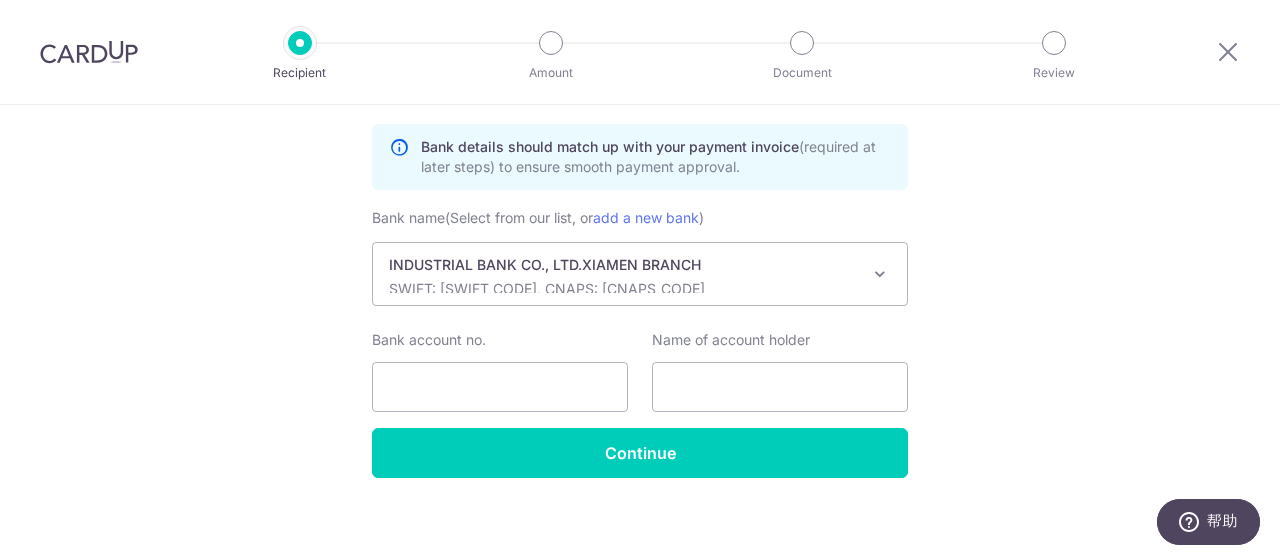 scroll, scrollTop: 1242, scrollLeft: 0, axis: vertical 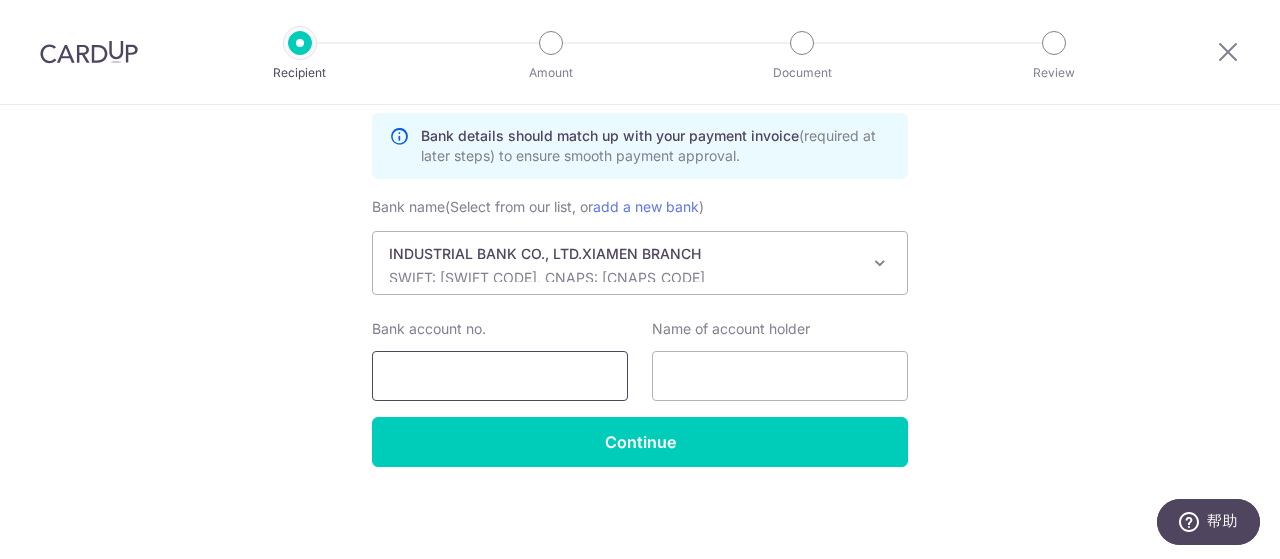click on "Bank account no." at bounding box center [500, 376] 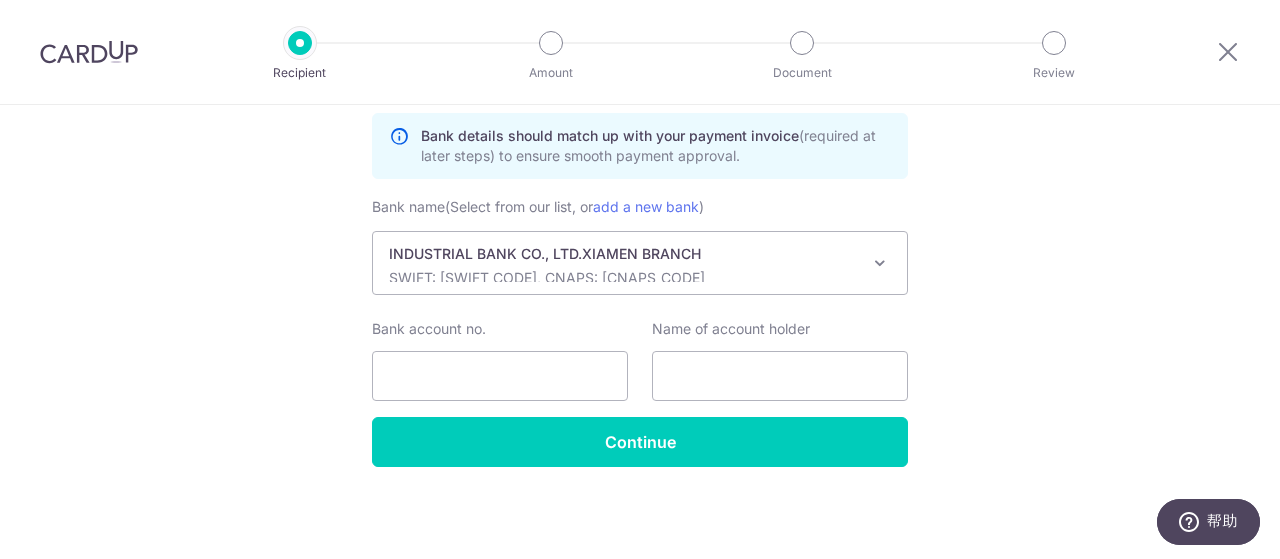 click on "Who would you like to pay?
Your recipient does not need a CardUp account to receive your payments.
Who should we send this supplier payment to?
Country of bank account
Algeria
Andorra
Angola
Anguilla
Argentina
Armenia
Aruba
Australia
Austria
Azerbaijan
Bahrain
Bangladesh
Belgium
Bolivia
Bosnia and Herzegovina
Brazil
British Virgin Islands
Bulgaria
Canada
Chile
China
Colombia
Costa Rica
Croatia
Cyprus
Czech Republic
Denmark
Dominica
Dominican Republic
East Timor
Ecuador
Egypt
Estonia
Faroe Islands
Fiji
Finland
France
French Guiana
French Polynesia
French Southern Territories
Georgia
Germany
Greece
Greenland
Grenada
Guernsey
Guyana
Honduras
Hong Kong
Hungary
Iceland
India
Indonesia
Ireland
Isle of Man
Israel
Italy
Japan
Jersey
Kazakhstan
Kosovo
Kuwait
Kyrgyzstan" at bounding box center [640, -288] 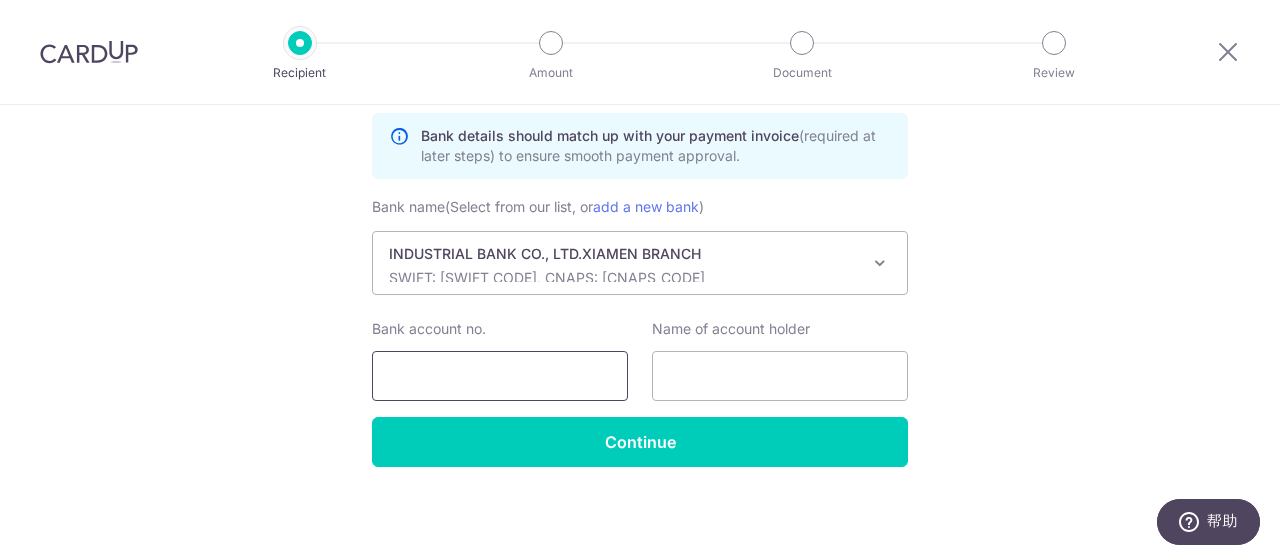 click on "Bank account no." at bounding box center [500, 376] 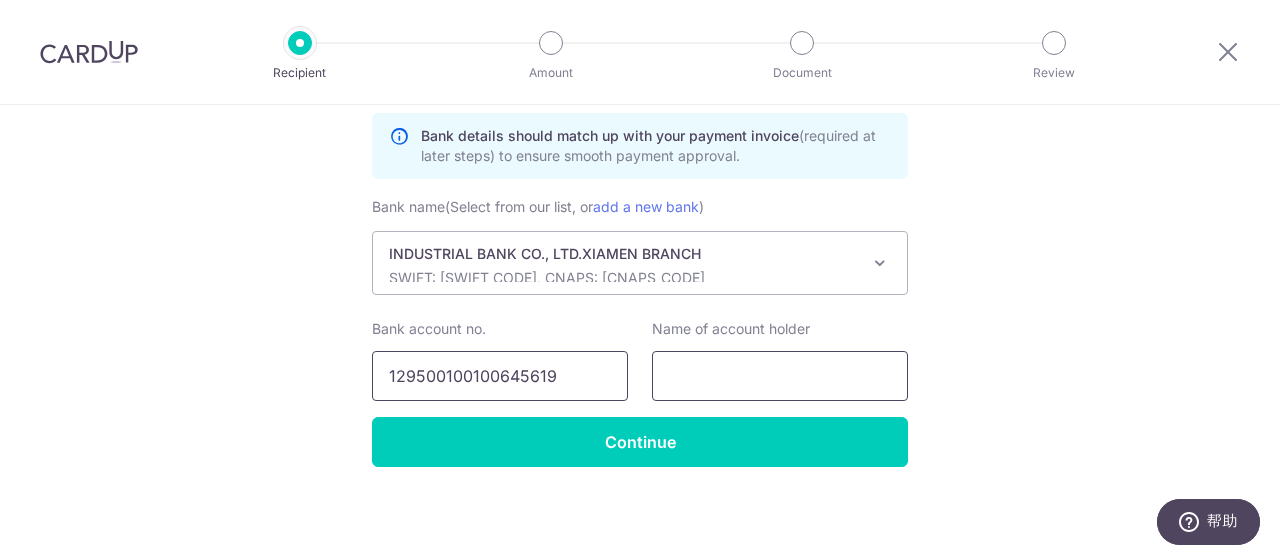 type on "129500100100645619" 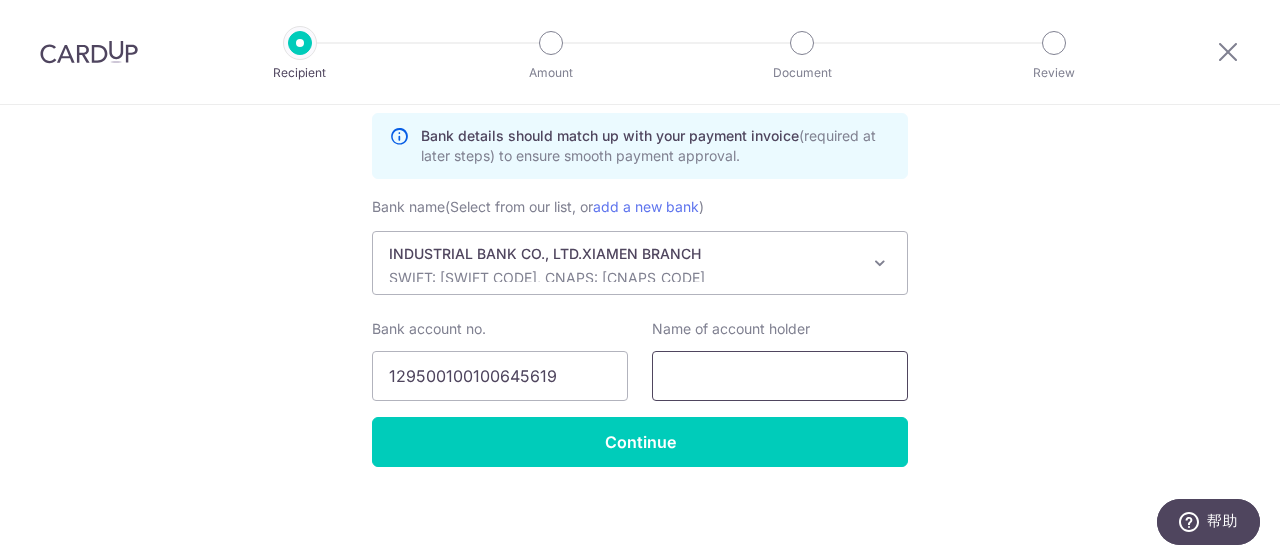 click at bounding box center [780, 376] 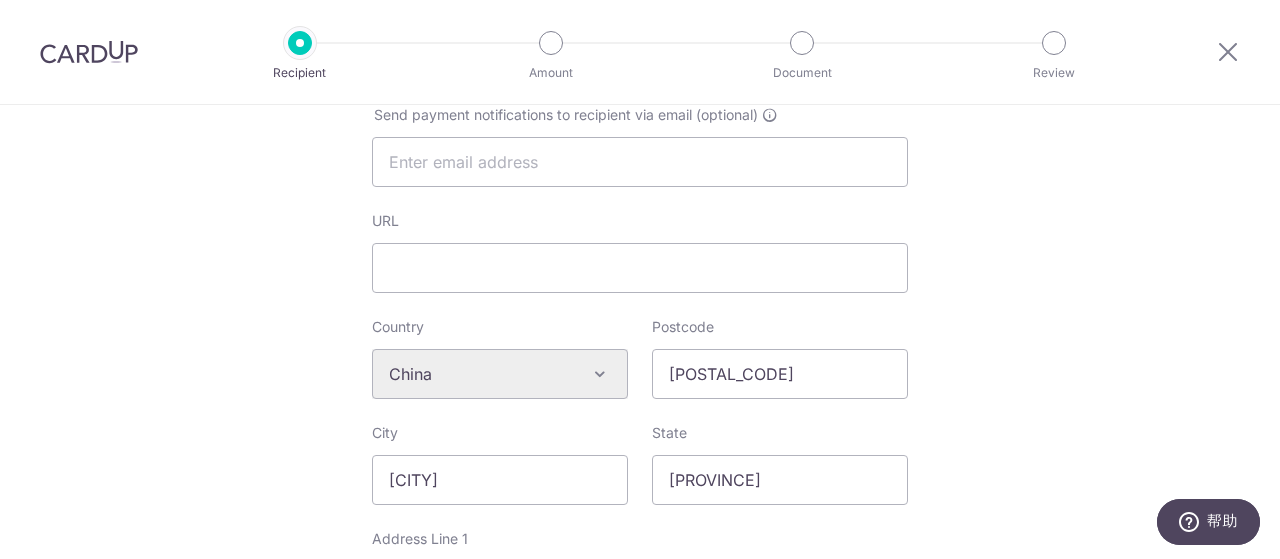 click on "Who would you like to pay?
Your recipient does not need a CardUp account to receive your payments.
Who should we send this supplier payment to?
Country of bank account
Algeria
Andorra
Angola
Anguilla
Argentina
Armenia
Aruba
Australia
Austria
Azerbaijan
Bahrain
Bangladesh
Belgium
Bolivia
Bosnia and Herzegovina
Brazil
British Virgin Islands
Bulgaria
Canada
Chile
China
Colombia
Costa Rica
Croatia
Cyprus
Czech Republic
Denmark
Dominica
Dominican Republic
East Timor
Ecuador
Egypt
Estonia
Faroe Islands
Fiji
Finland
France
French Guiana
French Polynesia
French Southern Territories
Georgia
Germany
Greece
Greenland
Grenada
Guernsey
Guyana
Honduras
Hong Kong
Hungary
Iceland
India
Indonesia
Ireland
Isle of Man
Israel
Italy
Japan
Jersey
Kazakhstan
Kosovo
Kuwait
Kyrgyzstan" at bounding box center [640, 412] 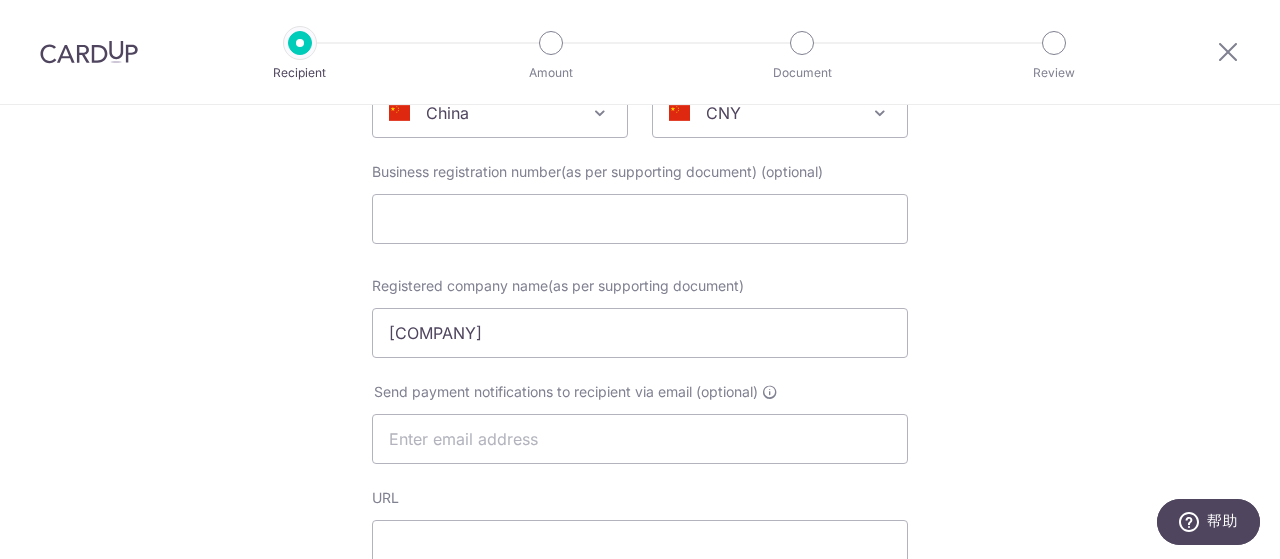scroll, scrollTop: 242, scrollLeft: 0, axis: vertical 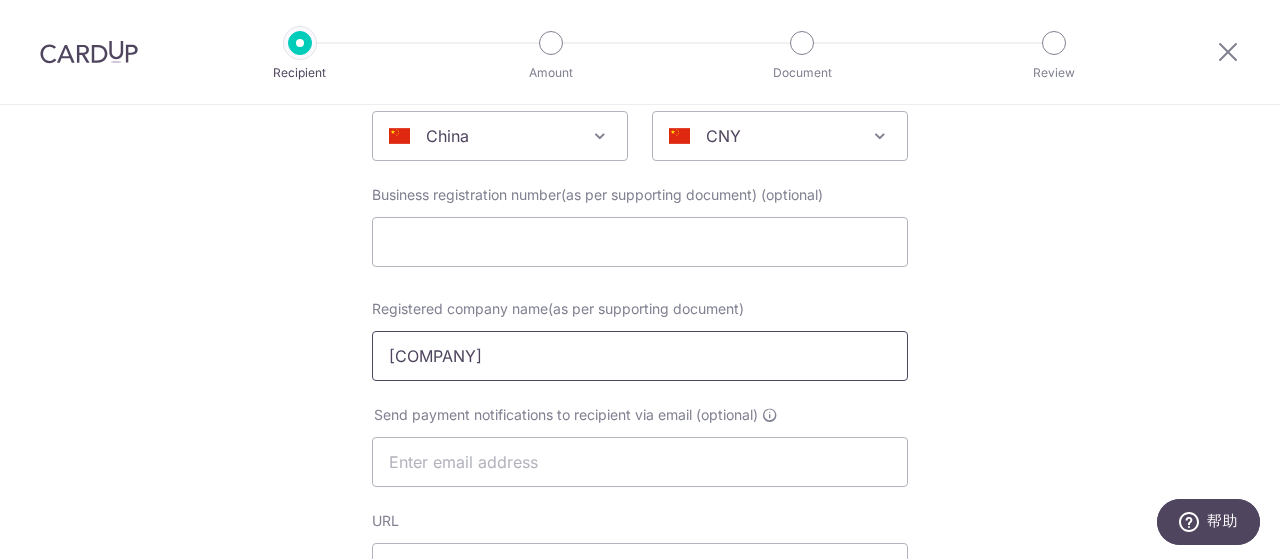 drag, startPoint x: 828, startPoint y: 351, endPoint x: 262, endPoint y: 359, distance: 566.0565 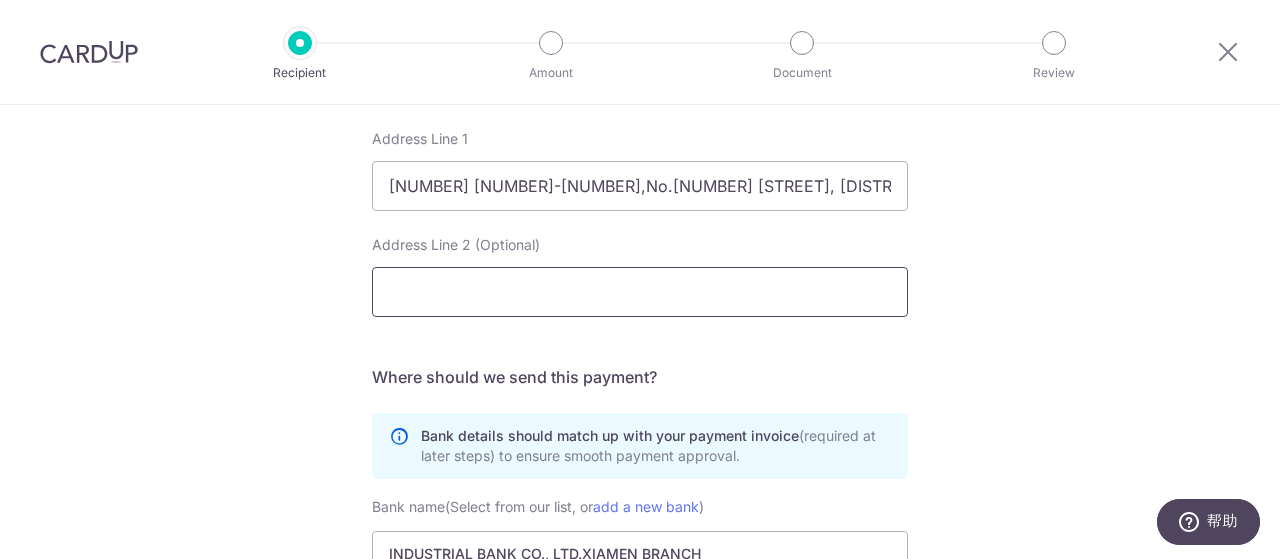 scroll, scrollTop: 1242, scrollLeft: 0, axis: vertical 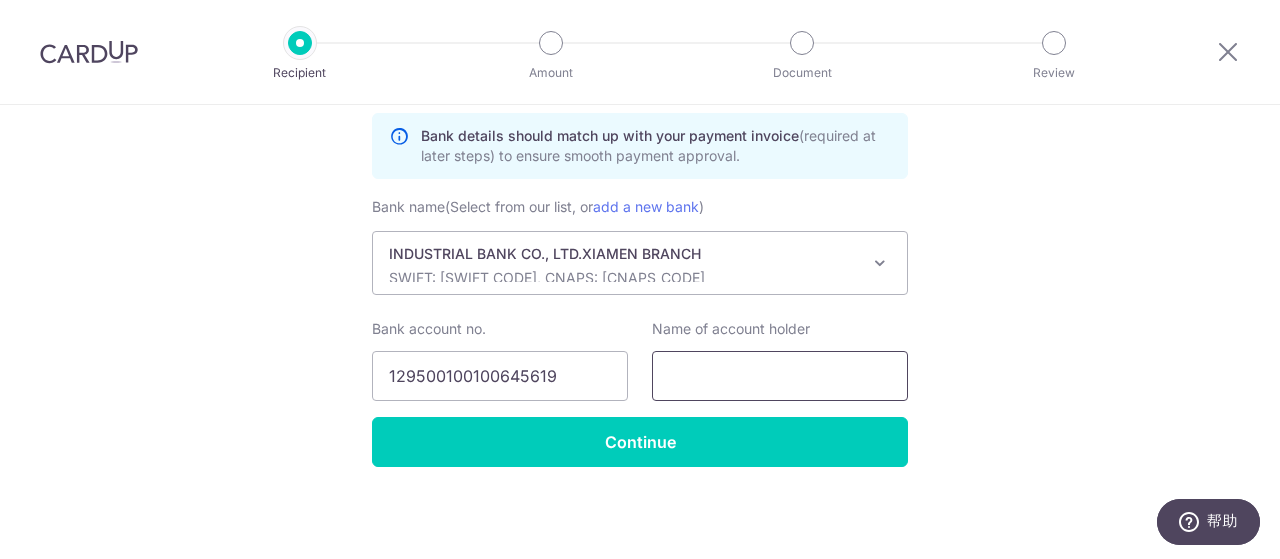 click at bounding box center [780, 376] 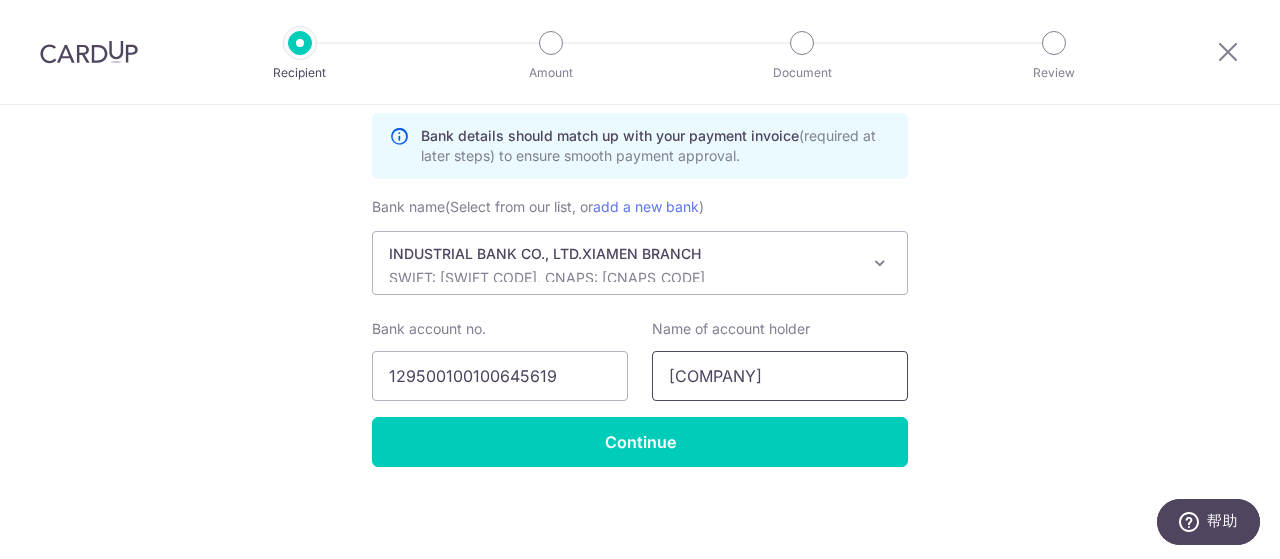 scroll, scrollTop: 0, scrollLeft: 210, axis: horizontal 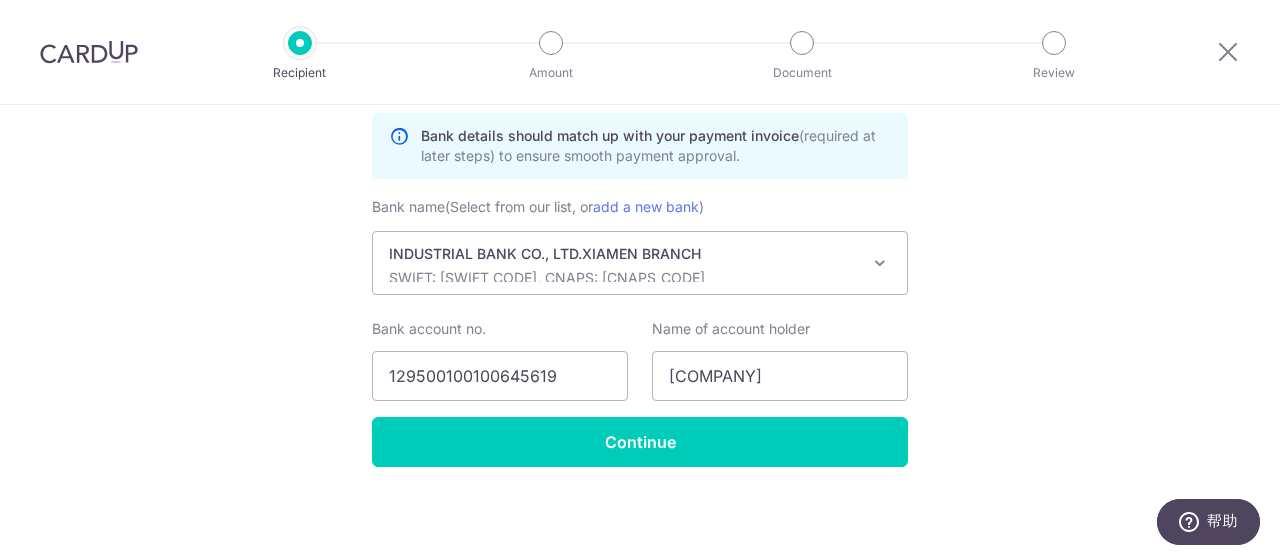 click on "Who would you like to pay?
Your recipient does not need a CardUp account to receive your payments.
Who should we send this supplier payment to?
Country of bank account
Algeria
Andorra
Angola
Anguilla
Argentina
Armenia
Aruba
Australia
Austria
Azerbaijan
Bahrain
Bangladesh
Belgium
Bolivia
Bosnia and Herzegovina
Brazil
British Virgin Islands
Bulgaria
Canada
Chile
China
Colombia
Costa Rica
Croatia
Cyprus
Czech Republic
Denmark
Dominica
Dominican Republic
East Timor
Ecuador
Egypt
Estonia
Faroe Islands
Fiji
Finland
France
French Guiana
French Polynesia
French Southern Territories
Georgia
Germany
Greece
Greenland
Grenada
Guernsey
Guyana
Honduras
Hong Kong
Hungary
Iceland
India
Indonesia
Ireland
Isle of Man
Israel
Italy
Japan
Jersey
Kazakhstan
Kosovo
Kuwait
Kyrgyzstan" at bounding box center (640, -288) 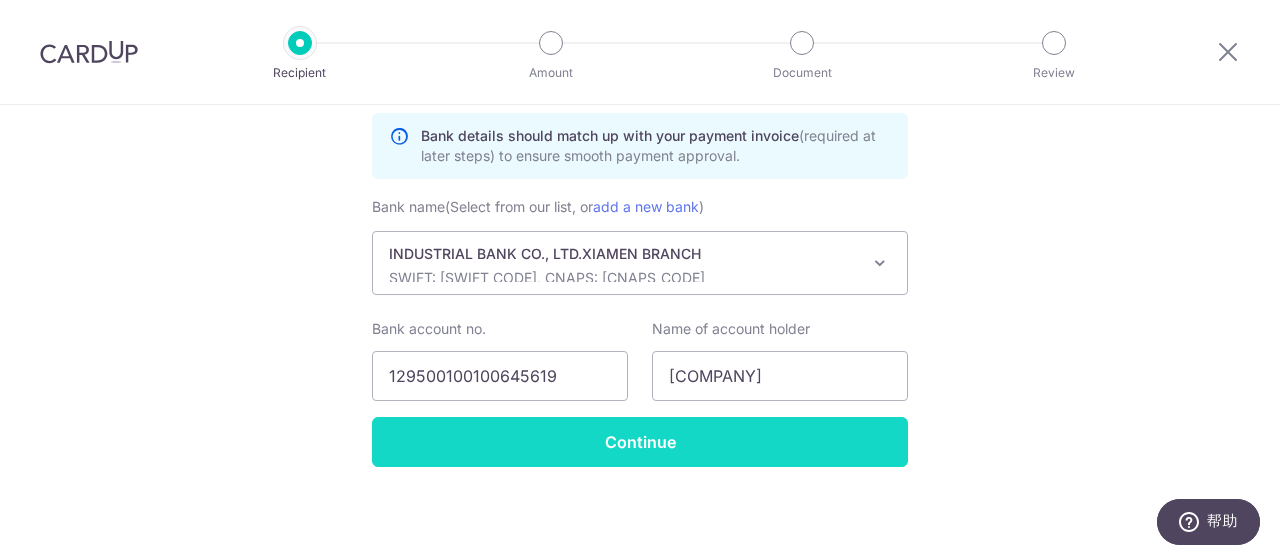click on "Continue" at bounding box center (640, 442) 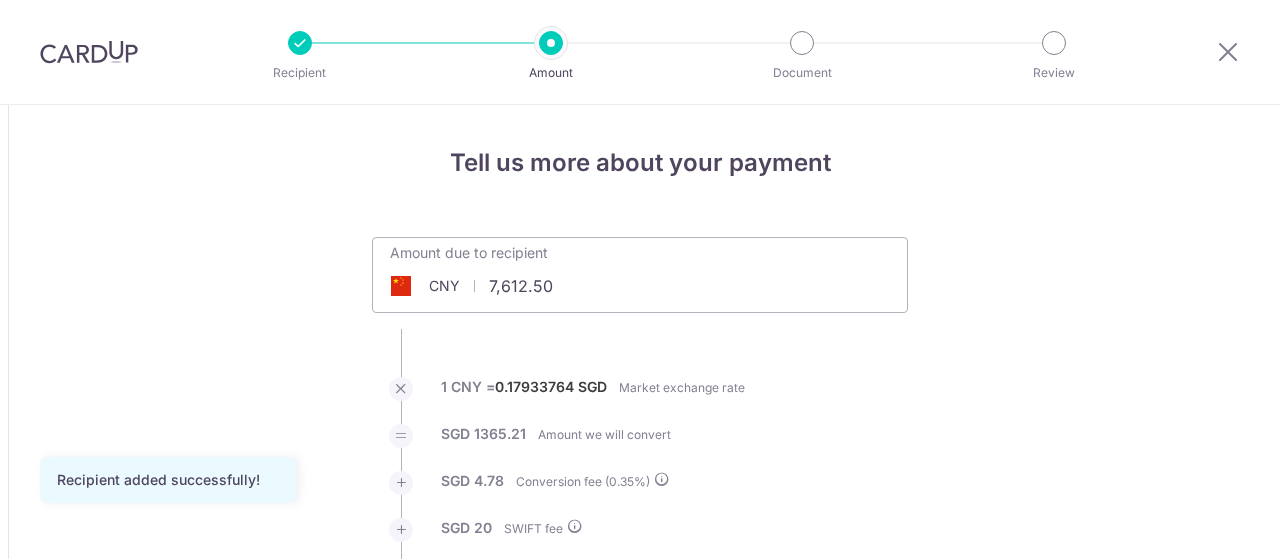 scroll, scrollTop: 0, scrollLeft: 0, axis: both 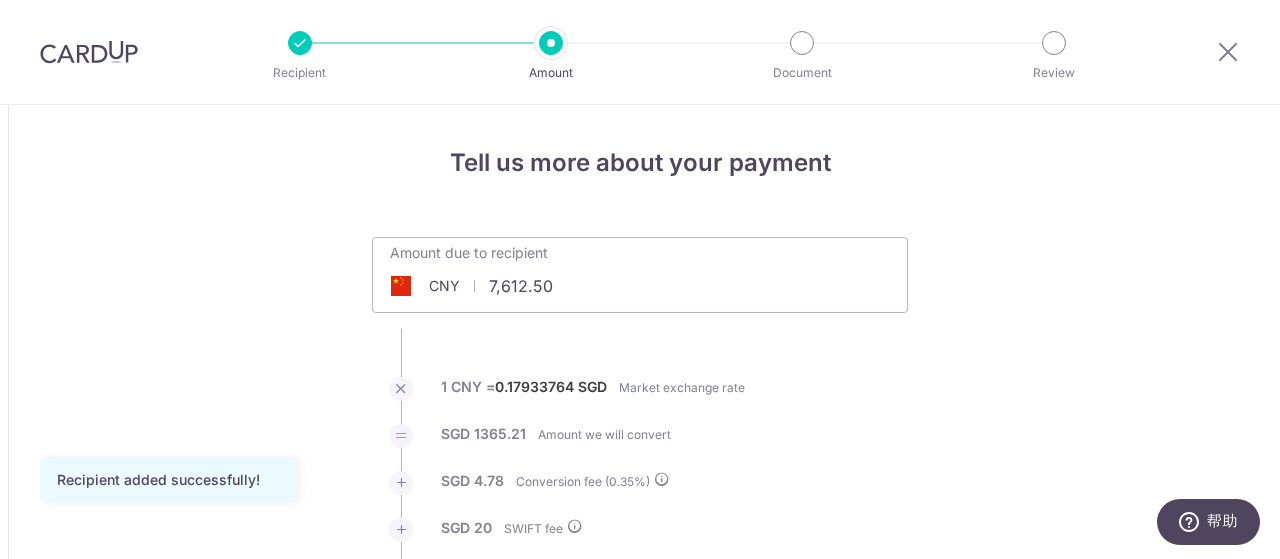 click on "7,612.50" at bounding box center [527, 286] 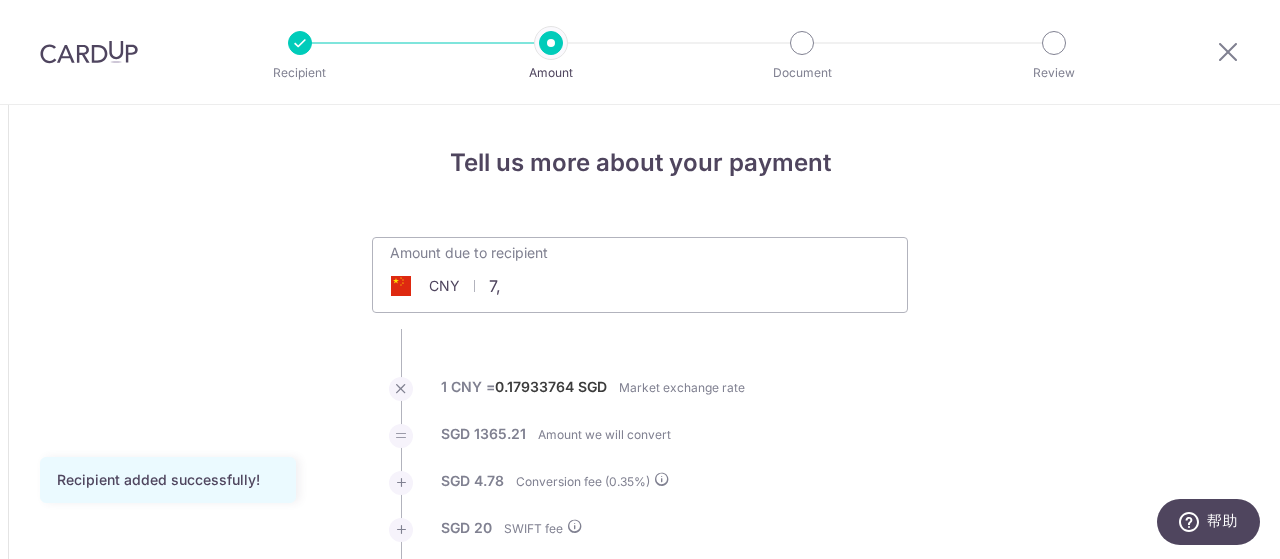 type on "7" 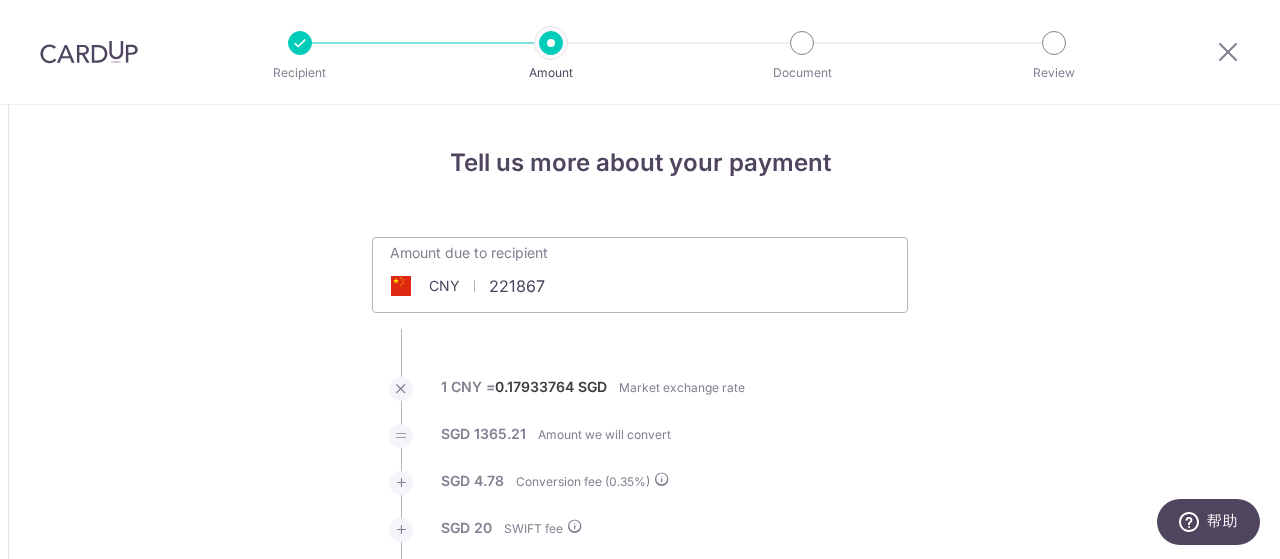click on "Tell us more about your payment
Amount due to recipient
CNY
221867
7612.5
1 CNY =  0.17933764   SGD
Market exchange rate
SGD
1365.21
Amount we will convert" at bounding box center (640, 1476) 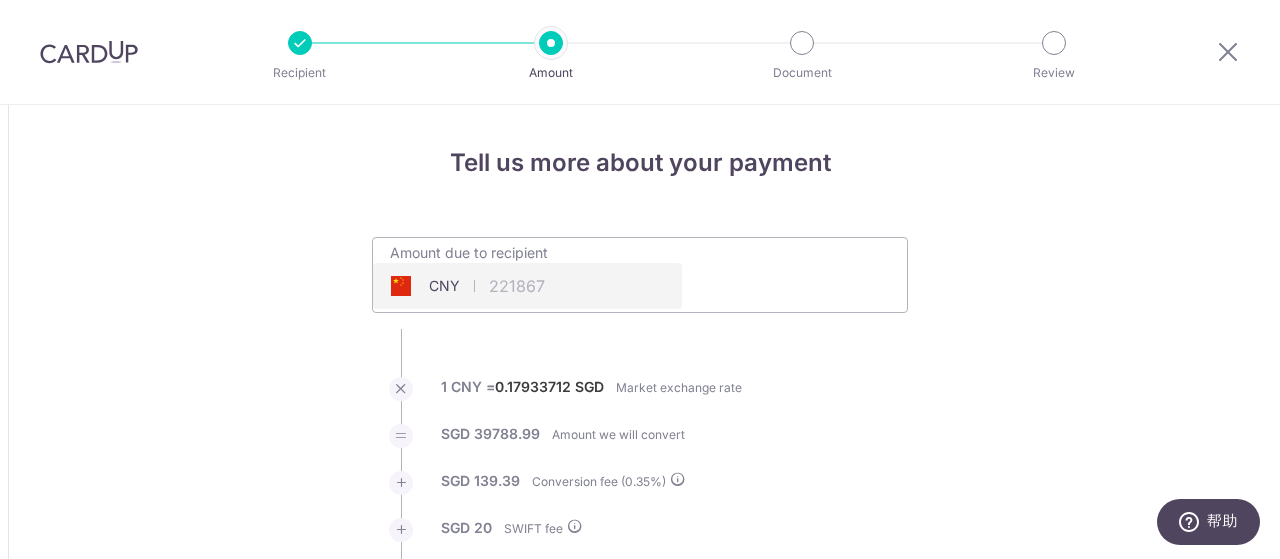 type on "221,867.00" 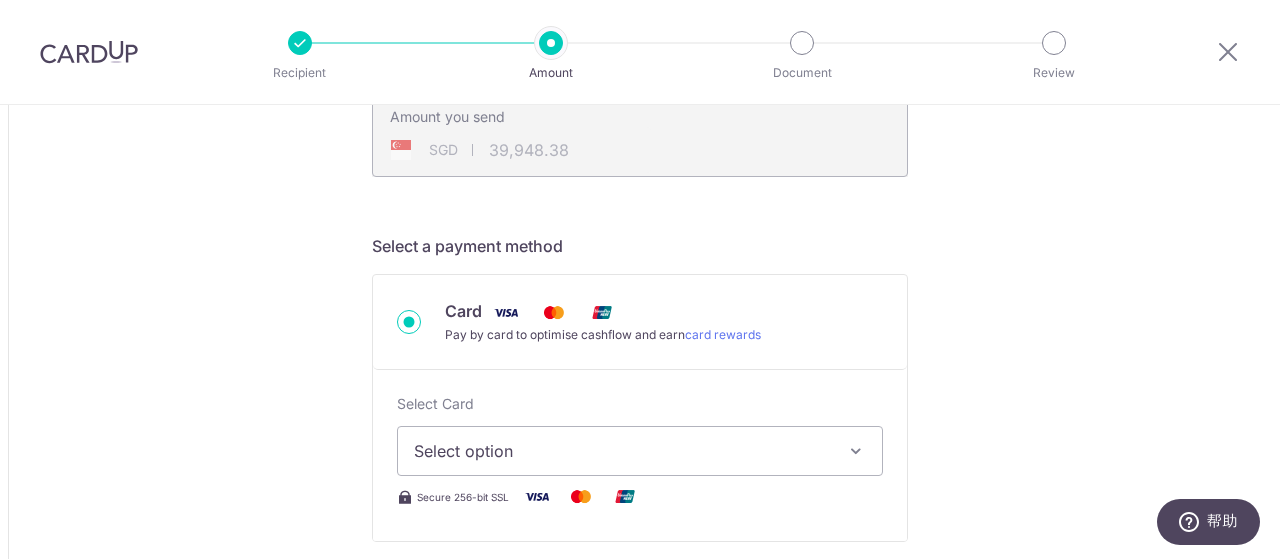 scroll, scrollTop: 600, scrollLeft: 0, axis: vertical 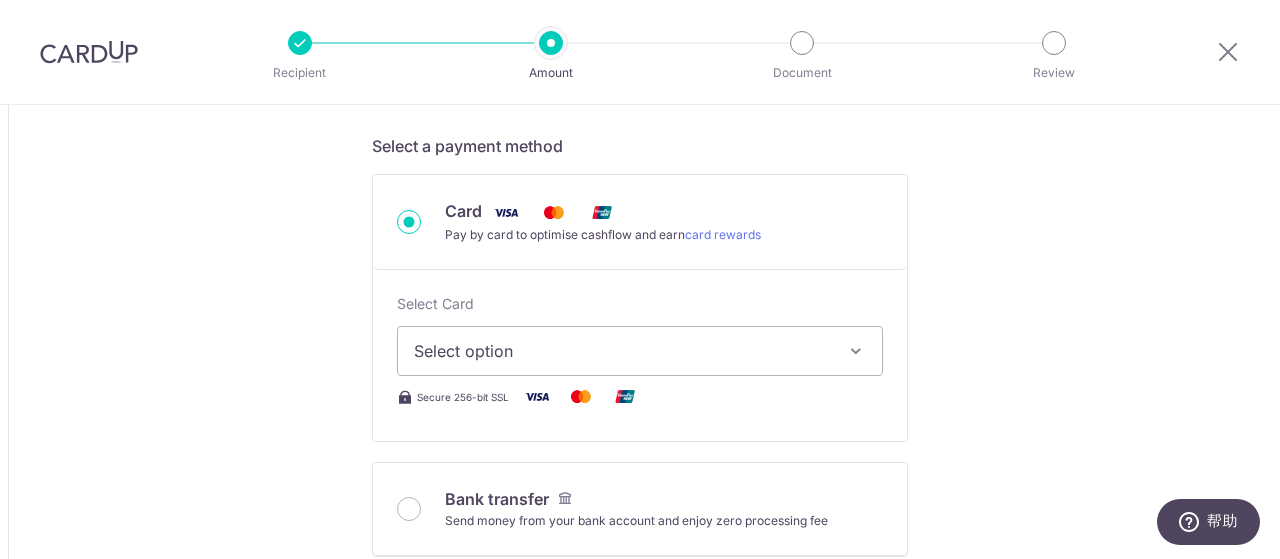click on "Select option" at bounding box center [622, 351] 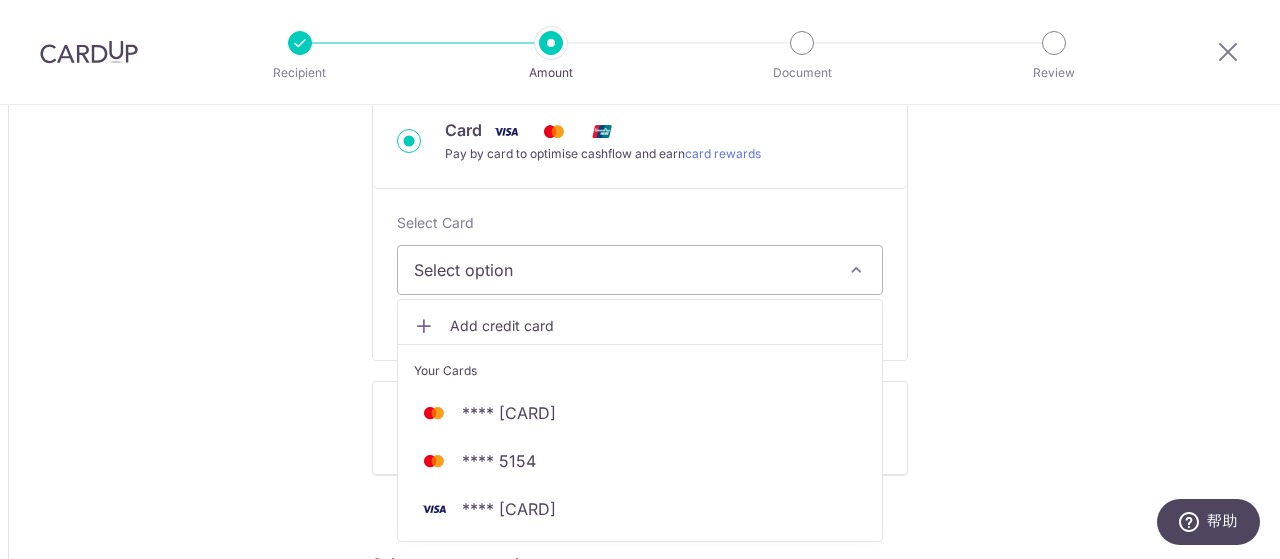 scroll, scrollTop: 700, scrollLeft: 0, axis: vertical 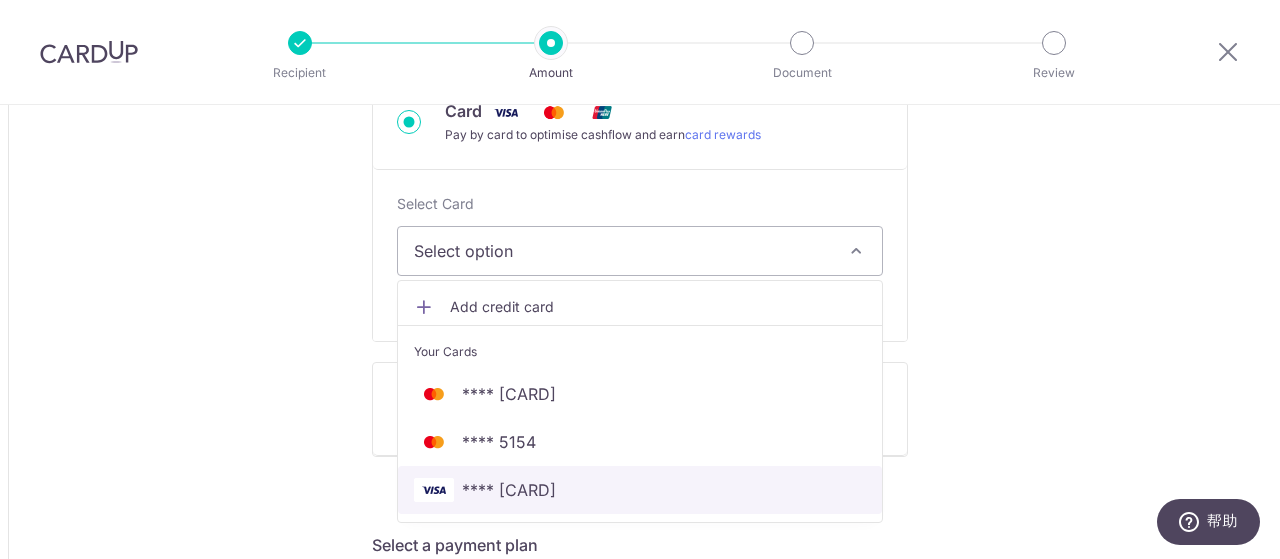 click on "**** [CARD]" at bounding box center [509, 490] 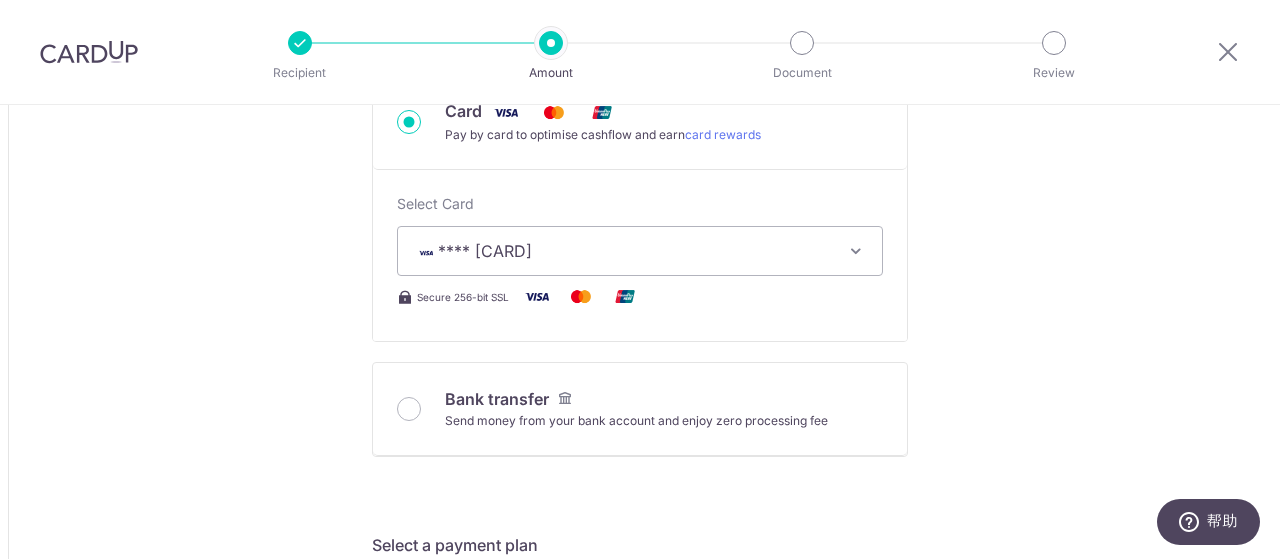 type on "221,867.00" 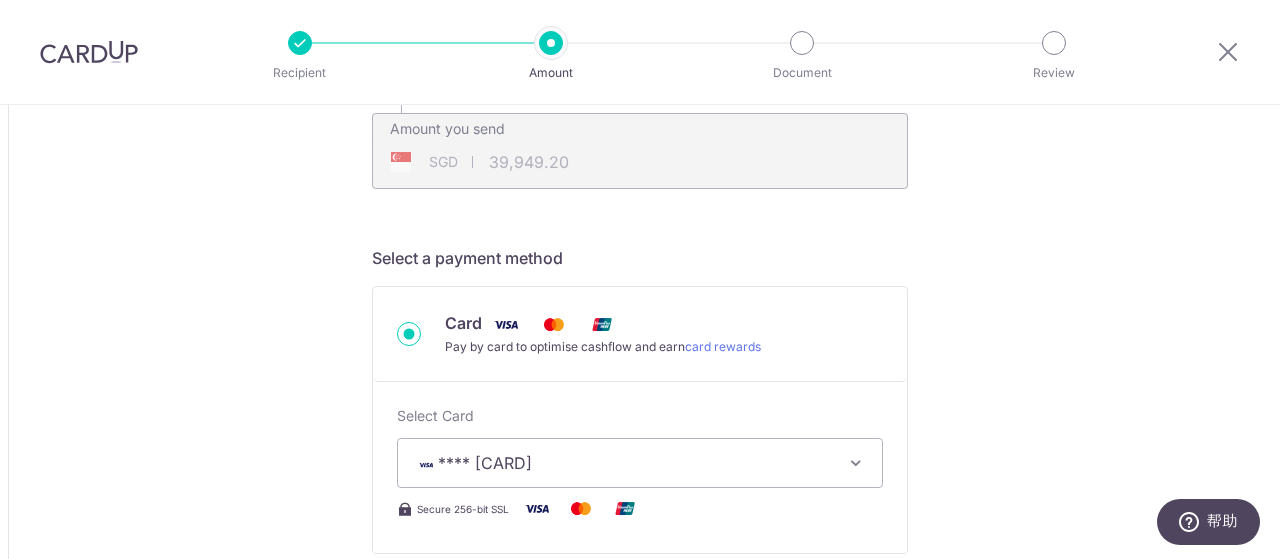 scroll, scrollTop: 382, scrollLeft: 0, axis: vertical 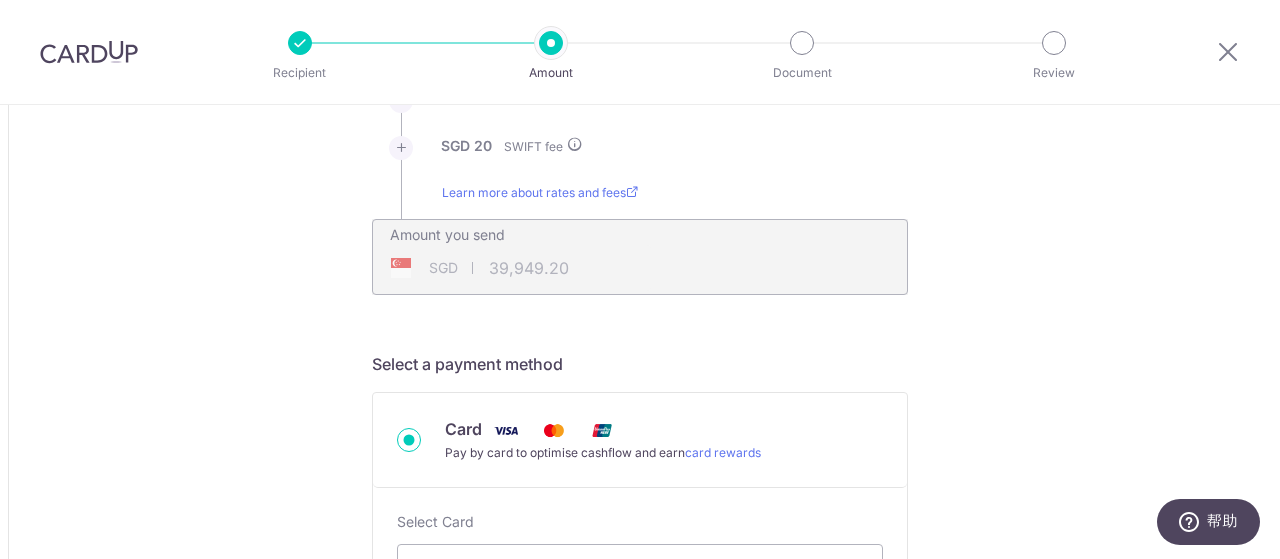 type on "221,867.00" 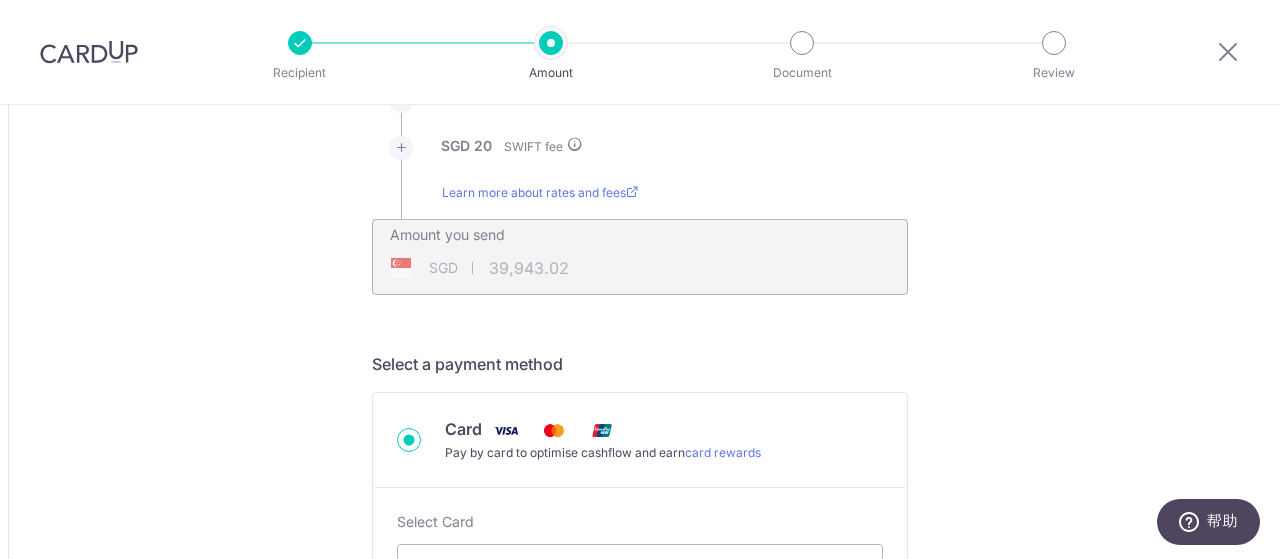 type on "221,867.00" 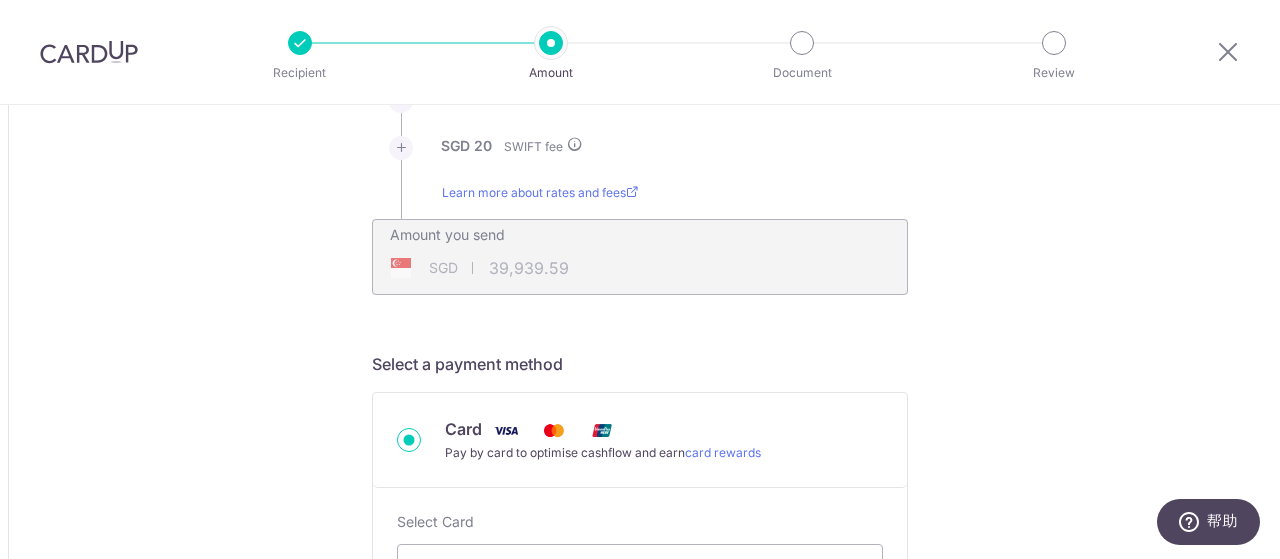 type on "221,867.00" 